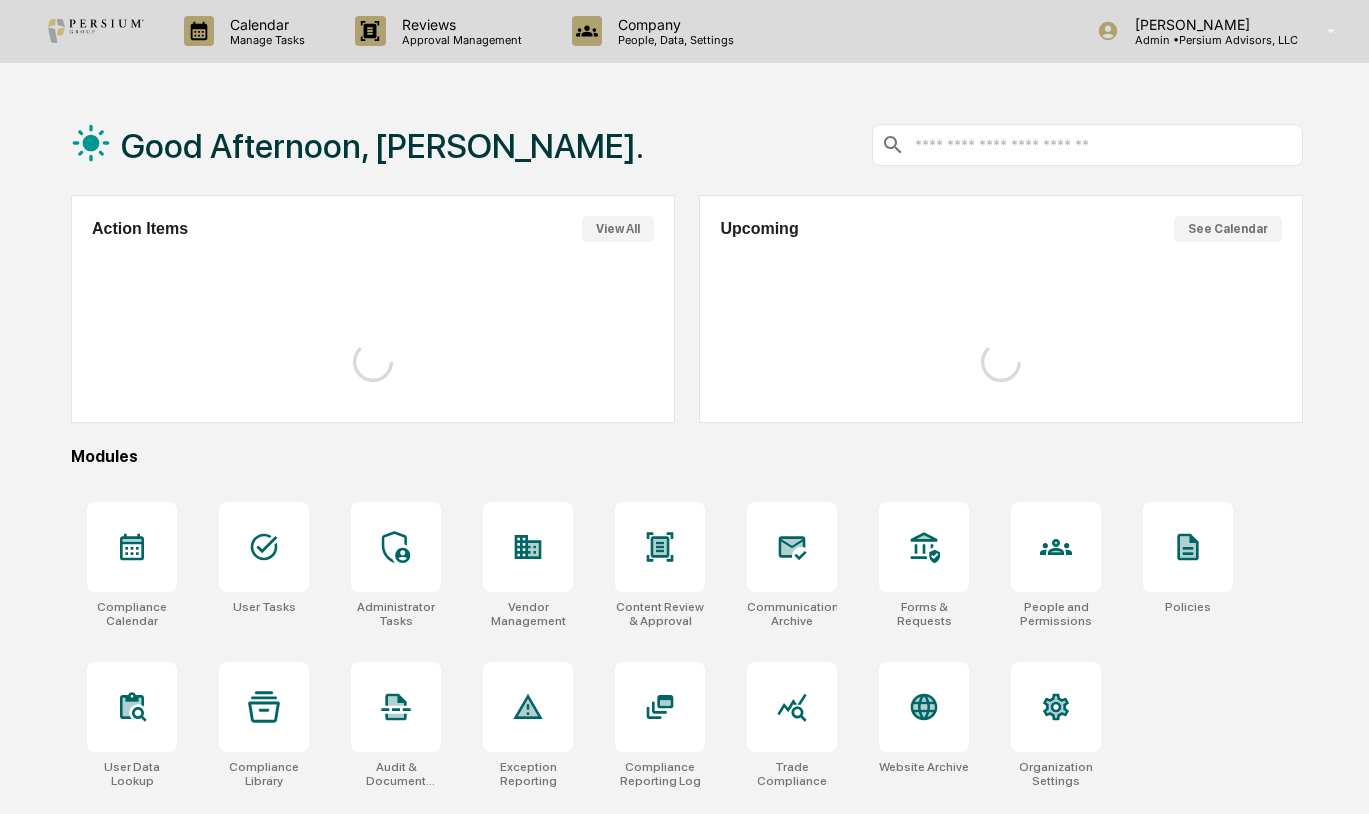 scroll, scrollTop: 0, scrollLeft: 0, axis: both 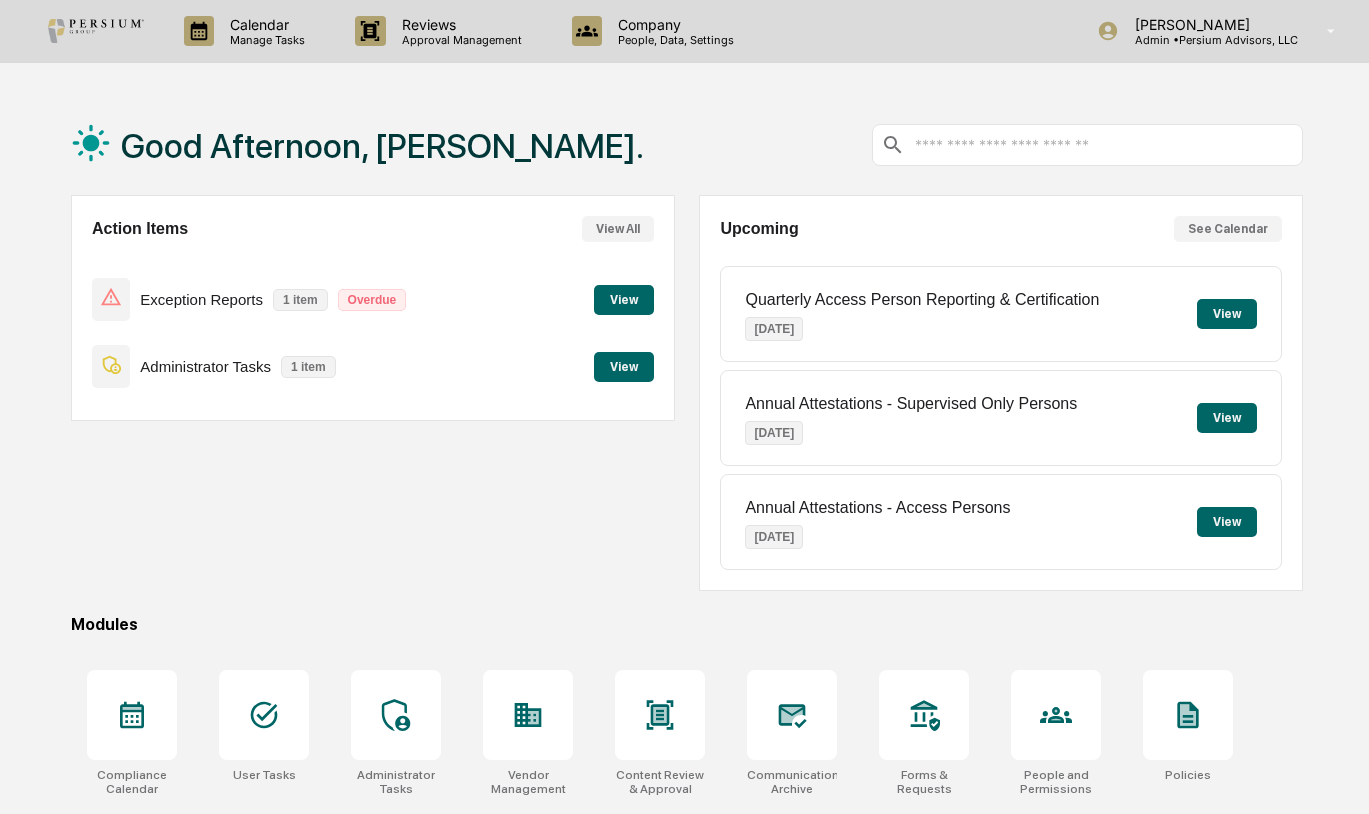 click on "Good Afternoon, [PERSON_NAME]. Action Items View All Exception Reports 1 item Overdue View Administrator Tasks 1 item View Upcoming See Calendar Quarterly Access Person Reporting & Certification [DATE] View Annual Attestations - Supervised Only Persons [DATE] View Annual Attestations - Access Persons [DATE] View Modules Compliance Calendar User Tasks Administrator Tasks Vendor Management Content Review & Approval Communications Archive Forms & Requests People and Permissions Policies User Data Lookup Compliance Library Audit & Document Logs Exception Reporting Compliance Reporting Log Trade Compliance Website Archive Organization Settings" at bounding box center [687, 531] 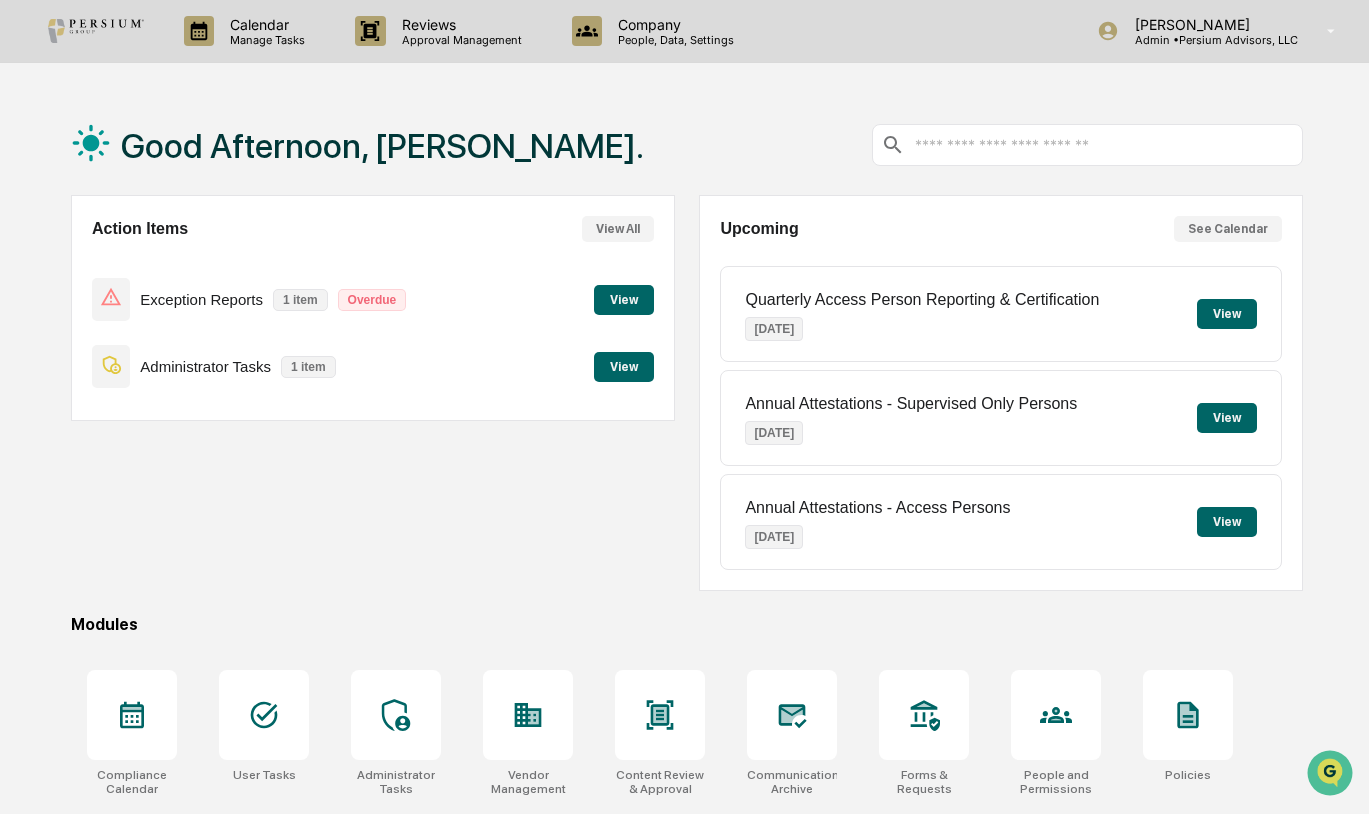 drag, startPoint x: 370, startPoint y: 302, endPoint x: 431, endPoint y: 286, distance: 63.06346 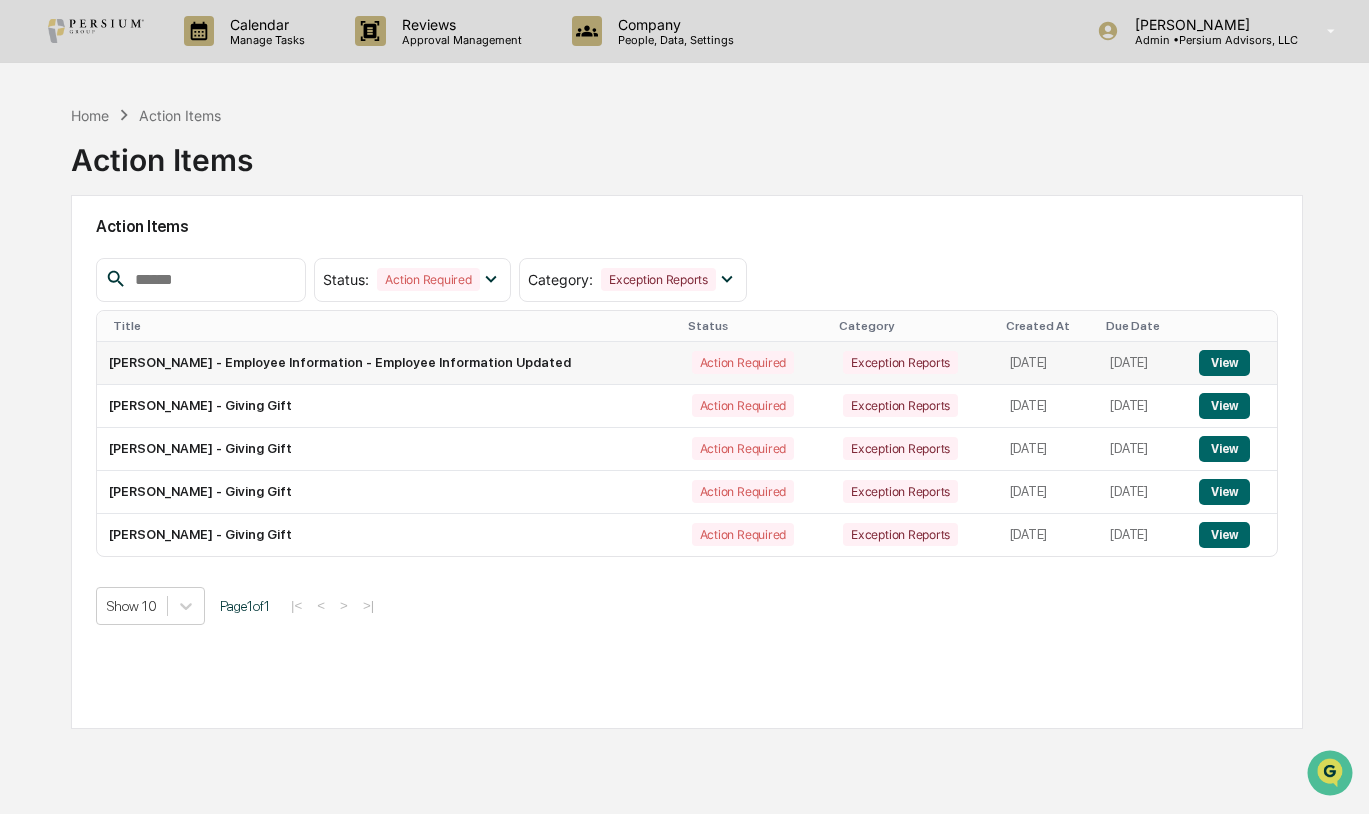 click on "[PERSON_NAME] - Employee Information - Employee Information Updated" at bounding box center [388, 363] 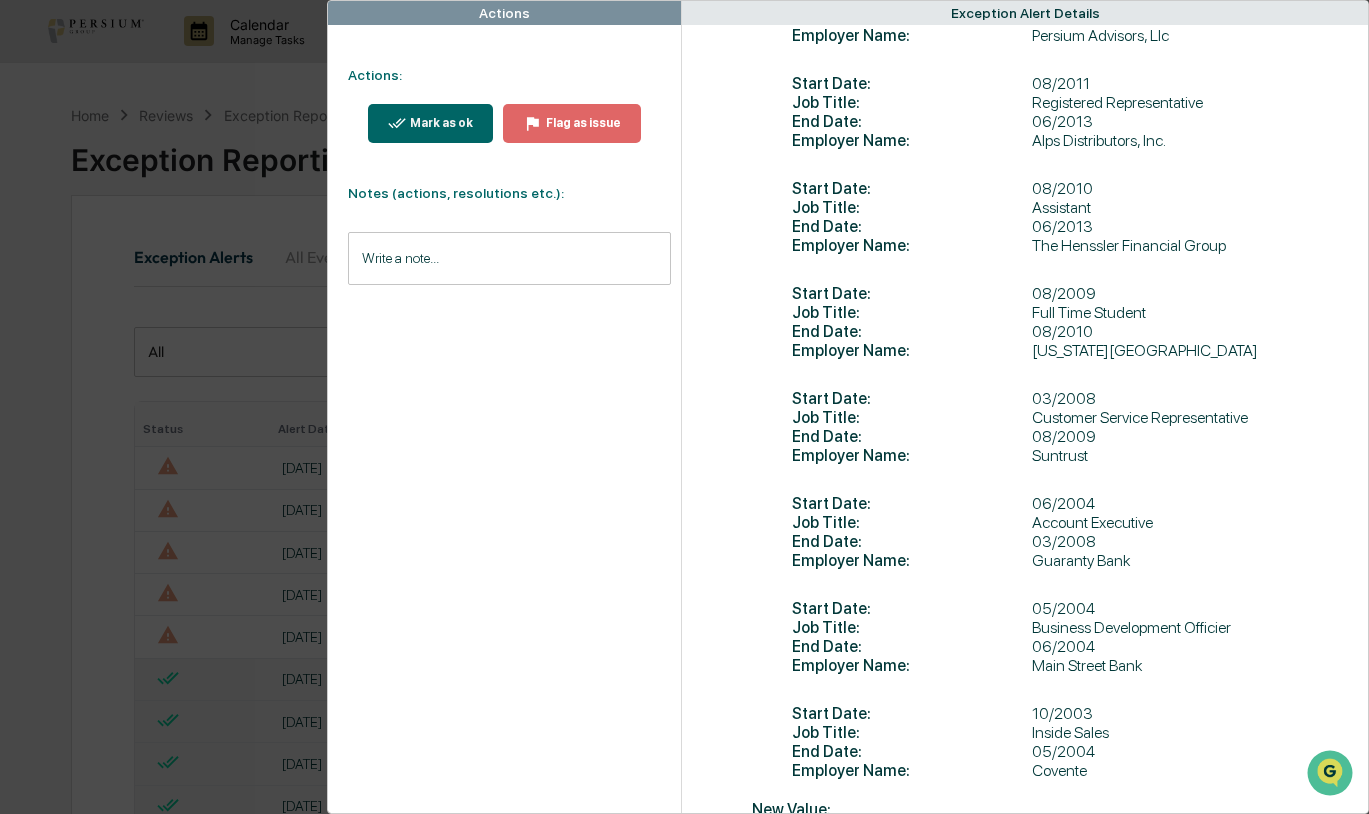 scroll, scrollTop: 165, scrollLeft: 0, axis: vertical 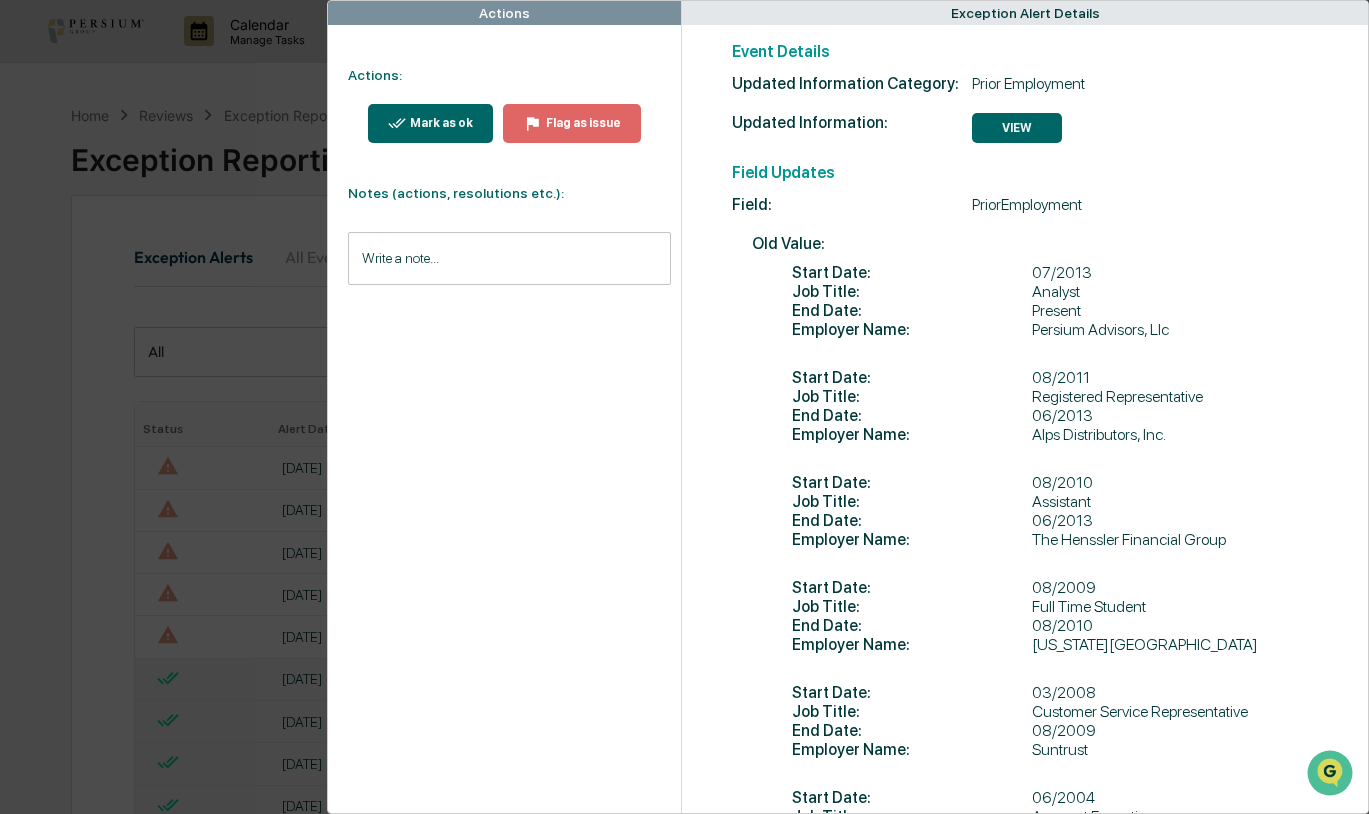 click on "Mark as ok" at bounding box center (431, 123) 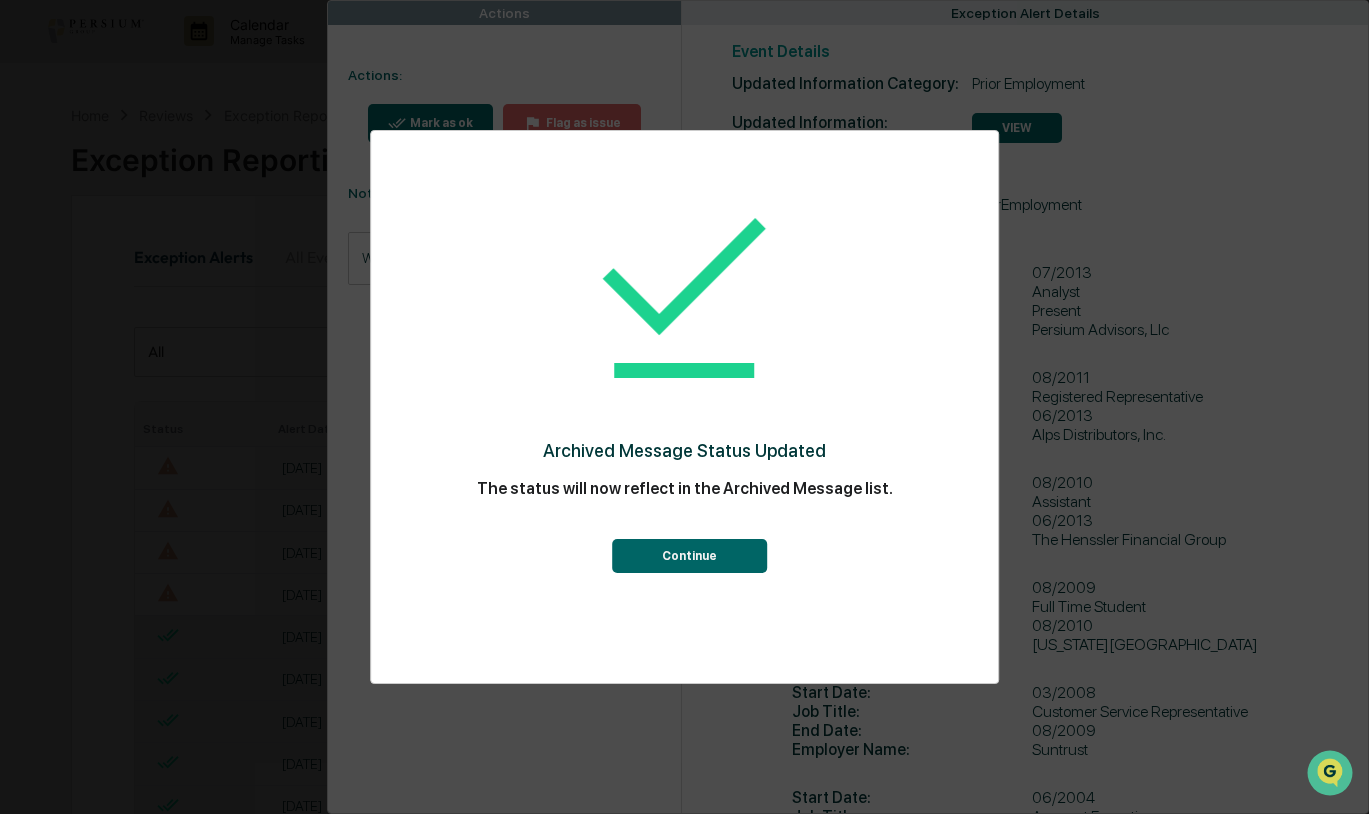 click on "Continue" at bounding box center [689, 556] 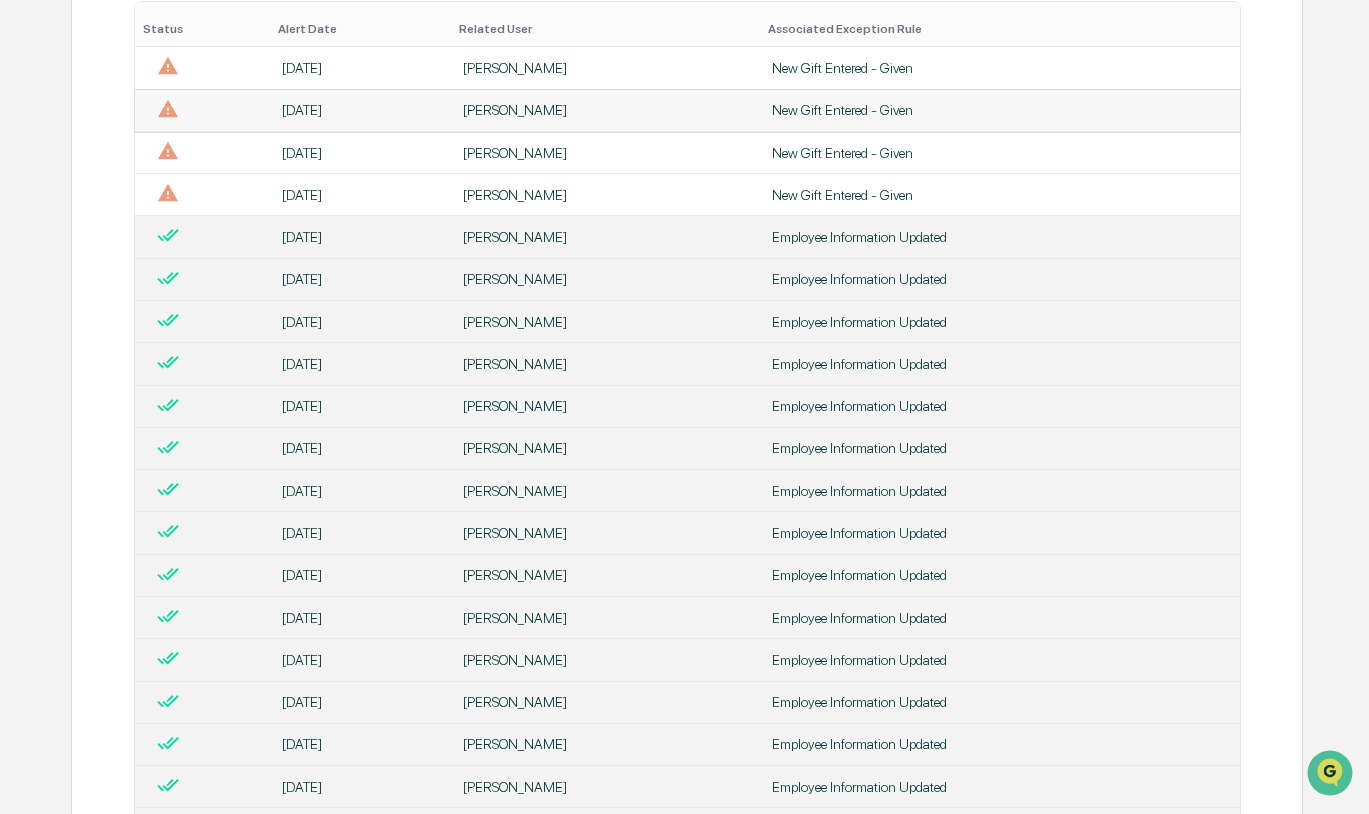 scroll, scrollTop: 0, scrollLeft: 0, axis: both 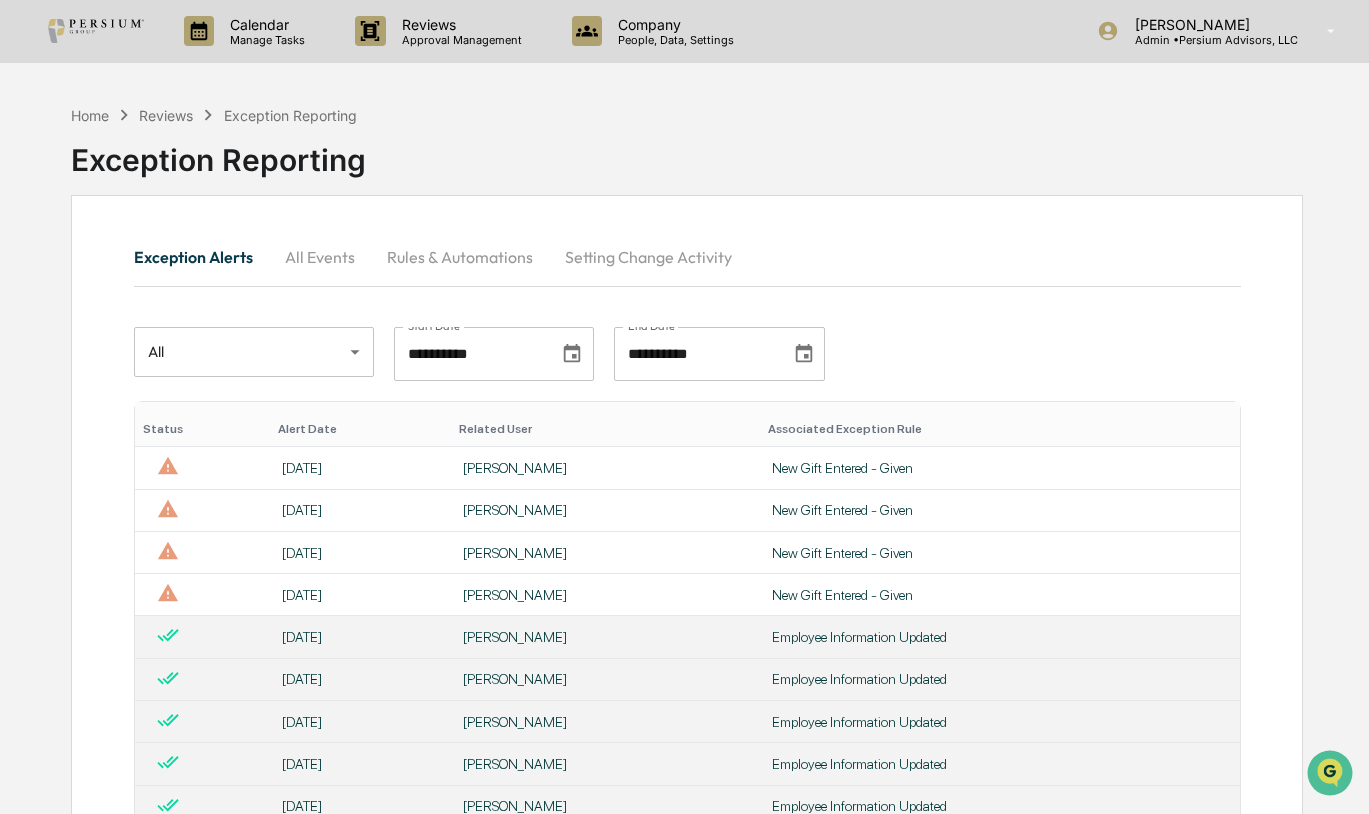 click on "All Events" at bounding box center [320, 257] 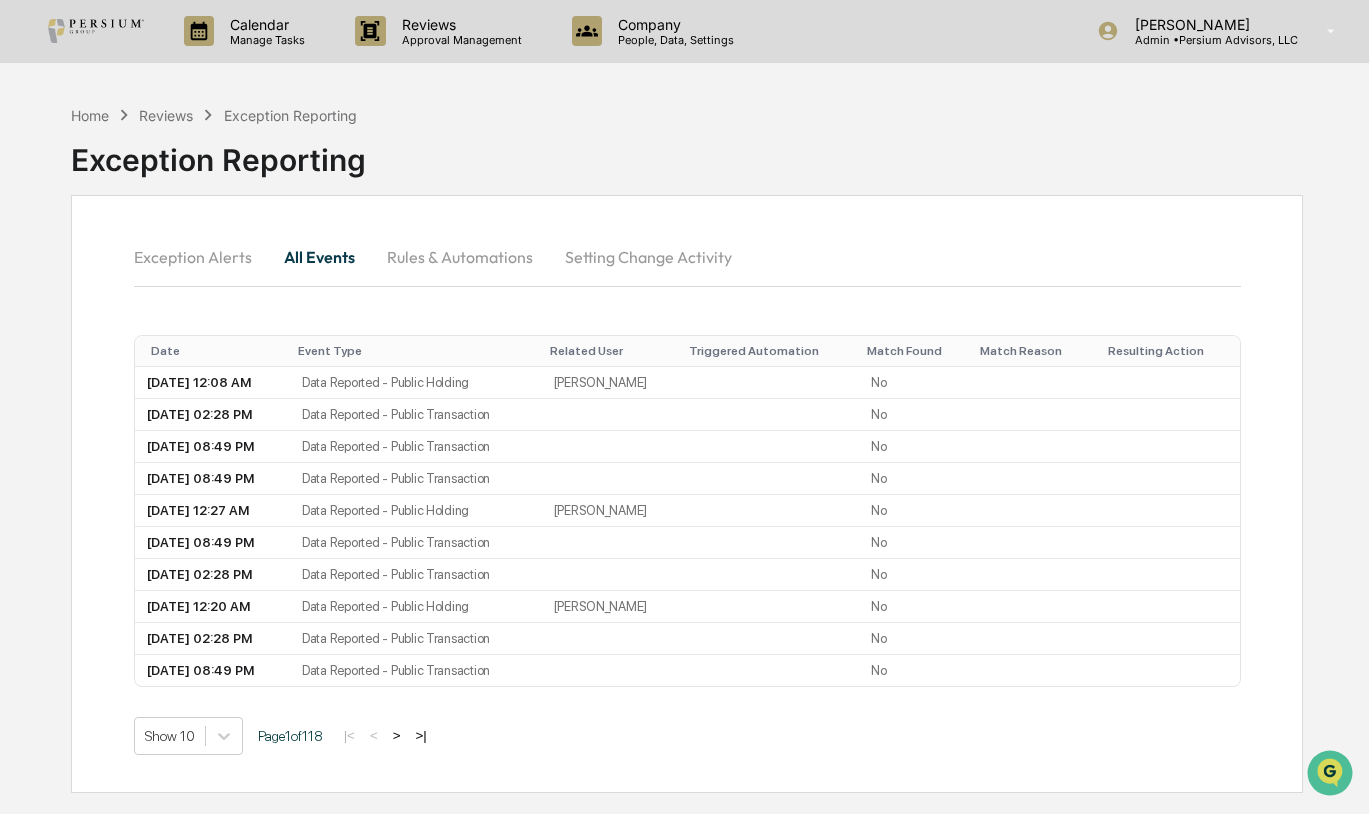 click on "Rules & Automations" at bounding box center (460, 257) 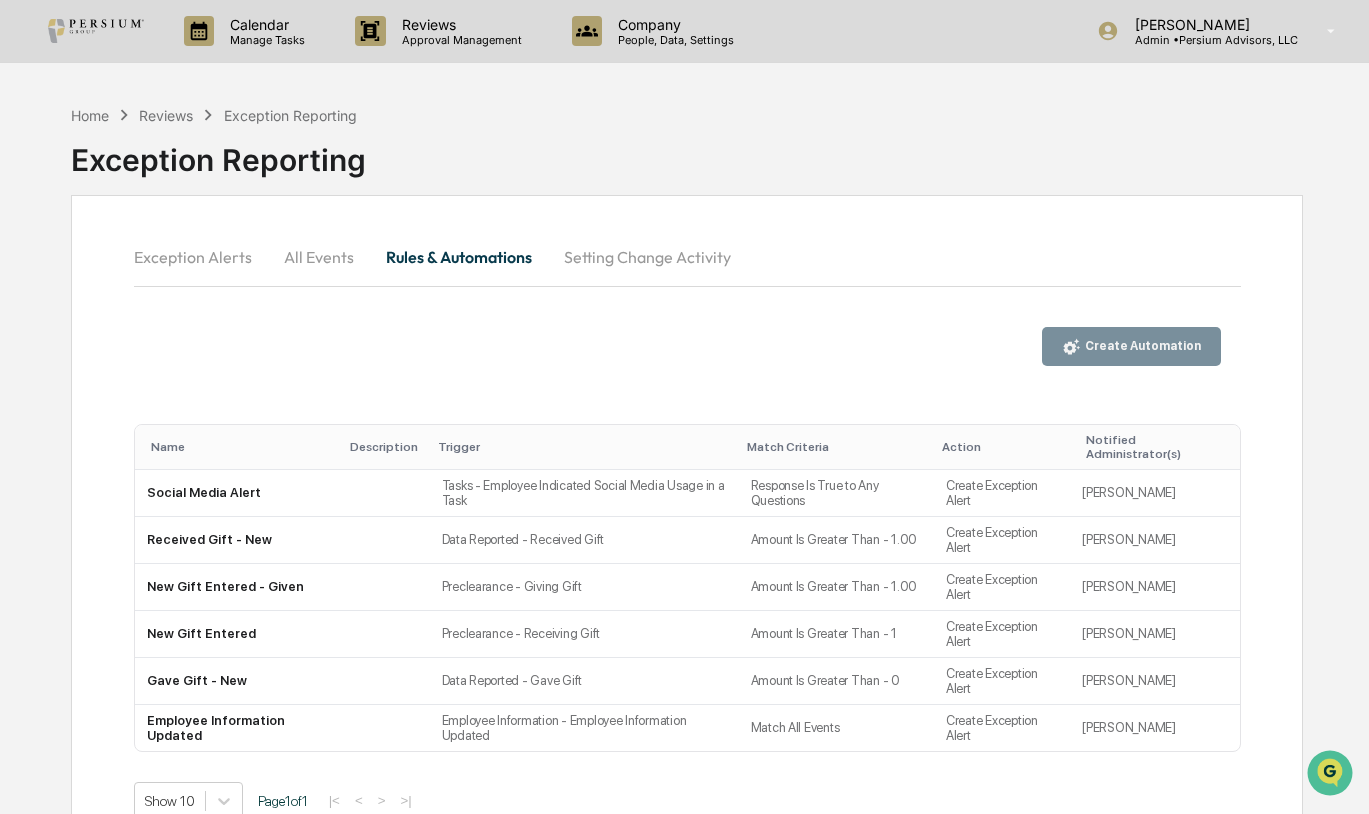 click on "Setting Change Activity" at bounding box center [647, 257] 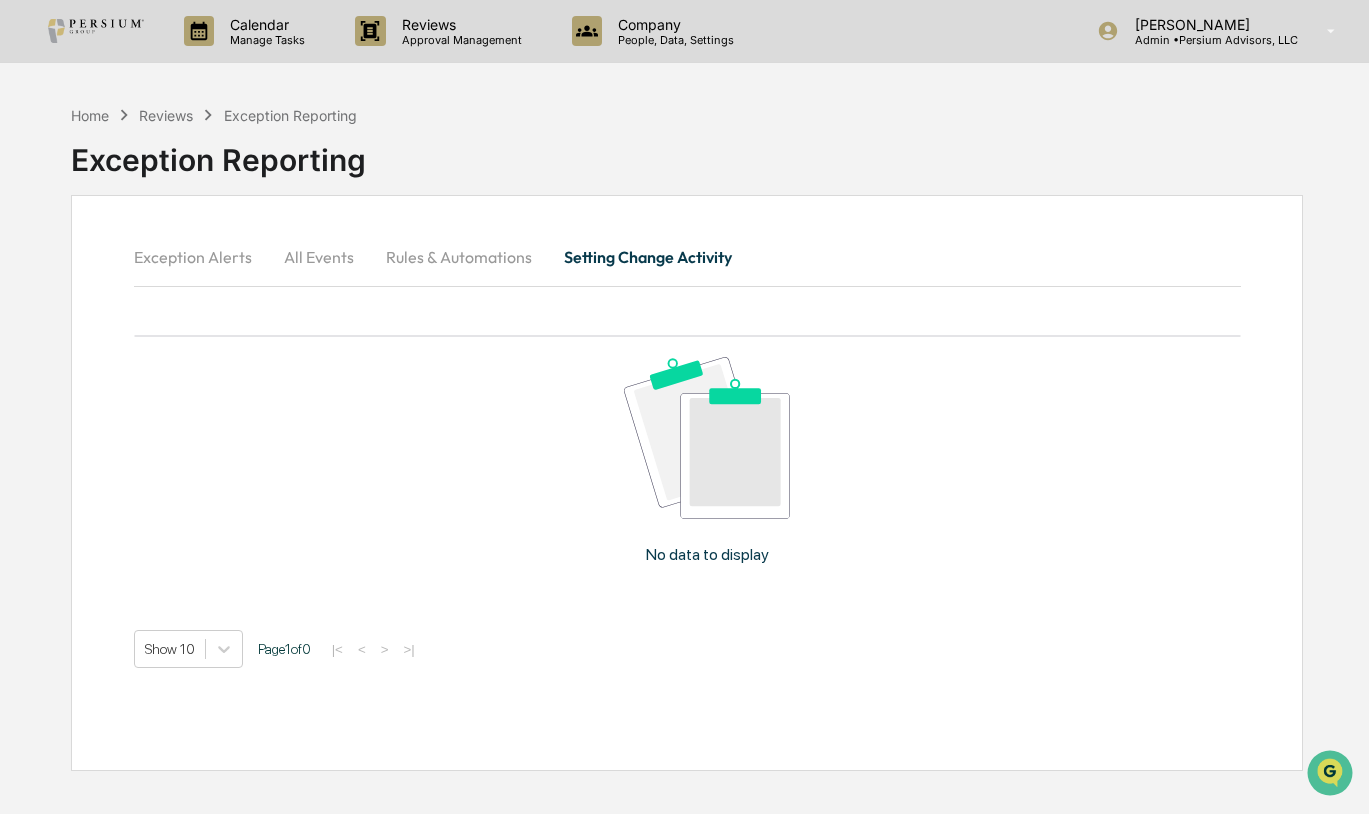 click on "Rules & Automations" at bounding box center [459, 257] 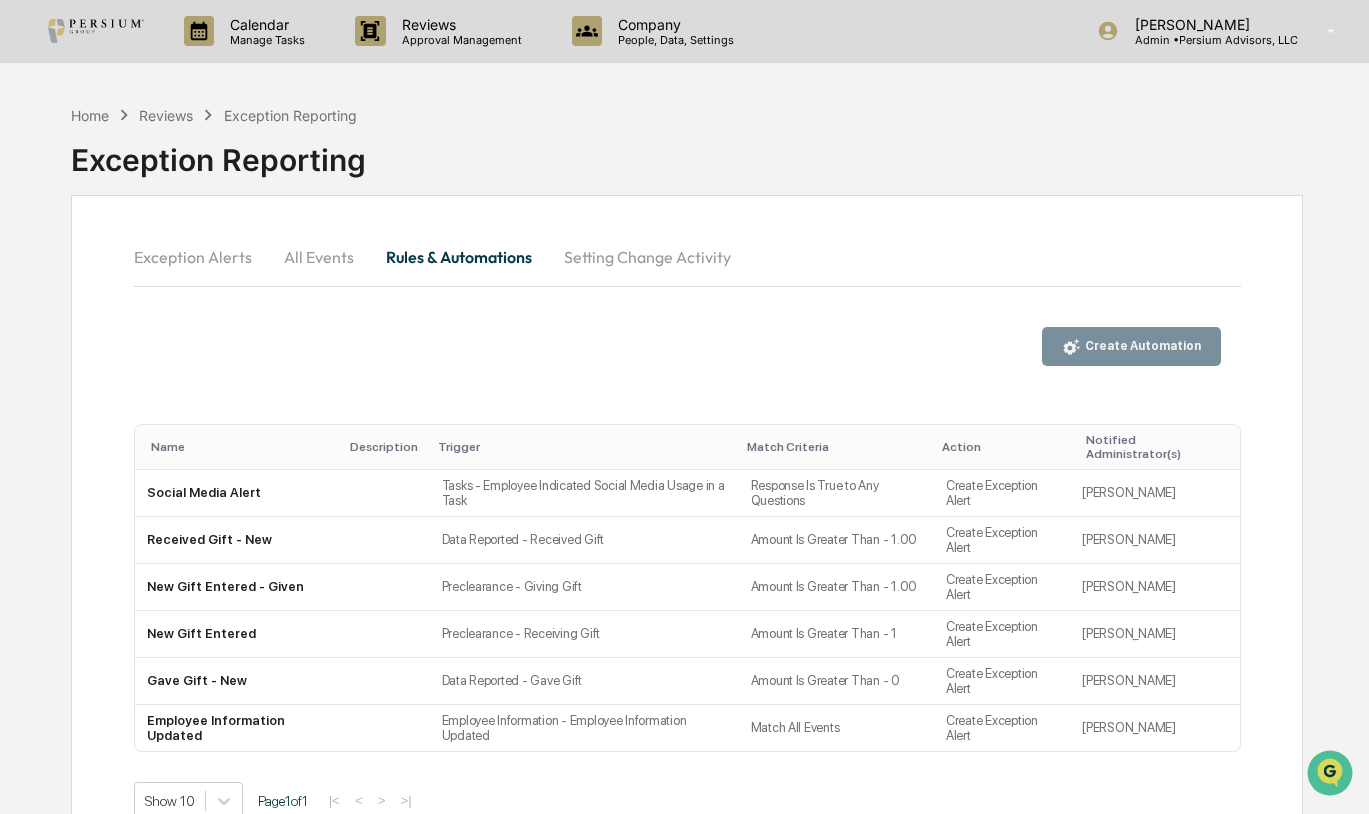 click on "Create Automation" at bounding box center (1131, 346) 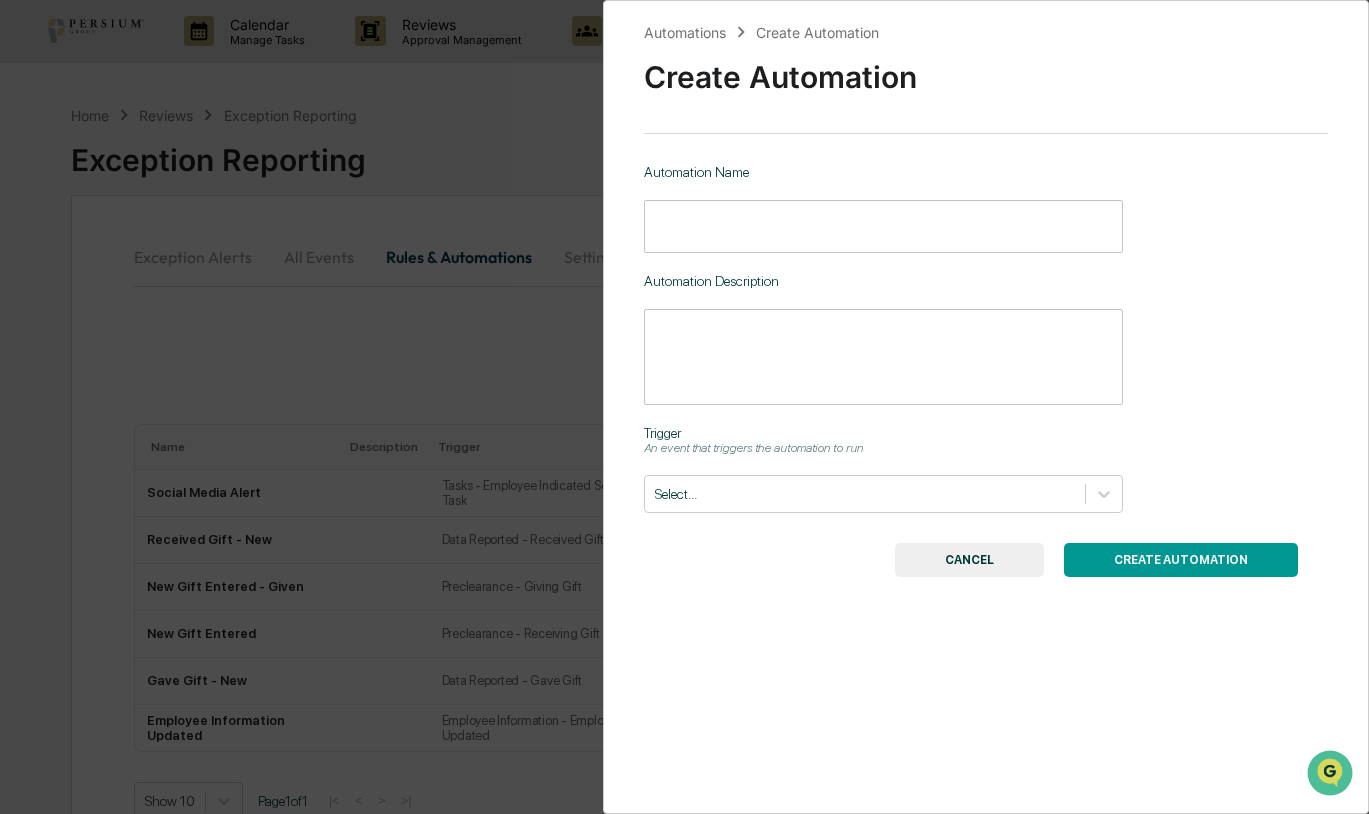 click at bounding box center (883, 226) 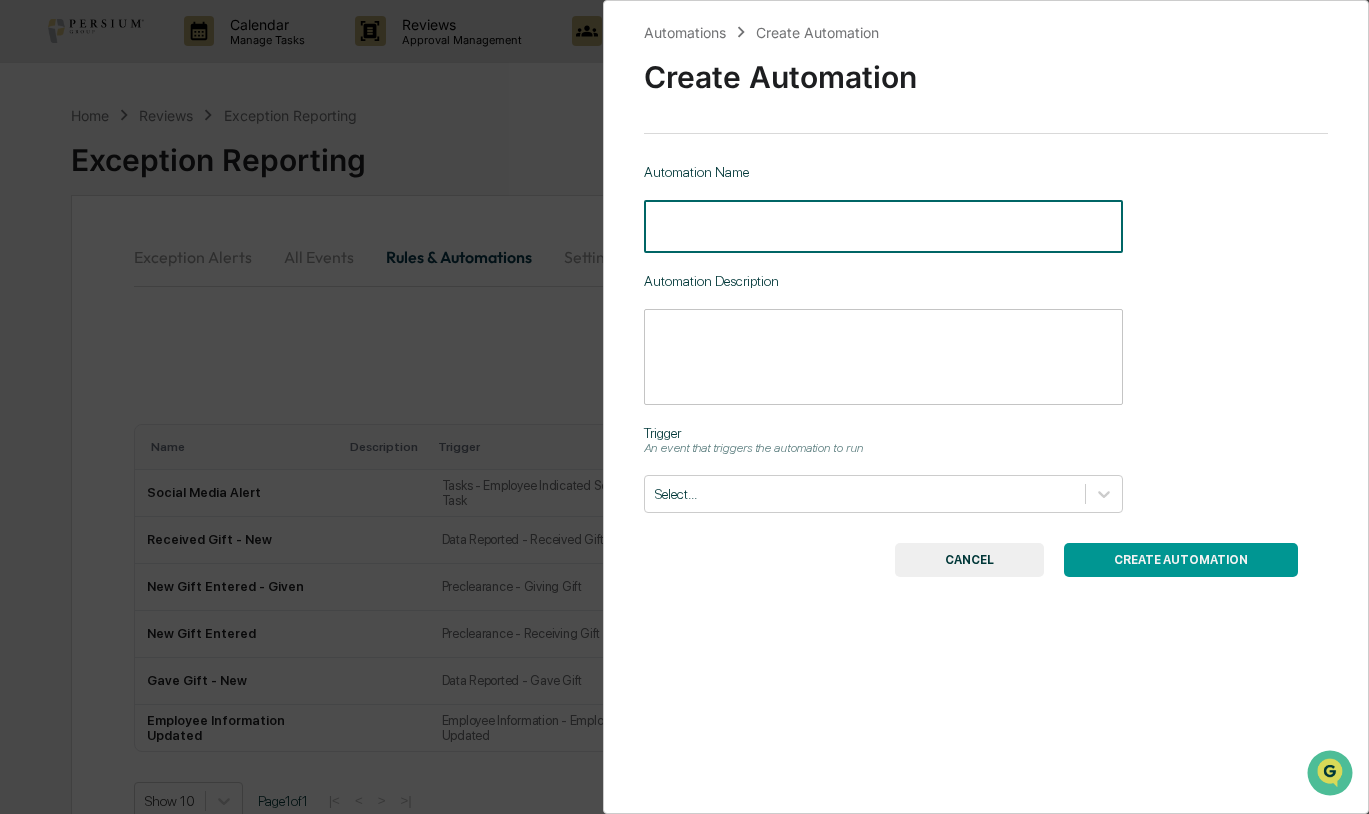 click on "Automation Name" at bounding box center (986, 172) 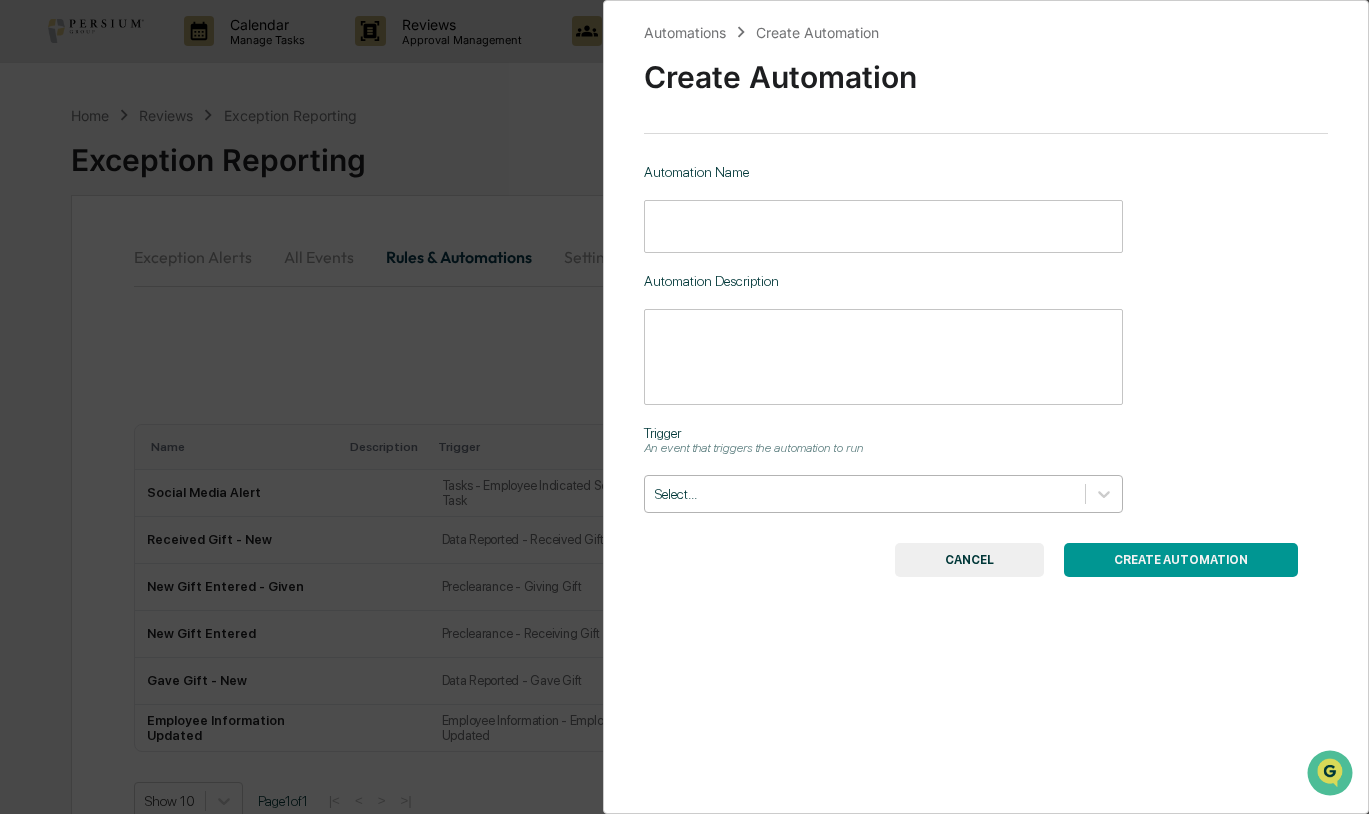 click at bounding box center (865, 494) 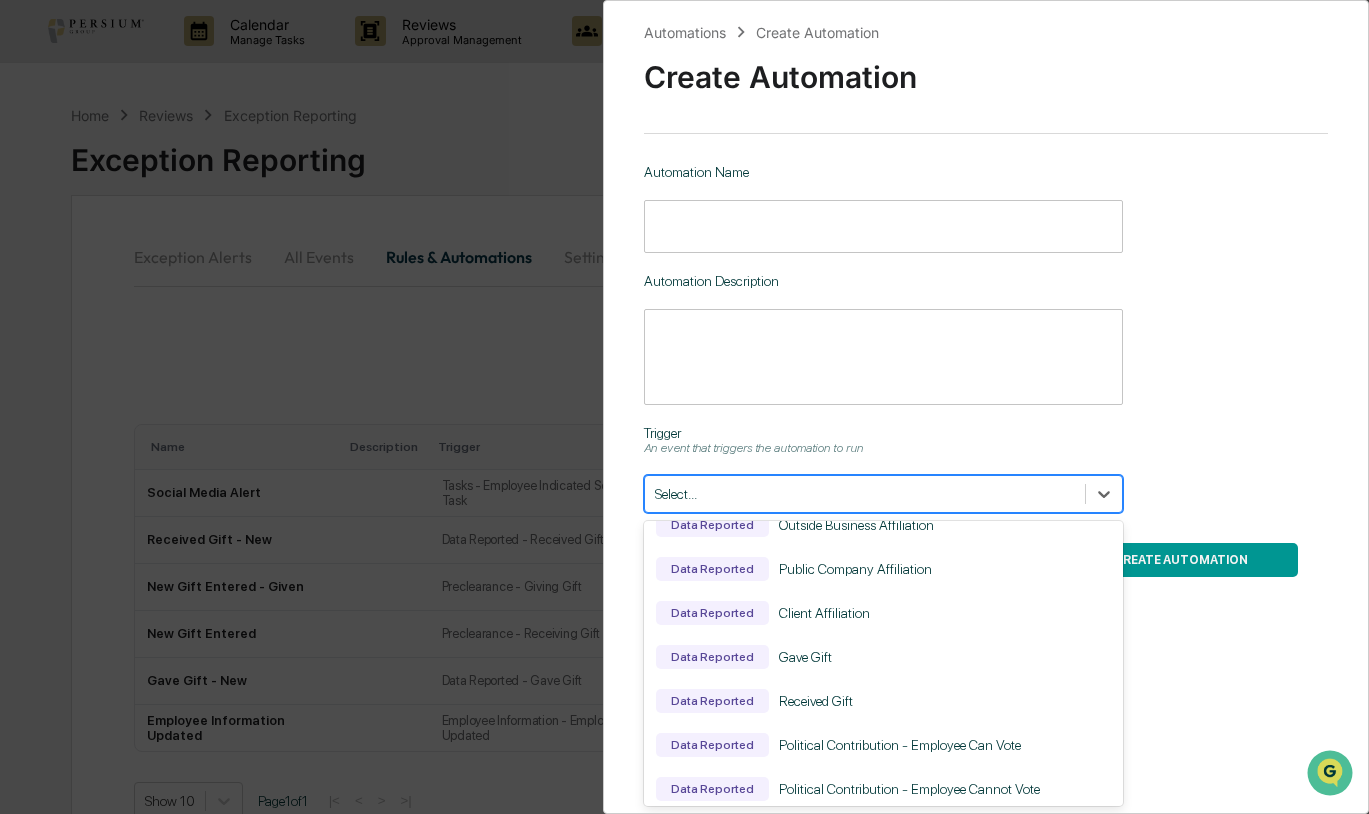 scroll, scrollTop: 200, scrollLeft: 0, axis: vertical 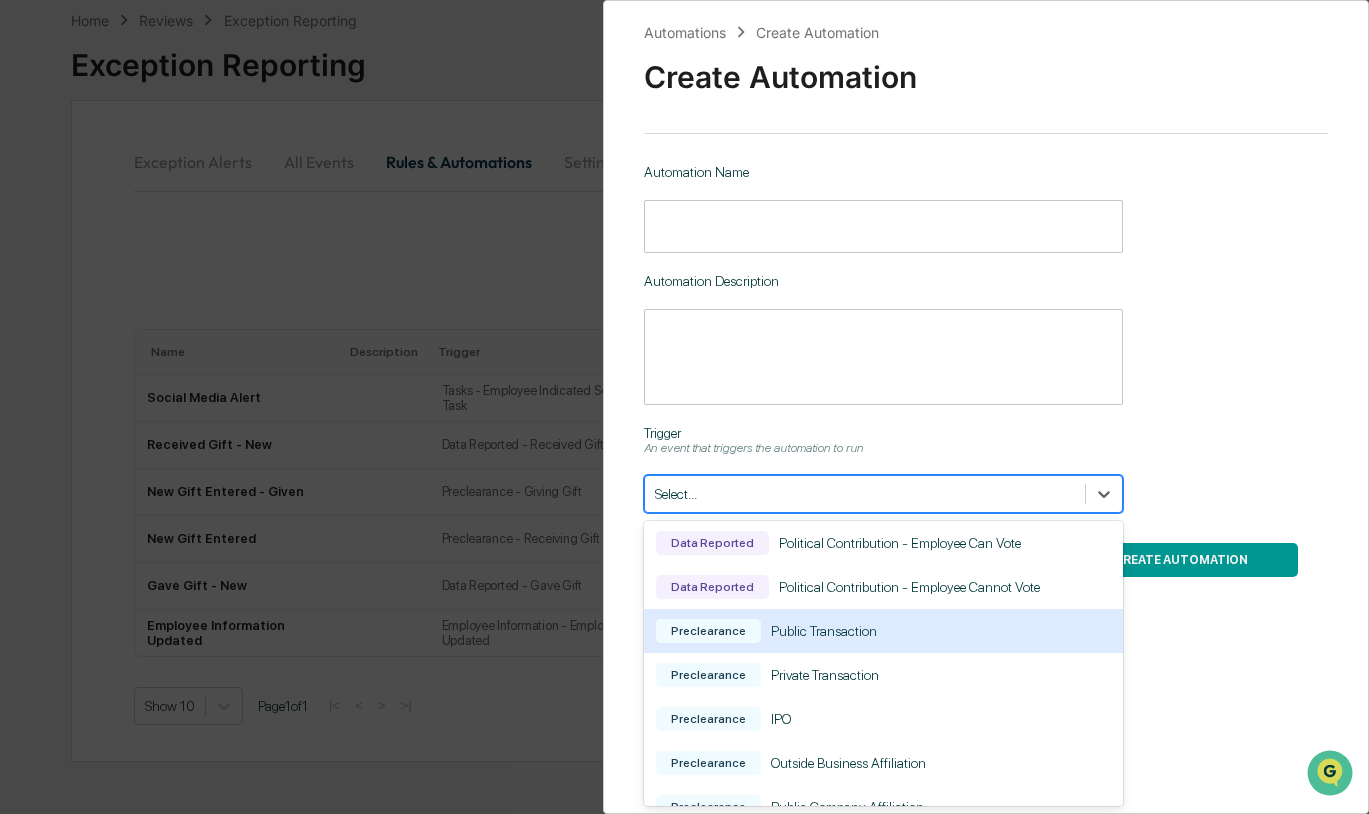 click on "Public Transaction" at bounding box center (824, 631) 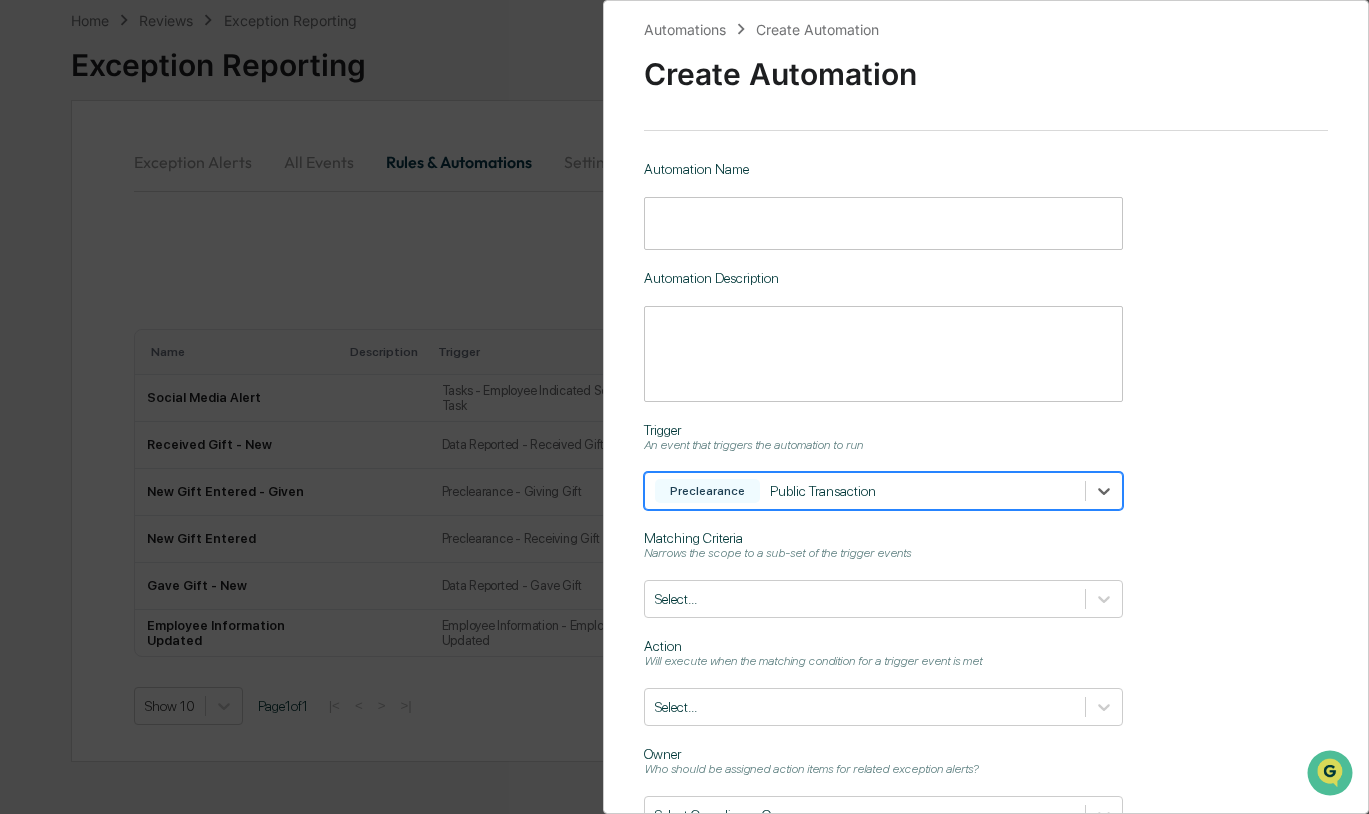 scroll, scrollTop: 158, scrollLeft: 0, axis: vertical 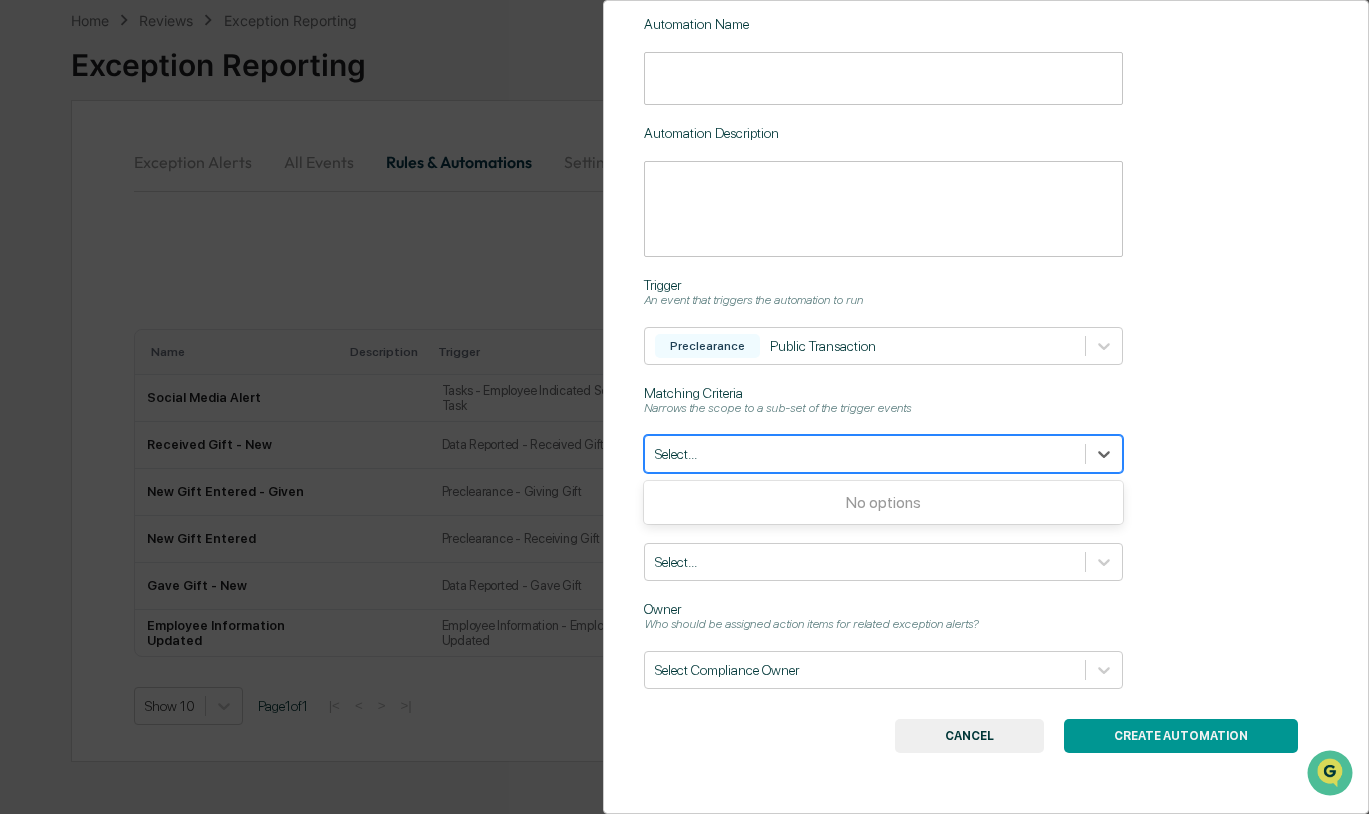 click on "Select..." at bounding box center [883, 454] 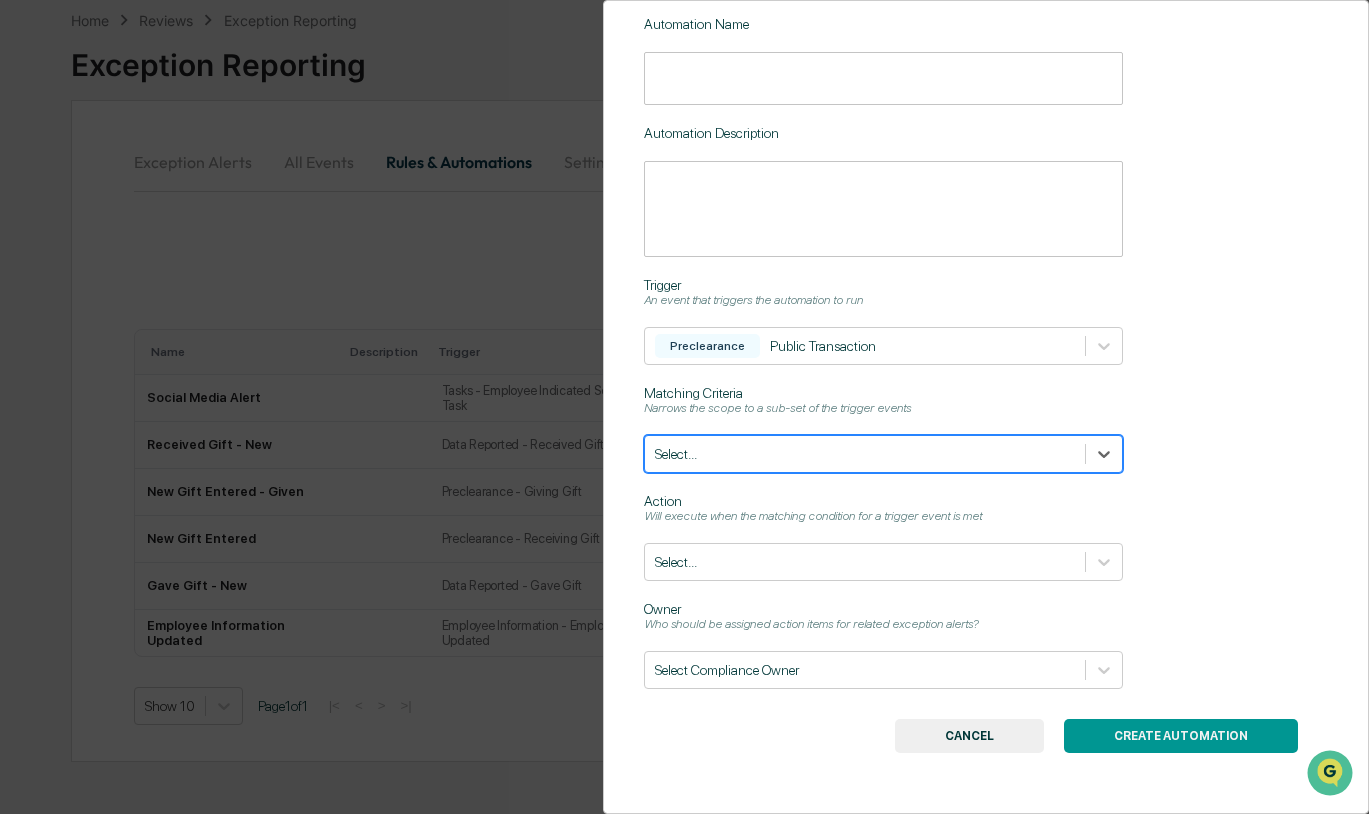 click on "Automation Name ​ Automation Description * ​ Trigger An event that triggers the automation to run Preclearance Public Transaction Matching Criteria Narrows the scope to a sub-set of the trigger events Select... Action Will execute when the matching condition for a trigger event is met Select... Owner  Who should be assigned action items for related exception alerts? Select Compliance Owner" at bounding box center [986, 352] 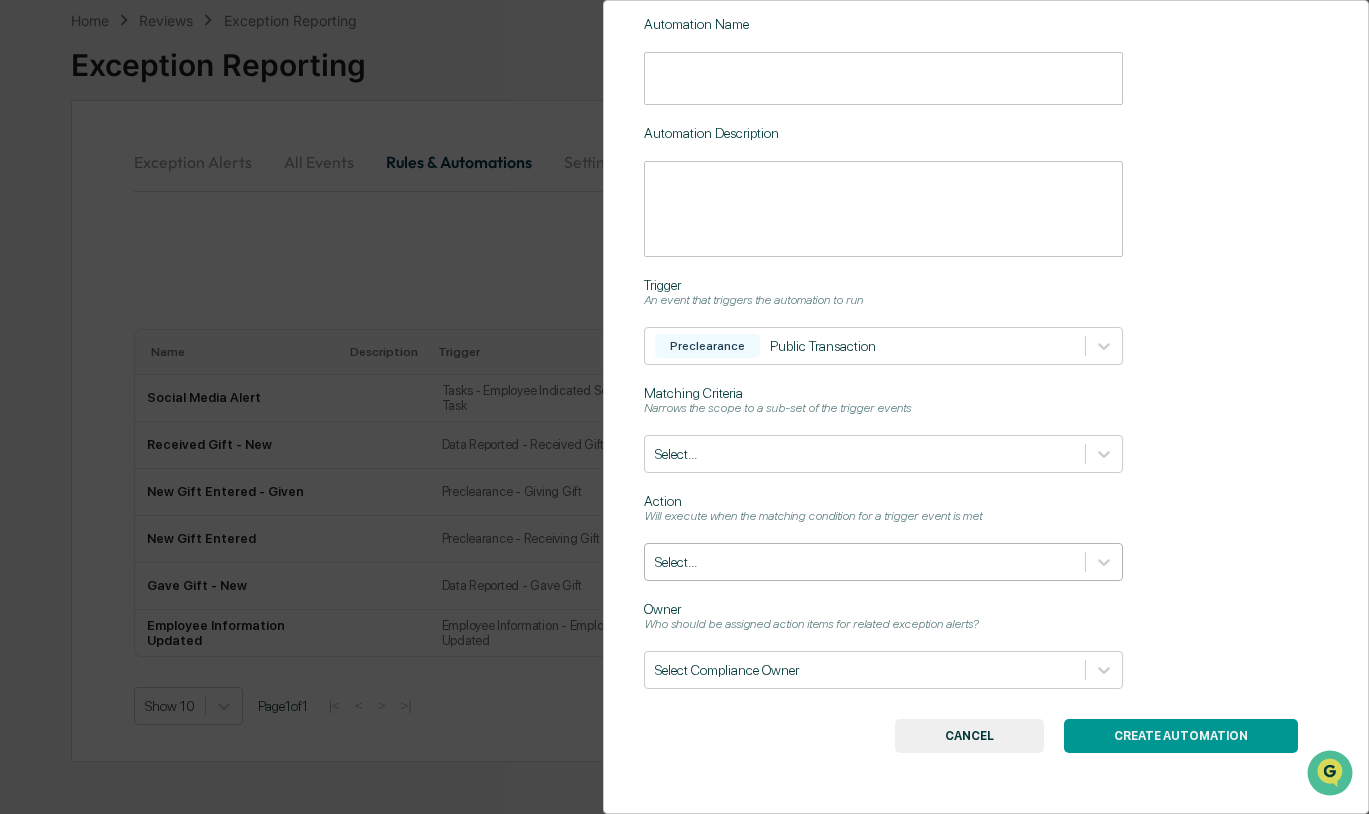 click at bounding box center (865, 562) 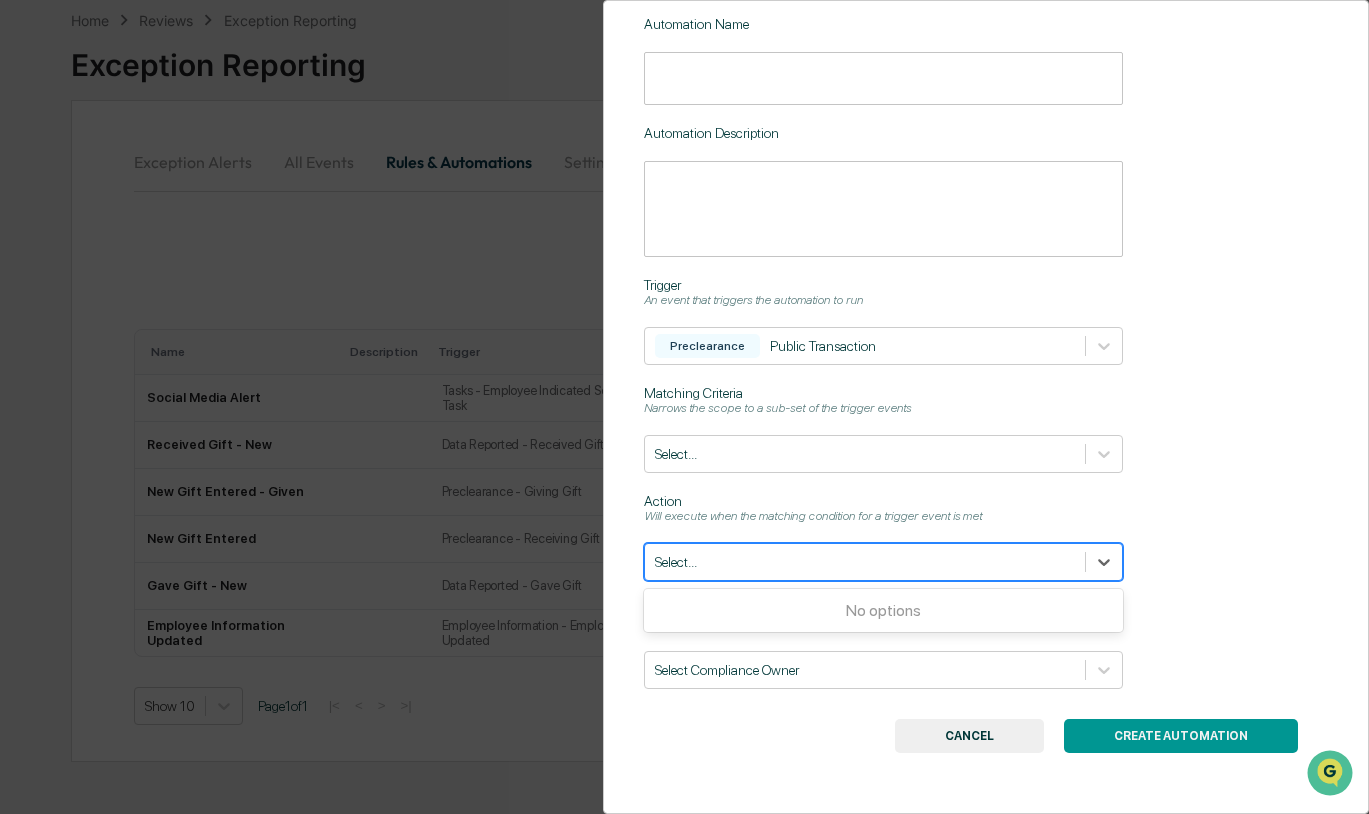click on "No options" at bounding box center [883, 610] 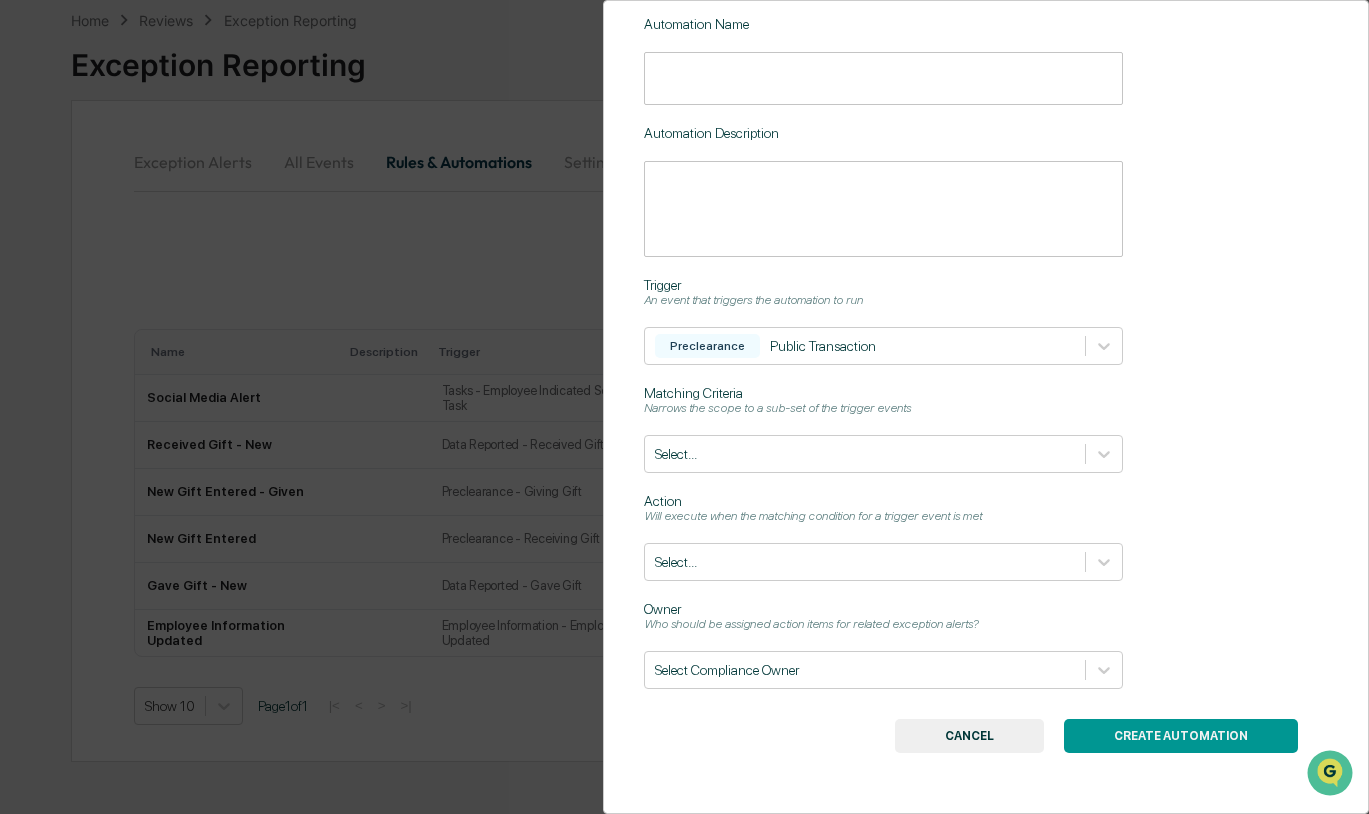 click on "Action" at bounding box center (986, 501) 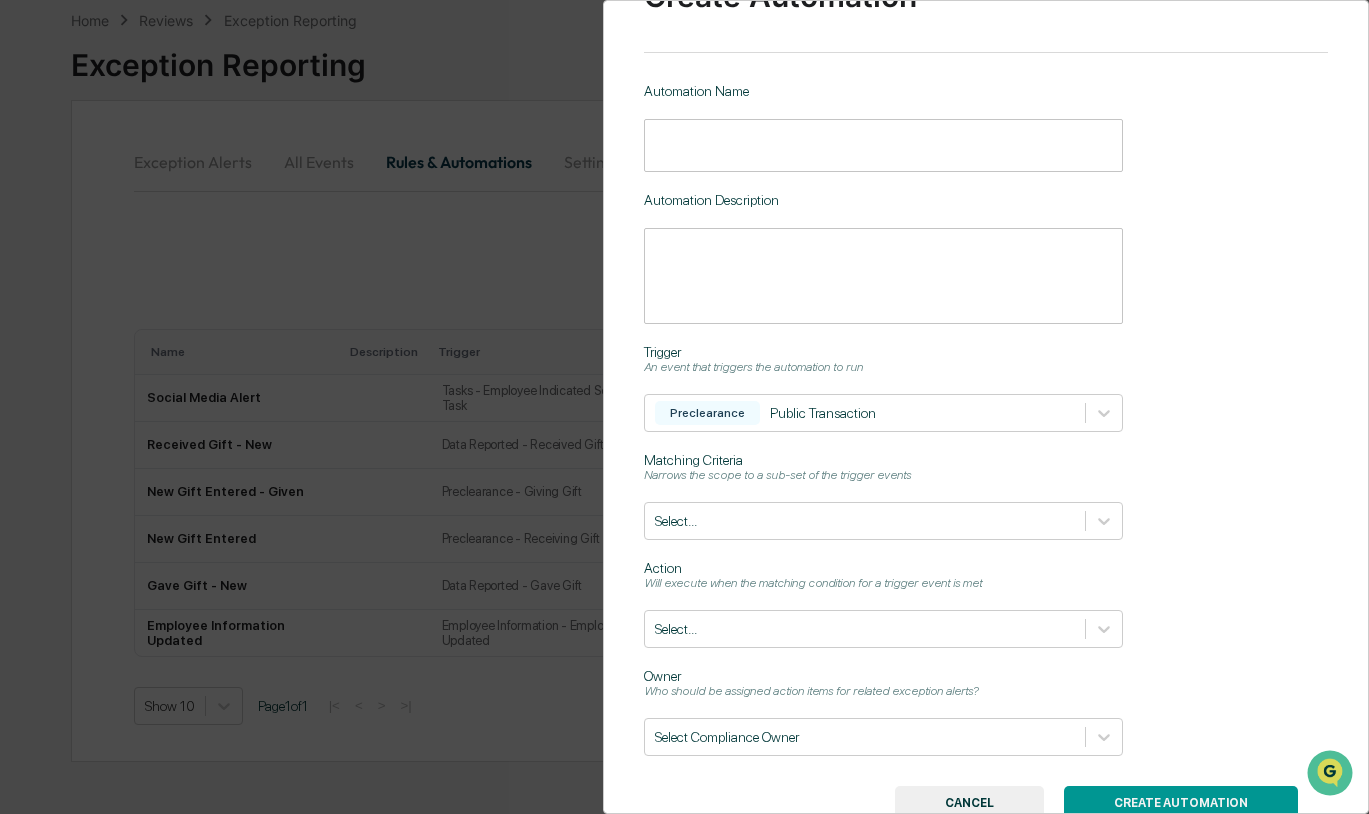 scroll, scrollTop: 0, scrollLeft: 0, axis: both 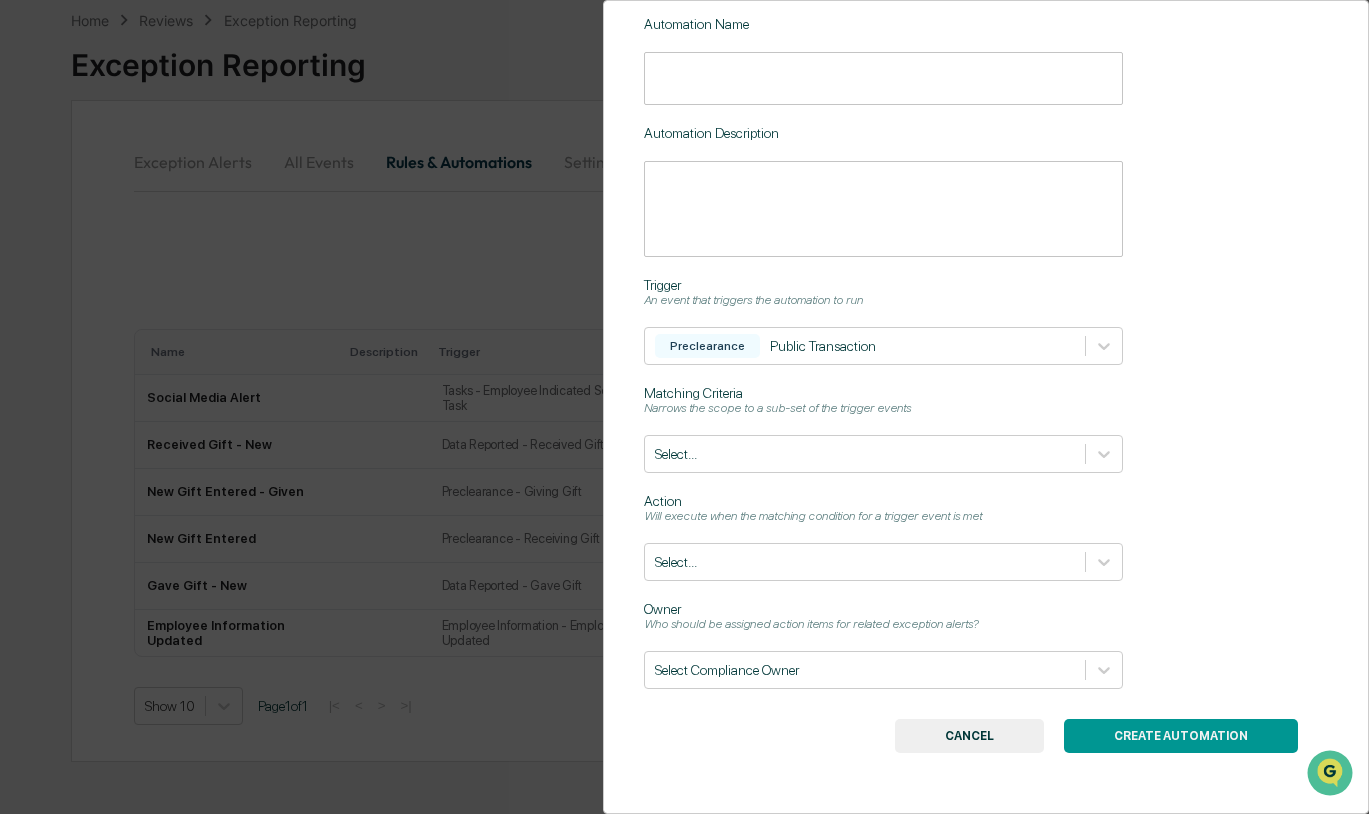click on "Who should be assigned action items for related exception alerts?" at bounding box center (986, 624) 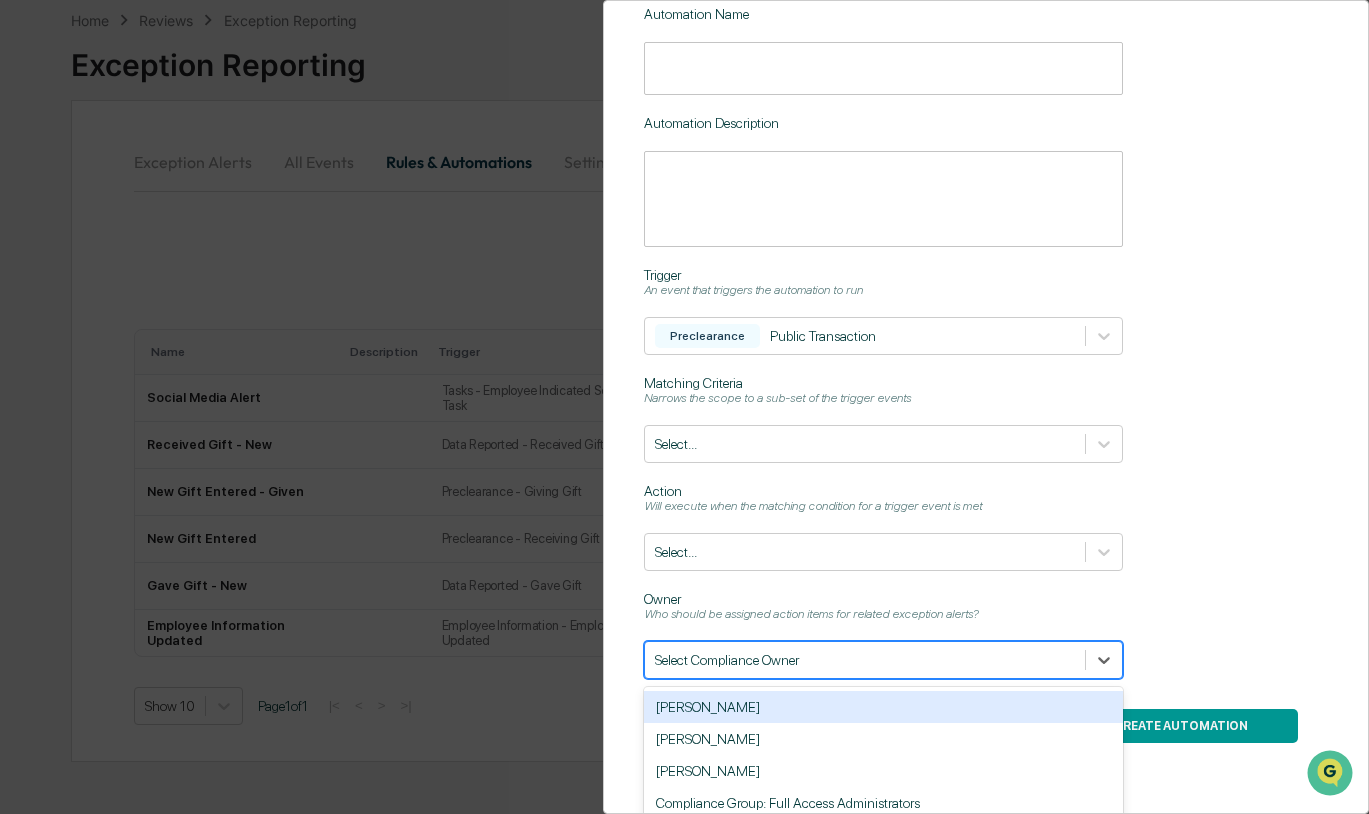 click on "Select Compliance Owner" at bounding box center [883, 660] 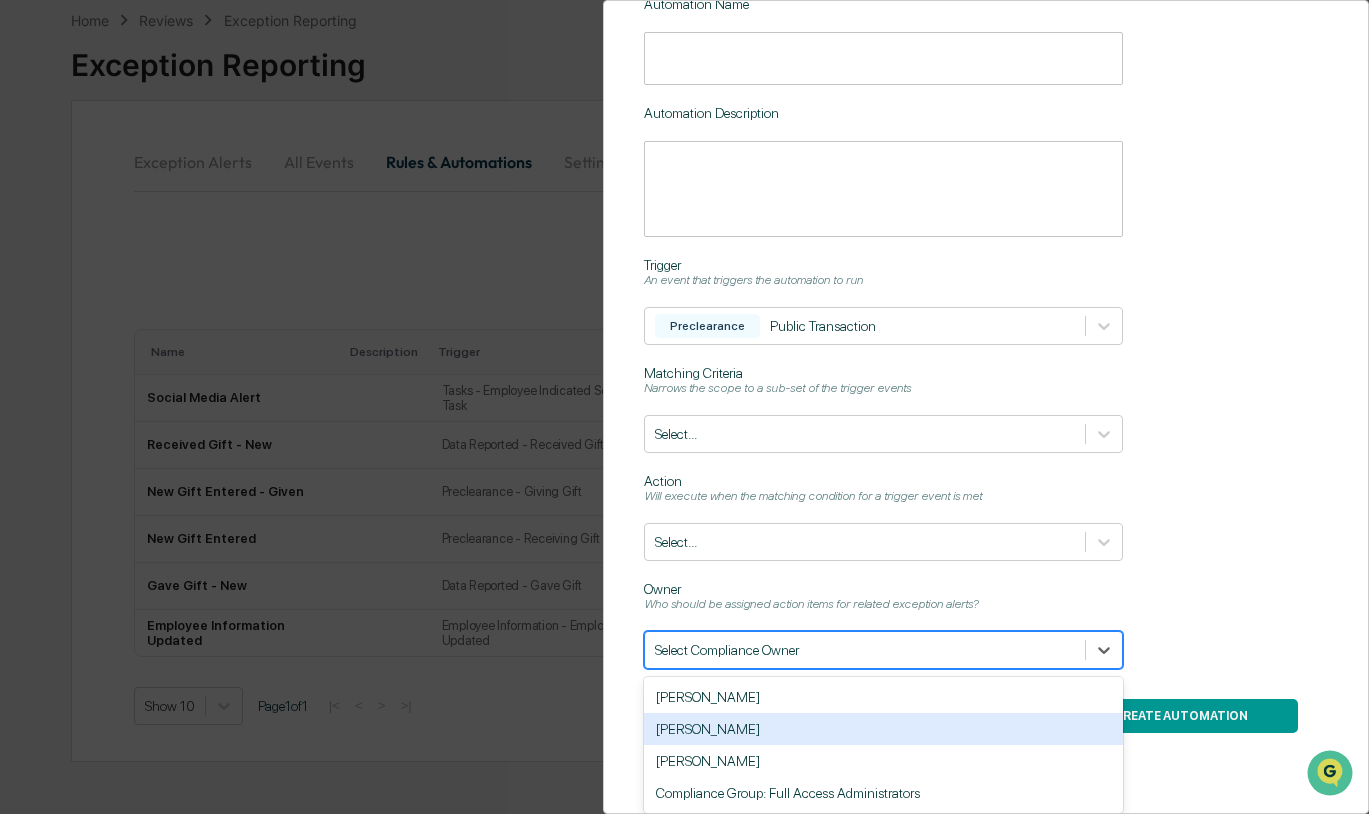 click on "[PERSON_NAME]" at bounding box center [883, 729] 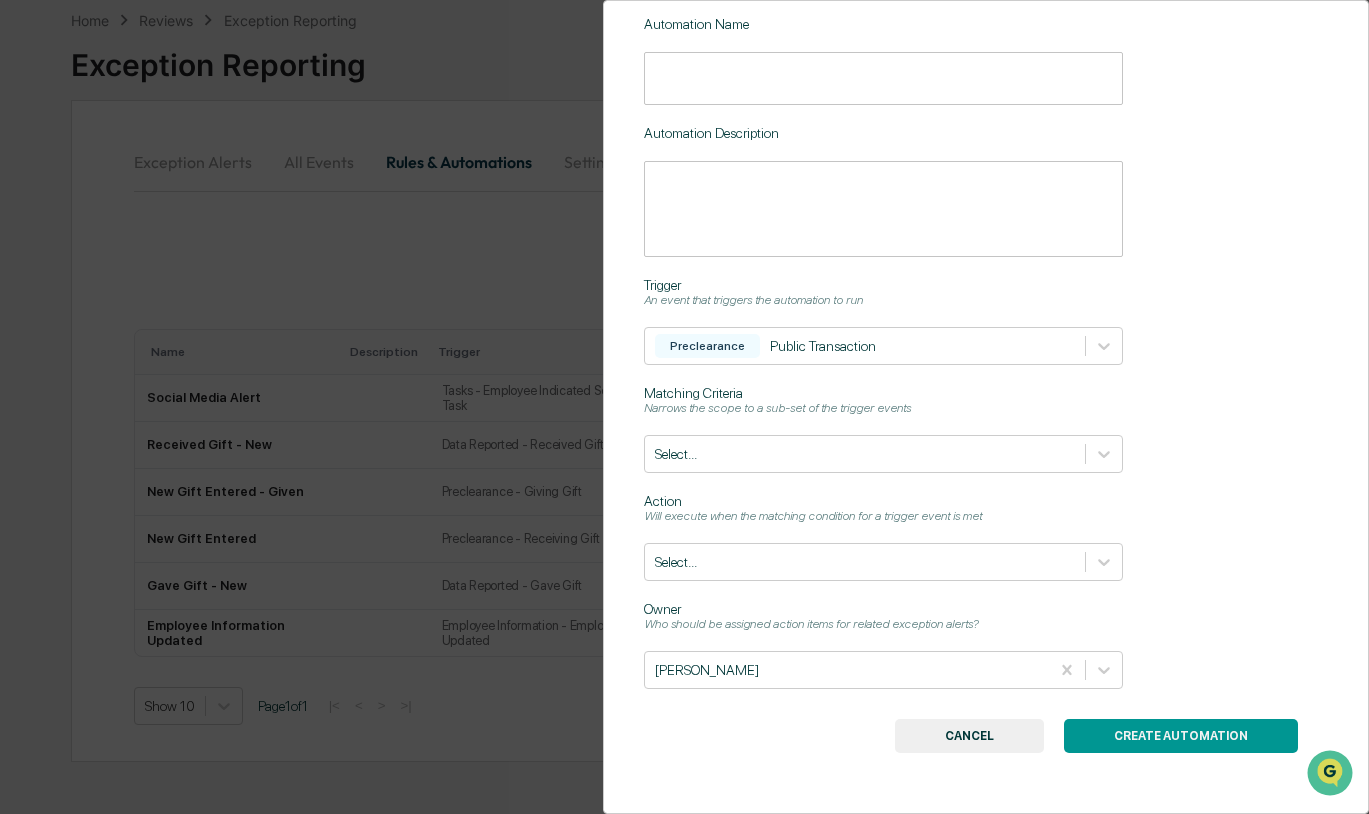 click on "Automation Name ​ Automation Description * ​ Trigger An event that triggers the automation to run Preclearance Public Transaction Matching Criteria Narrows the scope to a sub-set of the trigger events Select... Action Will execute when the matching condition for a trigger event is met Select... Owner  Who should be assigned action items for related exception alerts? [PERSON_NAME]" at bounding box center [986, 352] 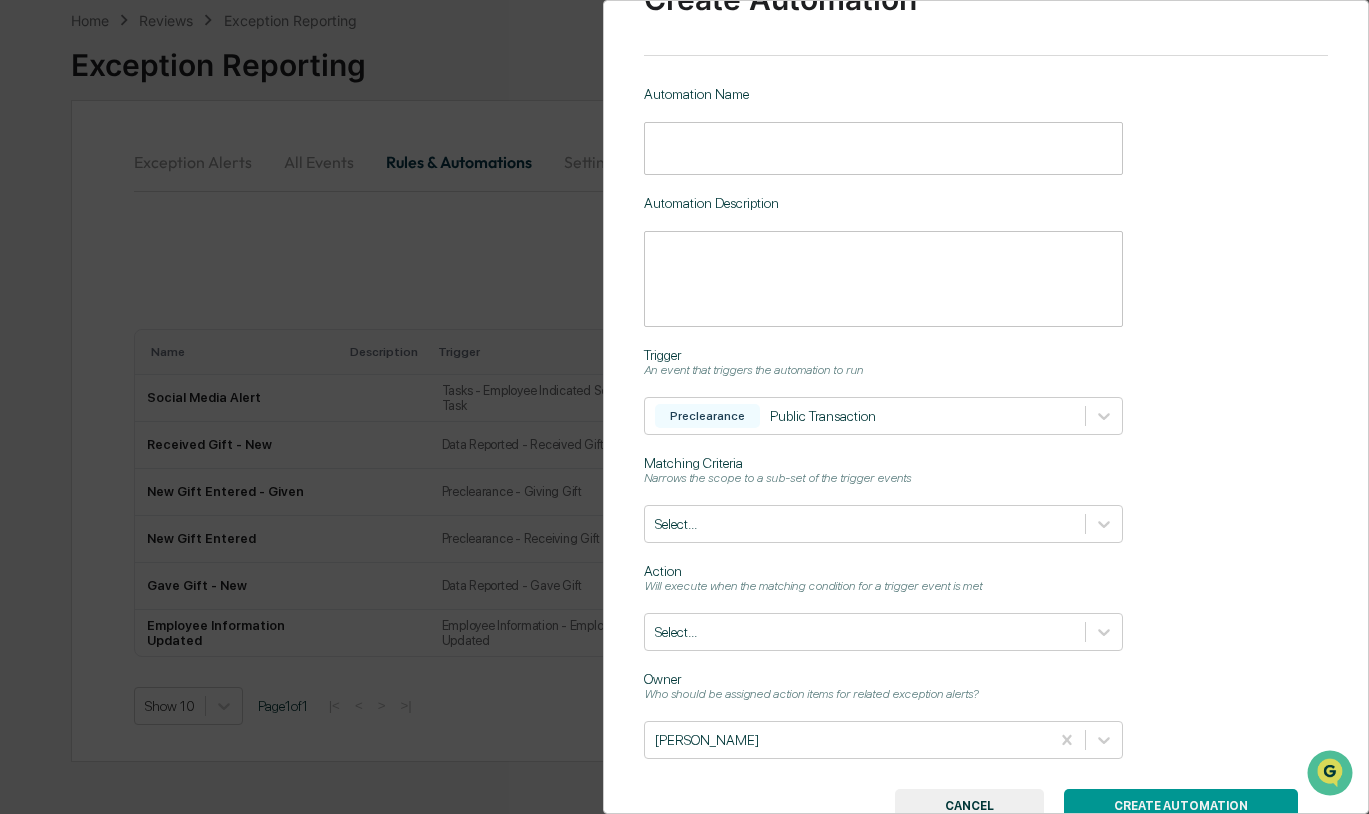 scroll, scrollTop: 0, scrollLeft: 0, axis: both 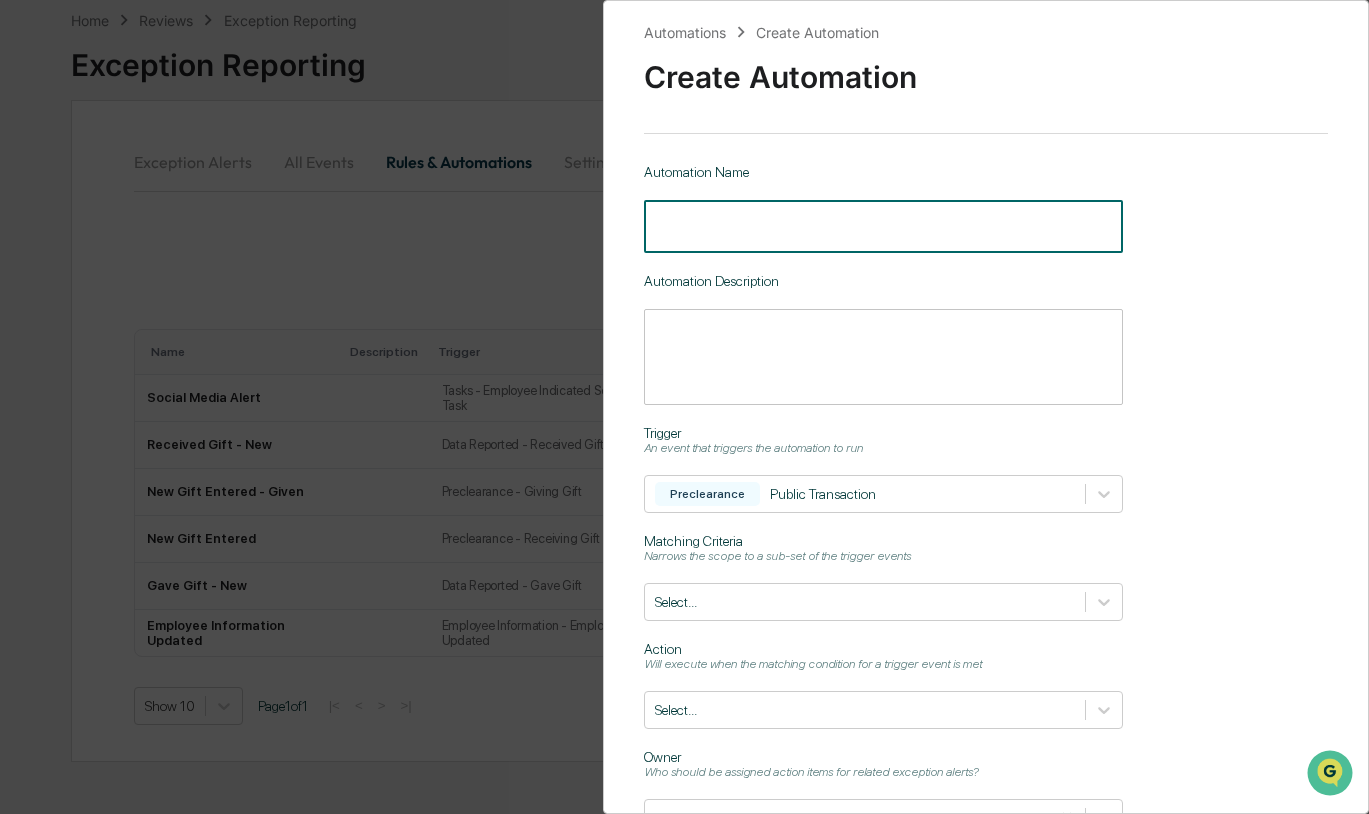 click at bounding box center (883, 226) 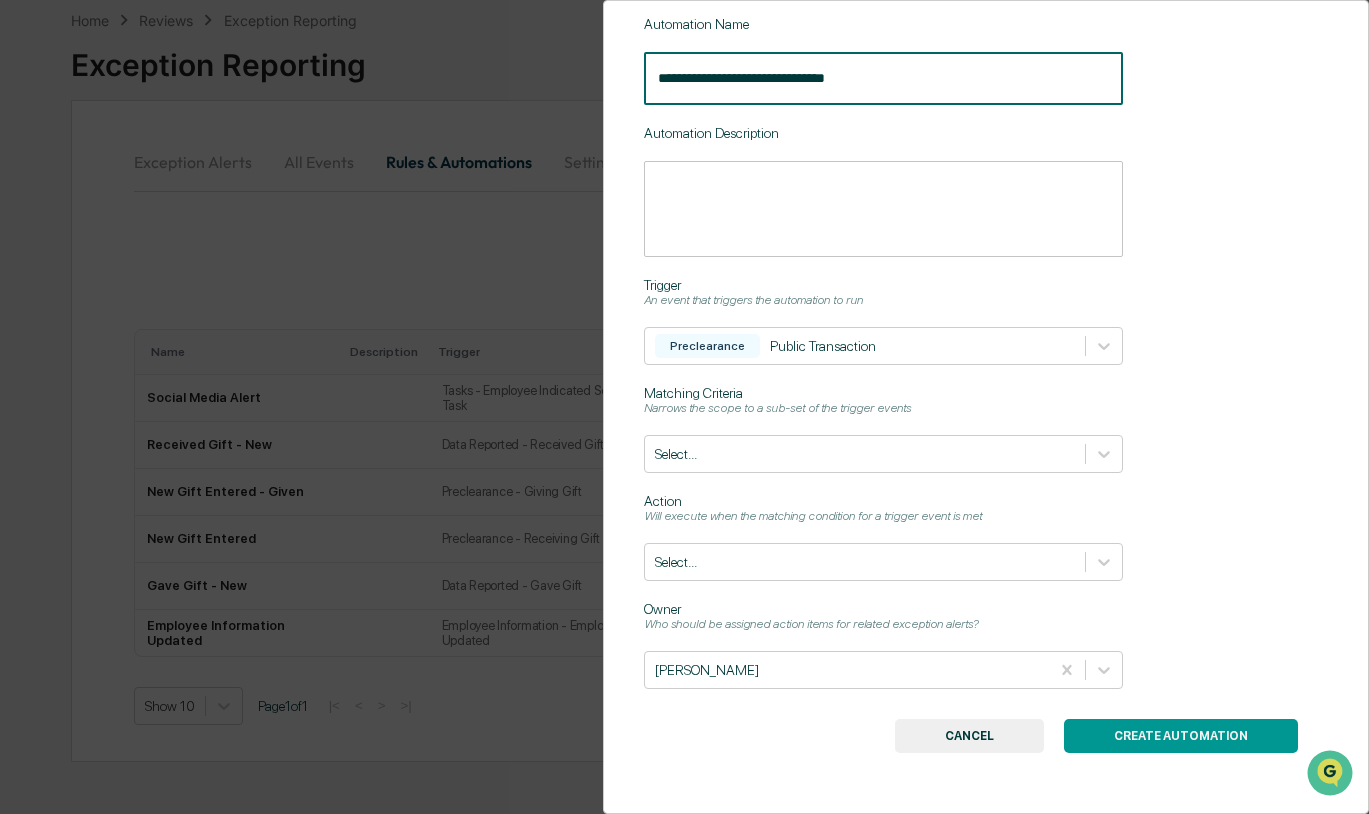 scroll, scrollTop: 158, scrollLeft: 0, axis: vertical 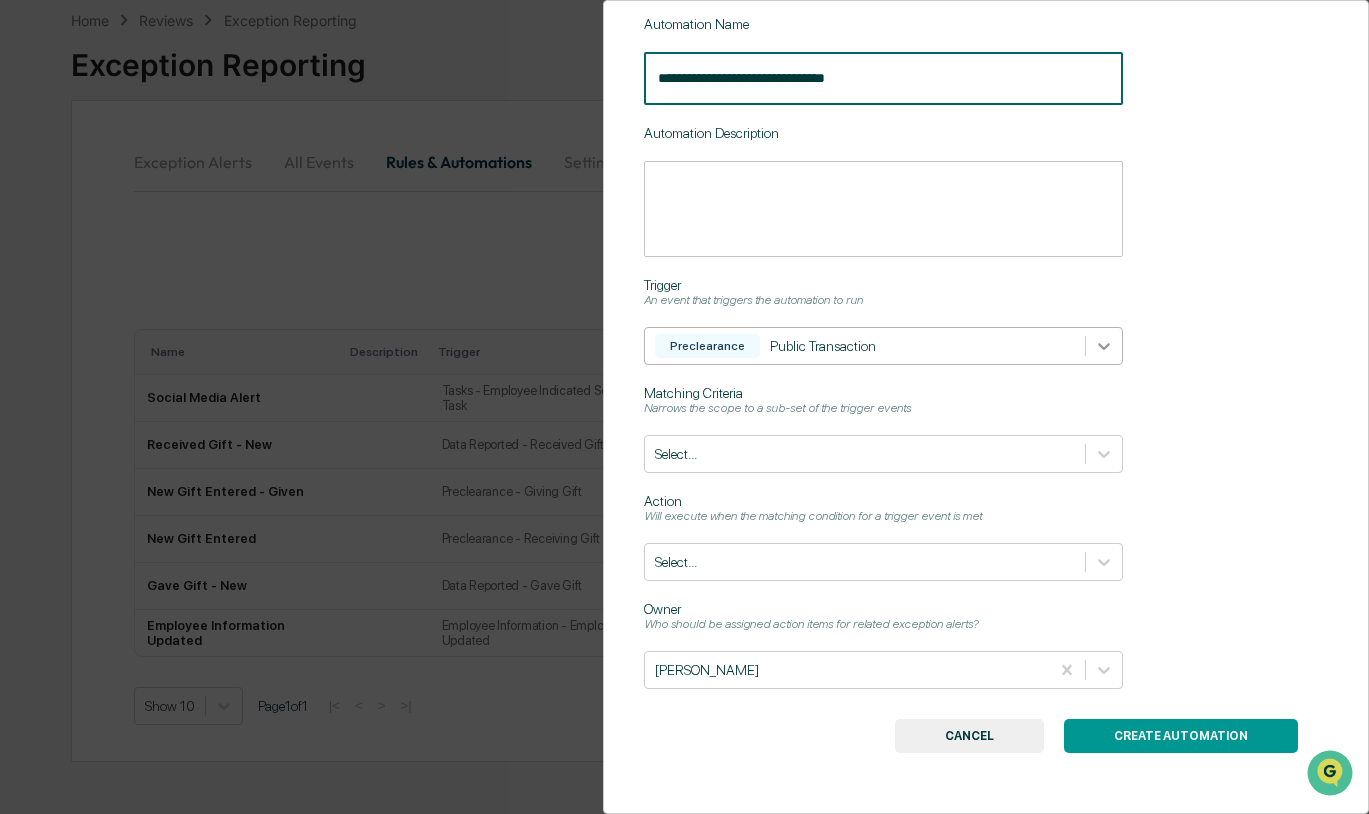 click 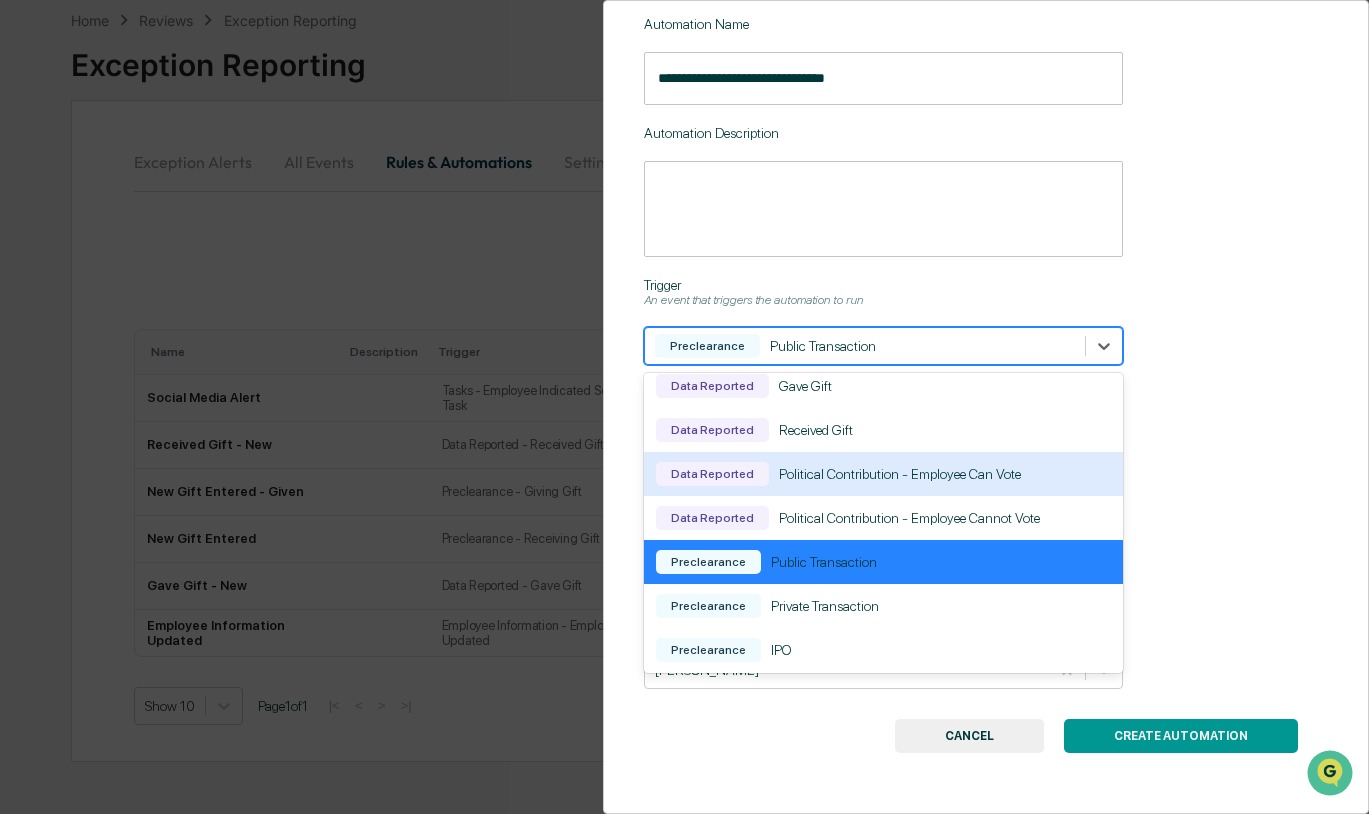 scroll, scrollTop: 347, scrollLeft: 0, axis: vertical 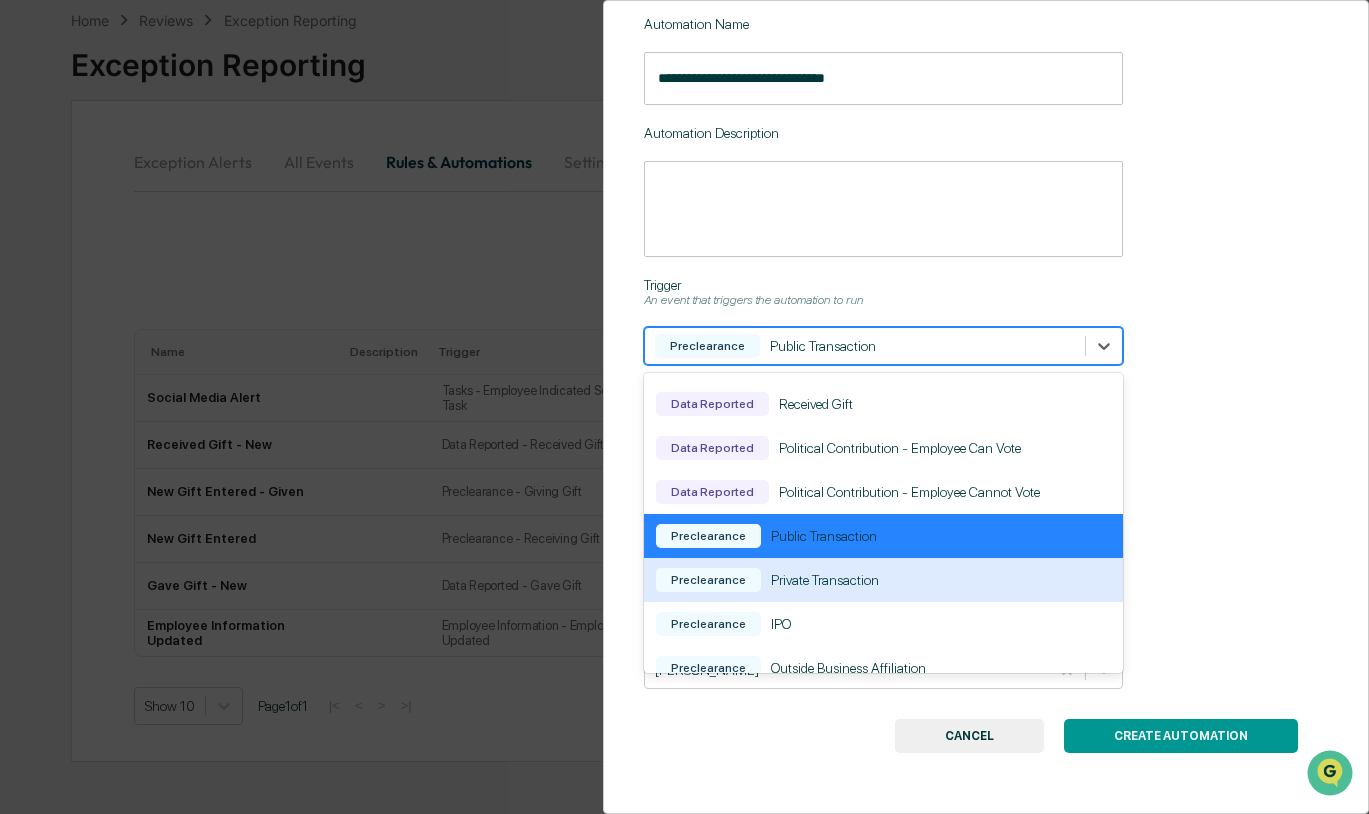 click on "Private Transaction" at bounding box center [825, 580] 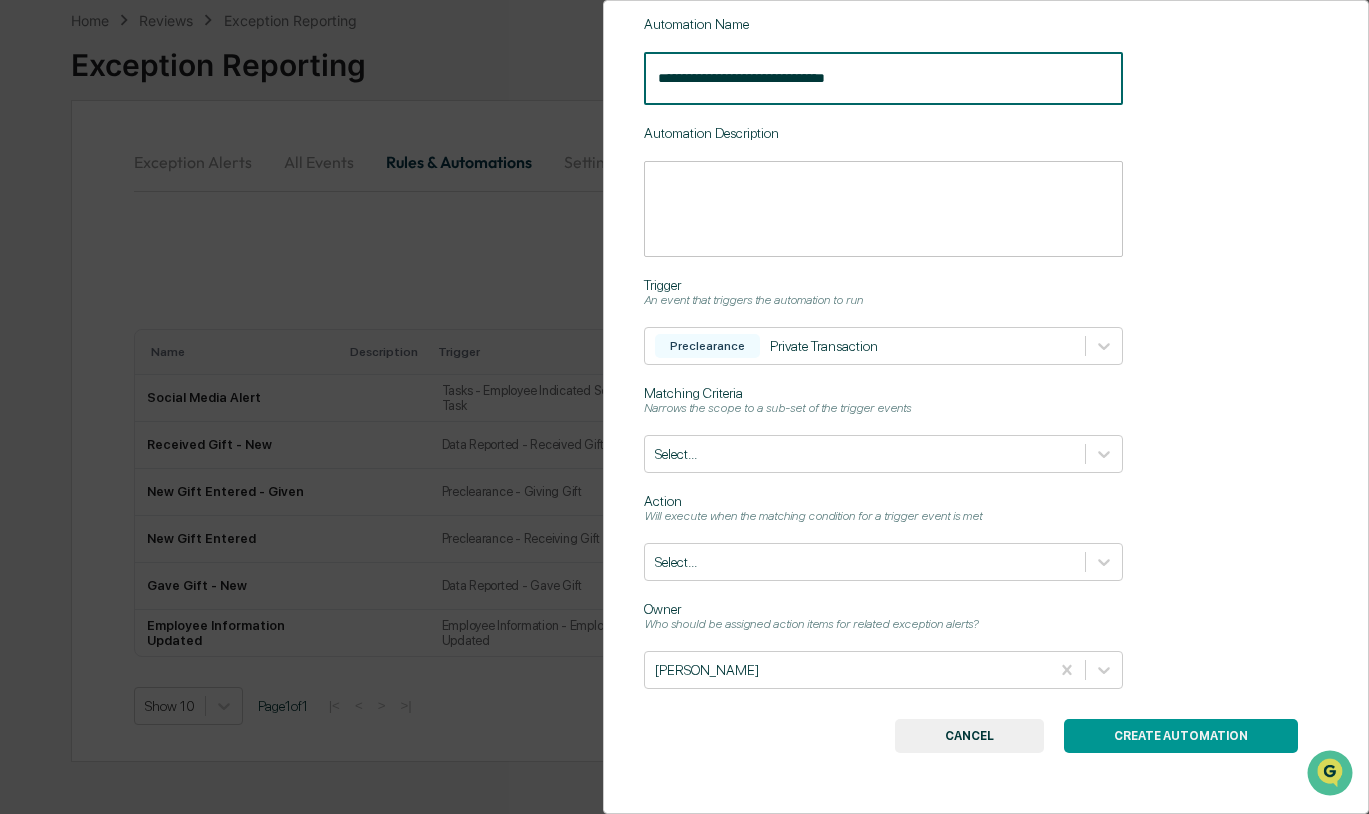 drag, startPoint x: 786, startPoint y: 78, endPoint x: 744, endPoint y: 79, distance: 42.0119 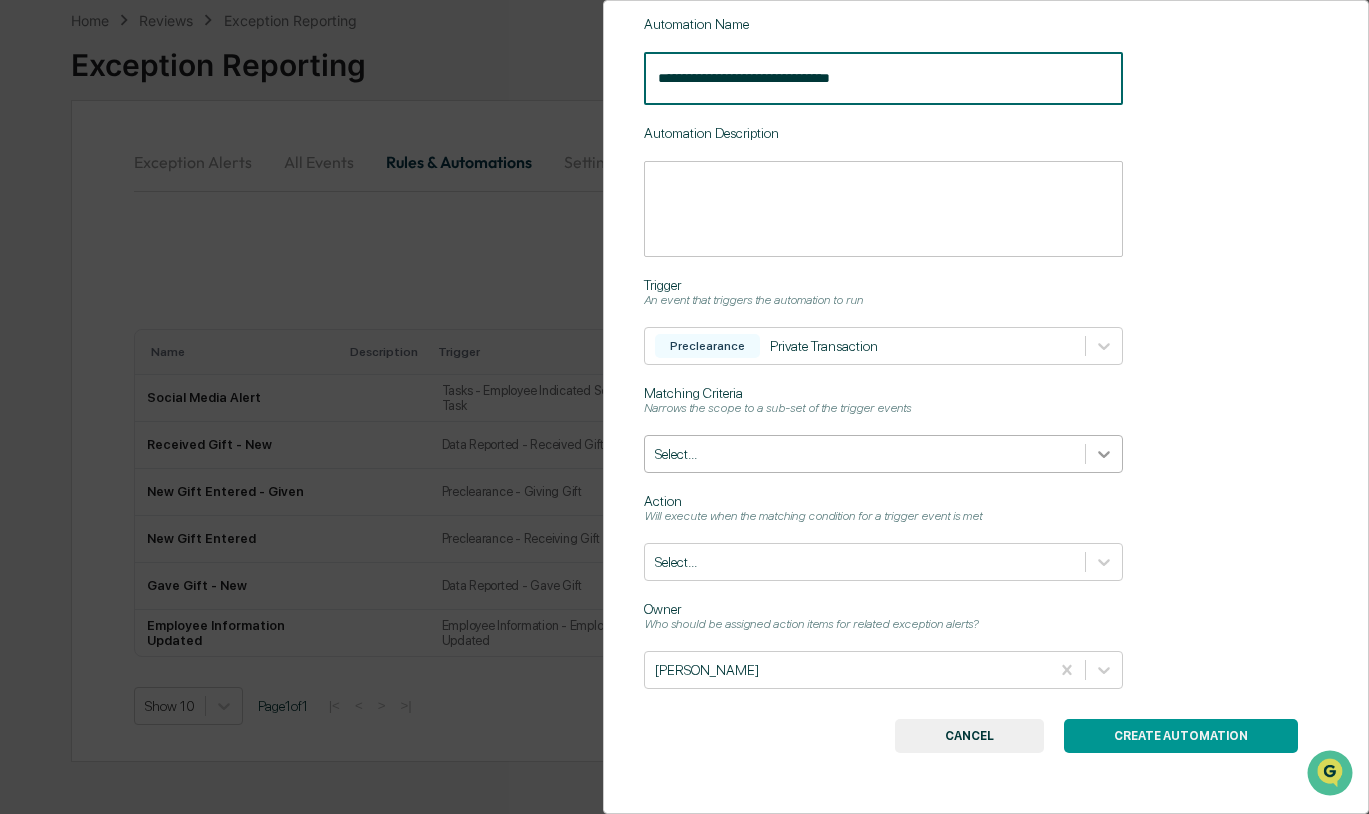 type on "**********" 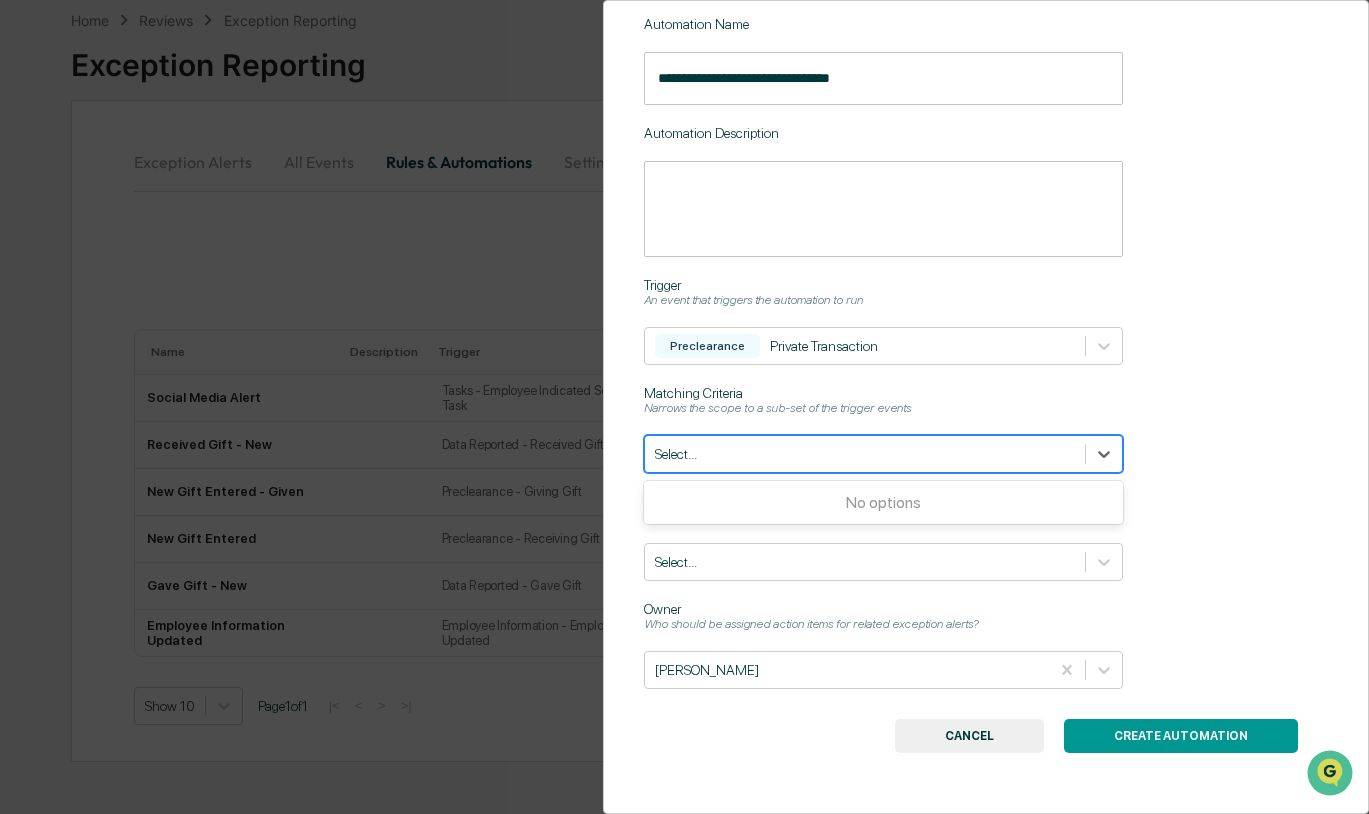 click on "**********" at bounding box center [986, 352] 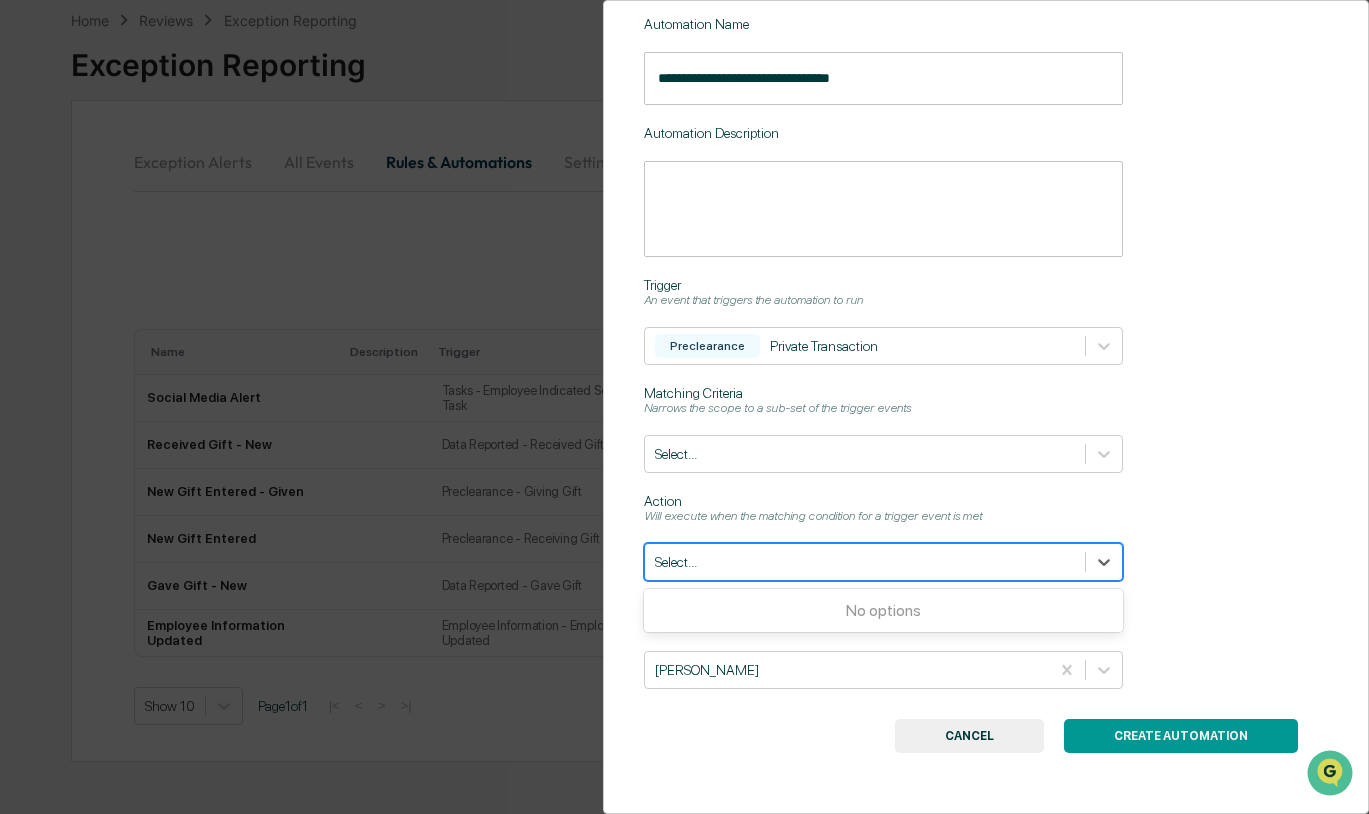 click at bounding box center (865, 562) 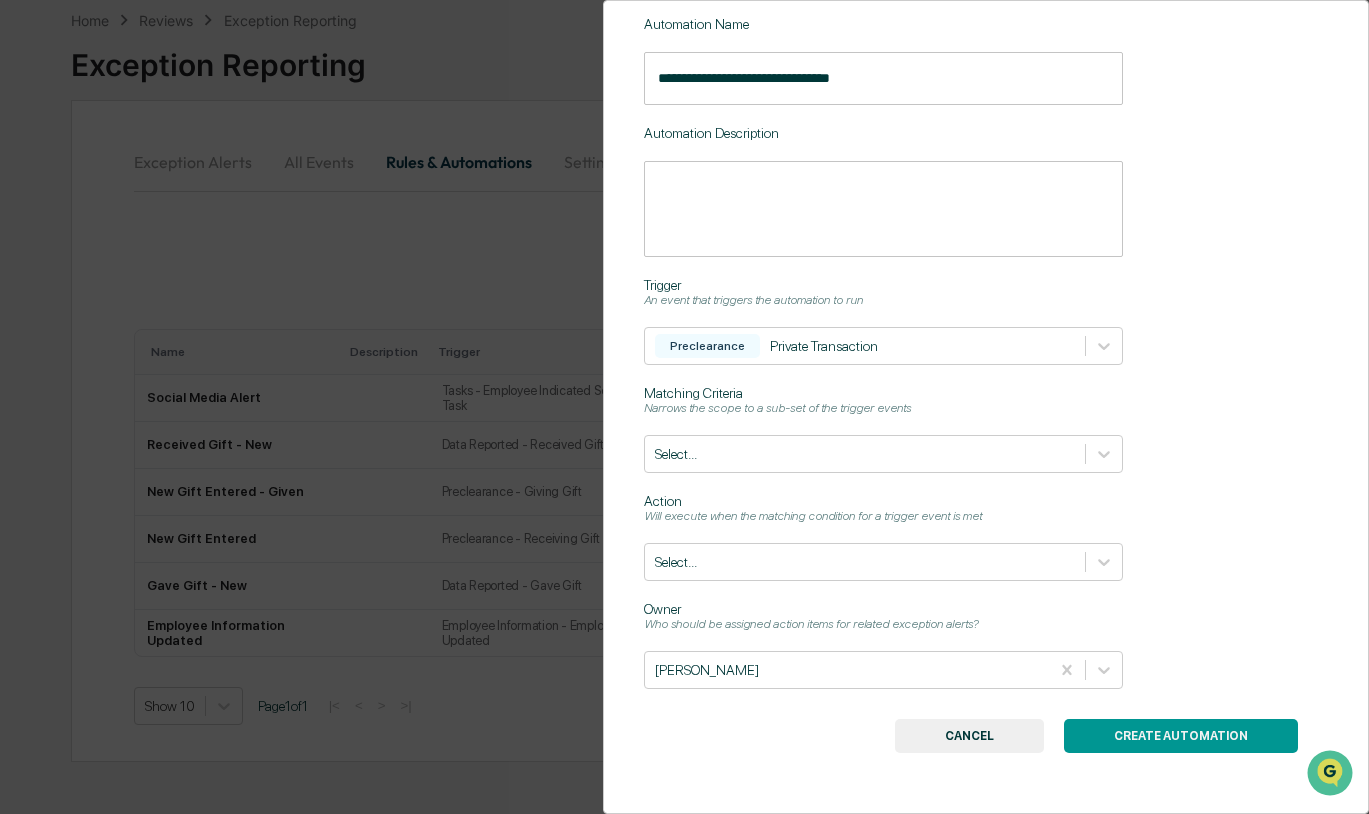 click on "Will execute when the matching condition for a trigger event is met" at bounding box center [986, 516] 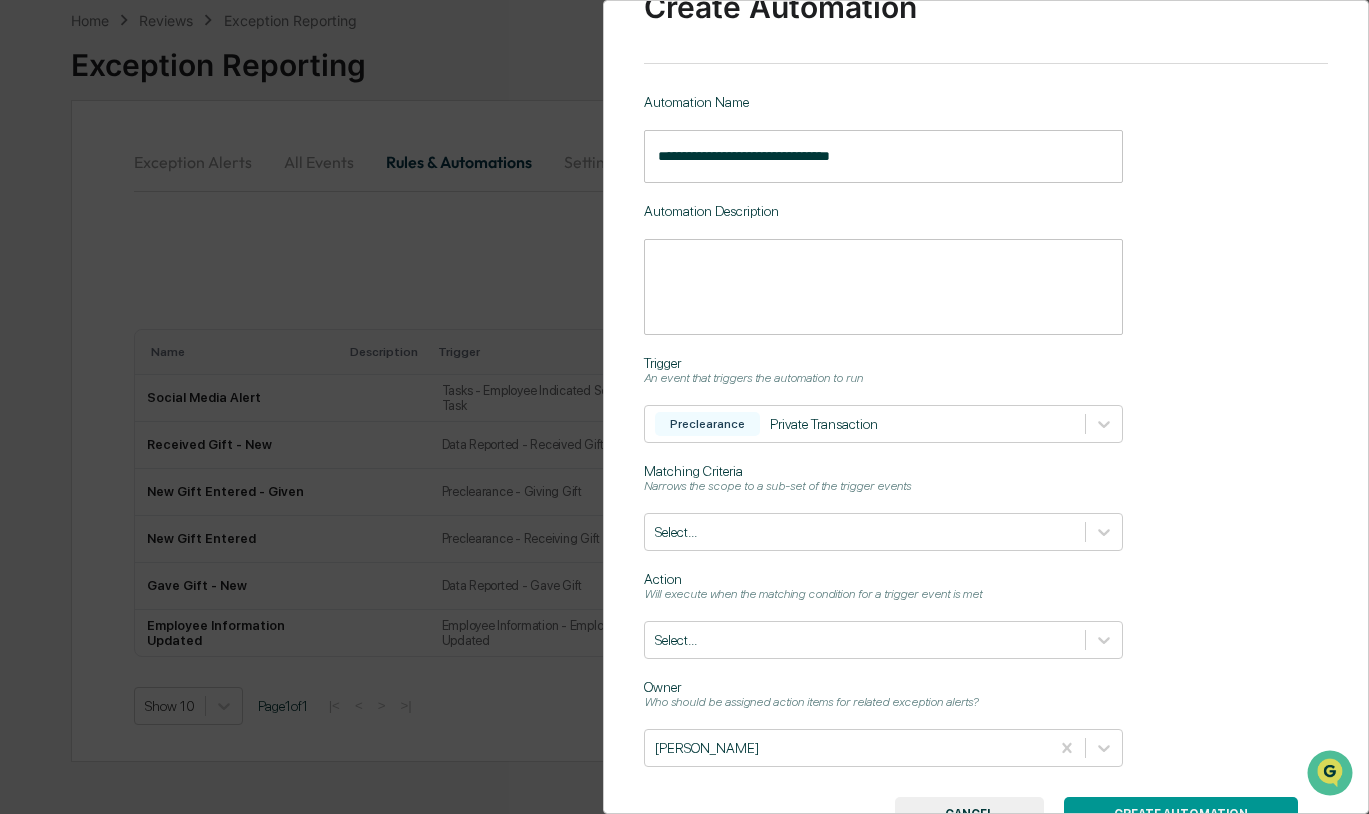 scroll, scrollTop: 0, scrollLeft: 0, axis: both 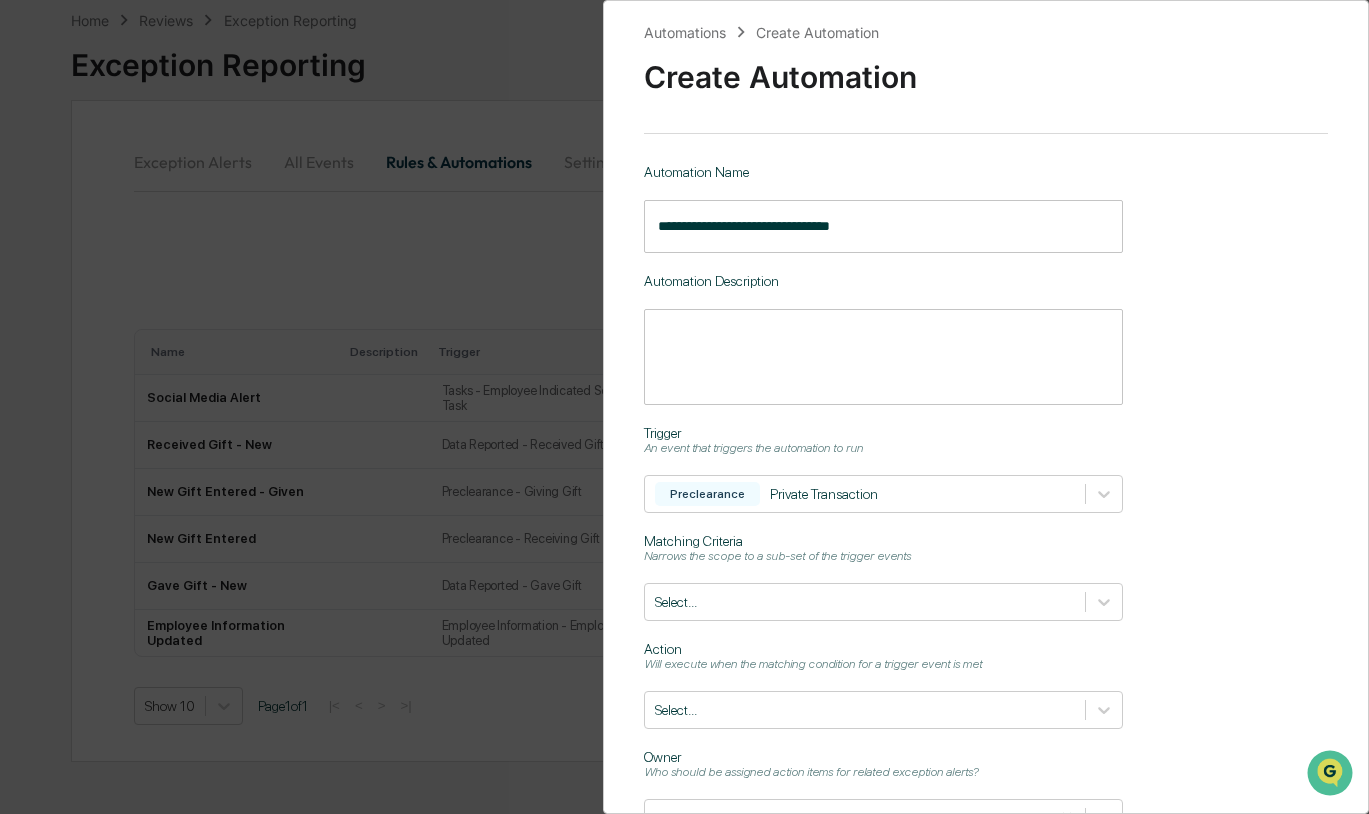 click at bounding box center [883, 357] 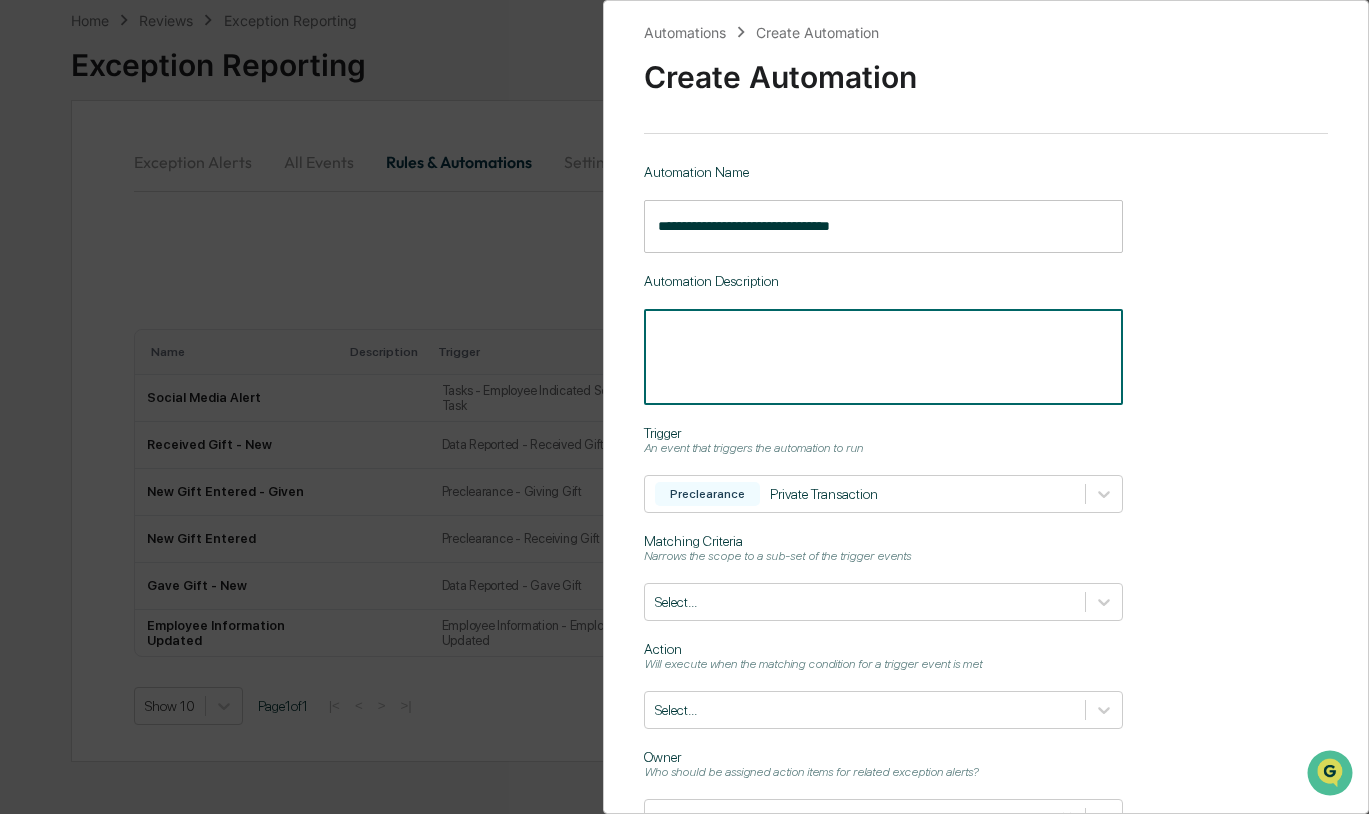 scroll, scrollTop: 158, scrollLeft: 0, axis: vertical 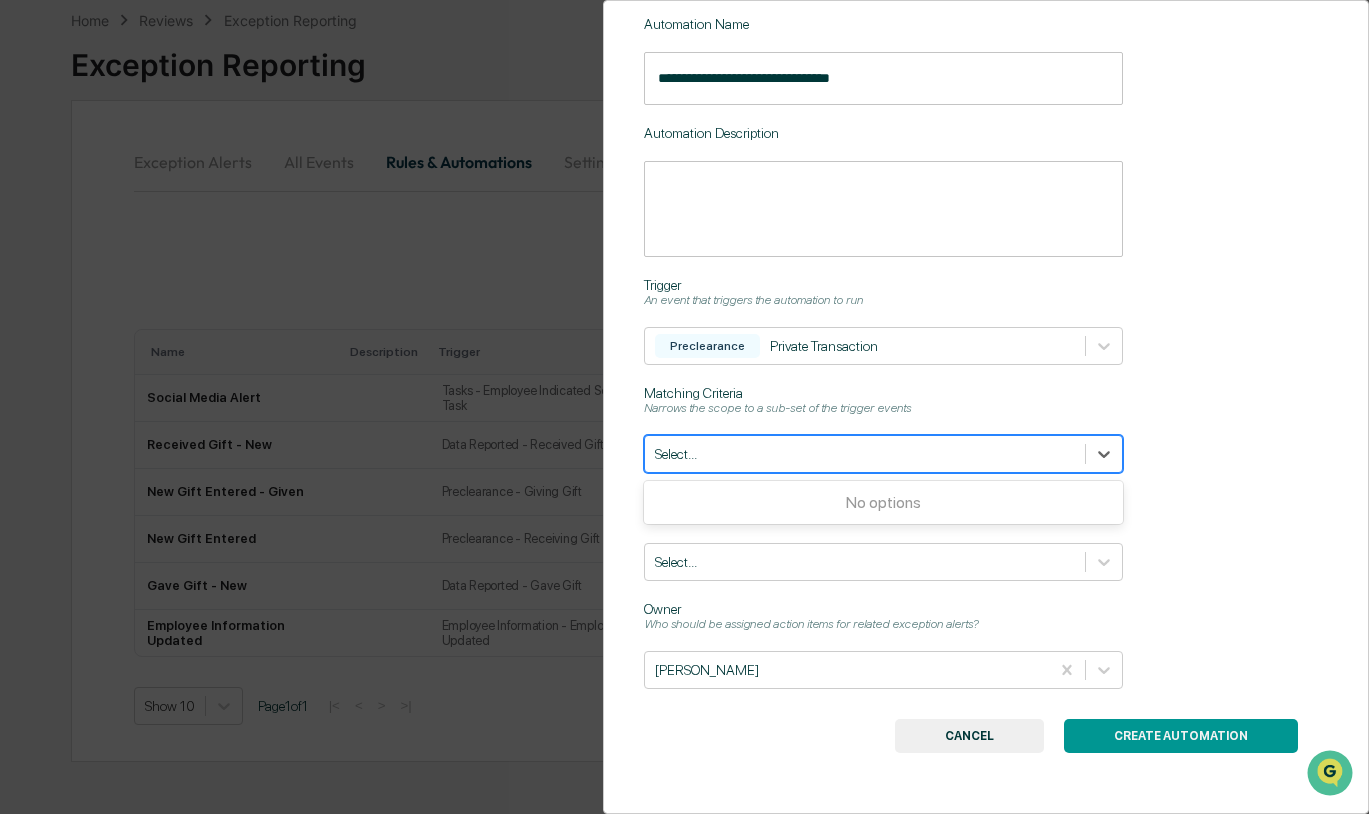 click at bounding box center (865, 454) 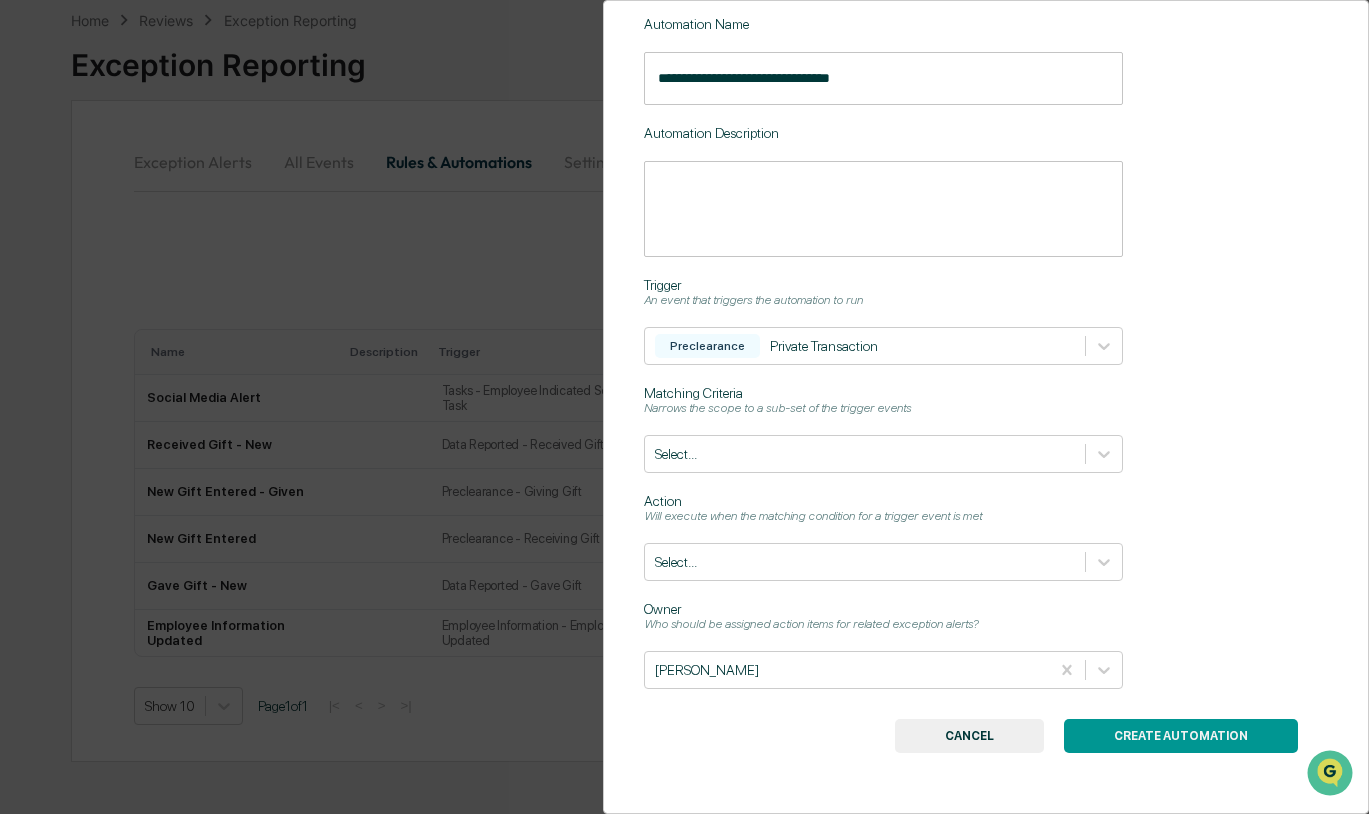 click on "Matching Criteria" at bounding box center (986, 393) 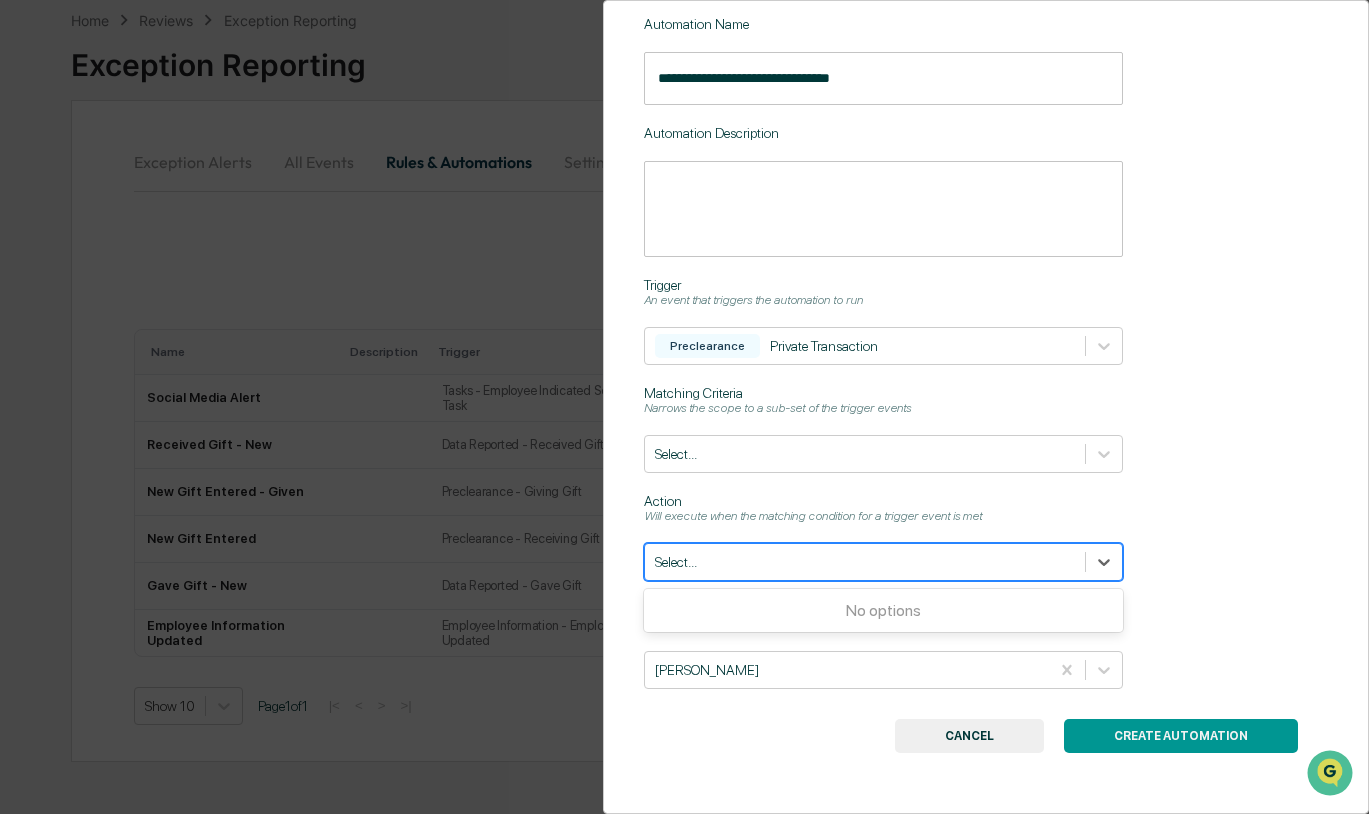 click at bounding box center (865, 562) 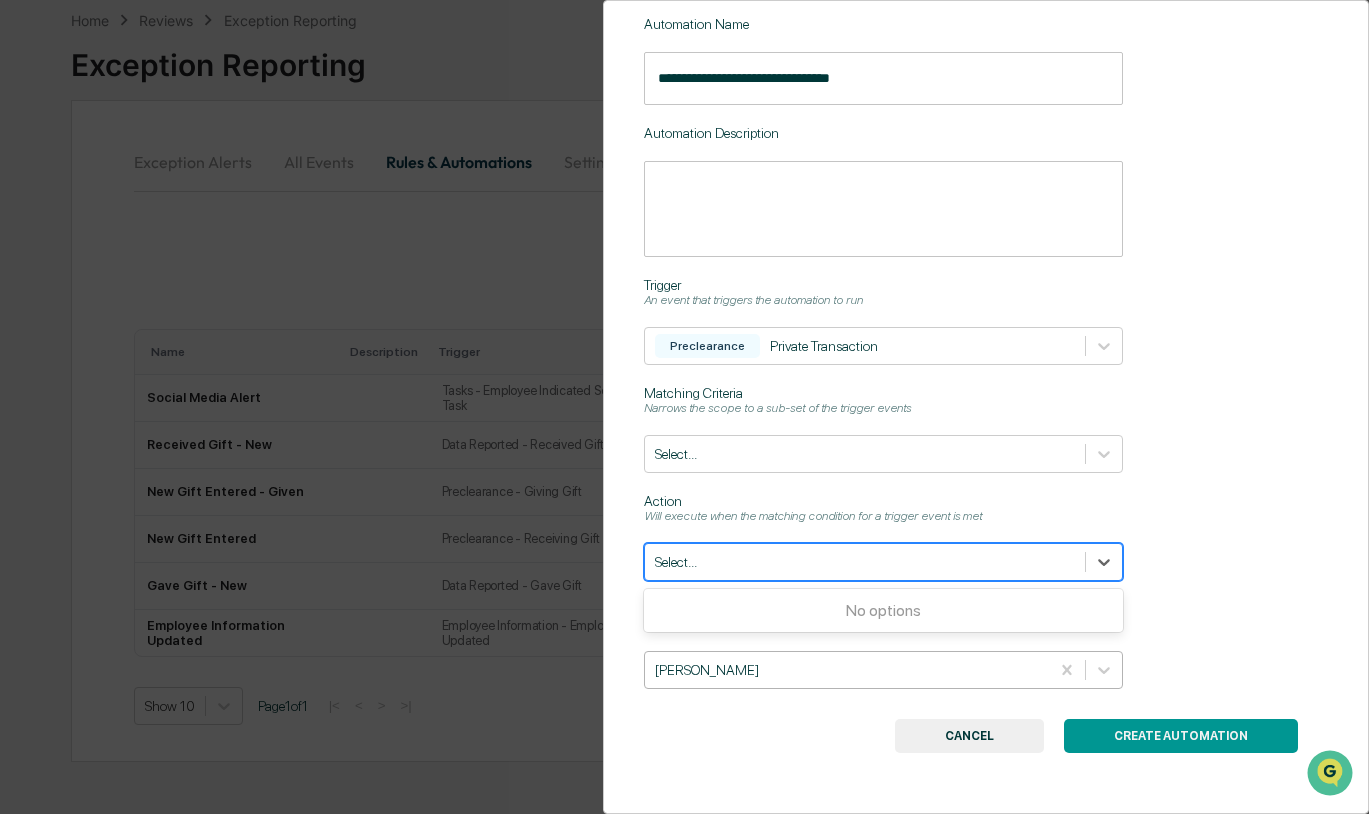 click on "[PERSON_NAME]" at bounding box center [847, 670] 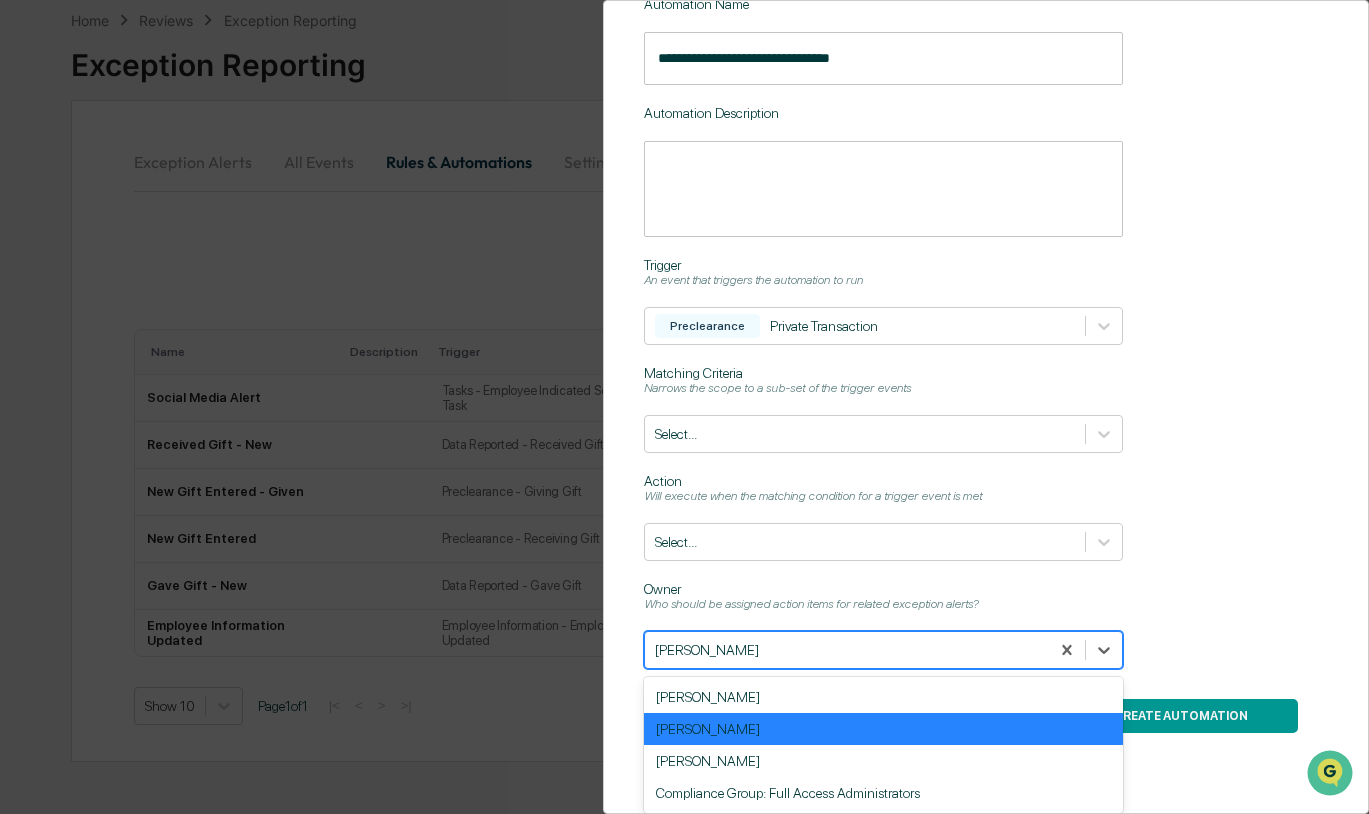 click on "[PERSON_NAME]" at bounding box center (883, 729) 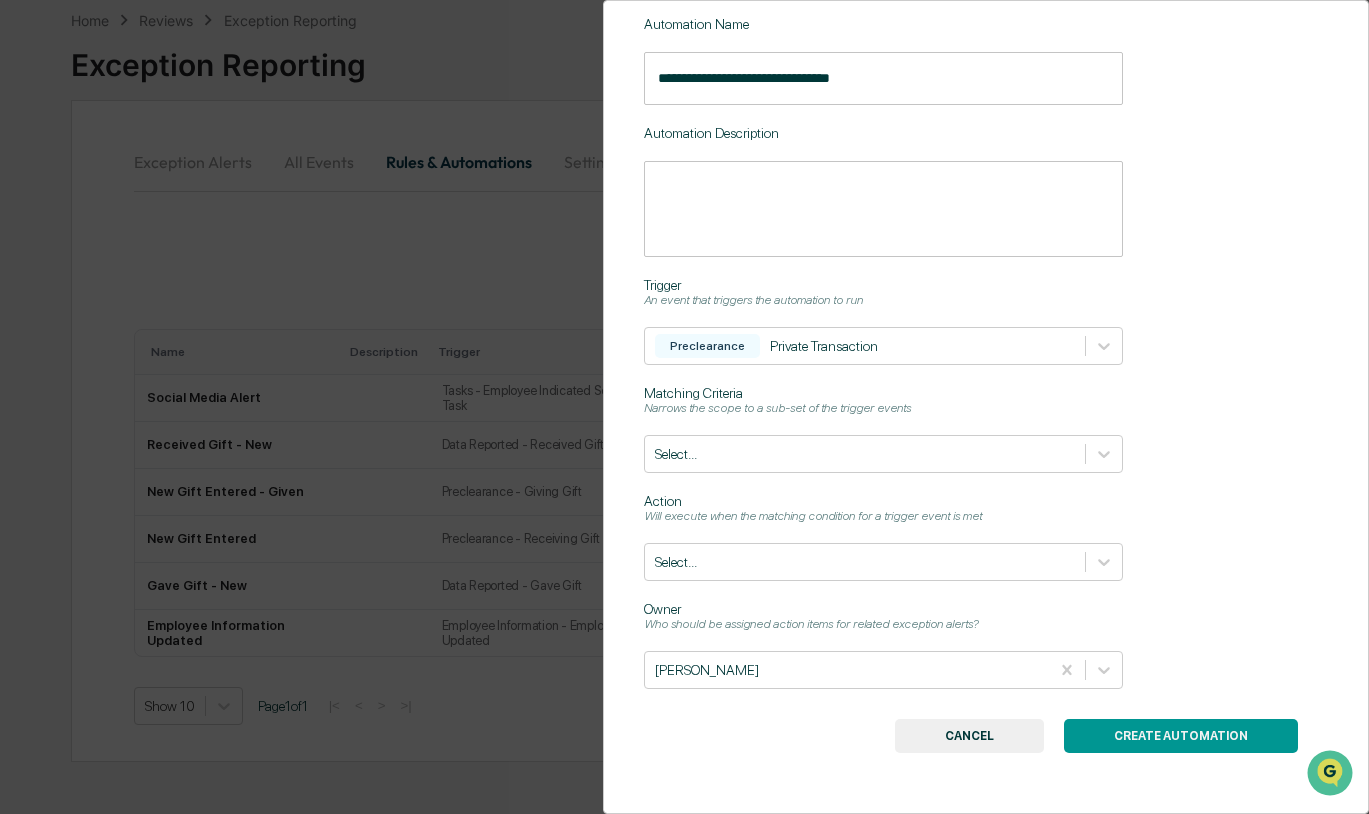 click on "CREATE AUTOMATION" at bounding box center (1181, 736) 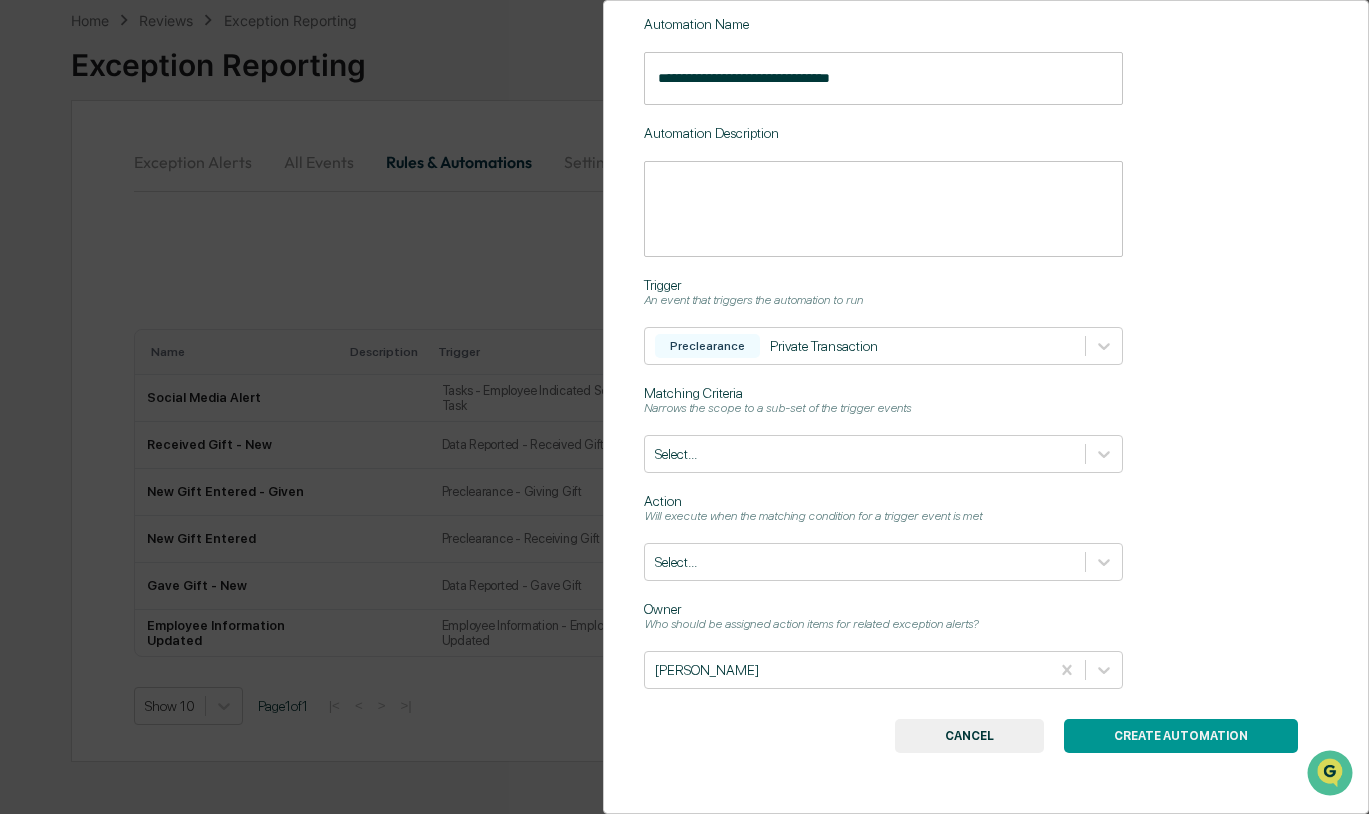 click on "CANCEL" at bounding box center [969, 736] 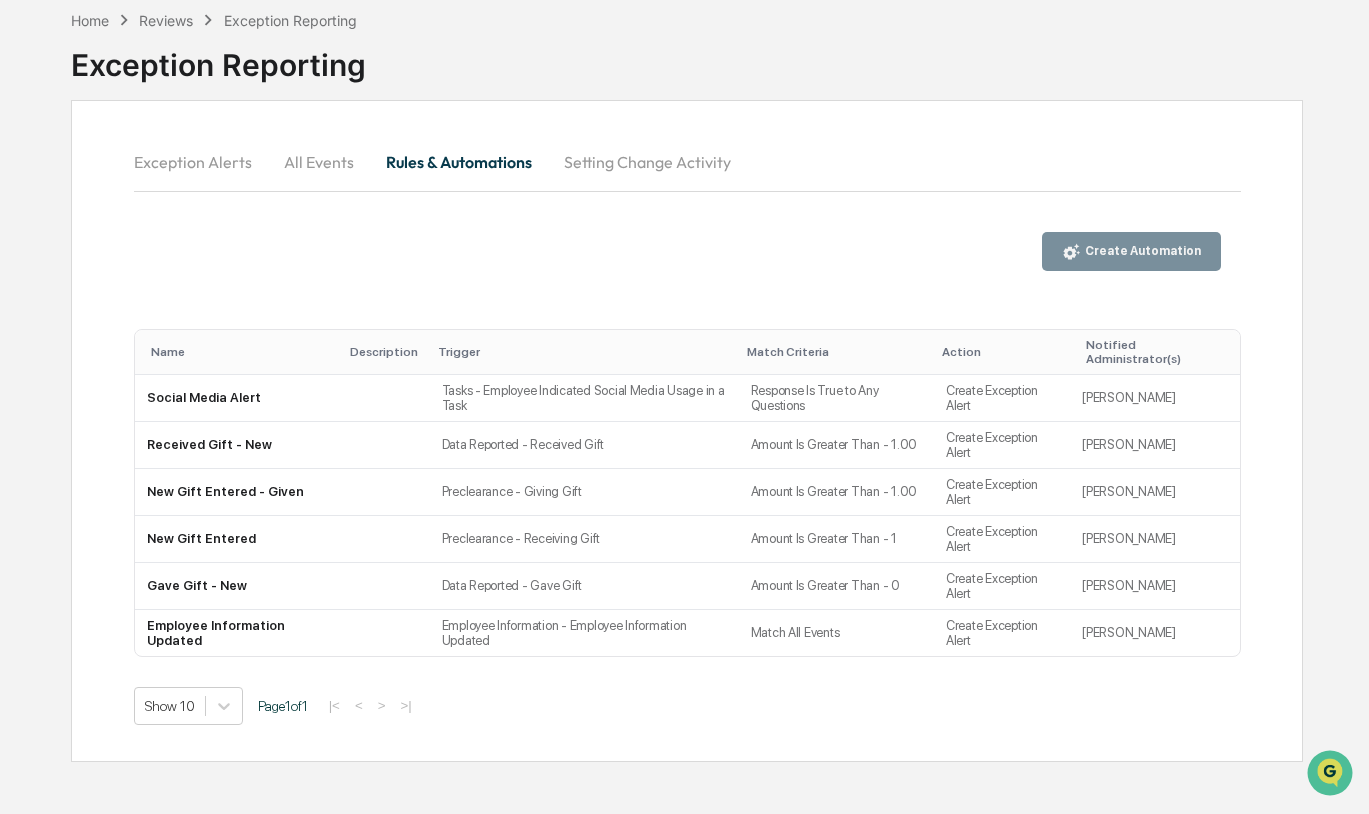 click on "Exception Alerts" at bounding box center [201, 162] 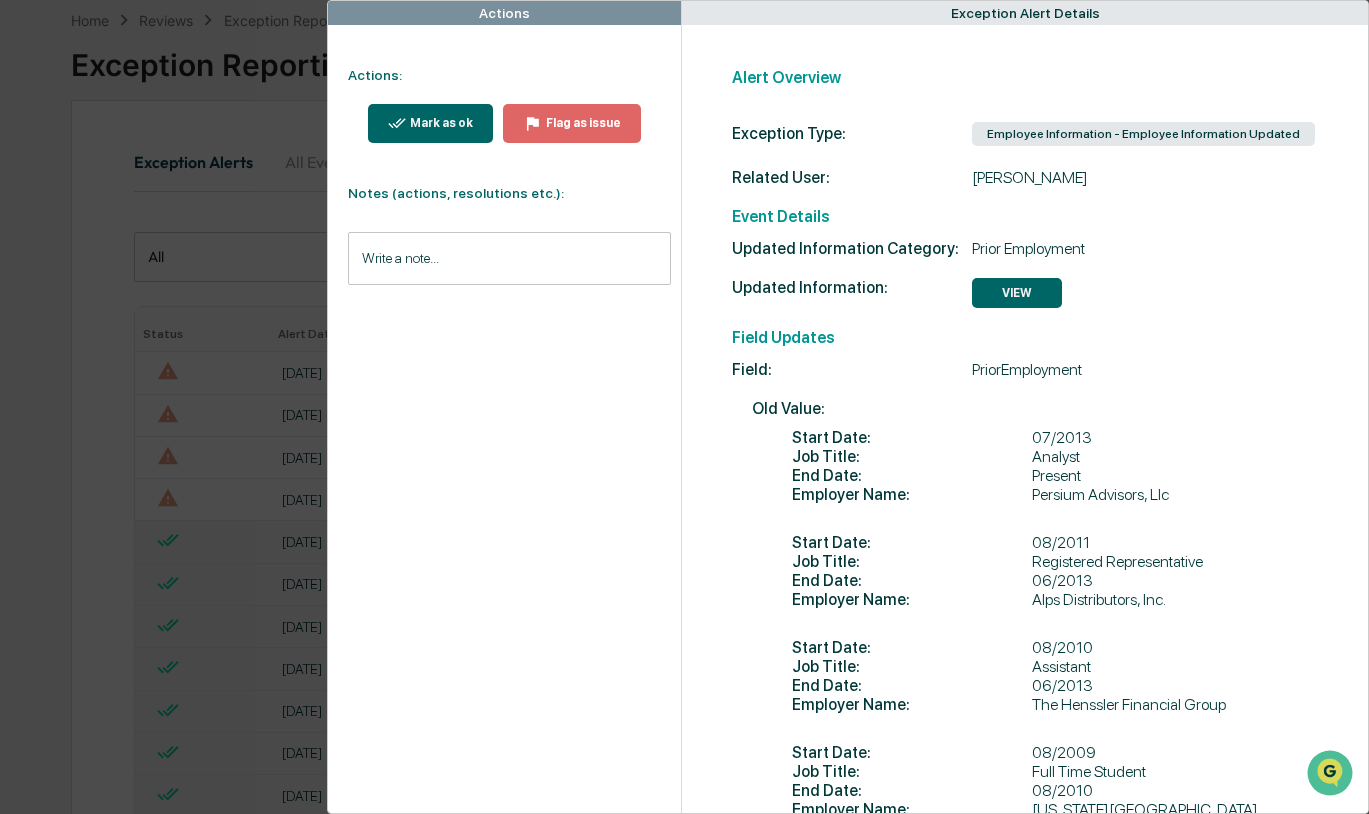 click on "Actions Actions:   Mark as ok   Flag as issue Notes (actions, resolutions etc.): Write a note... Write a note... Exception Alert Details  Alert Overview  Exception Type:  Employee Information - Employee Information Updated Related User:    [PERSON_NAME]  Event Details  Updated Information Category:    Prior Employment Updated Information:  VIEW  Field Updates  Field:    PriorEmployment Old Value:  Start Date :    07/2013 Job Title :    Analyst End Date :    Present Employer Name :    Persium Advisors, Llc New Value:   Start Date :    08/2011 Job Title :    Registered Representative End Date :    06/2013 Employer Name :    Alps Distributors, Inc. New Value:   Start Date :    08/2010 Job Title :    Assistant End Date :    06/2013 Employer Name :    The Henssler Financial Group New Value:   Start Date :    08/2009 Job Title :    [DEMOGRAPHIC_DATA] Student End Date :    08/2010 Employer Name :    [US_STATE][GEOGRAPHIC_DATA] New Value:   Start Date :    03/2008 Job Title :    Customer Service Representative End Date :    :" at bounding box center [684, 407] 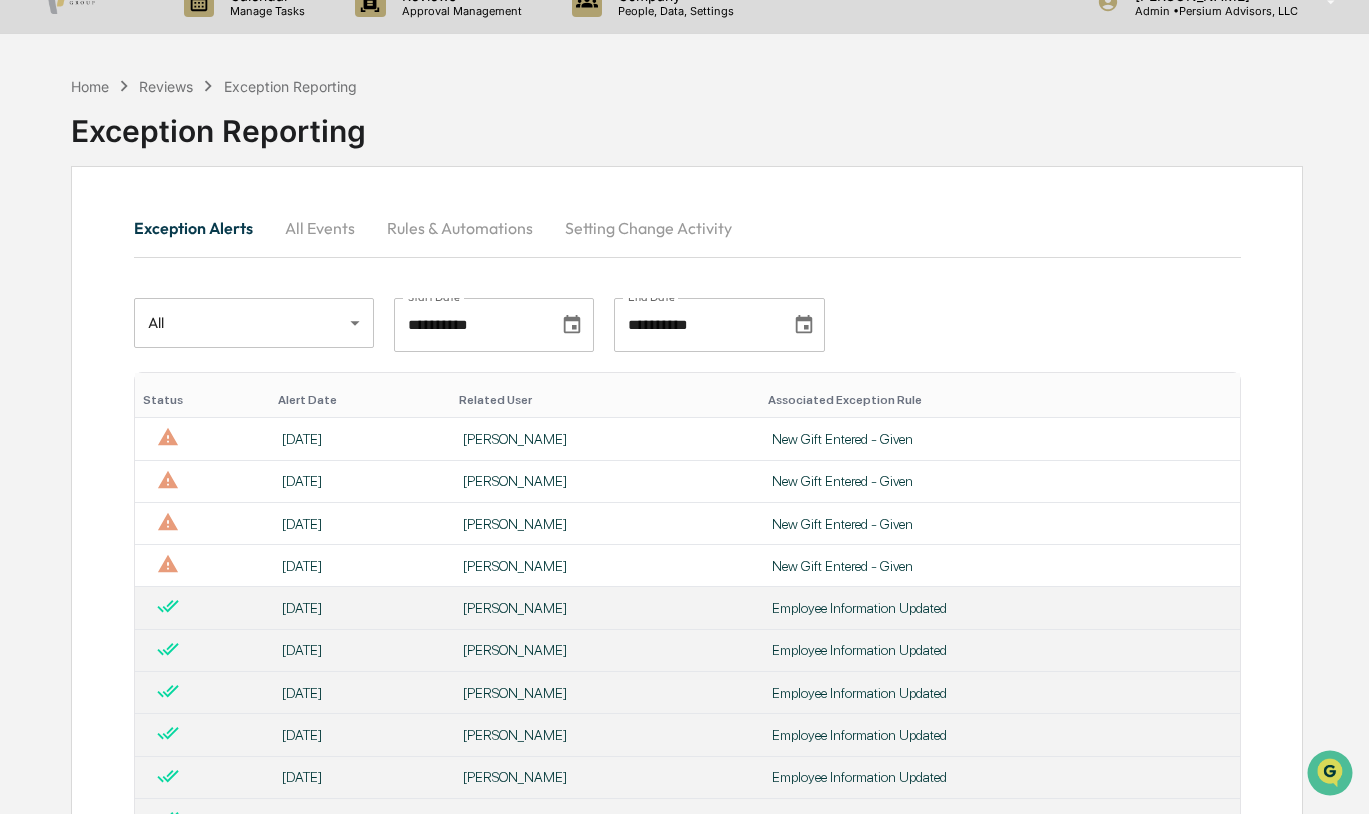 scroll, scrollTop: 0, scrollLeft: 0, axis: both 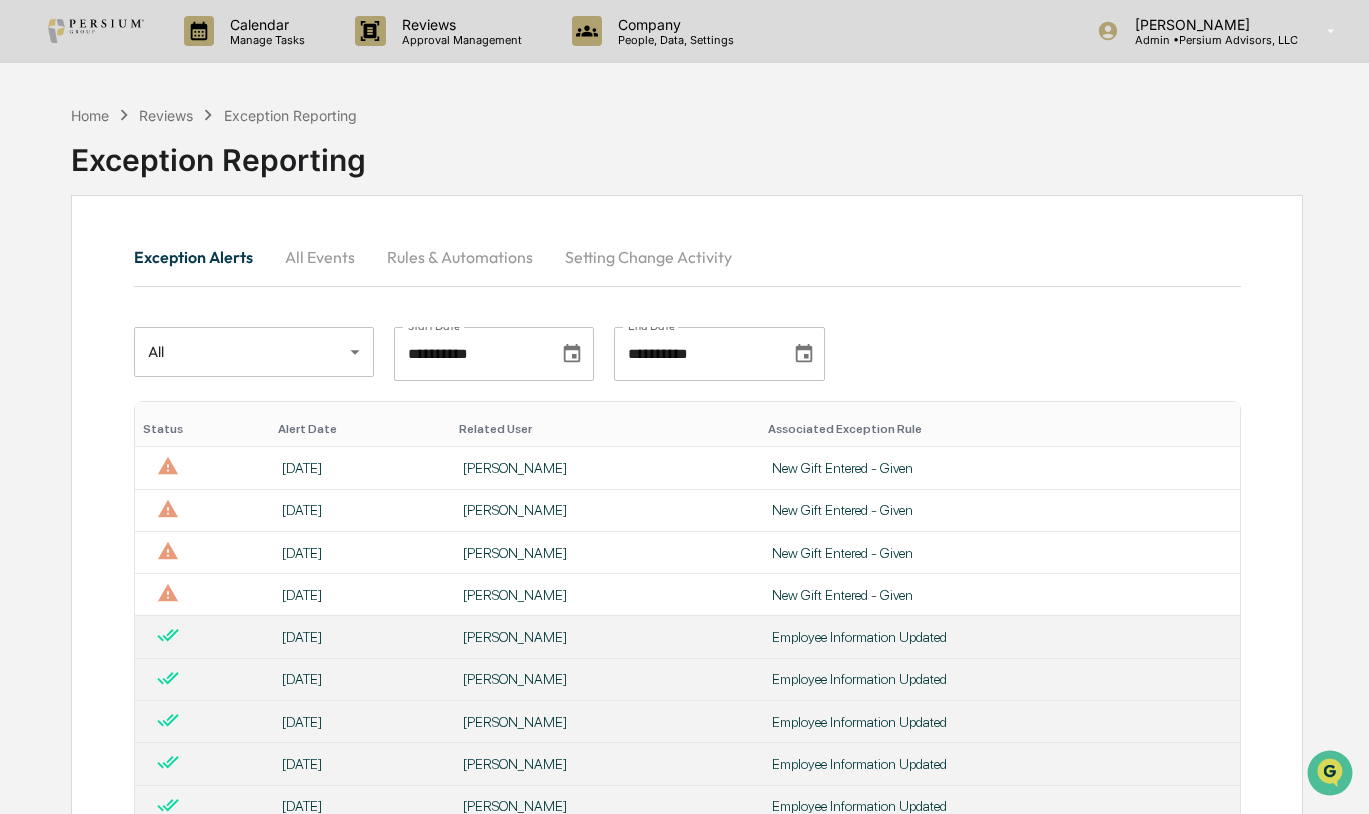 click on "Reviews" at bounding box center [166, 115] 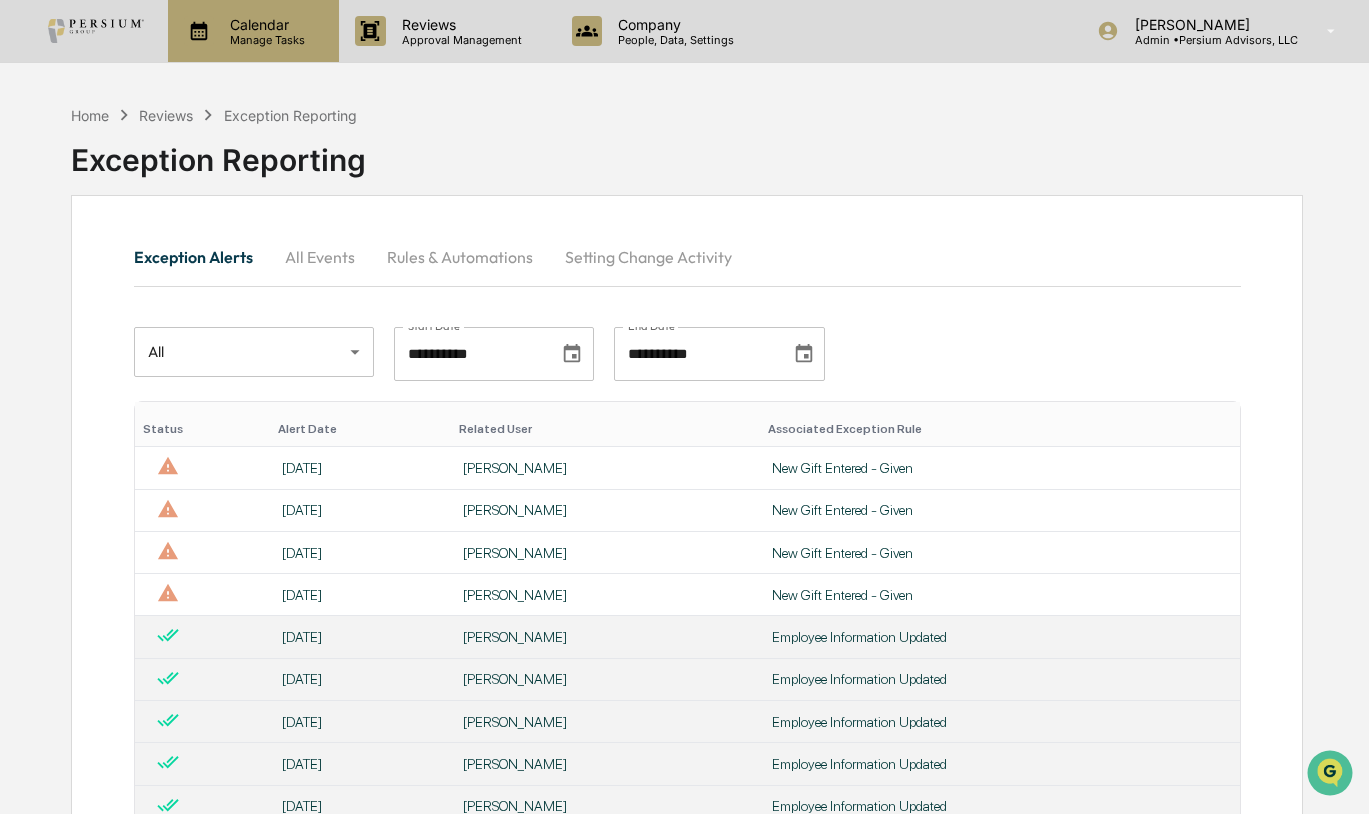 click on "Calendar" at bounding box center [264, 24] 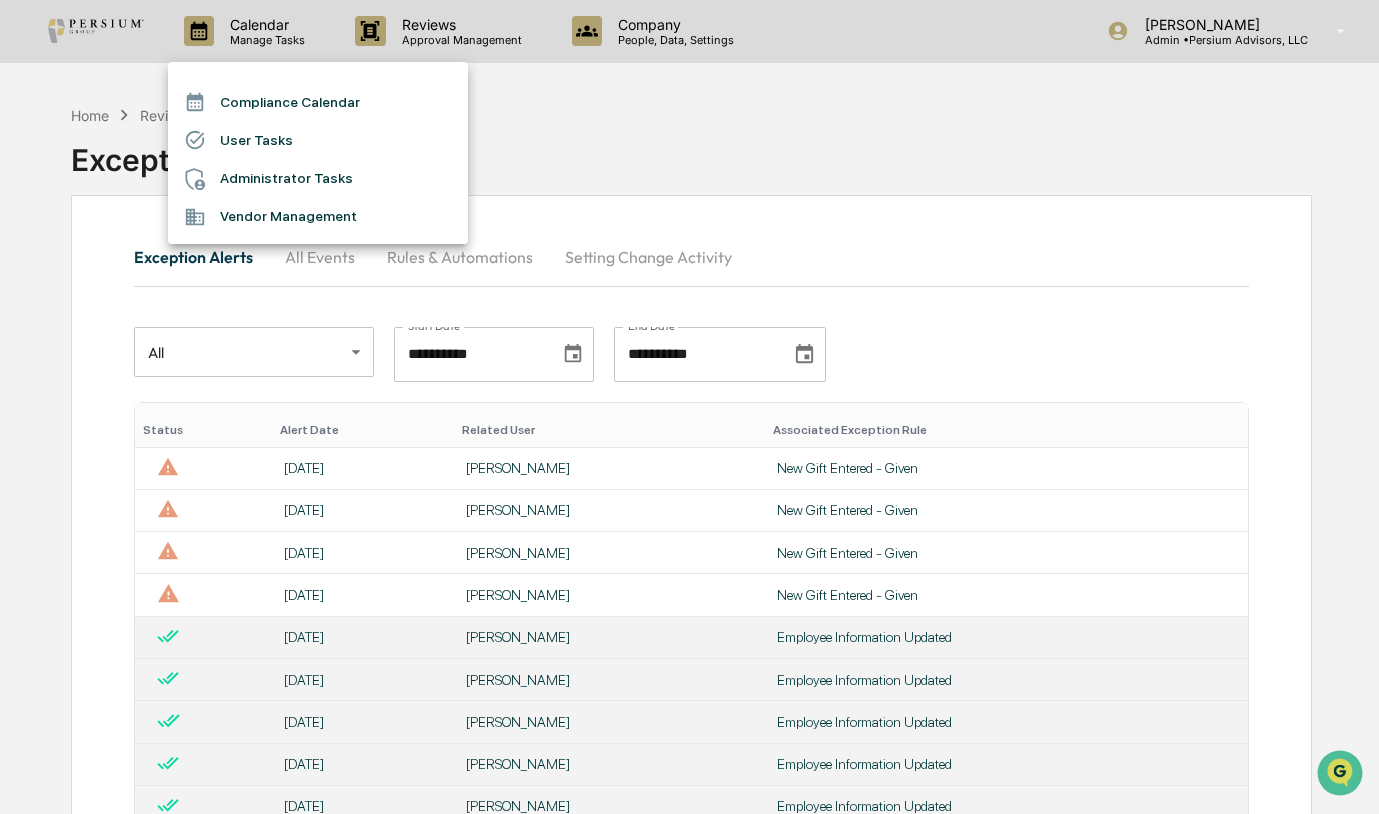 drag, startPoint x: 265, startPoint y: 99, endPoint x: 561, endPoint y: 97, distance: 296.00674 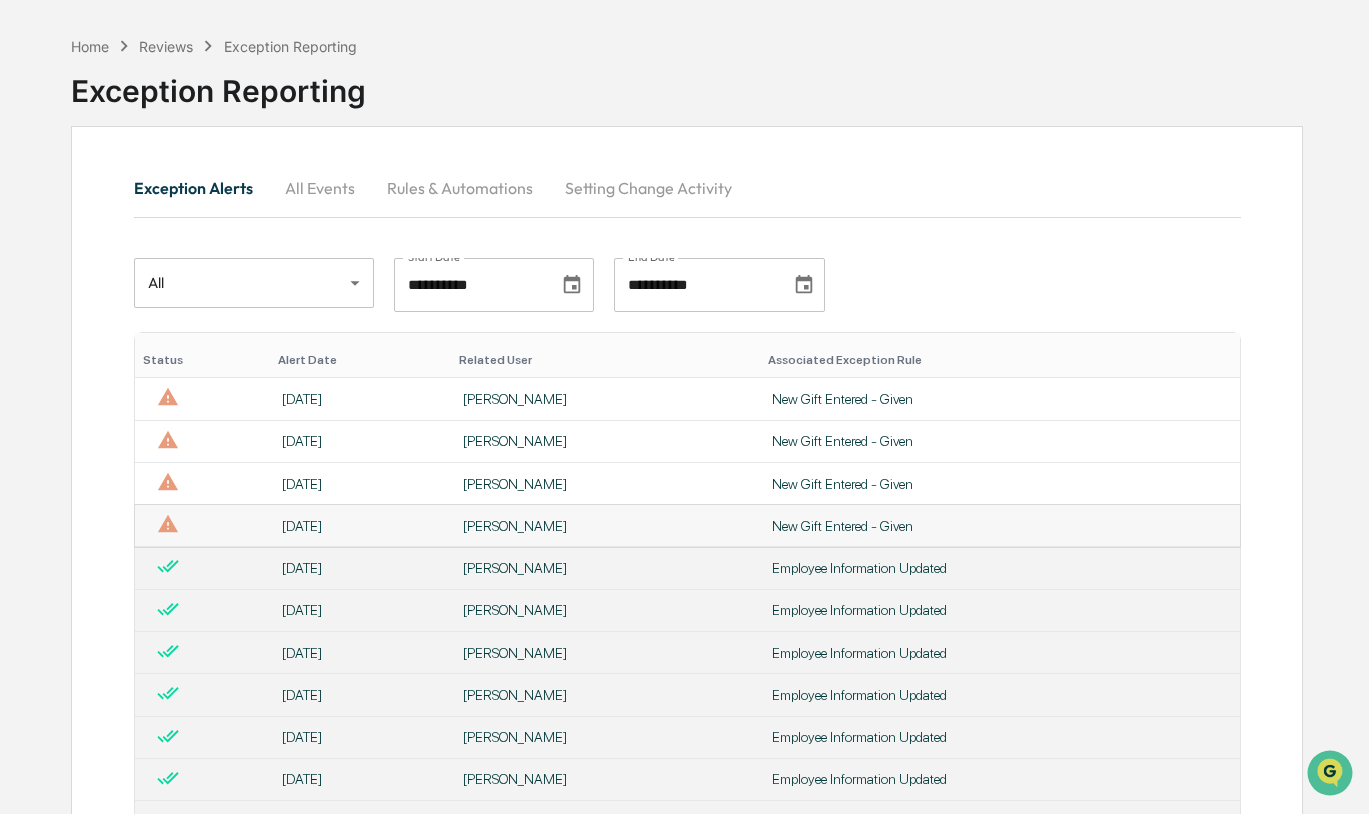scroll, scrollTop: 100, scrollLeft: 0, axis: vertical 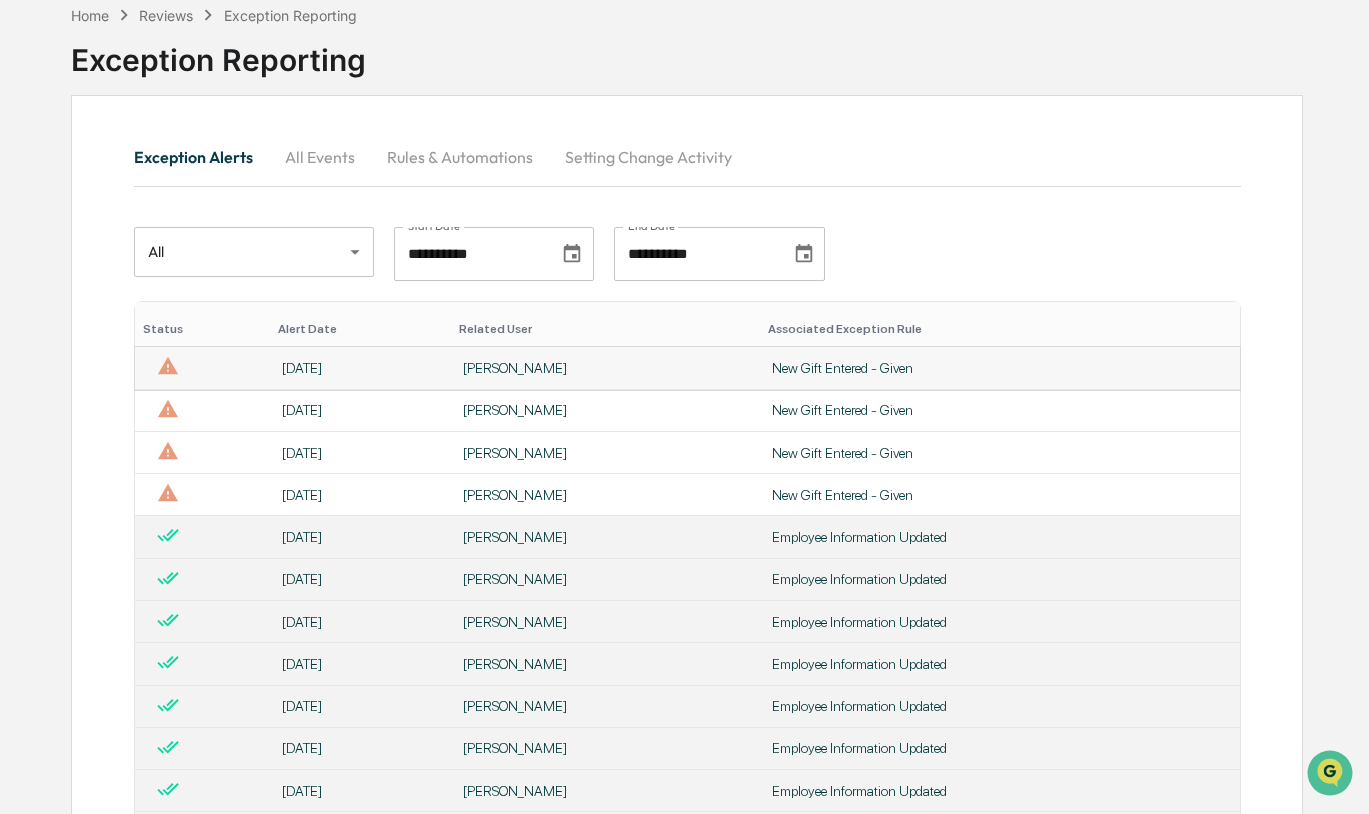 click on "[PERSON_NAME]" at bounding box center [605, 368] 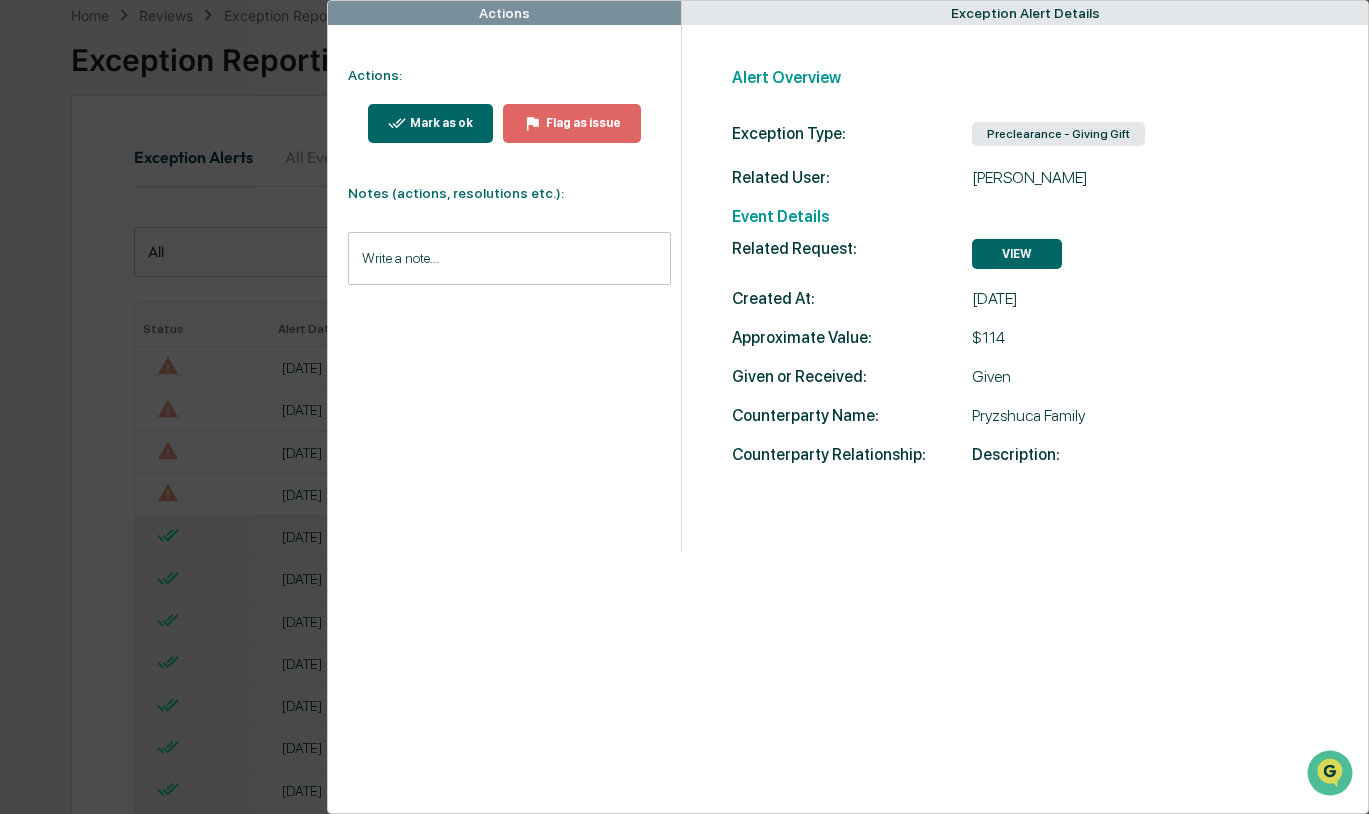 click on "Actions Actions:   Mark as ok   Flag as issue Notes (actions, resolutions etc.): Write a note... Write a note... Exception Alert Details  Alert Overview  Exception Type:  Preclearance - Giving Gift Related User:    [PERSON_NAME]  Event Details  Related Request:  VIEW Created At:    [DATE] Approximate Value:   $ 114 Given or Received:    Given Counterparty Name:    Pryzshuca Family Counterparty Relationship:    Description:" at bounding box center [684, 407] 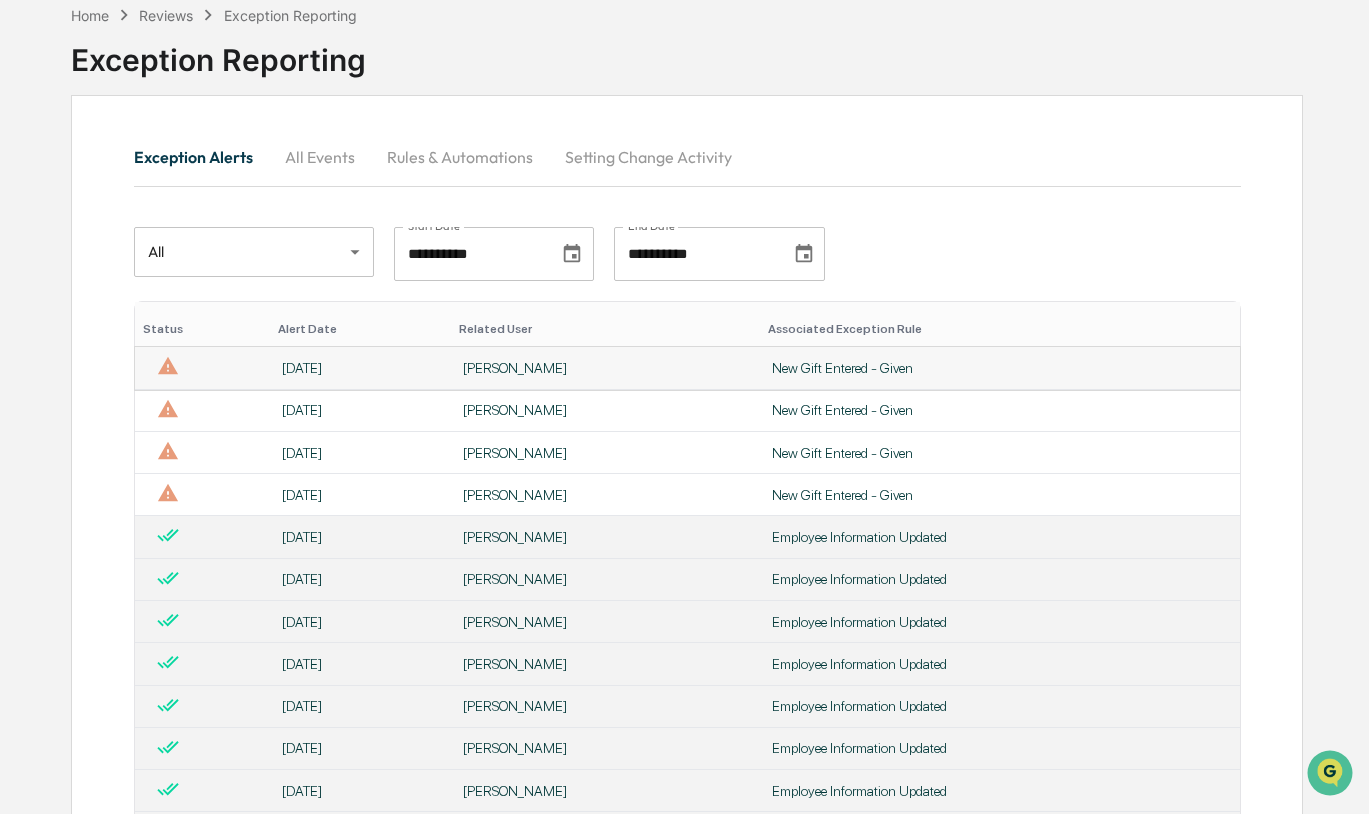 click on "[PERSON_NAME]" at bounding box center [605, 368] 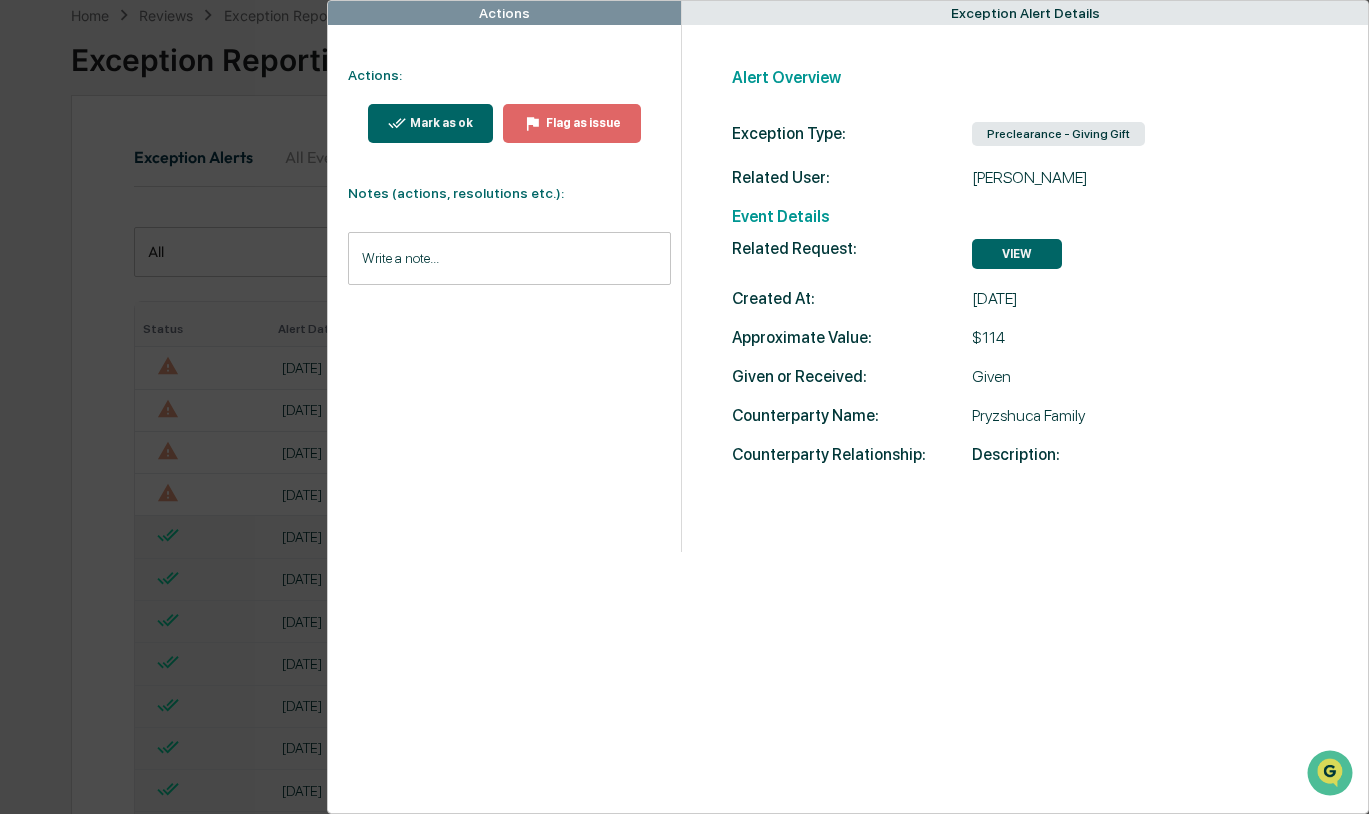 click on "Actions Actions:   Mark as ok   Flag as issue Notes (actions, resolutions etc.): Write a note... Write a note... Exception Alert Details  Alert Overview  Exception Type:  Preclearance - Giving Gift Related User:    [PERSON_NAME]  Event Details  Related Request:  VIEW Created At:    [DATE] Approximate Value:   $ 114 Given or Received:    Given Counterparty Name:    Pryzshuca Family Counterparty Relationship:    Description:" at bounding box center [684, 407] 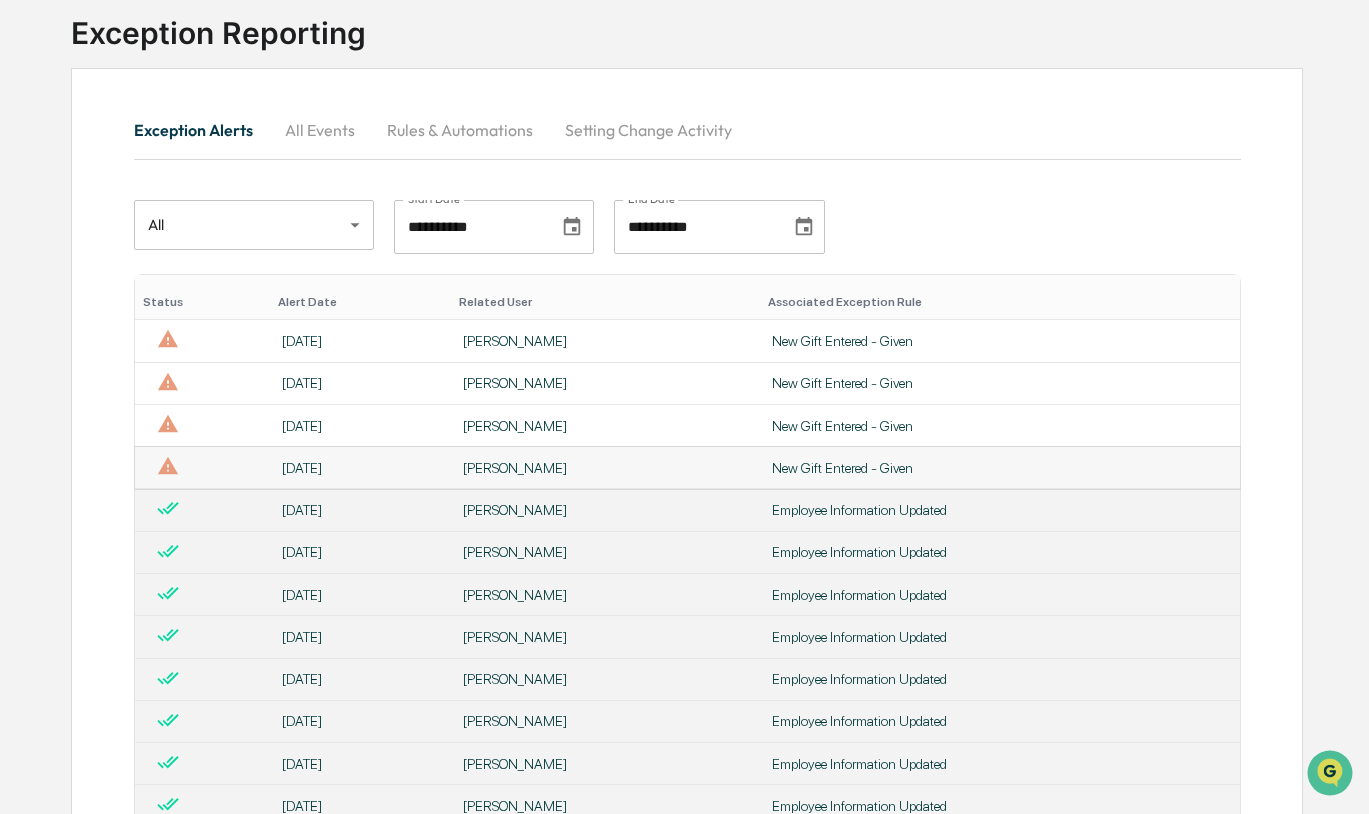 scroll, scrollTop: 0, scrollLeft: 0, axis: both 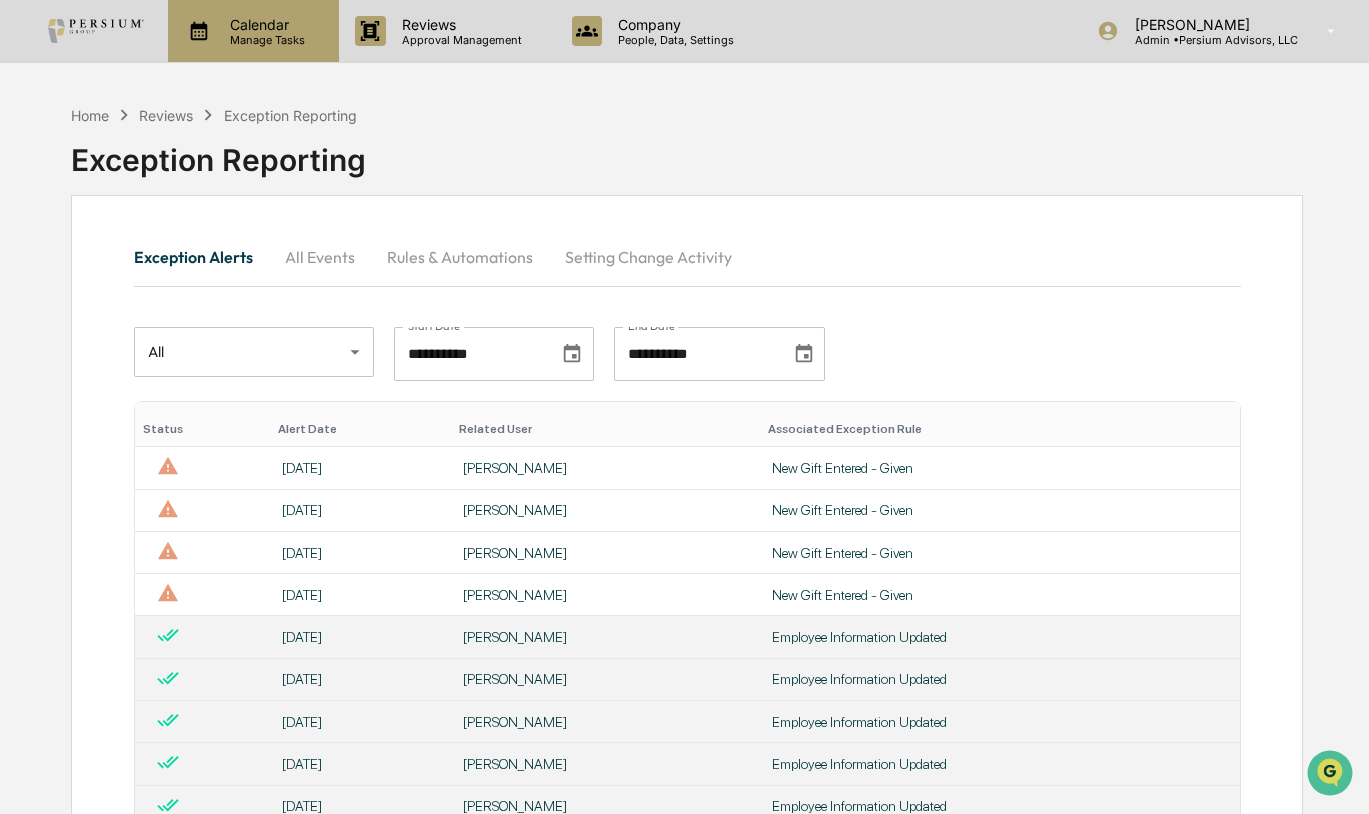 click on "Manage Tasks" at bounding box center (264, 40) 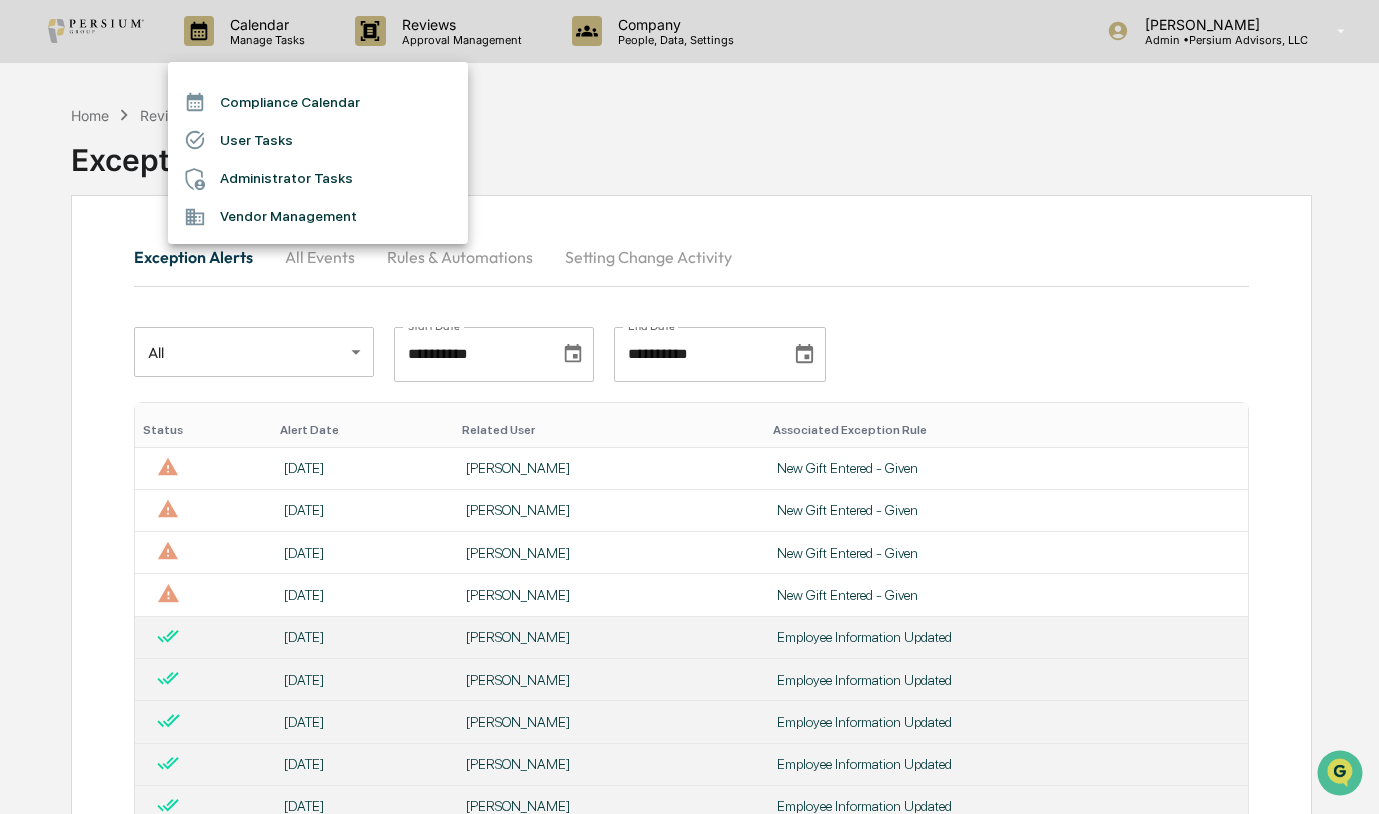 click at bounding box center [689, 407] 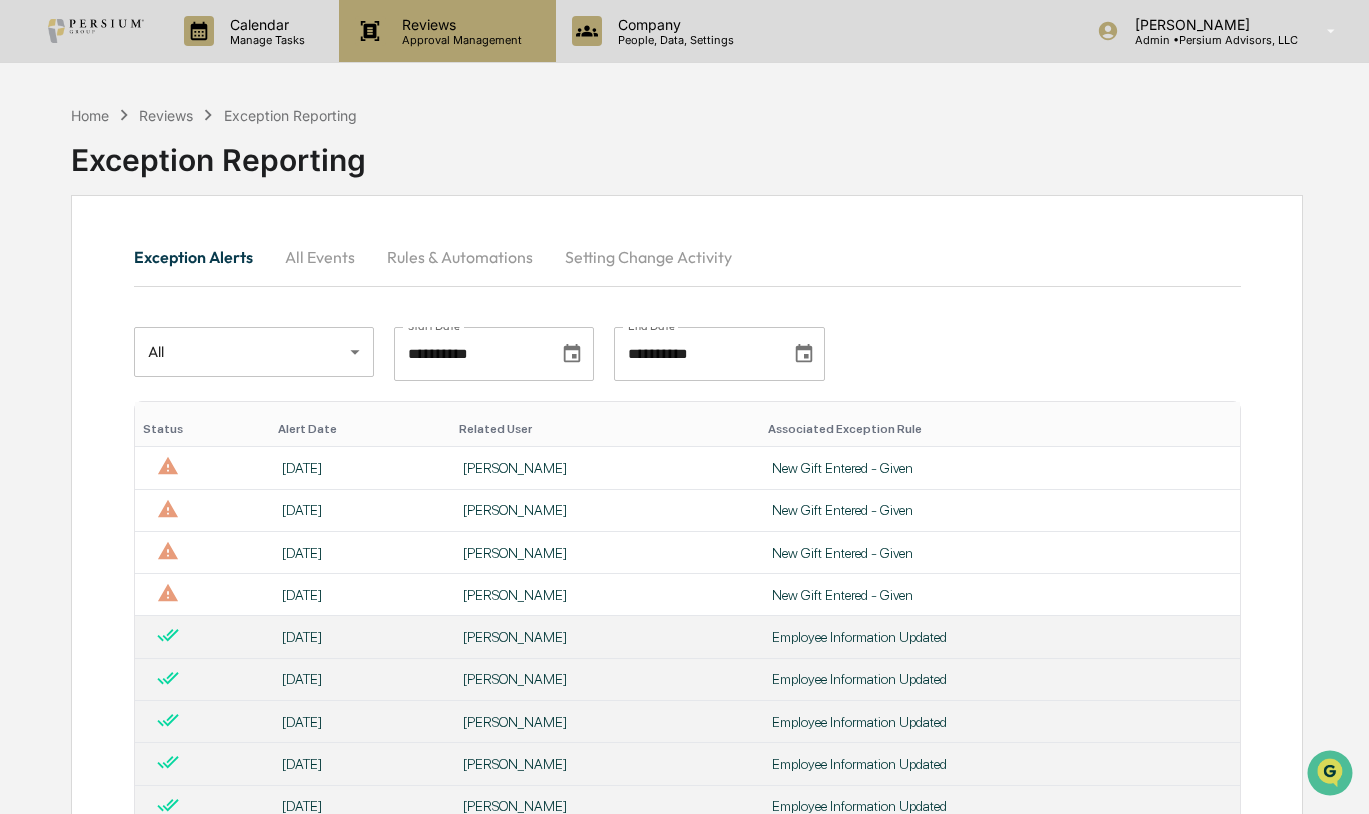 click on "Approval Management" at bounding box center [459, 40] 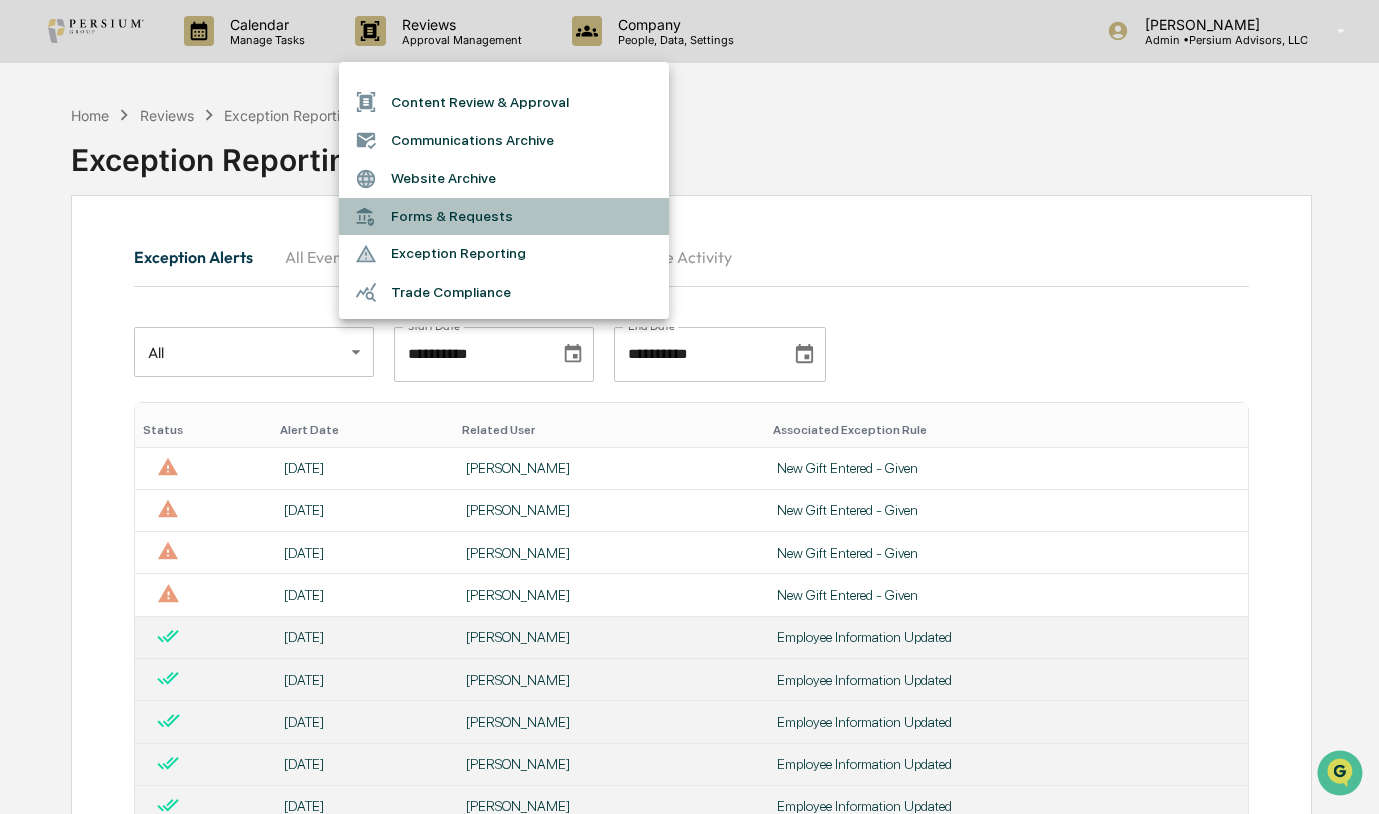 click on "Forms & Requests" at bounding box center [504, 216] 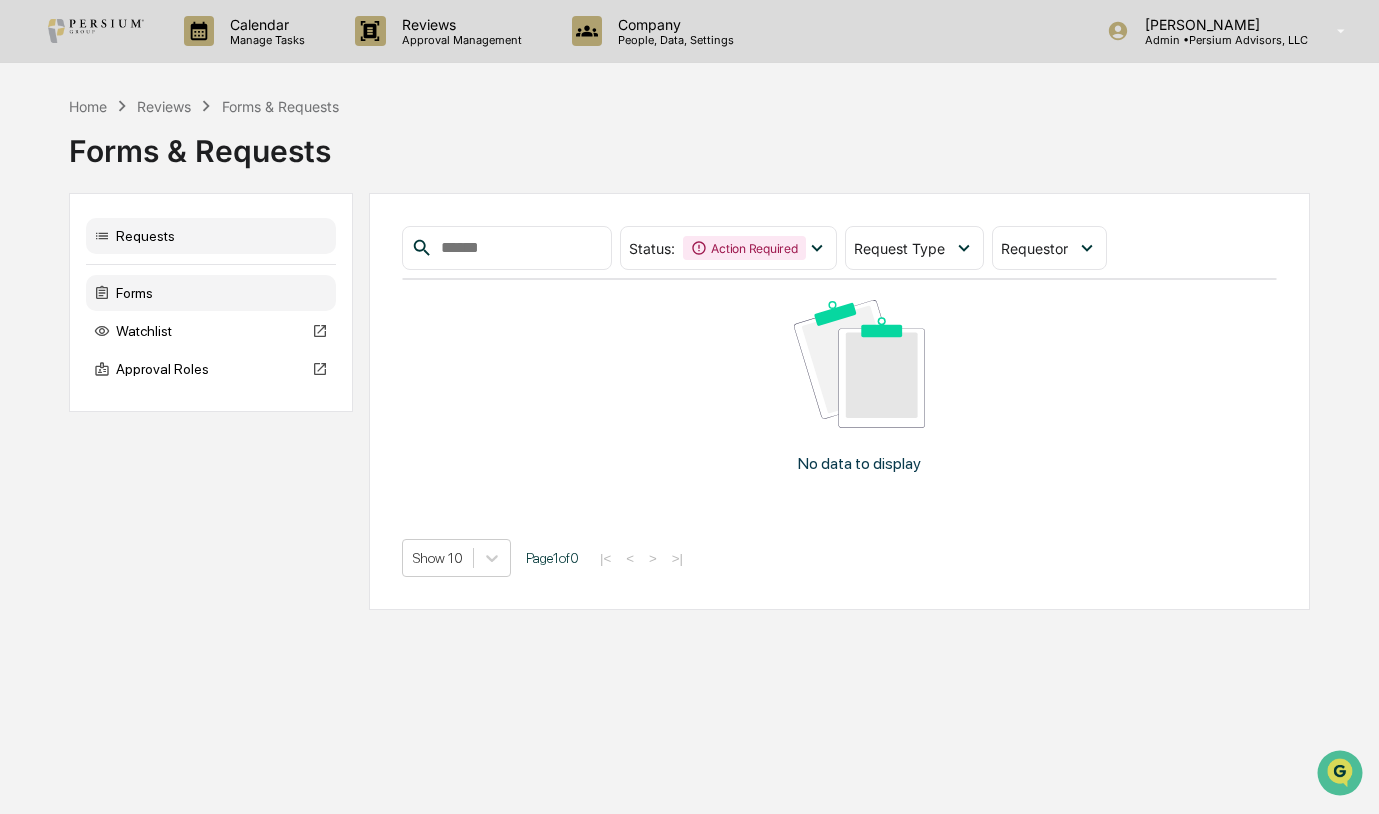 click on "Forms" at bounding box center (211, 293) 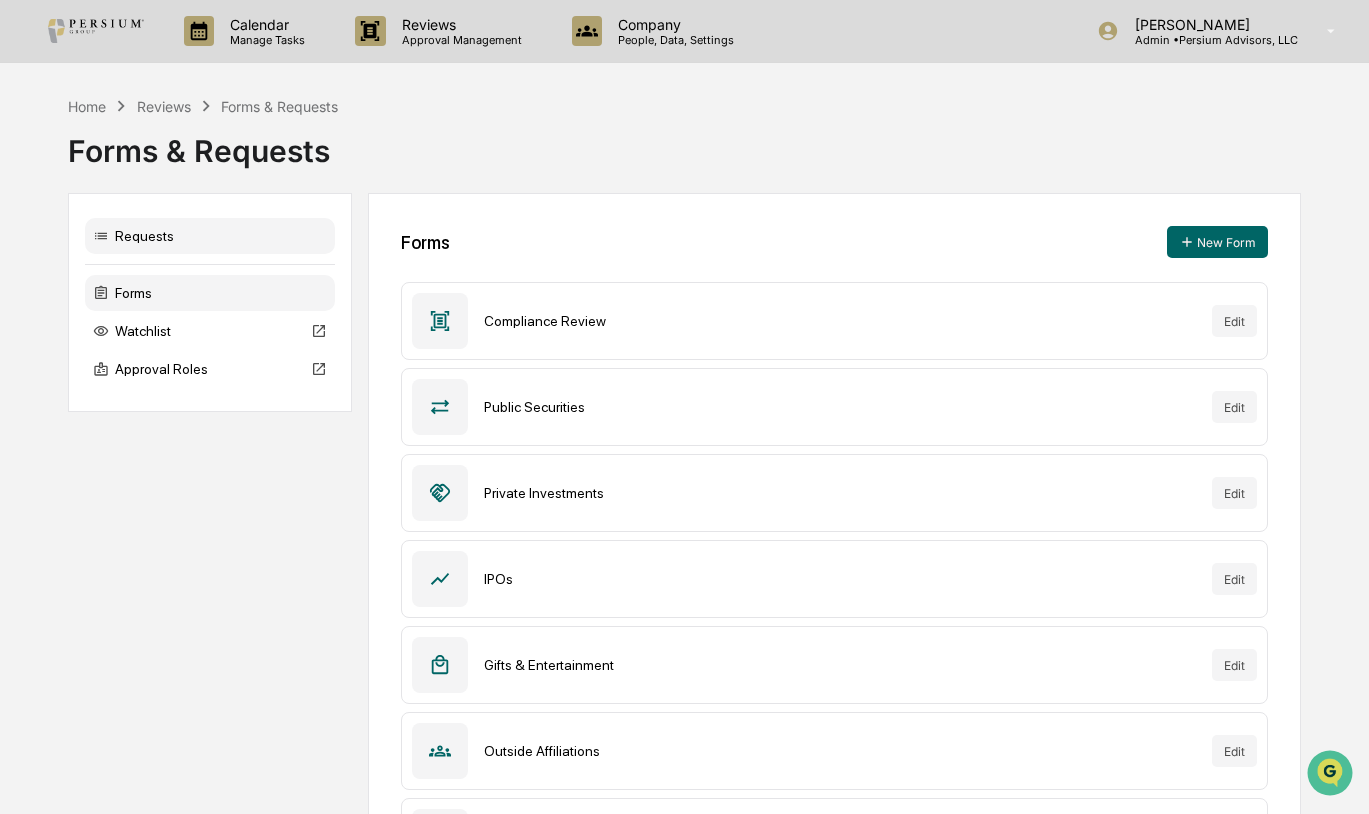 click on "Requests" at bounding box center (210, 236) 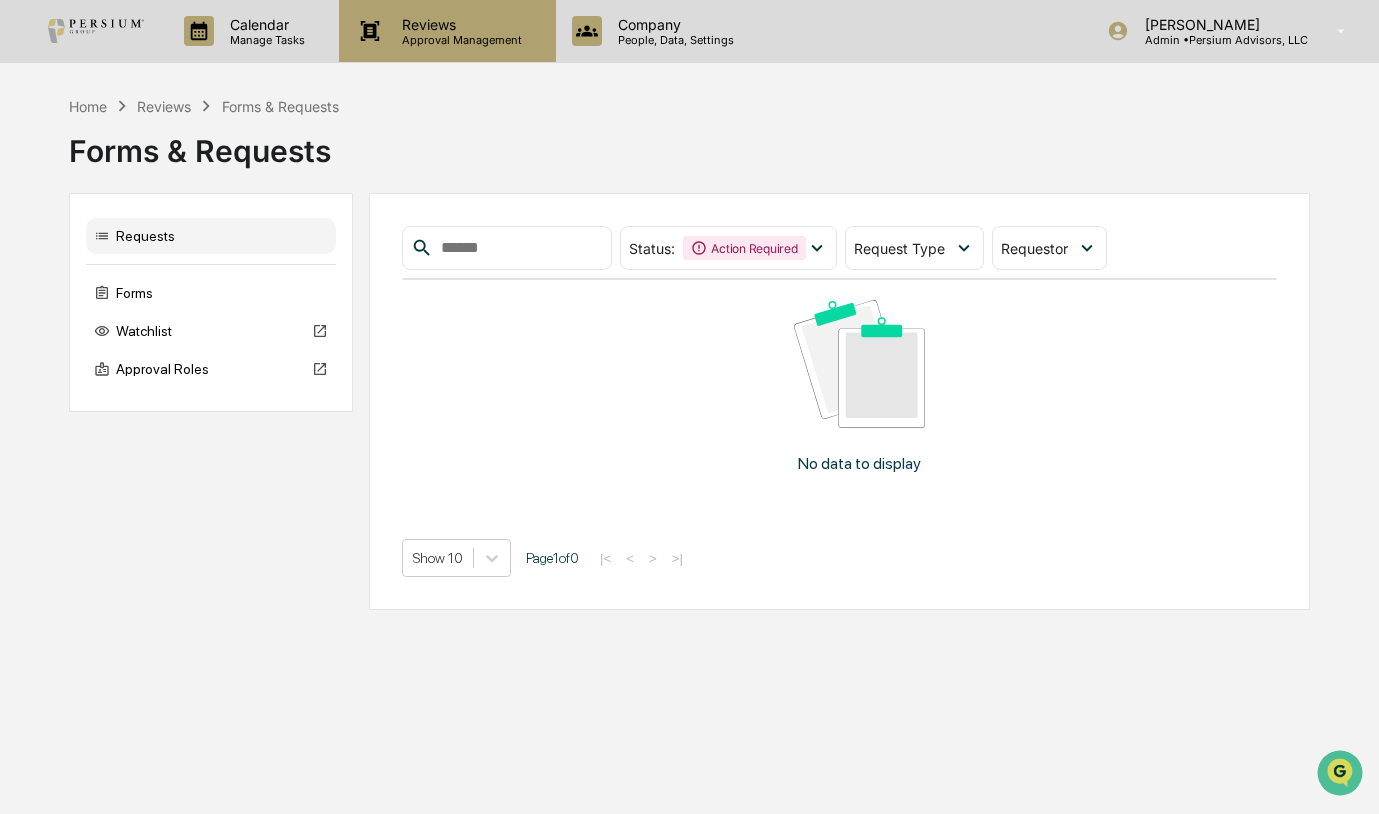click on "Approval Management" at bounding box center (459, 40) 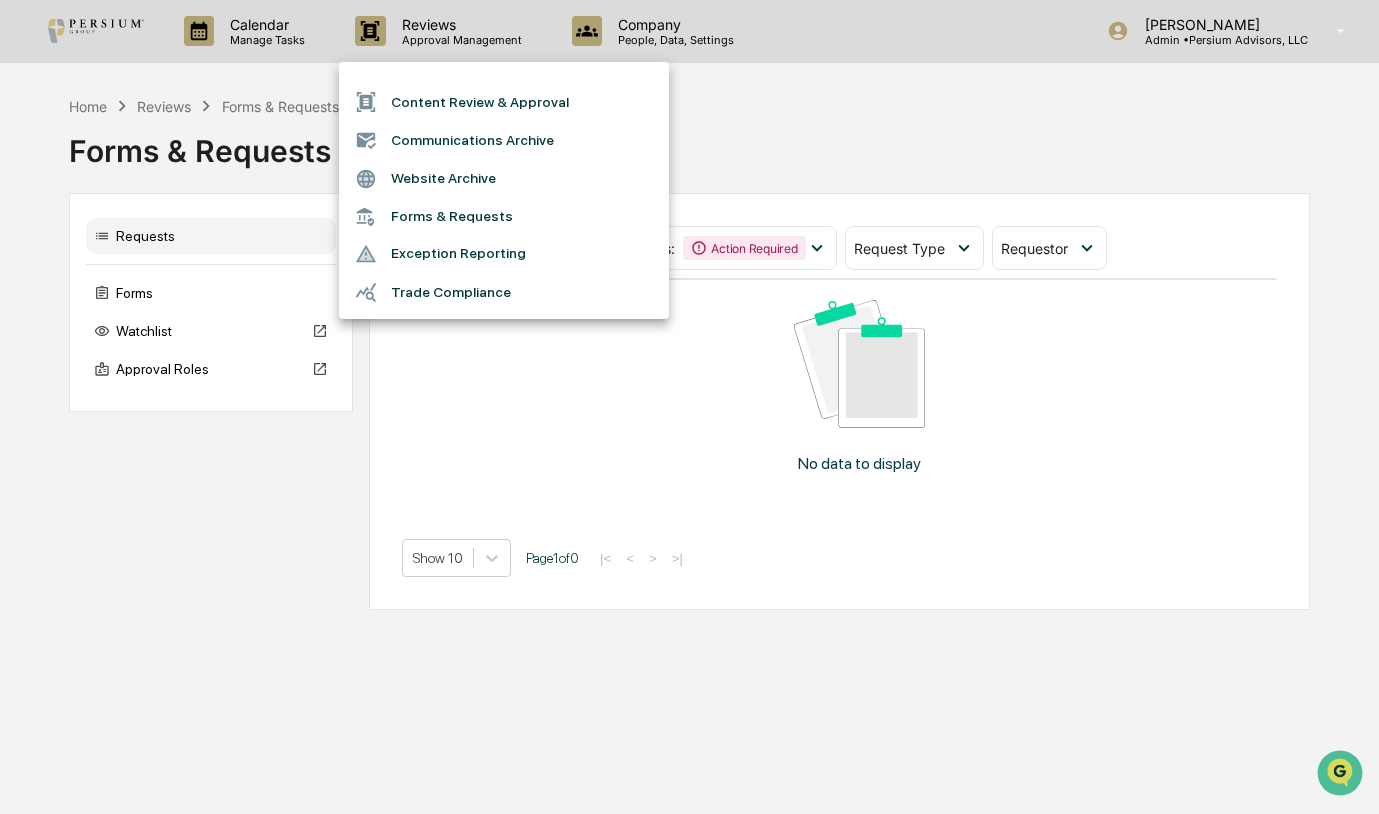 click at bounding box center [689, 407] 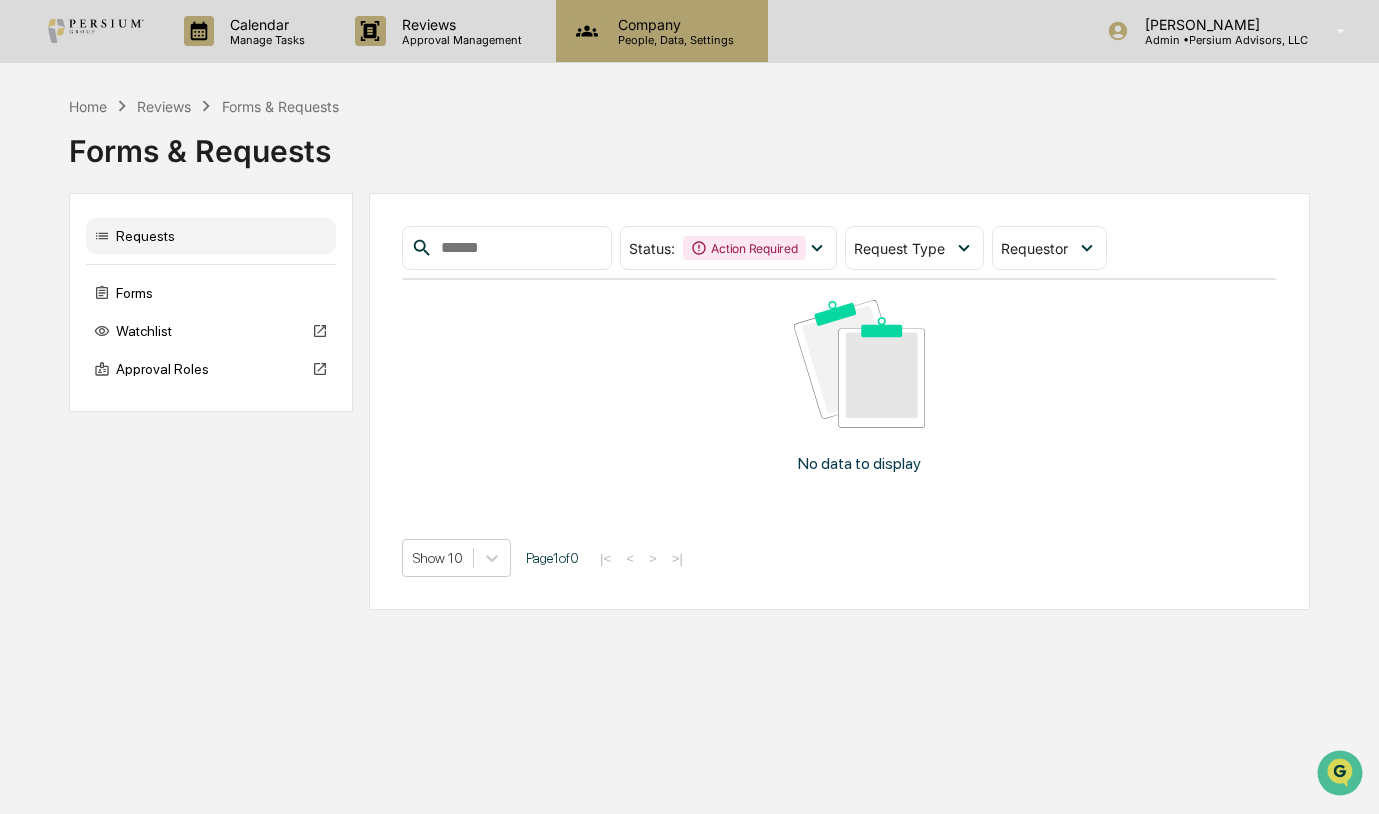 click on "People, Data, Settings" at bounding box center [673, 40] 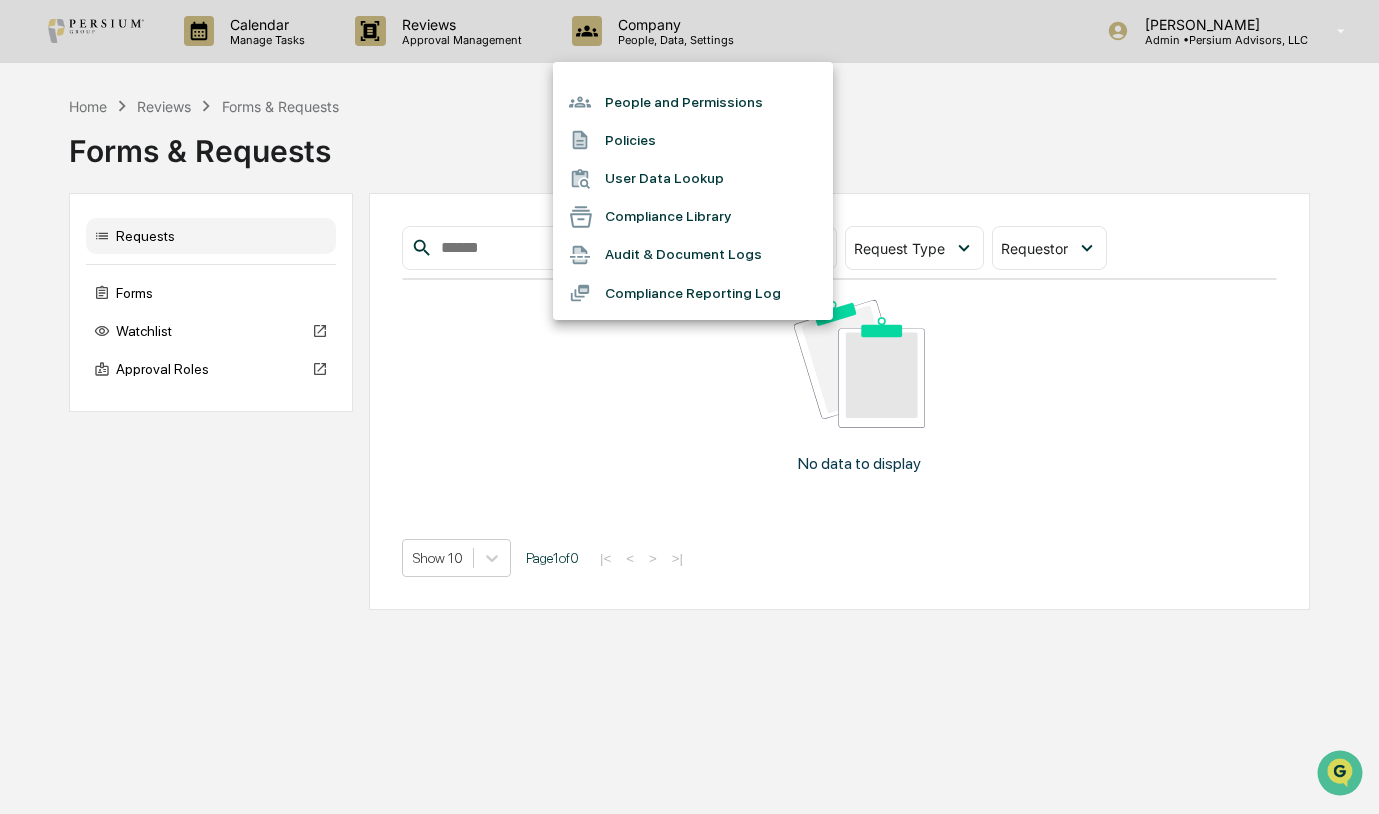 click on "Compliance Reporting Log" at bounding box center [693, 293] 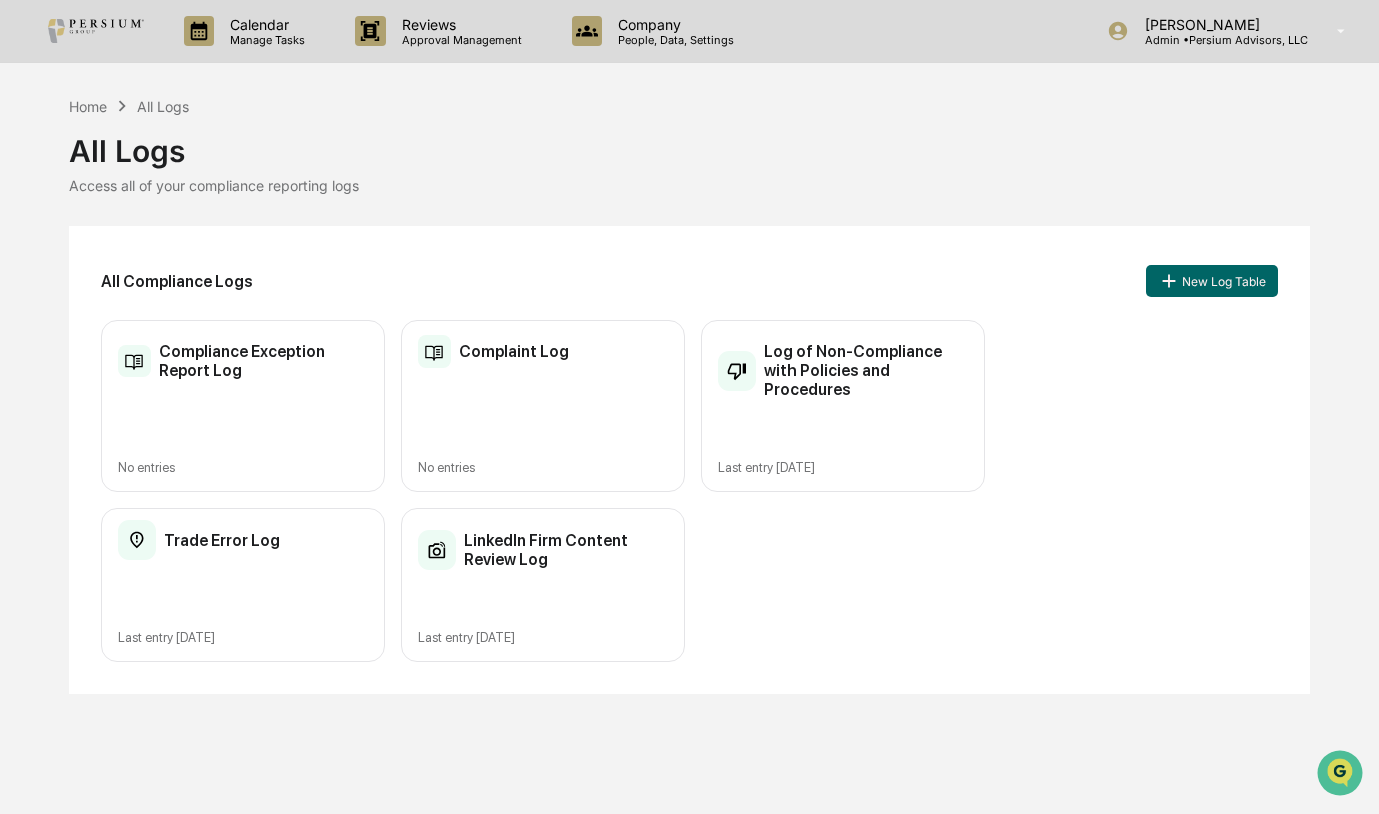 click on "All Compliance Logs New Log Table Compliance Exception Report Log No entries Complaint Log No entries Log of Non-Compliance with Policies and Procedures Last entry [DATE] Trade Error Log Last entry [DATE] LinkedIn Firm Content Review Log Last entry [DATE]" at bounding box center (689, 460) 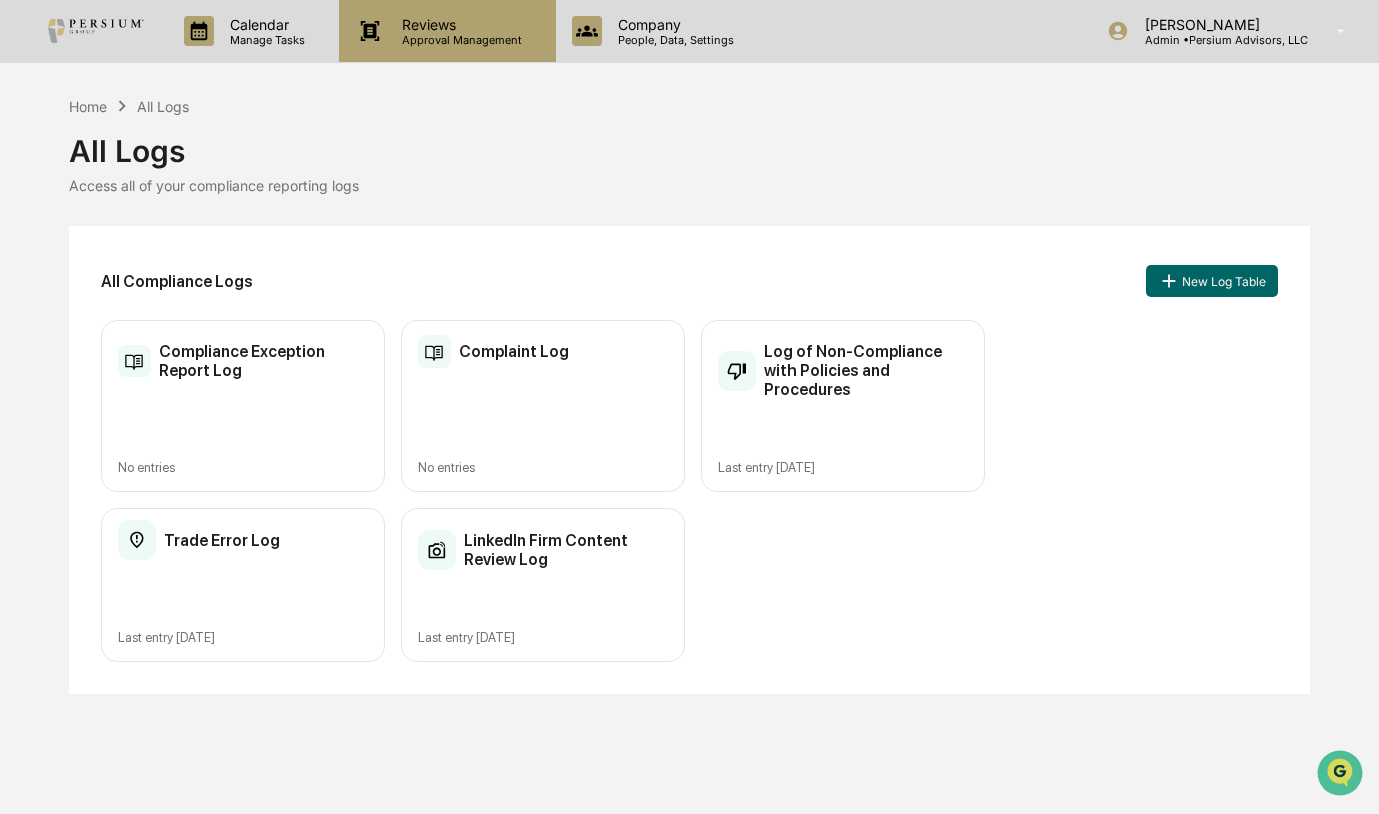 click on "Approval Management" at bounding box center (459, 40) 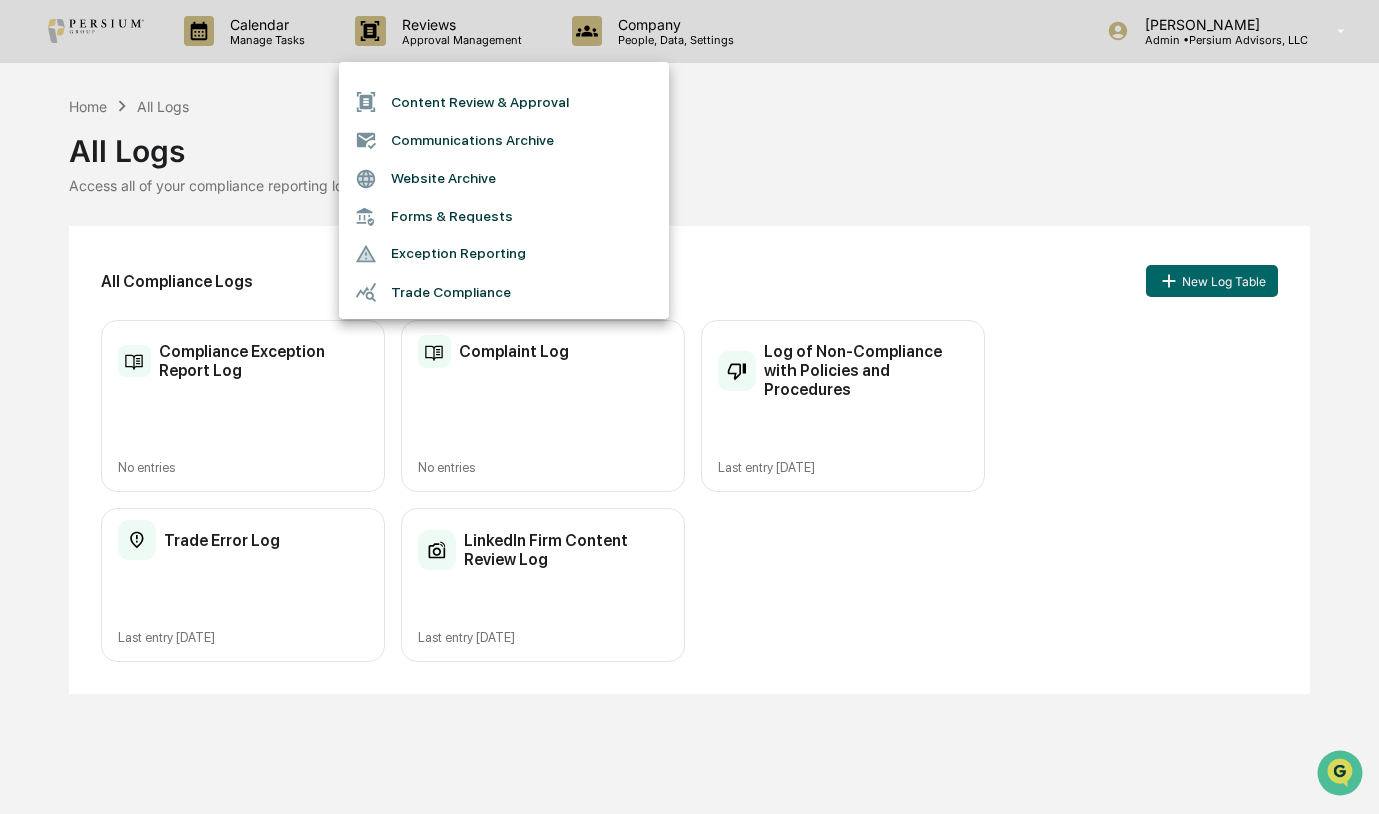 click on "Forms & Requests" at bounding box center [504, 216] 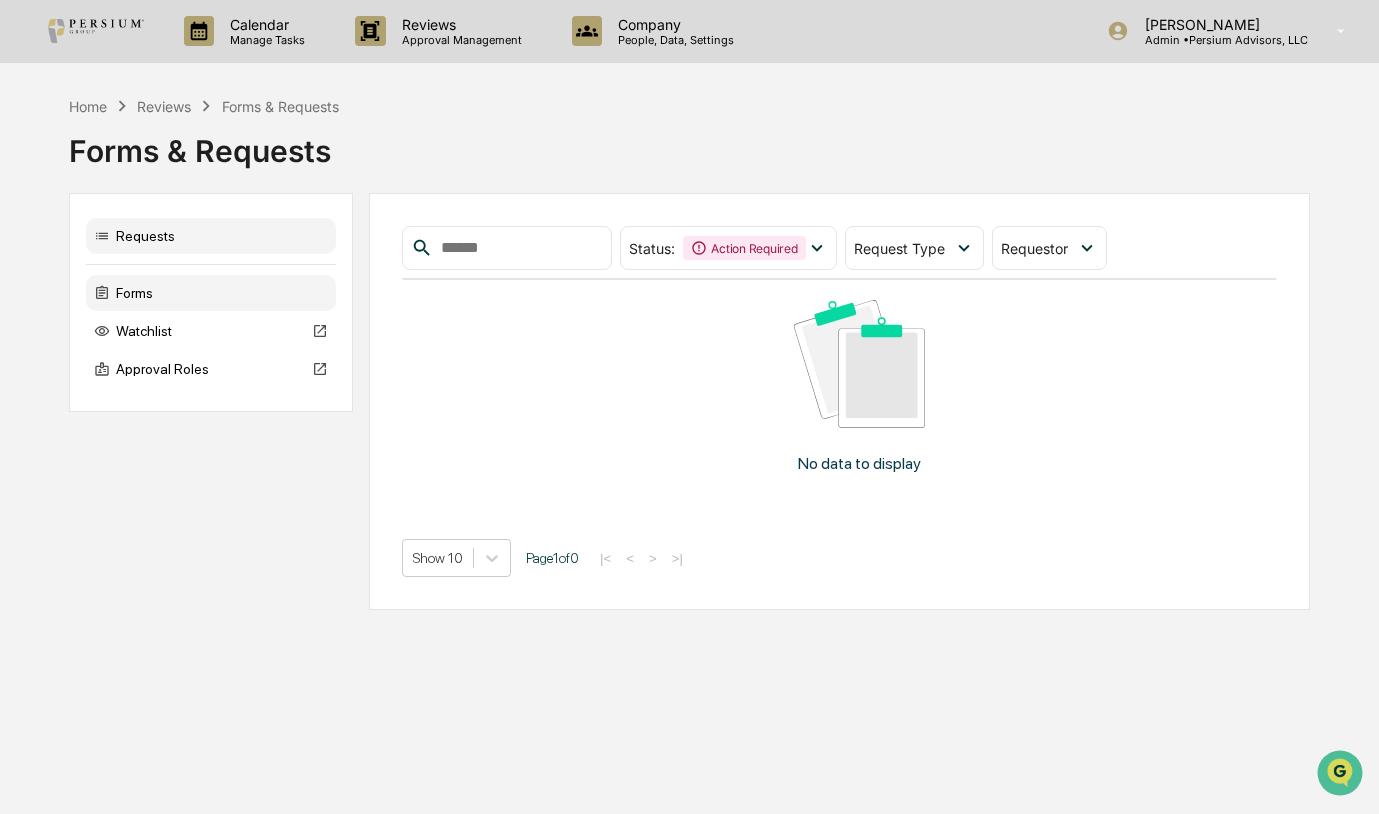 click on "Forms" at bounding box center (211, 293) 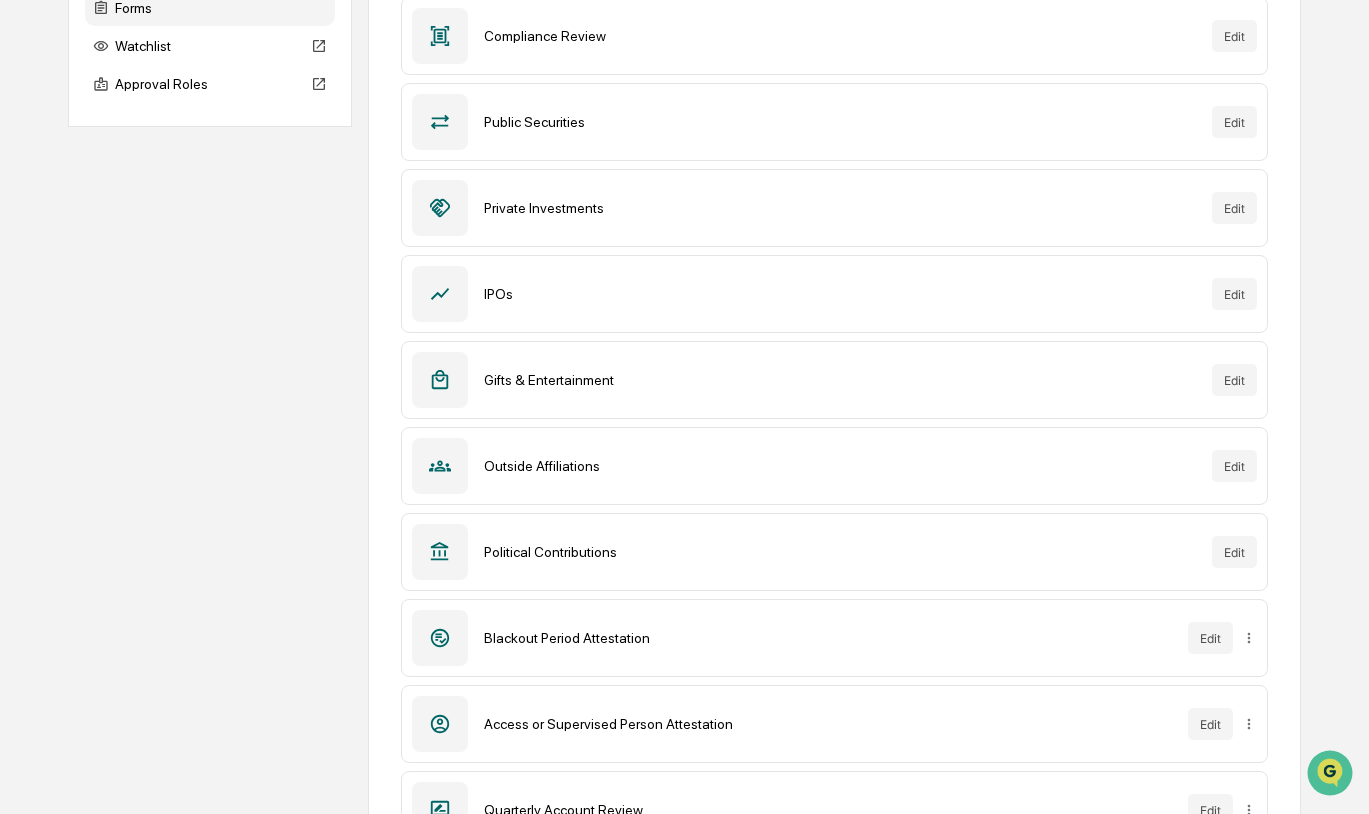 scroll, scrollTop: 0, scrollLeft: 0, axis: both 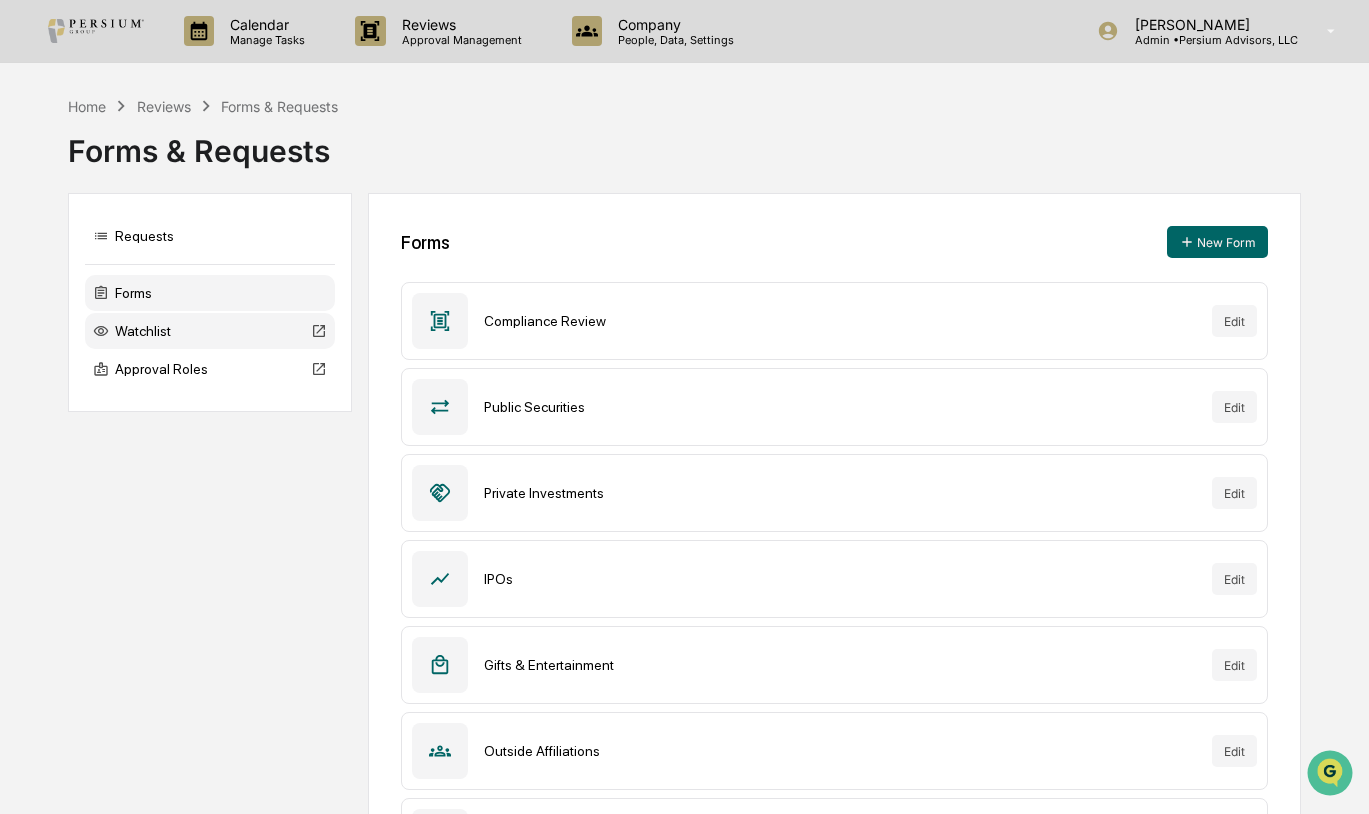 click on "Watchlist" at bounding box center (210, 331) 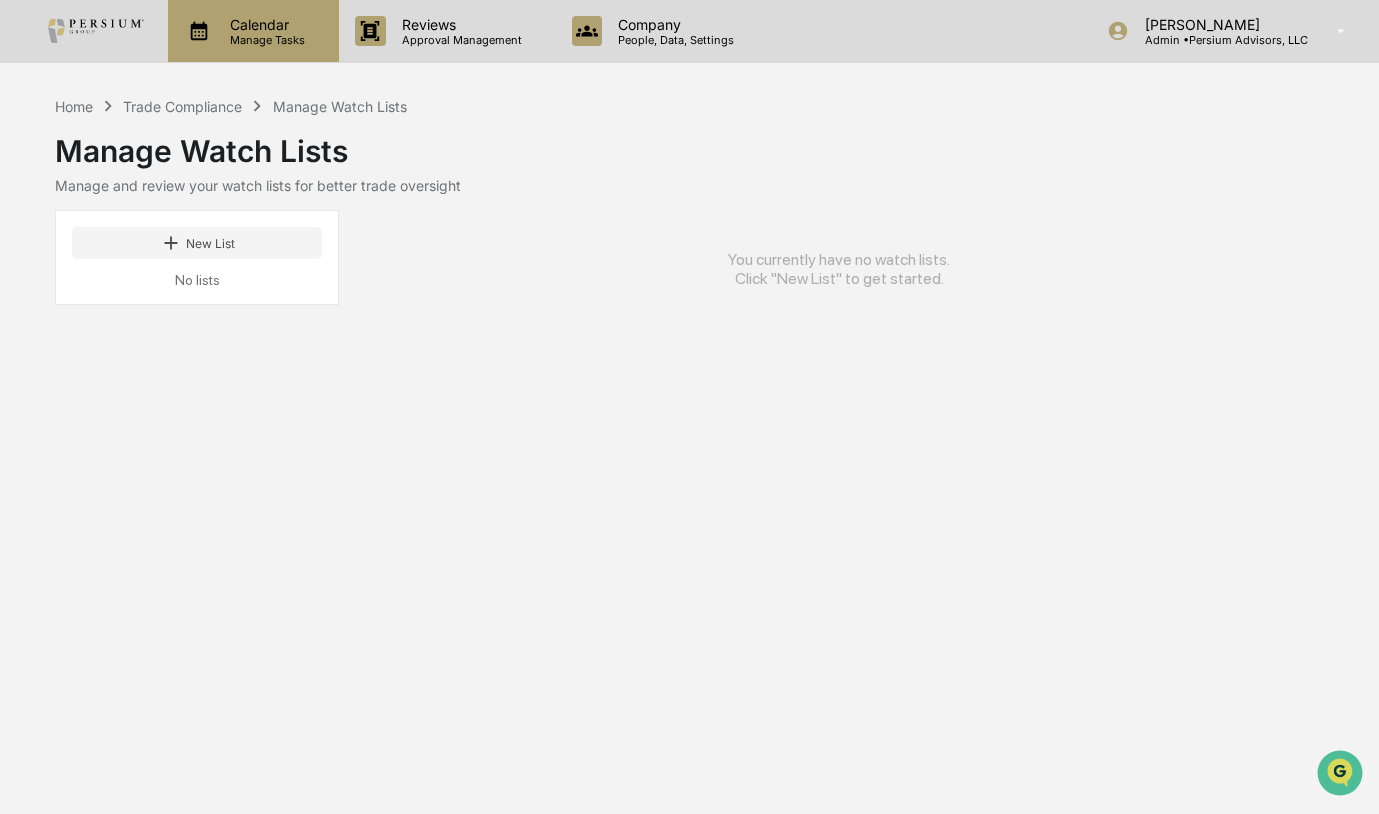 click on "Manage Tasks" at bounding box center [264, 40] 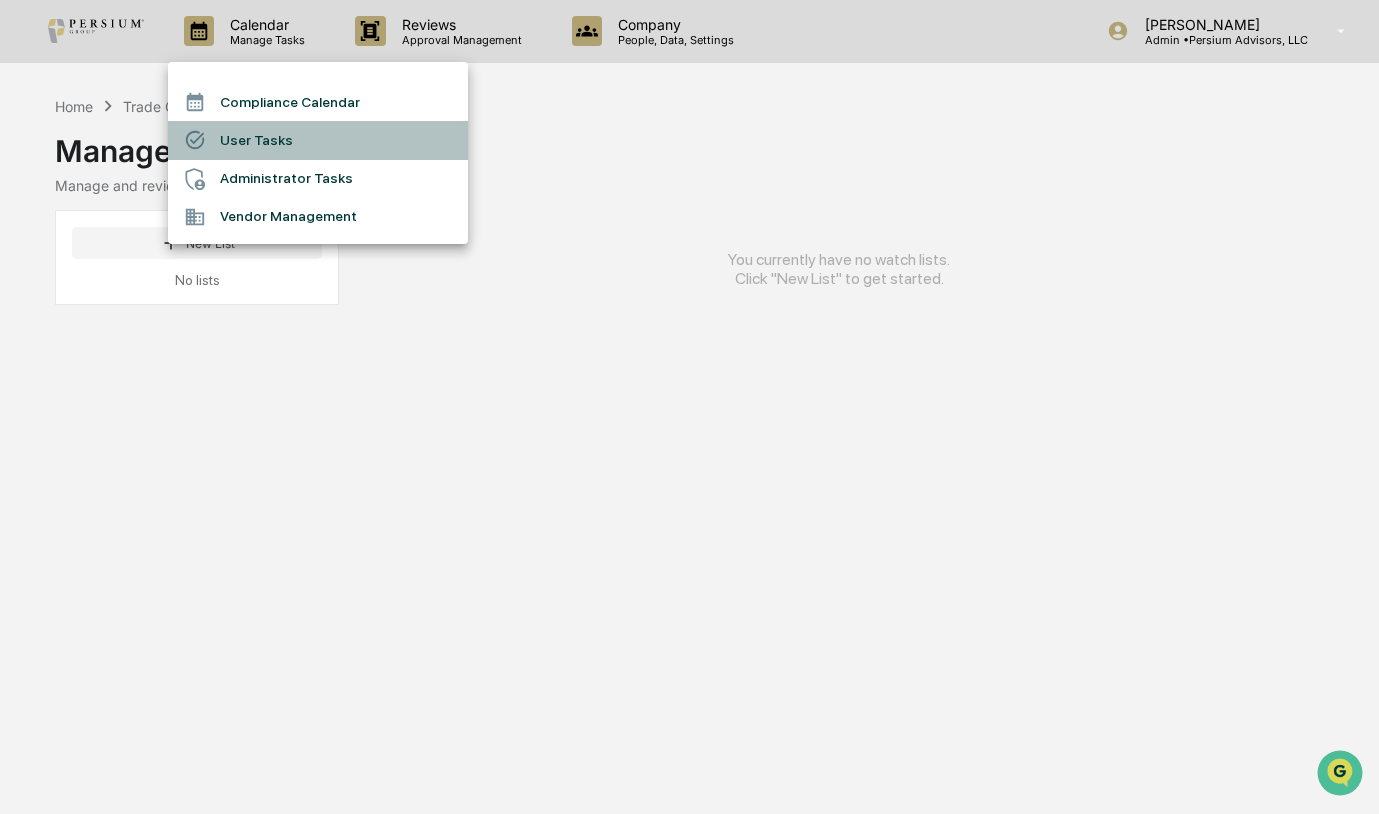 click on "User Tasks" at bounding box center (318, 140) 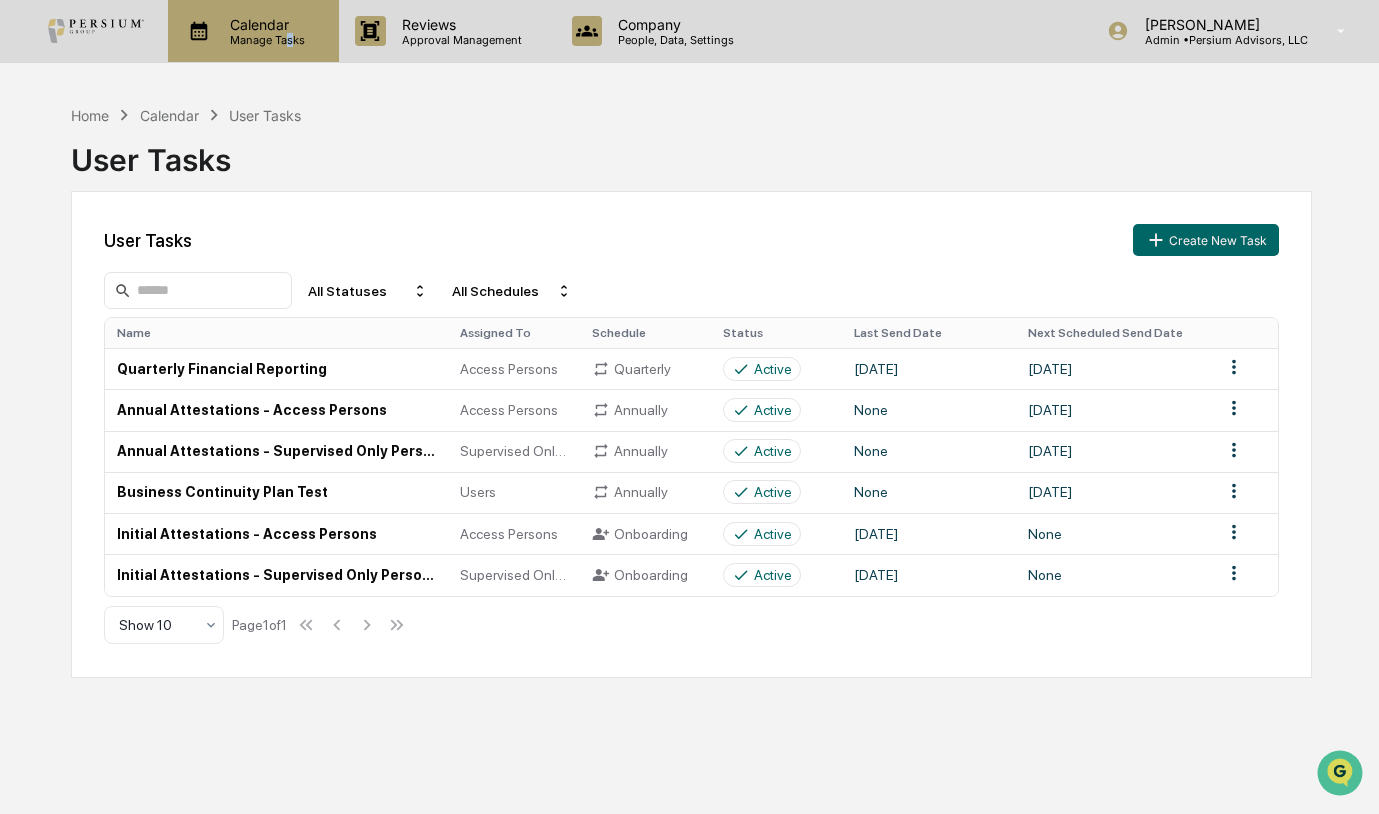 click on "Manage Tasks" at bounding box center [264, 40] 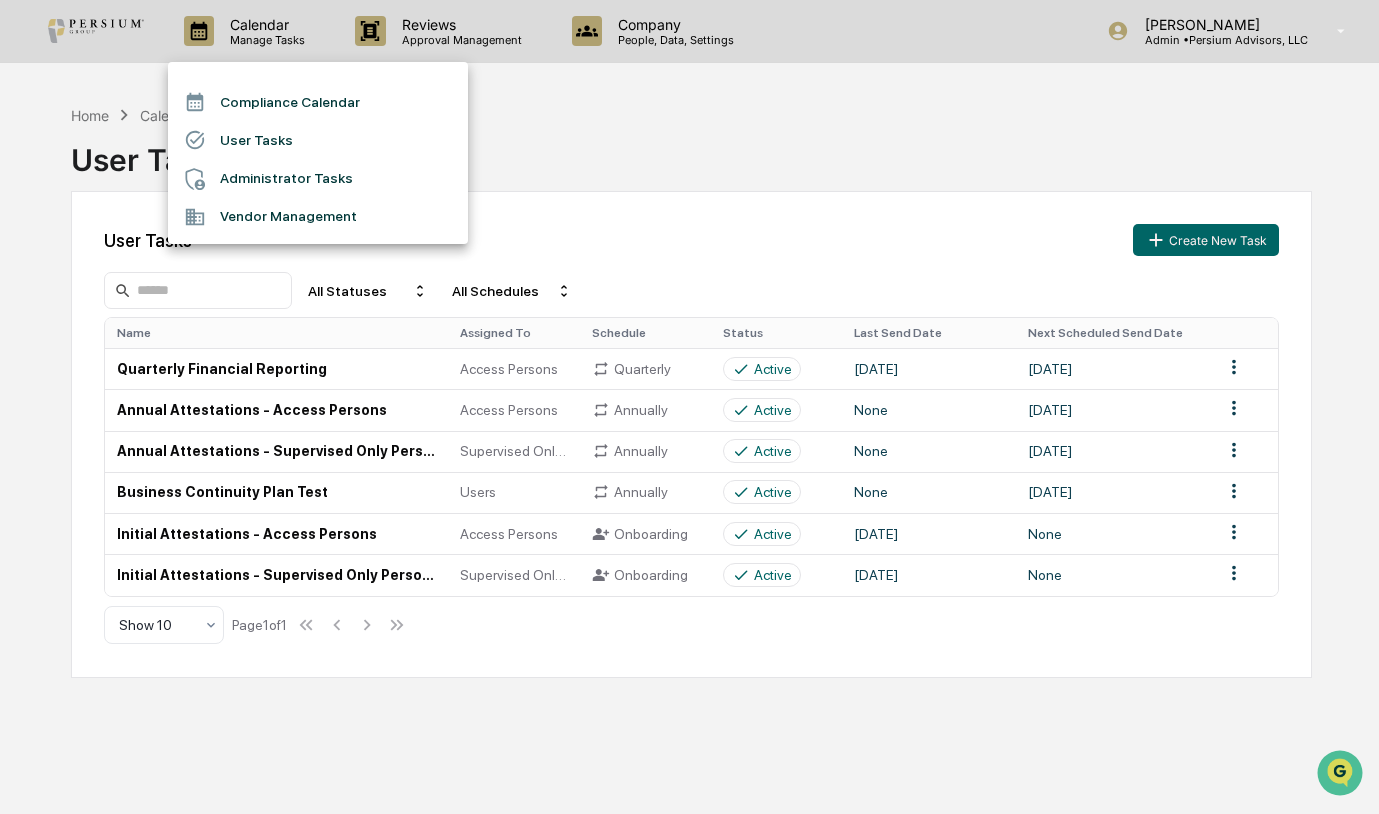 click at bounding box center [689, 407] 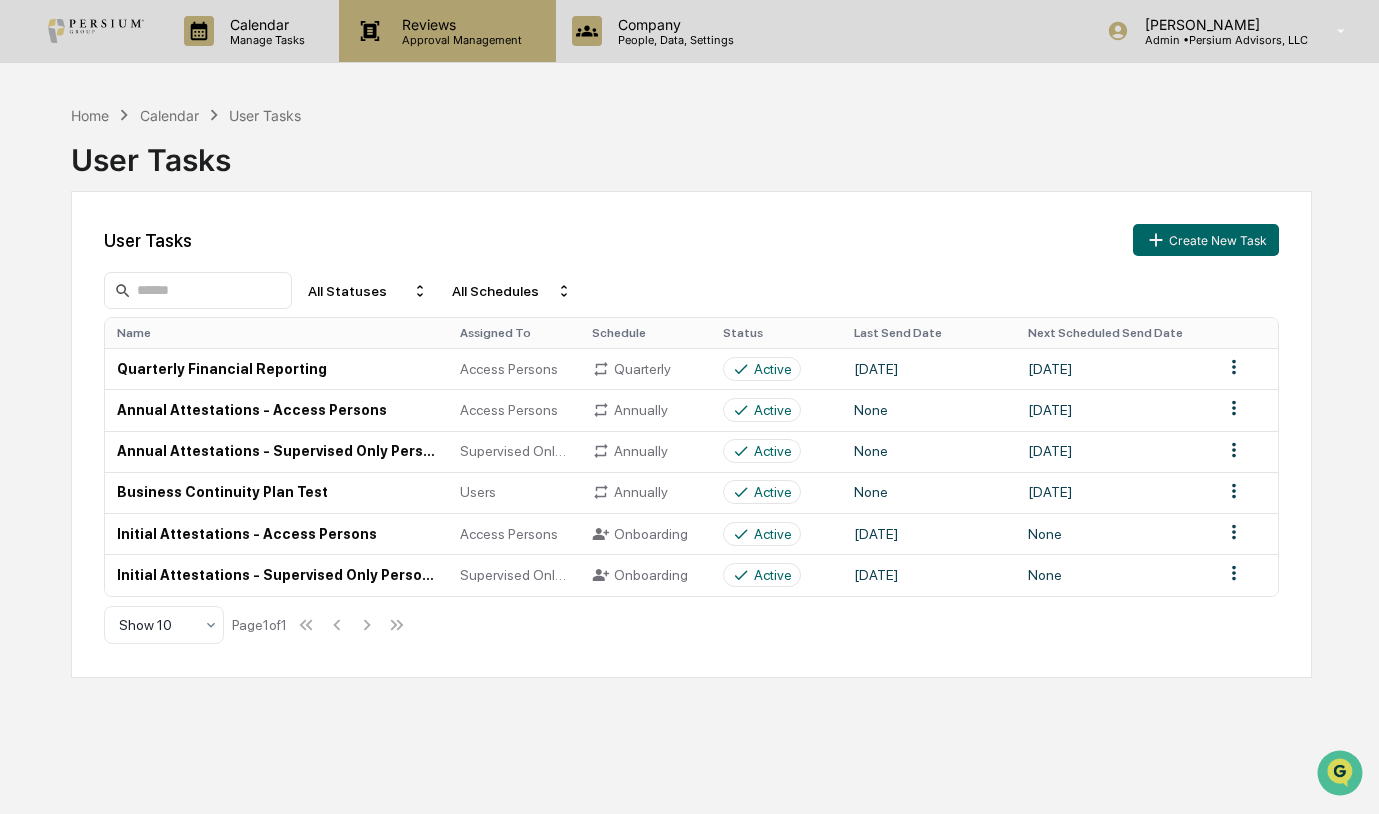 click on "Approval Management" at bounding box center (459, 40) 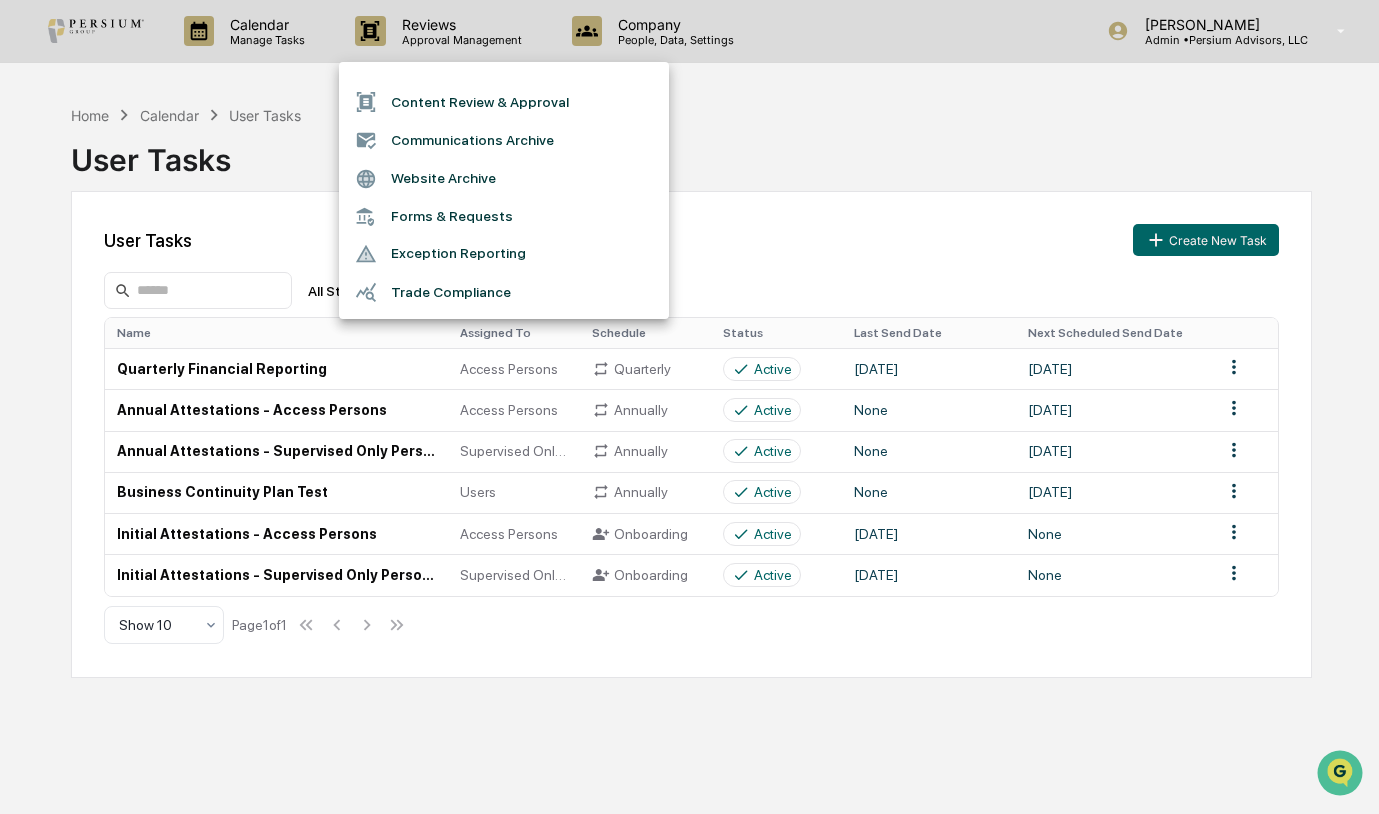 click on "Forms & Requests" at bounding box center (504, 216) 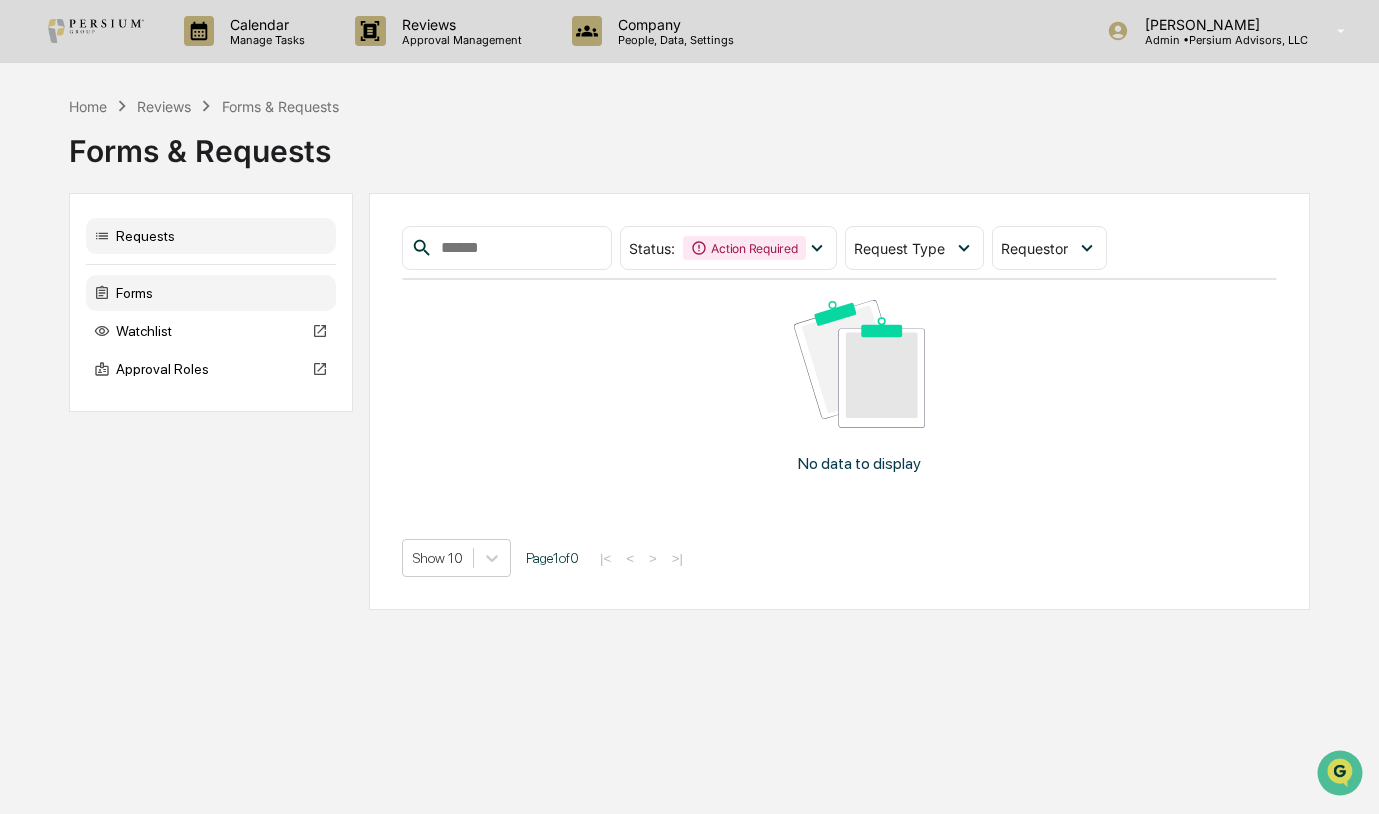 click on "Forms" at bounding box center [211, 293] 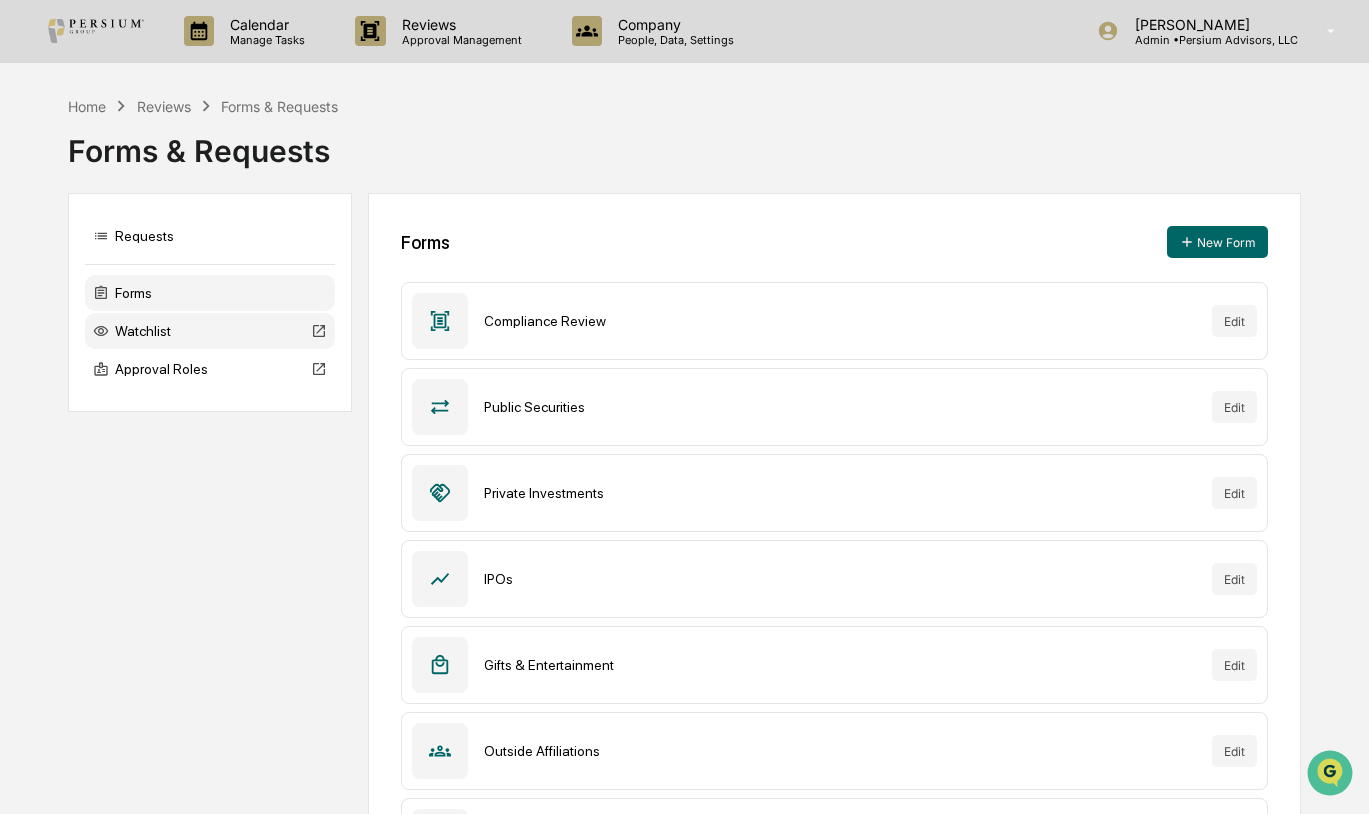 click on "Watchlist" at bounding box center (210, 331) 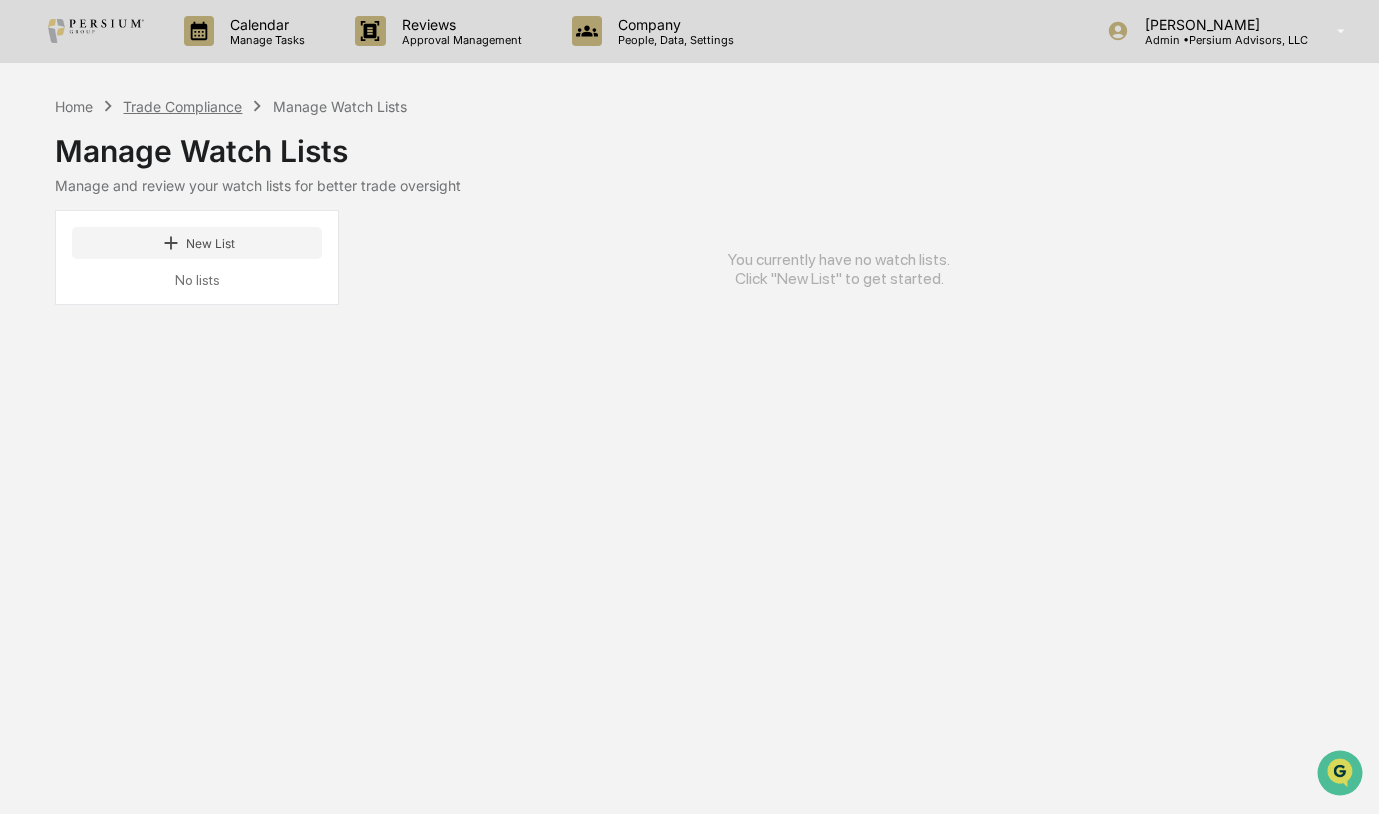 click on "Trade Compliance" at bounding box center (182, 106) 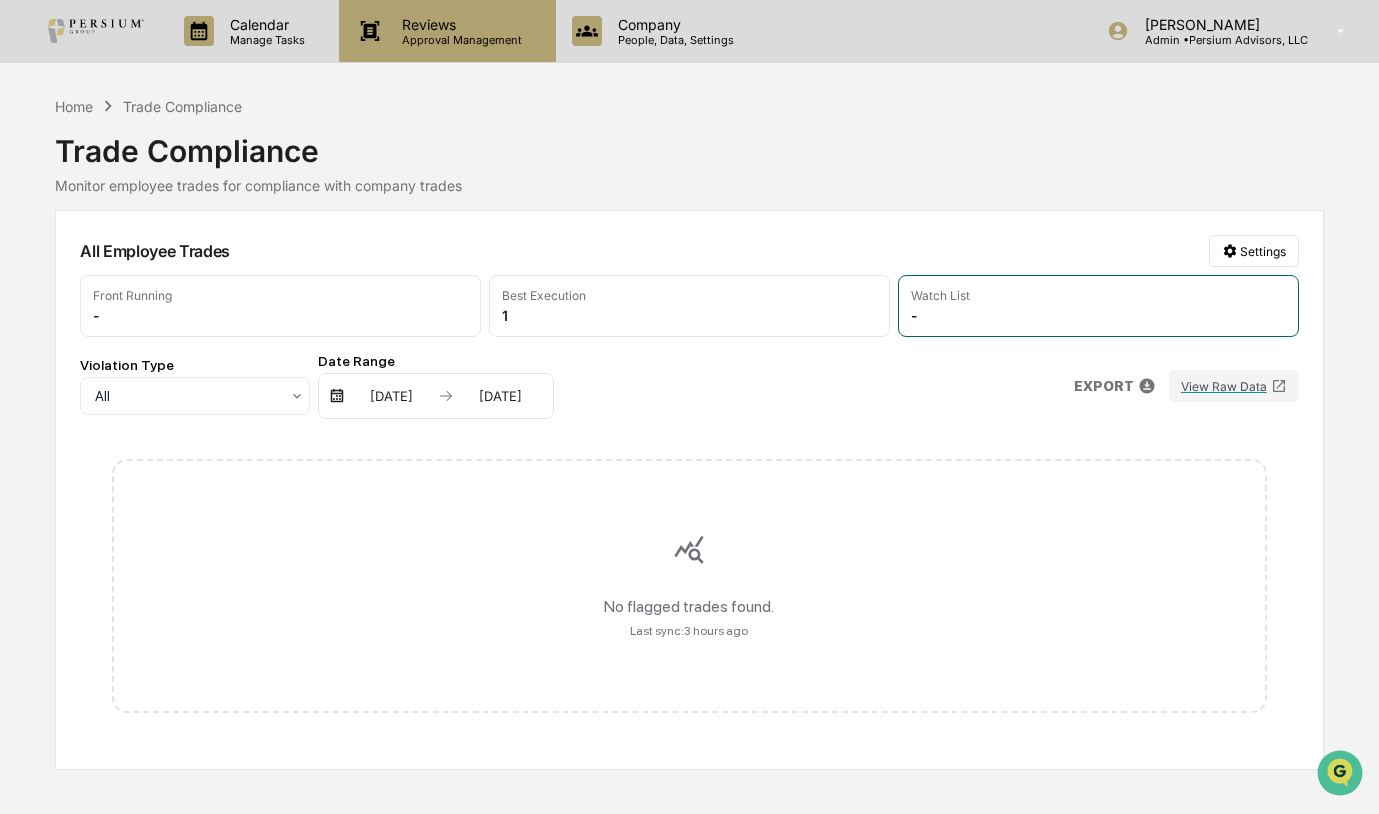 click on "Reviews Approval Management" at bounding box center (447, 31) 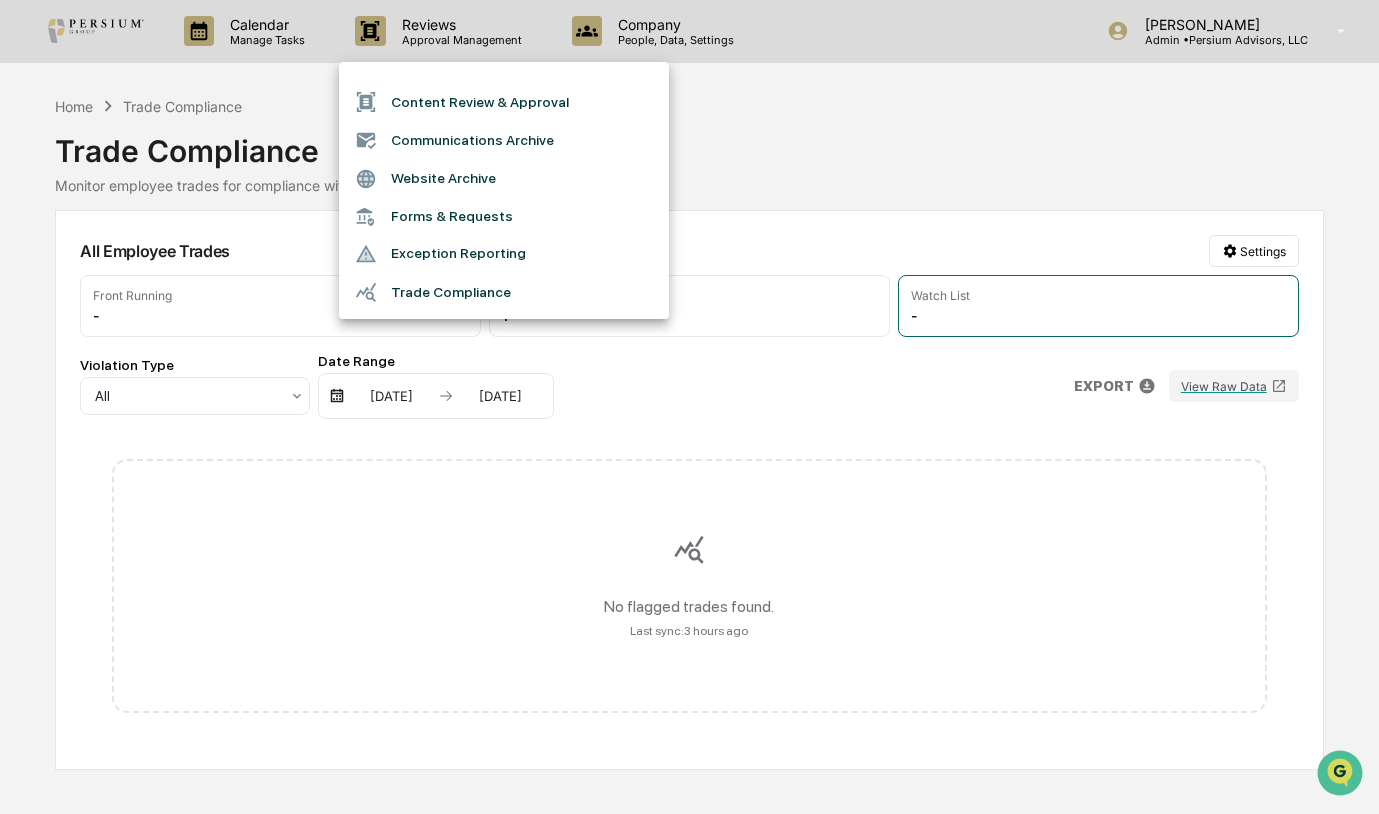 click on "Forms & Requests" at bounding box center (504, 216) 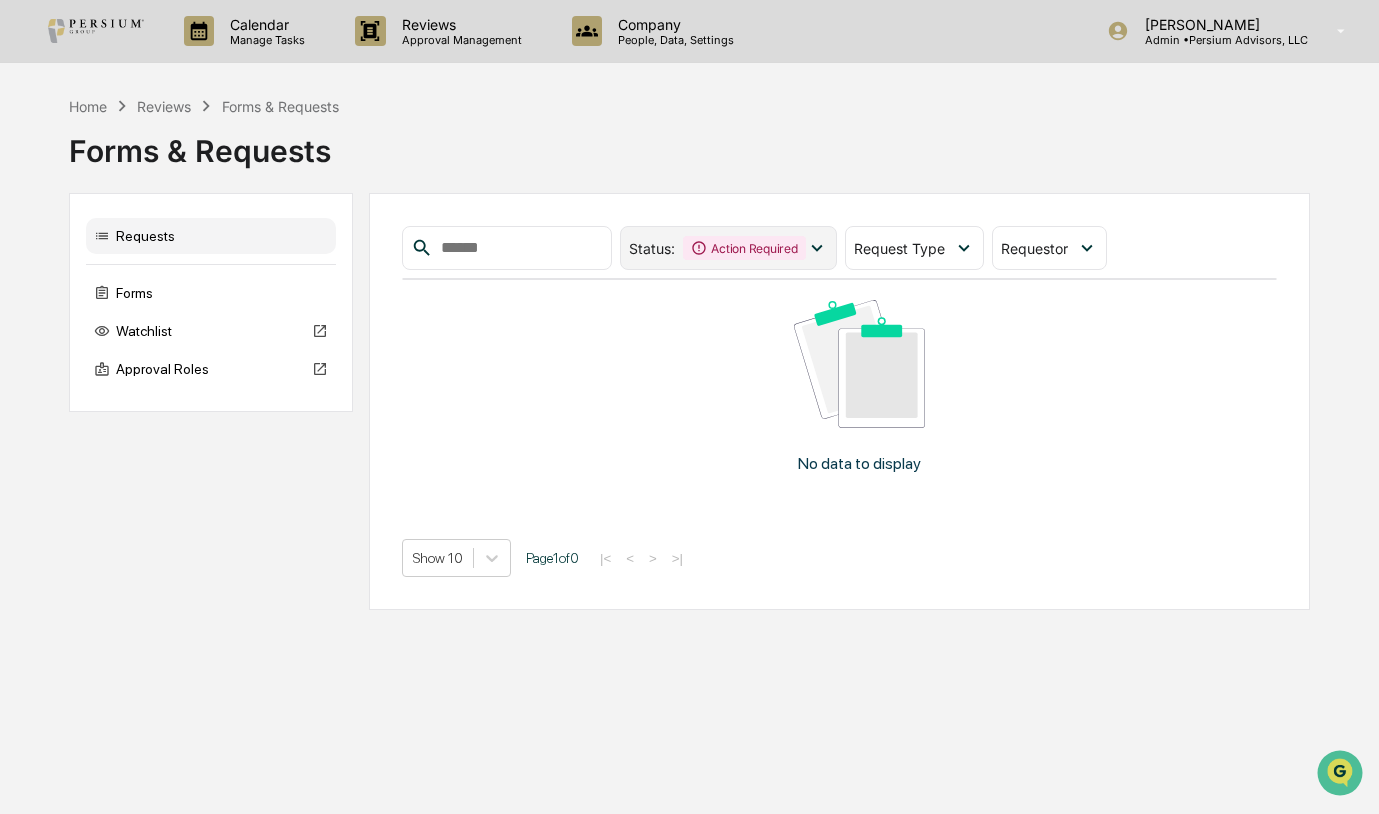 click on "Action Required" at bounding box center (744, 248) 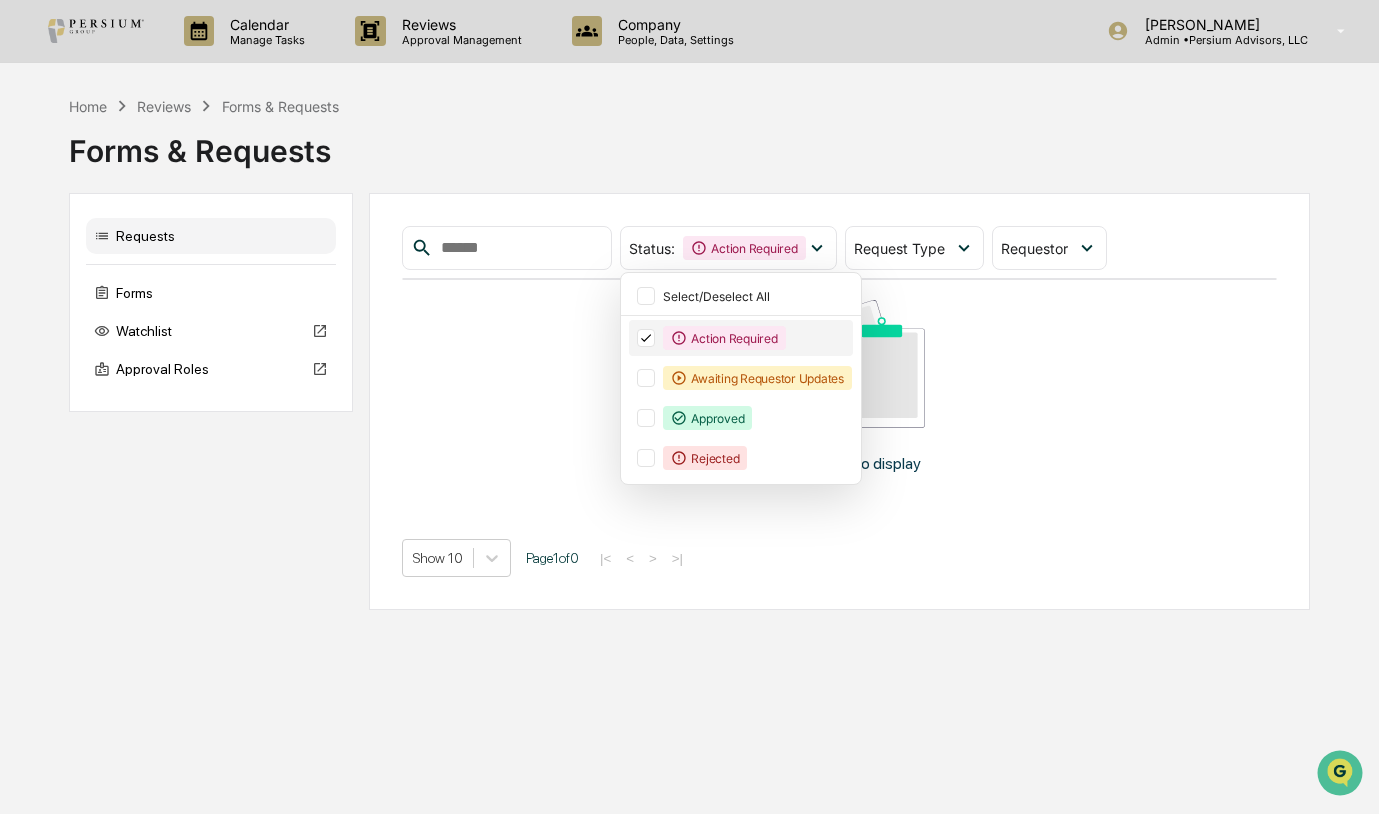 click 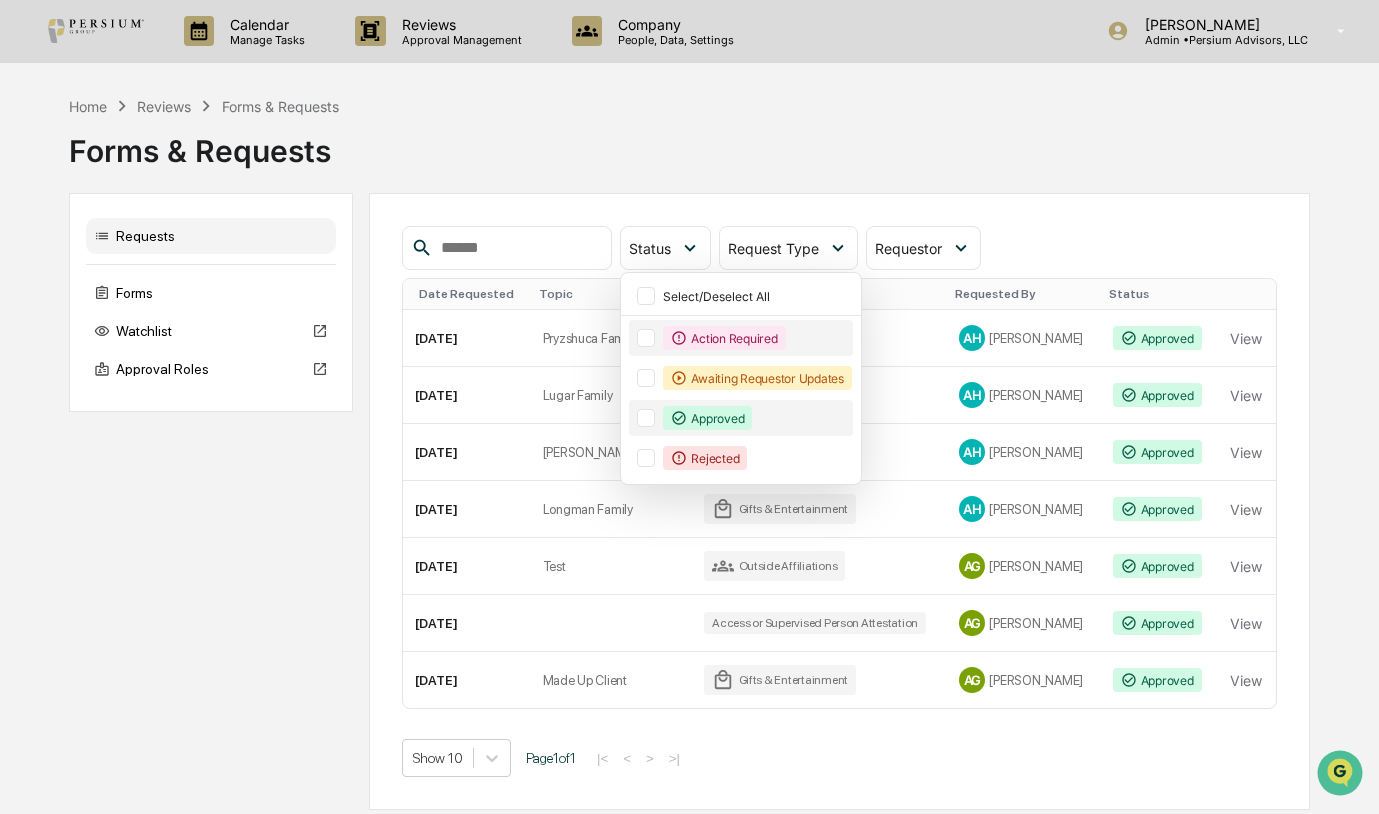 click at bounding box center (646, 418) 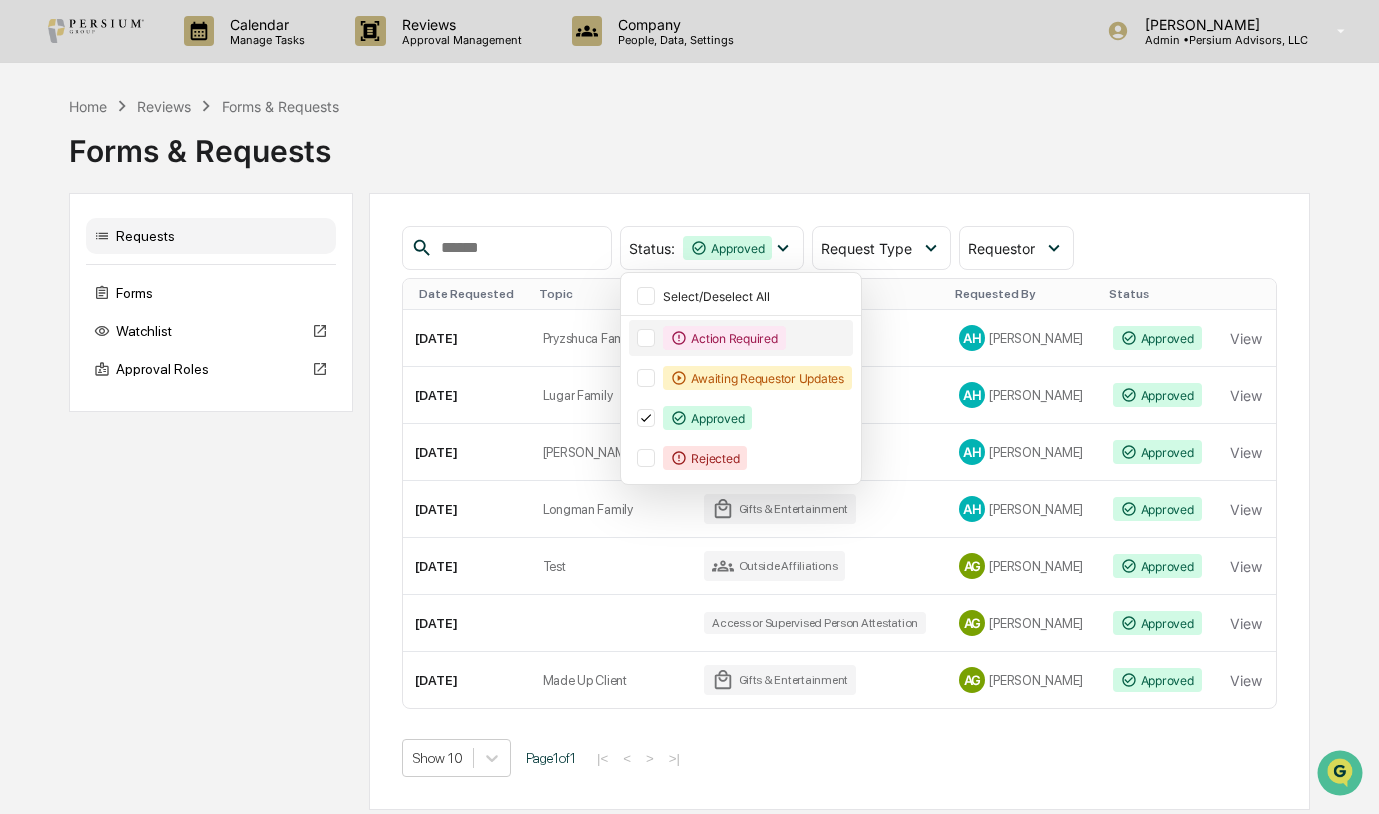 click on "Home Reviews Forms & Requests Forms & Requests" at bounding box center (689, 136) 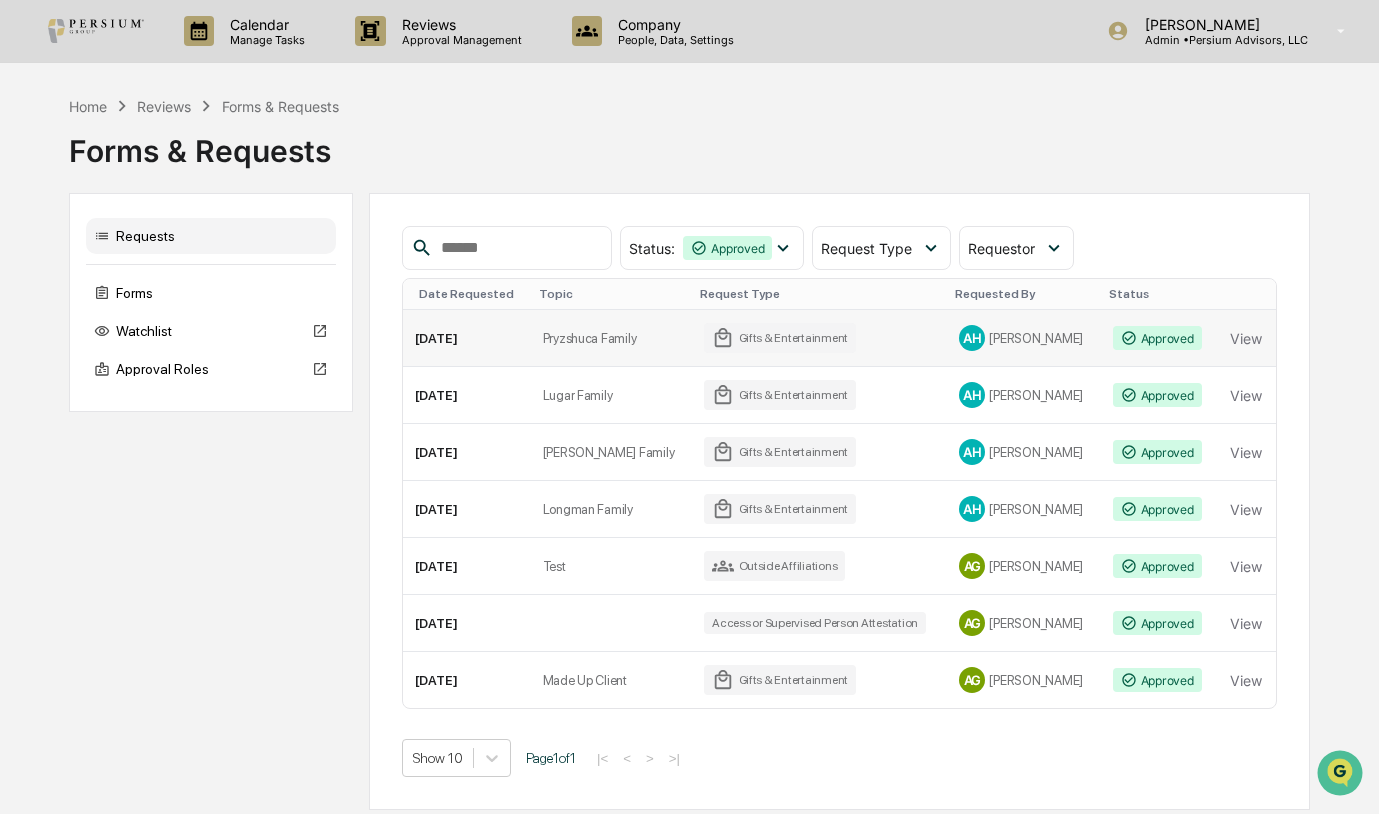click on "Pryzshuca Family" at bounding box center [612, 338] 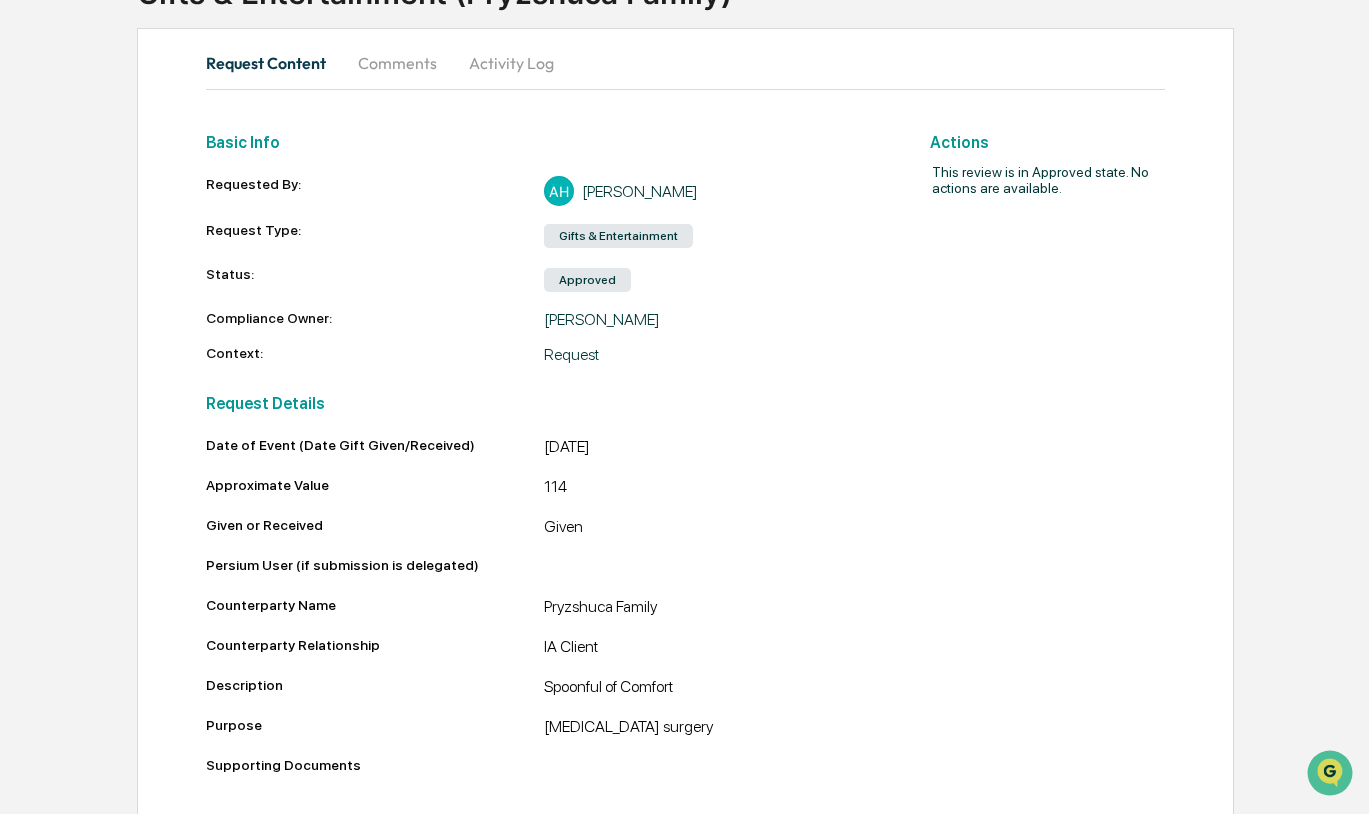 scroll, scrollTop: 177, scrollLeft: 0, axis: vertical 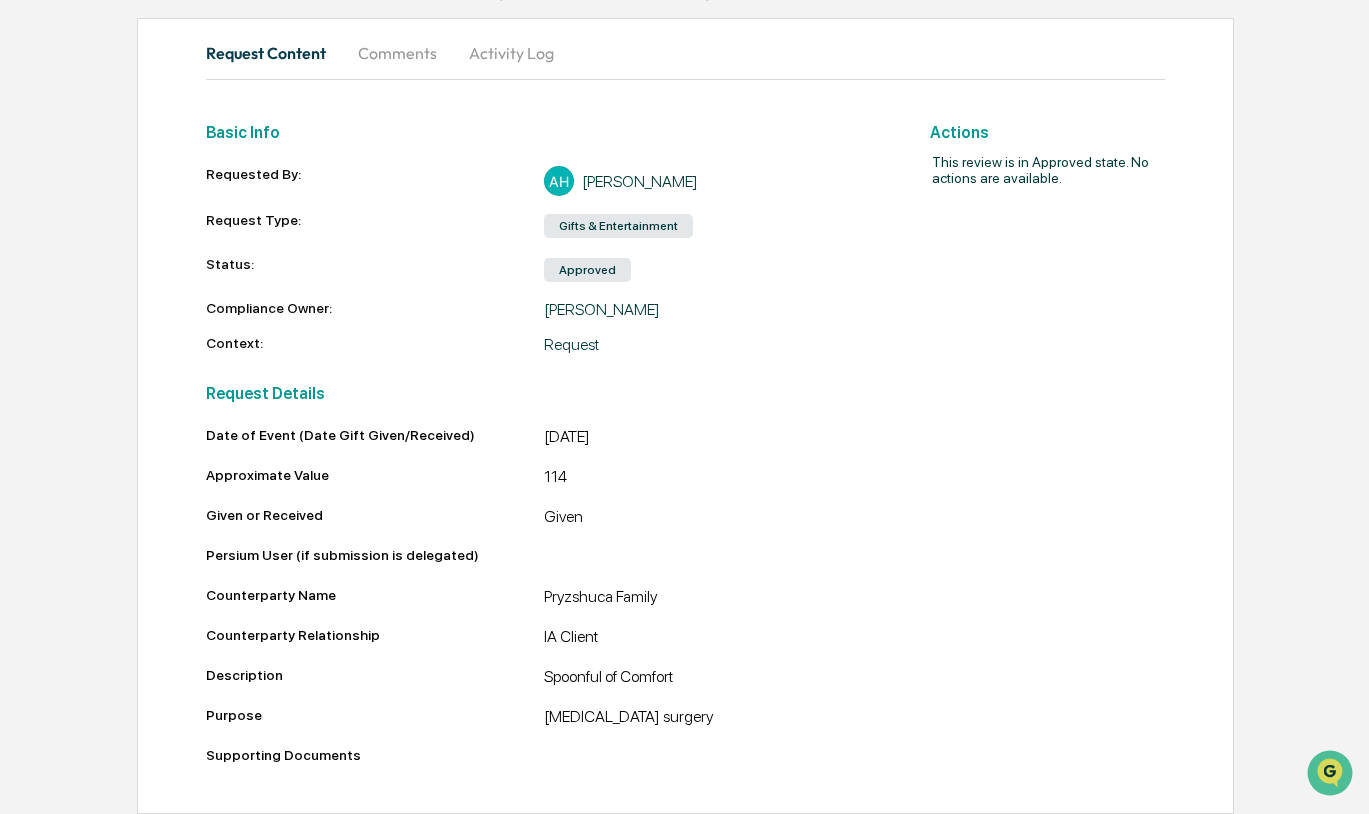 click on "This review is in Approved state. No actions are available." at bounding box center [1023, 170] 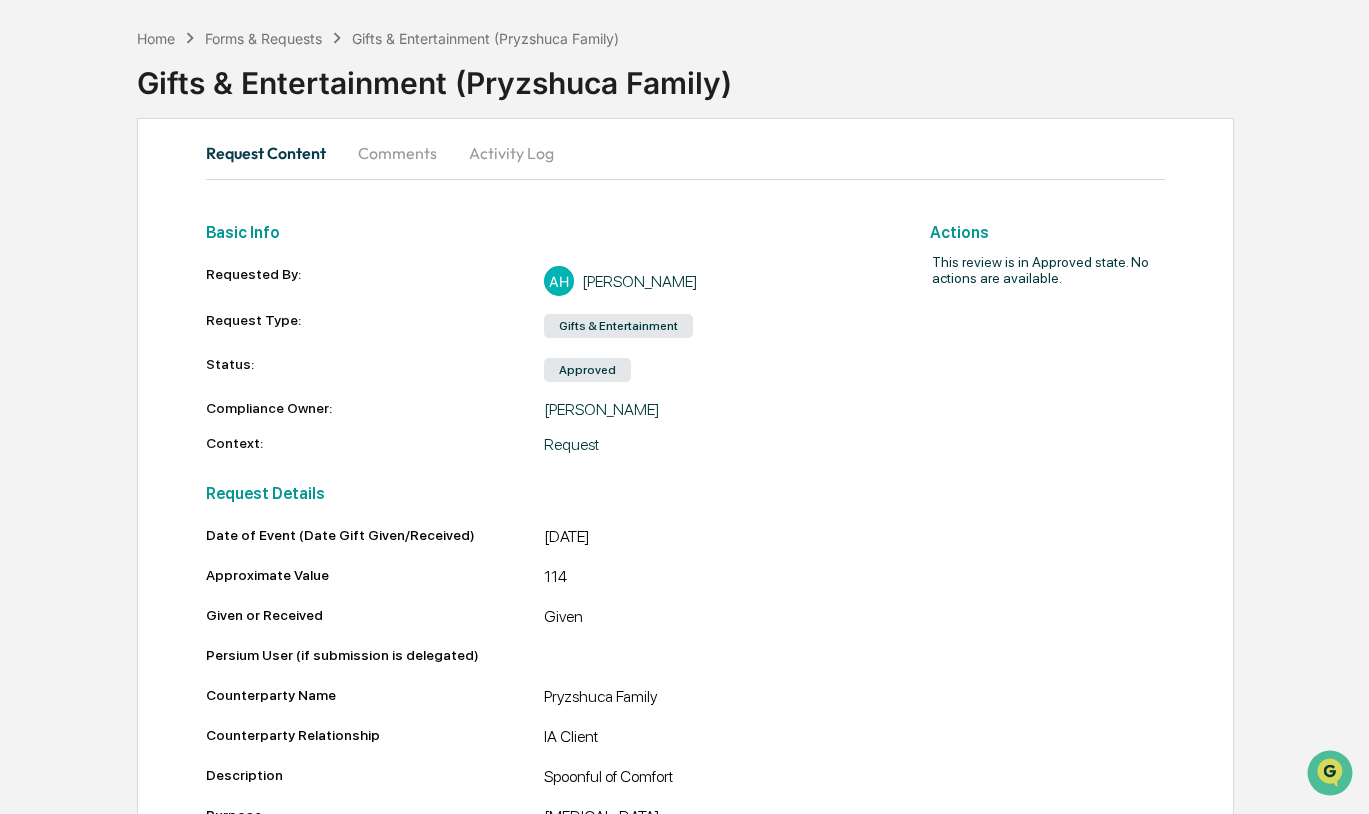 click on "Approved" at bounding box center (587, 370) 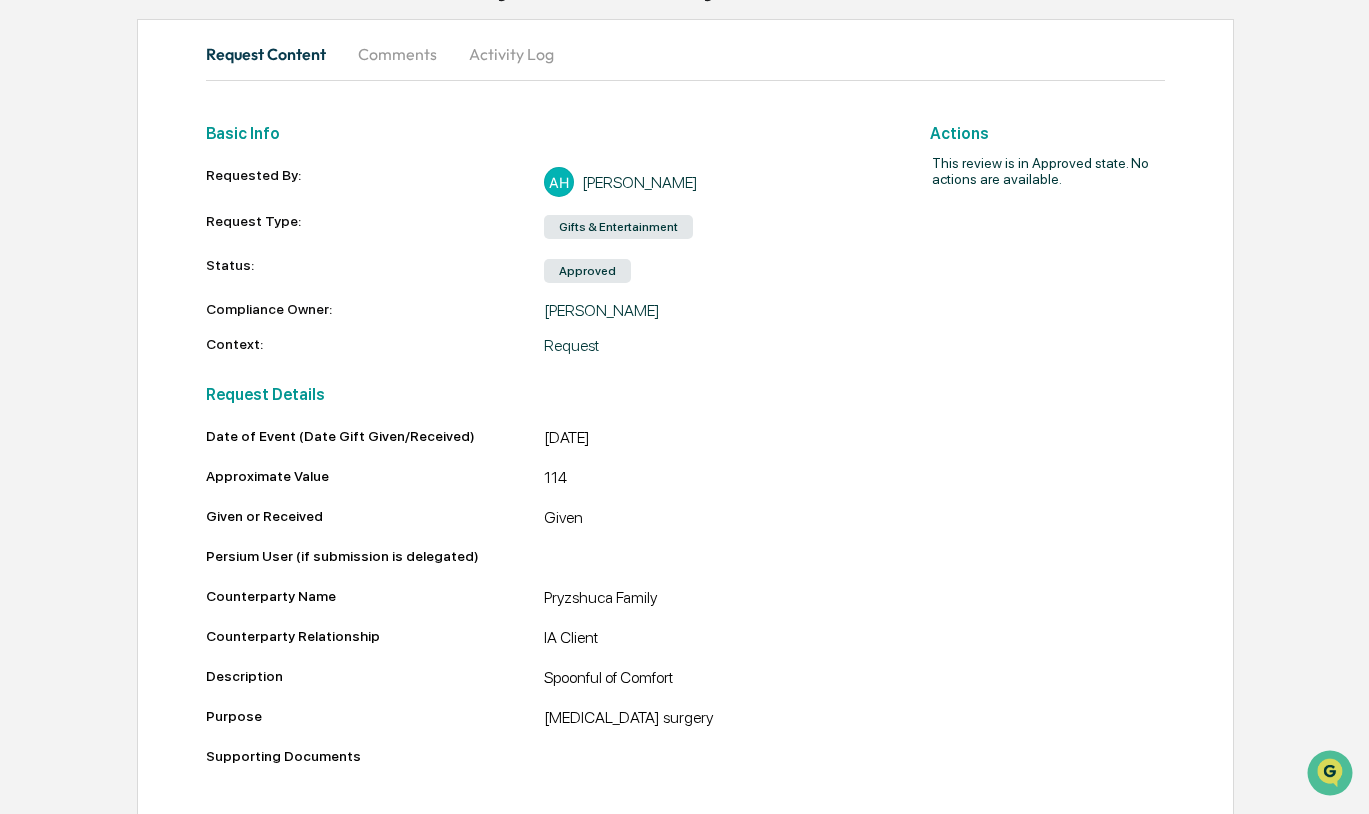 scroll, scrollTop: 177, scrollLeft: 0, axis: vertical 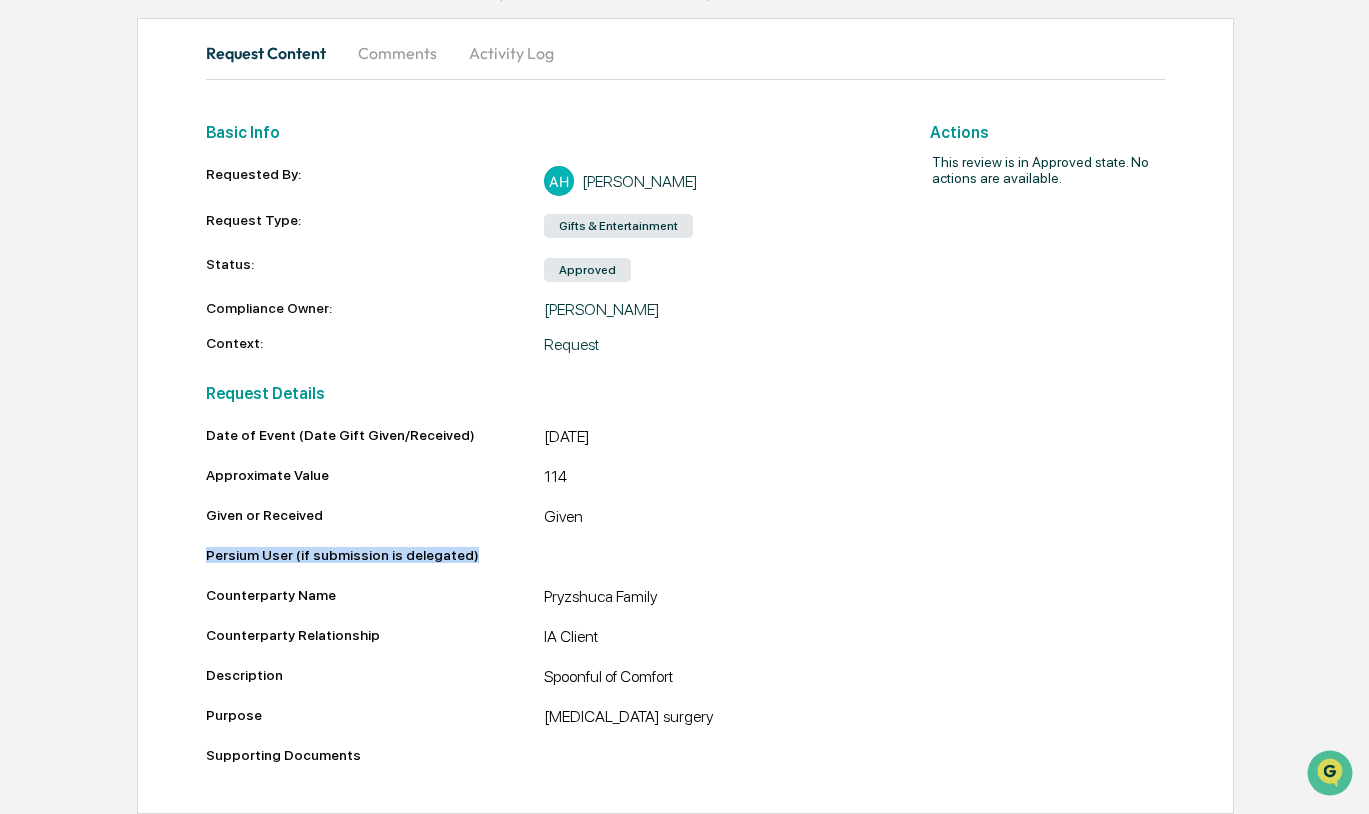 drag, startPoint x: 201, startPoint y: 553, endPoint x: 475, endPoint y: 555, distance: 274.0073 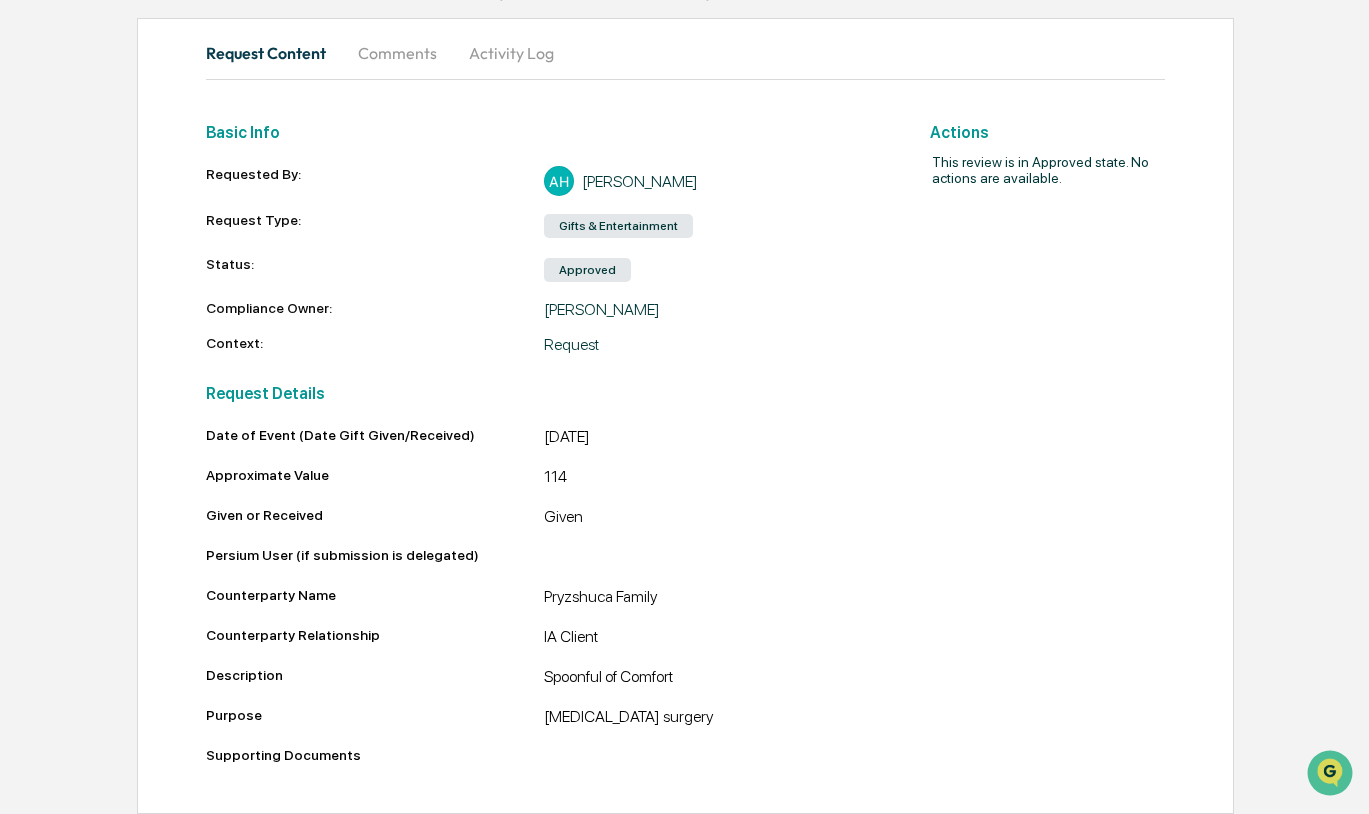 scroll, scrollTop: 0, scrollLeft: 0, axis: both 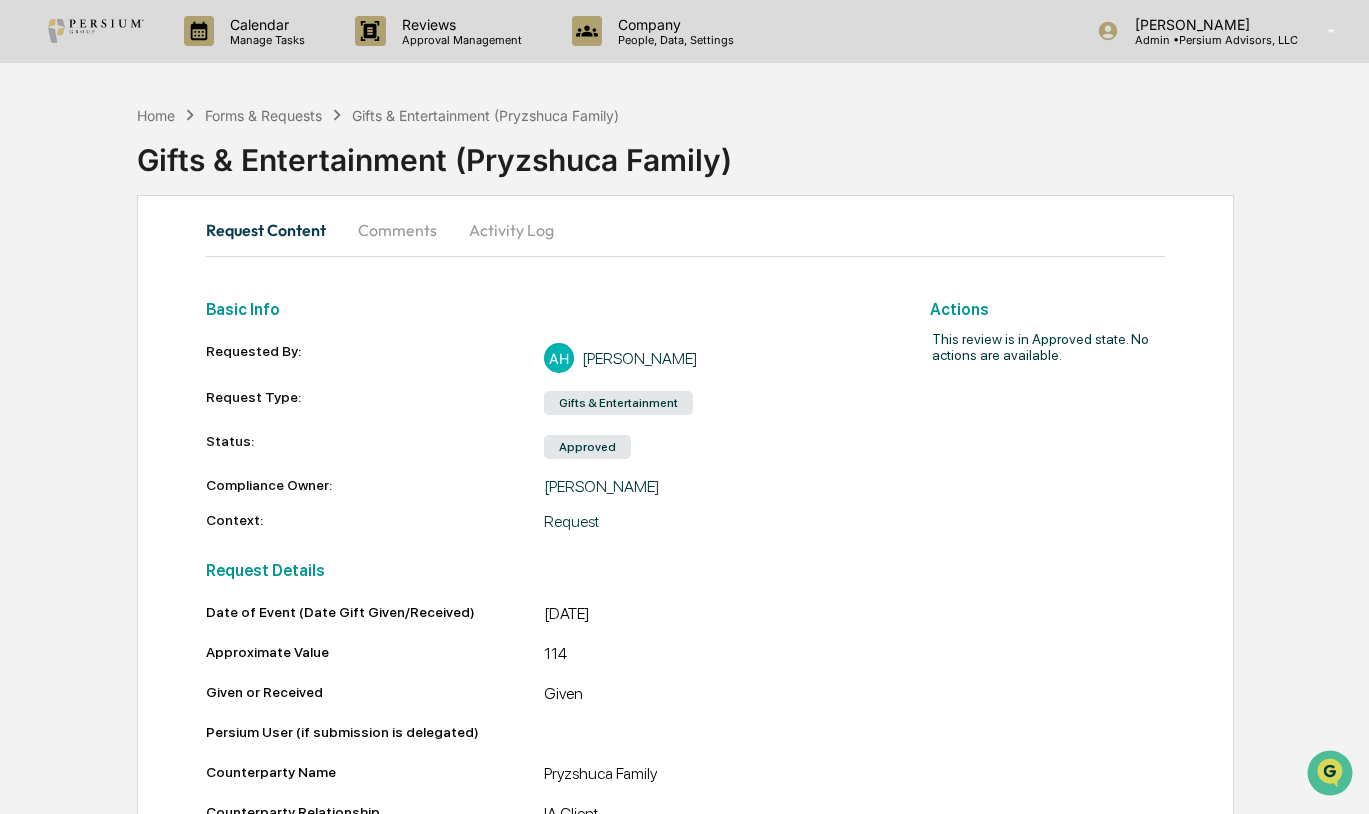 click on "Comments" at bounding box center (397, 230) 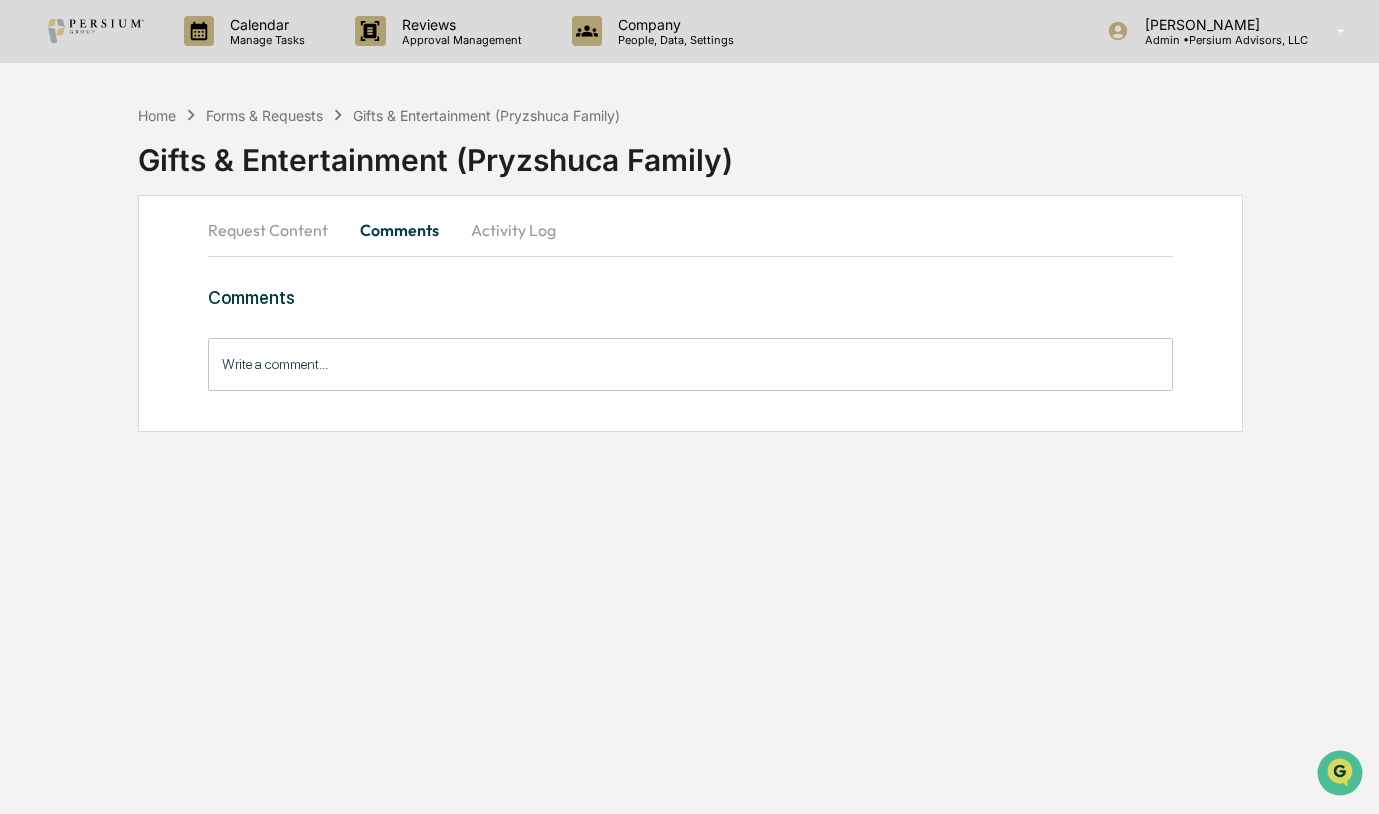 click on "Activity Log" at bounding box center (513, 230) 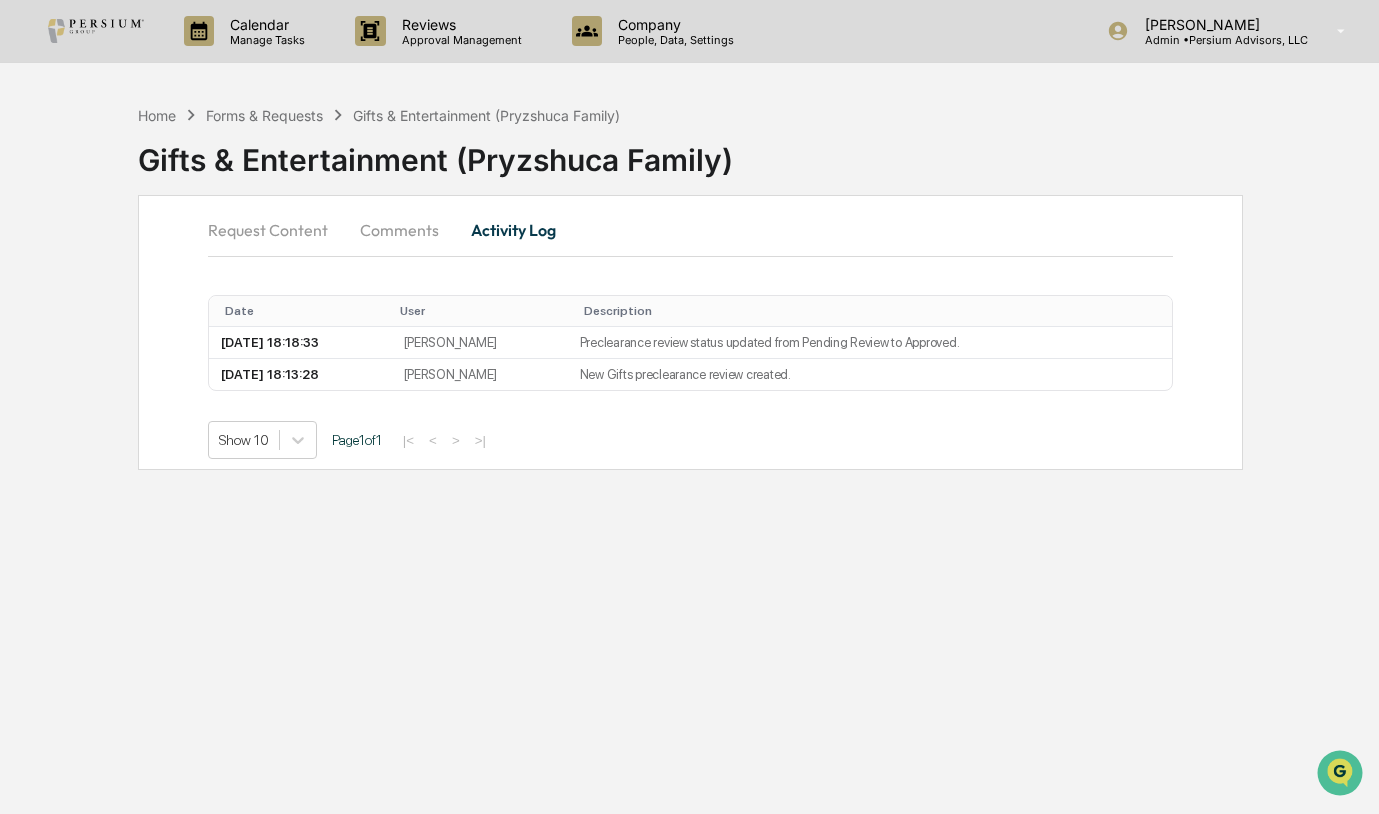 click on "Gifts & Entertainment (Pryzshuca Family)" at bounding box center (758, 156) 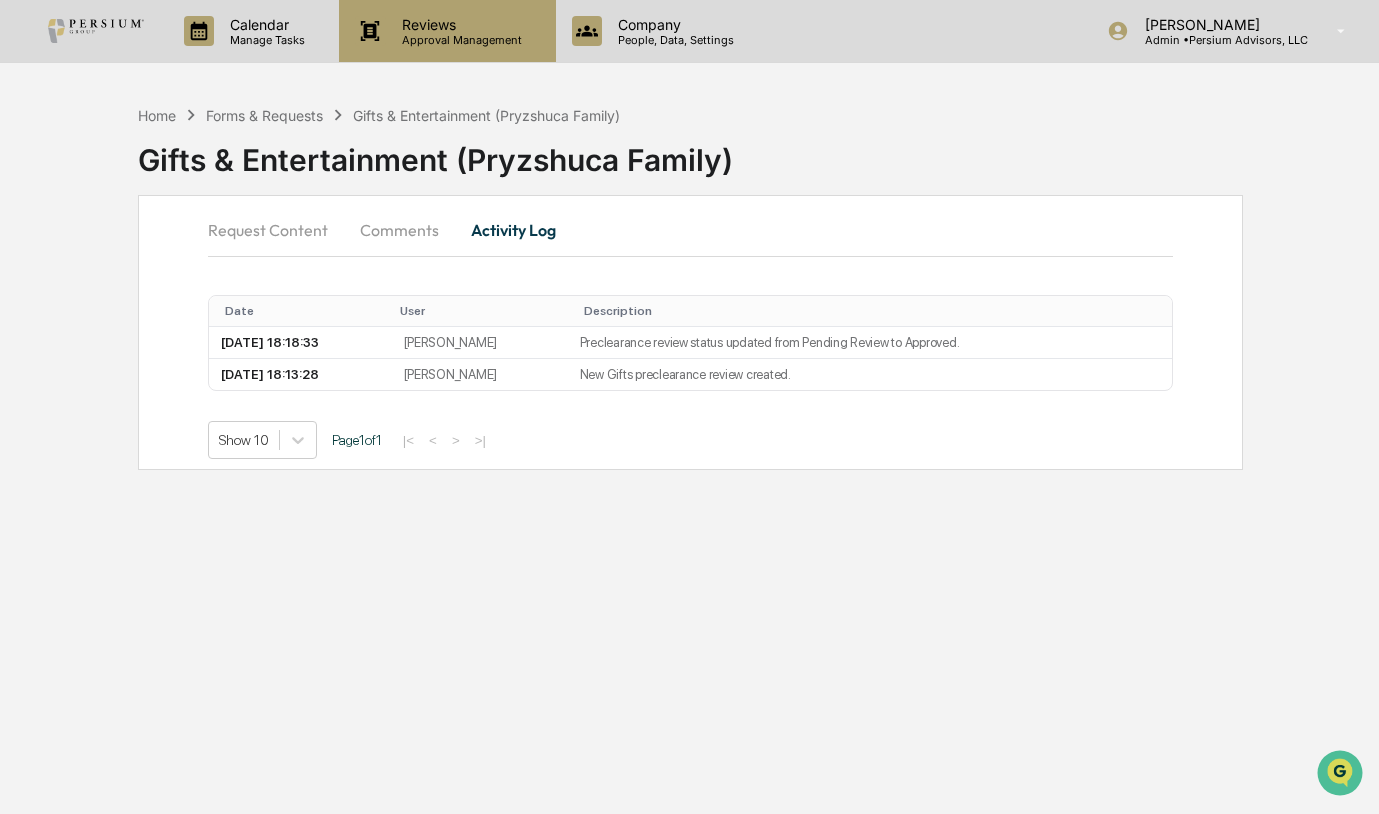 click on "Reviews Approval Management" at bounding box center [447, 31] 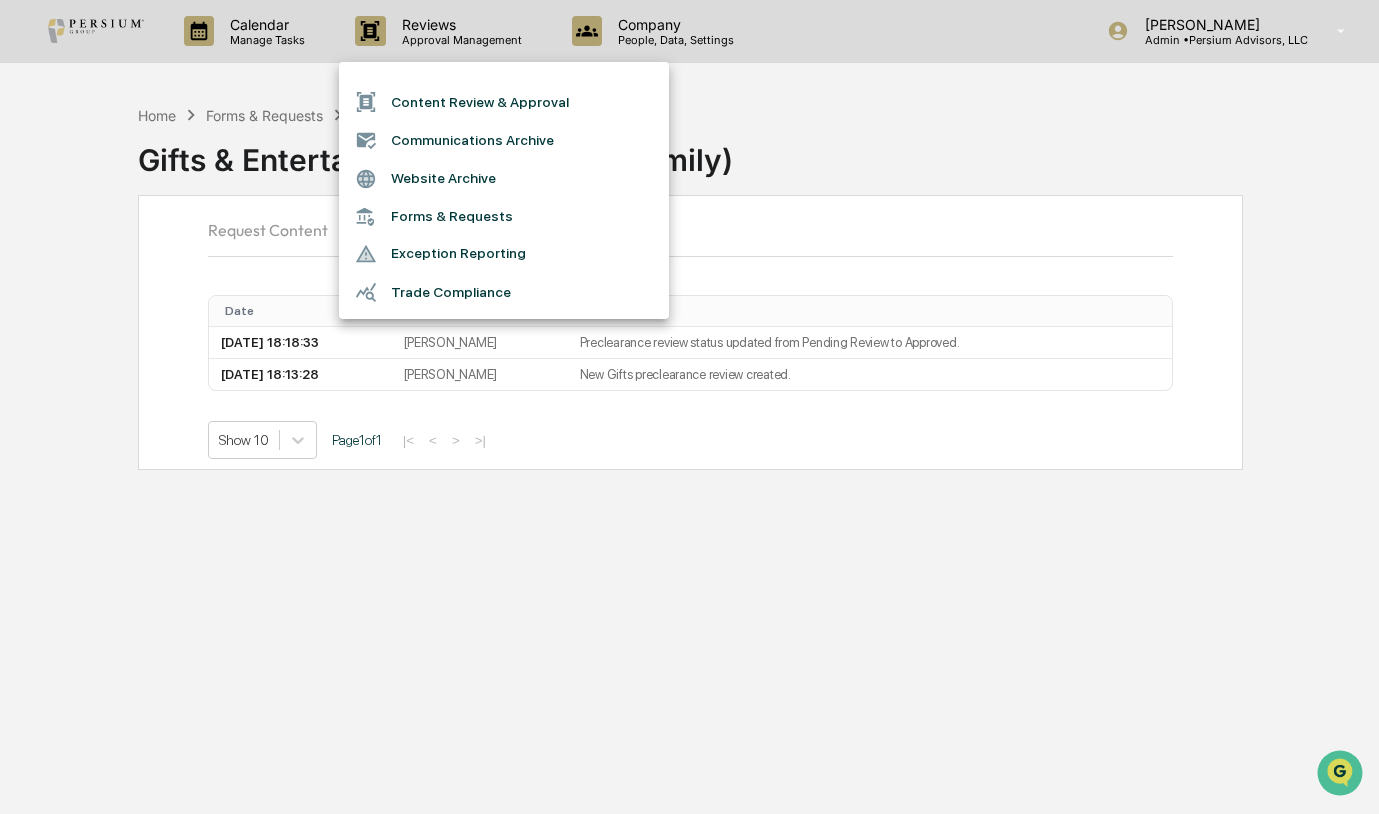 click at bounding box center (689, 407) 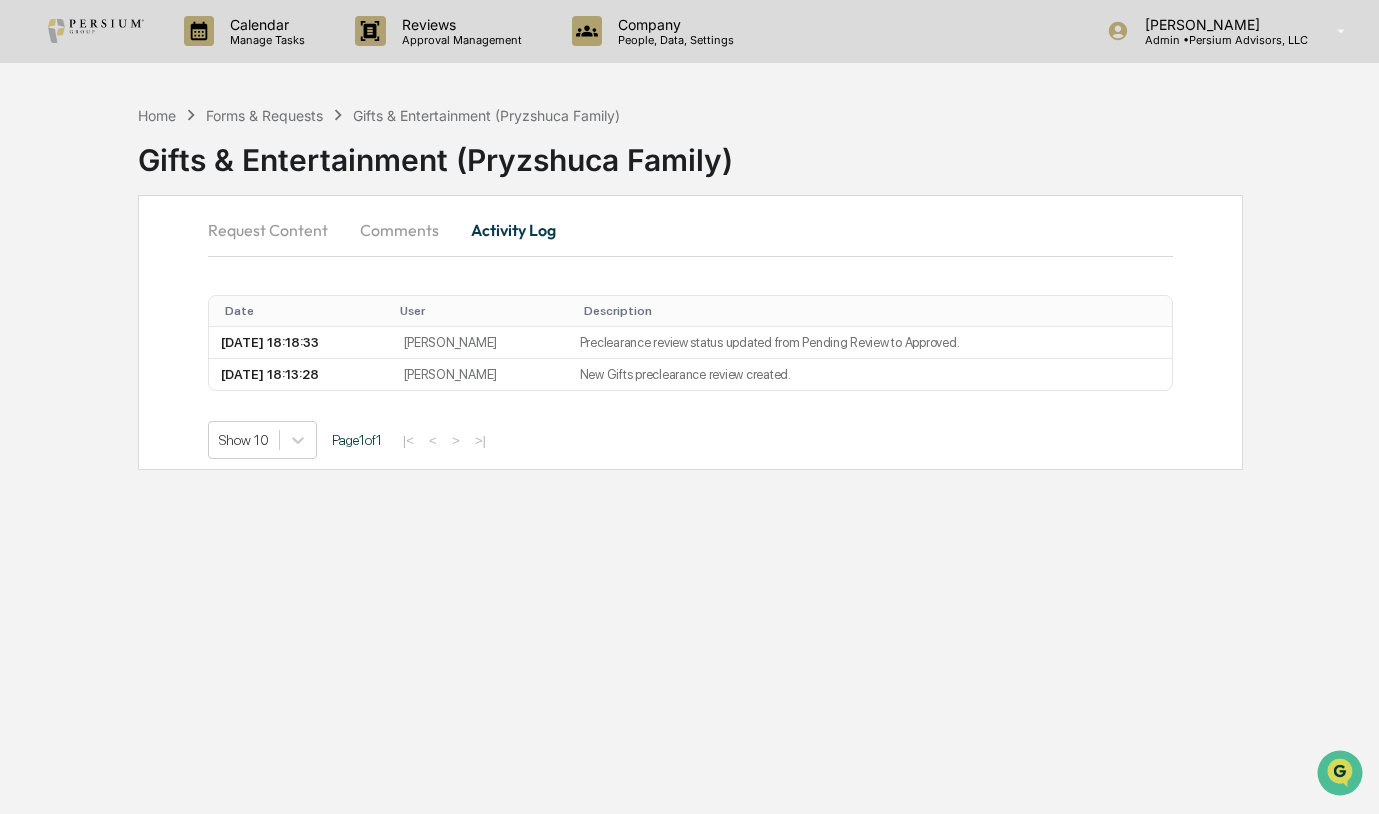 click on "Content Review & Approval Communications Archive Website Archive Forms & Requests Exception Reporting Trade Compliance" at bounding box center [689, 407] 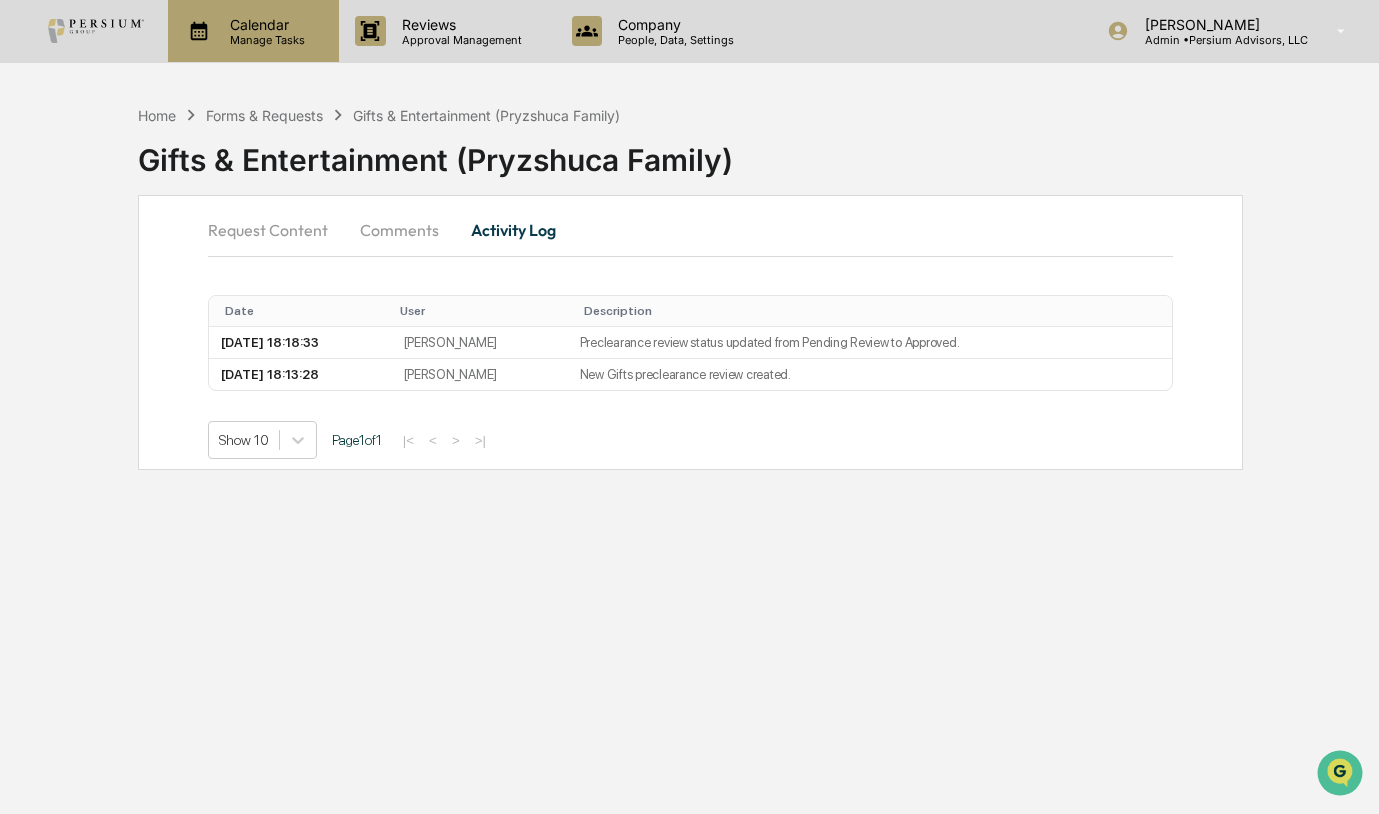click on "Calendar" at bounding box center (264, 24) 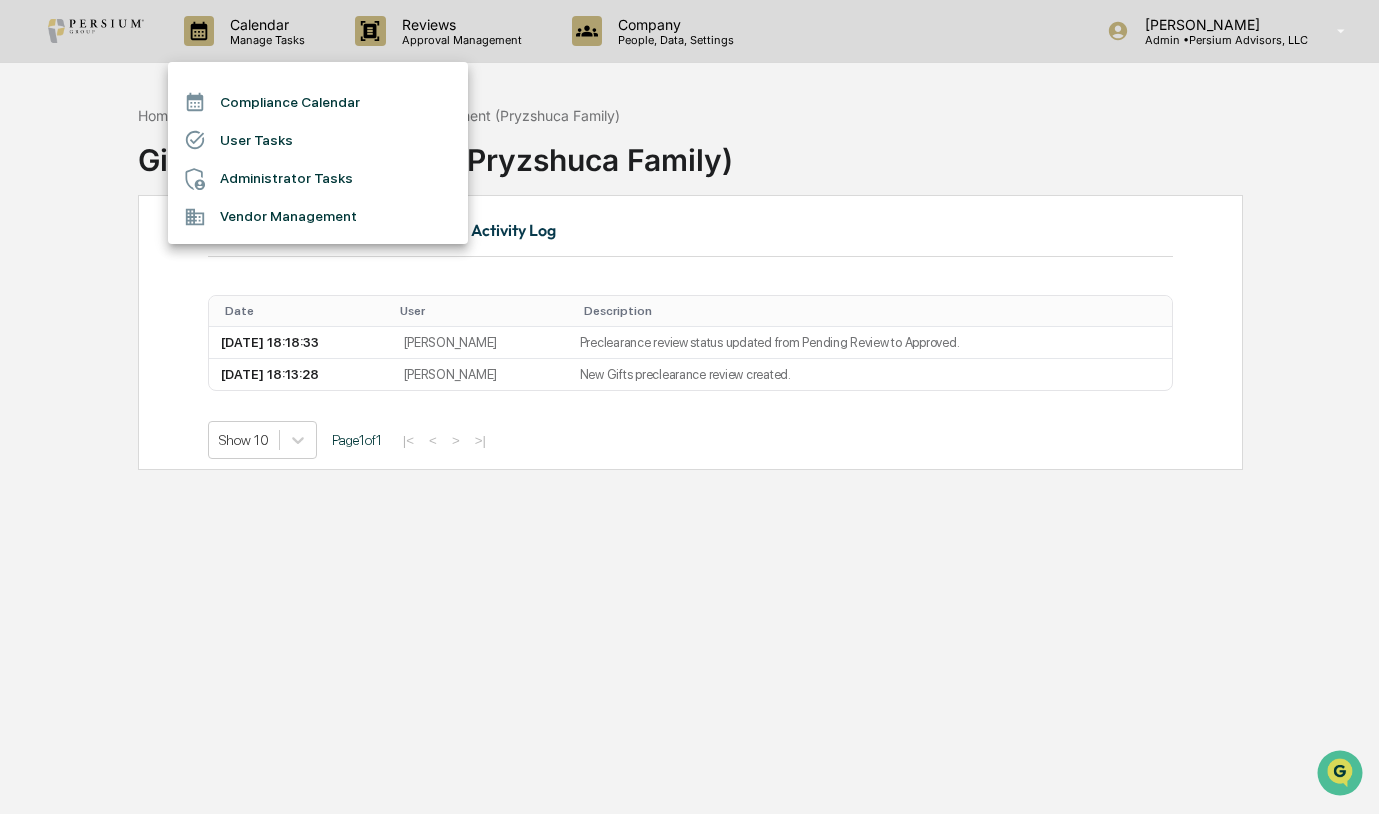 click on "User Tasks" at bounding box center (318, 140) 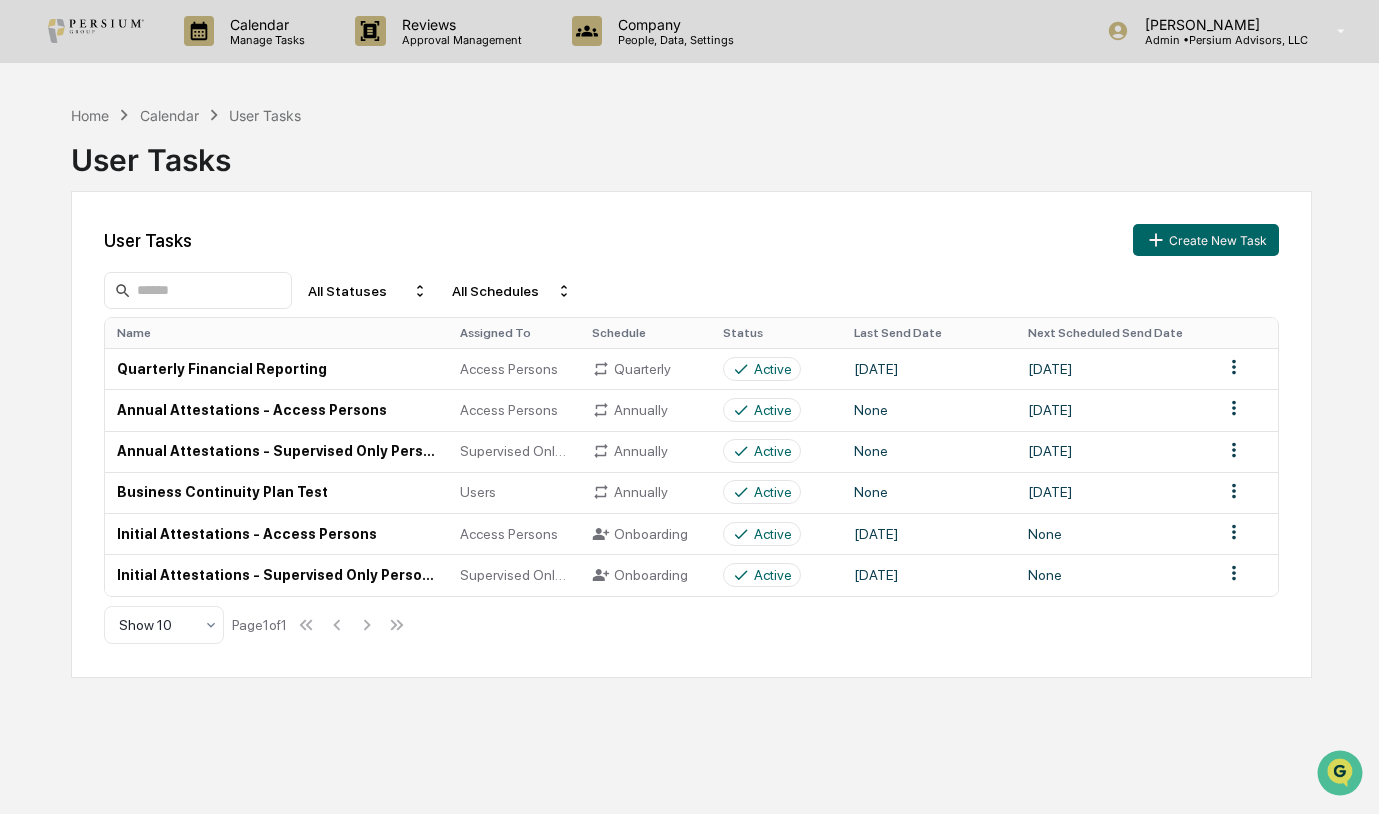 click on "User Tasks Create New Task" at bounding box center [691, 240] 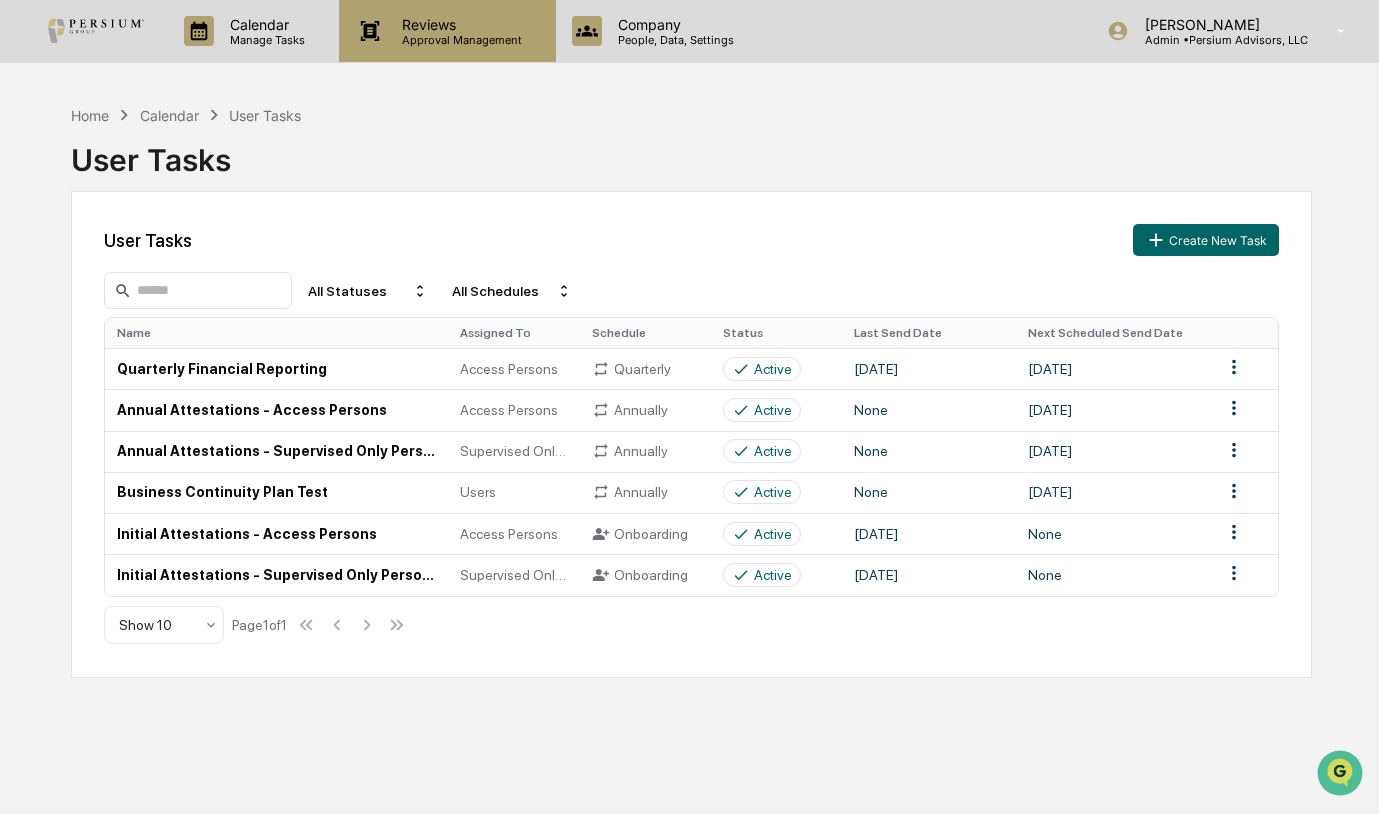 click on "Reviews Approval Management" at bounding box center [447, 31] 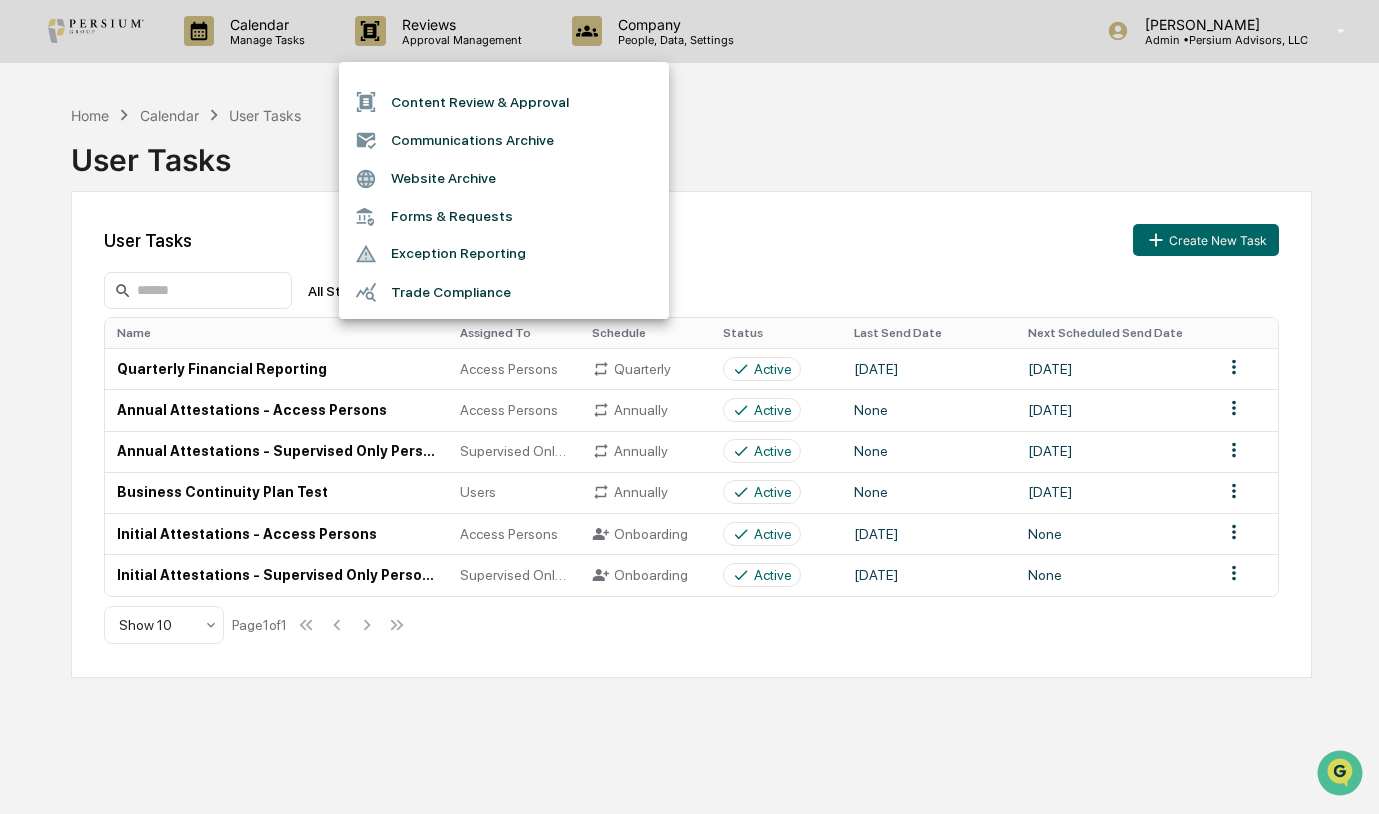 click at bounding box center [689, 407] 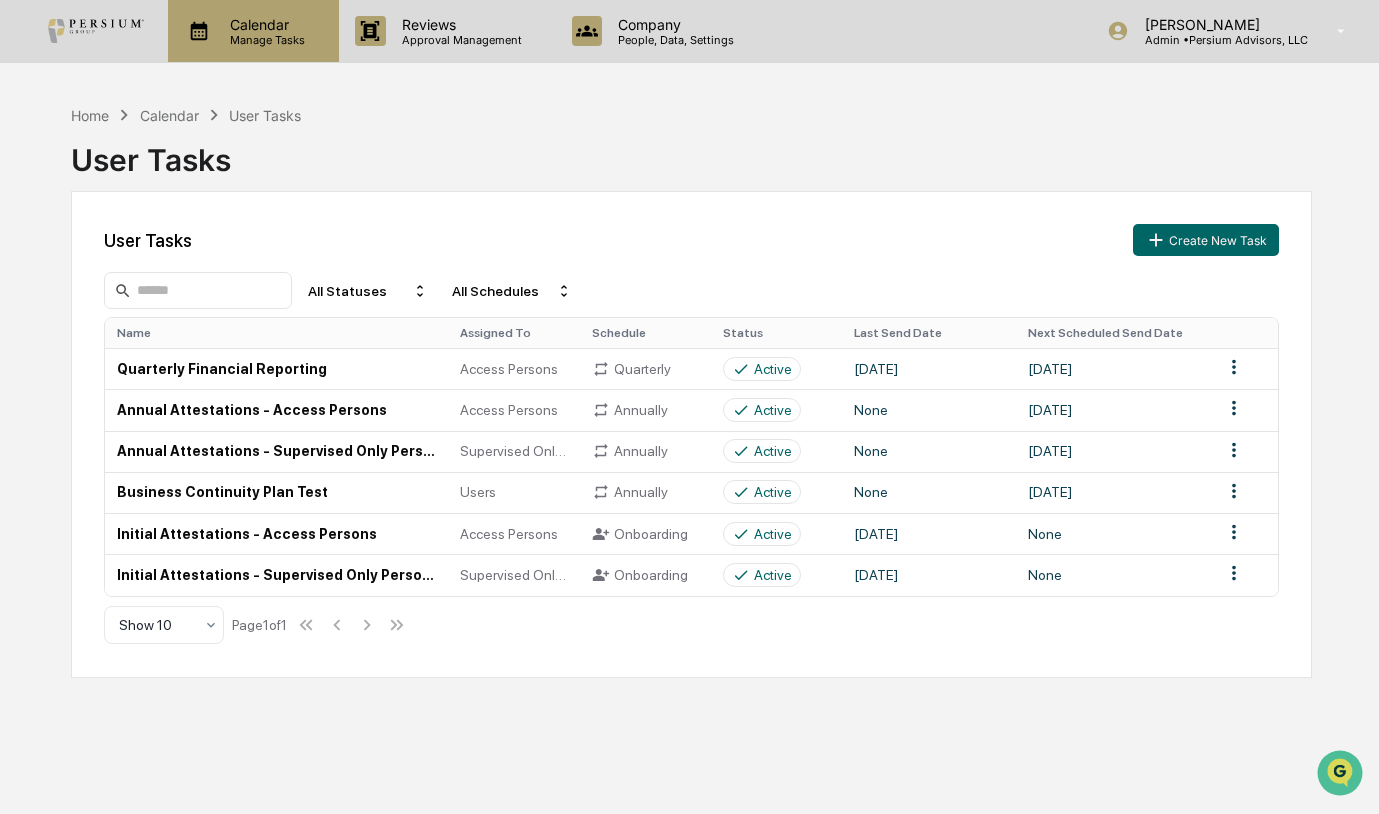 click on "Calendar" at bounding box center [264, 24] 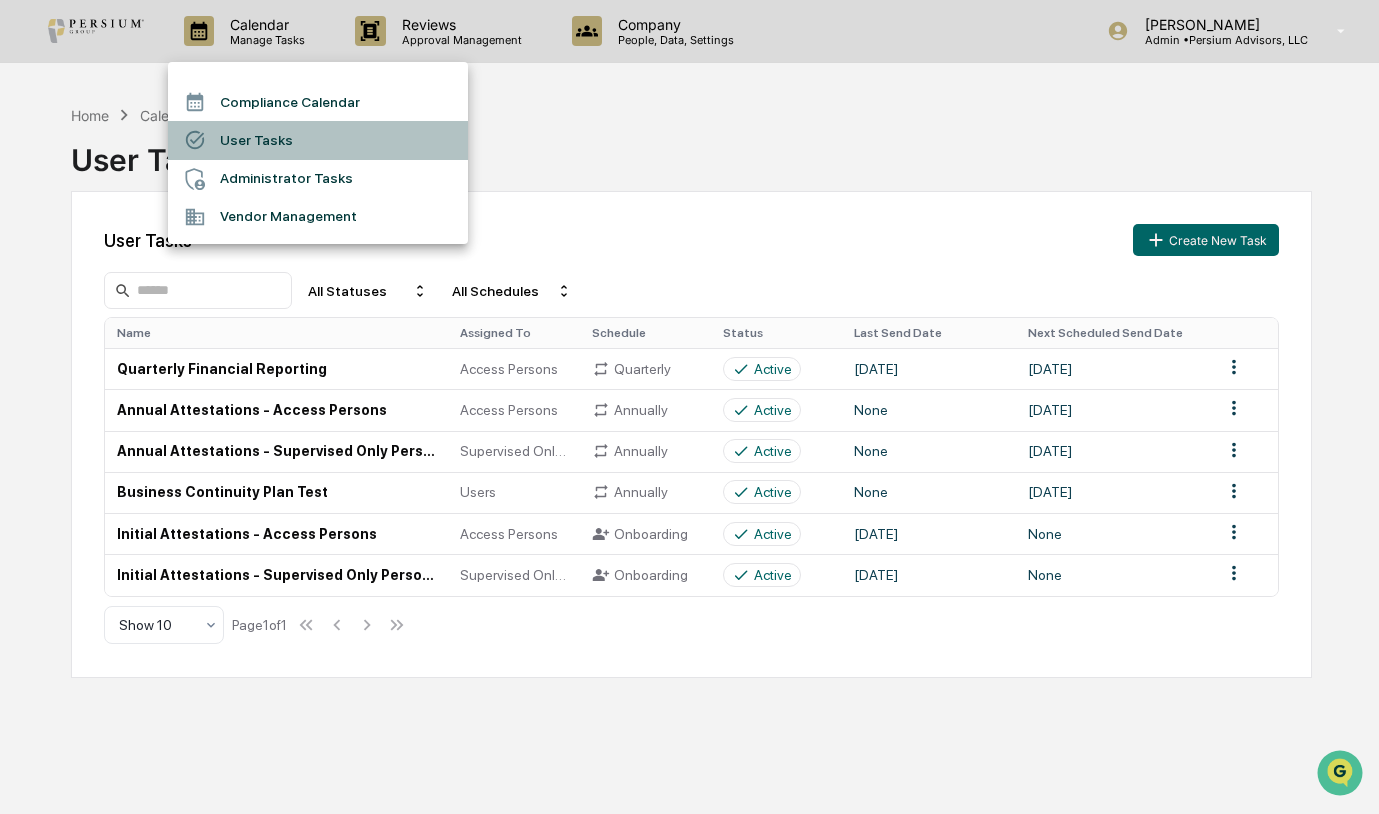 click on "User Tasks" at bounding box center (318, 140) 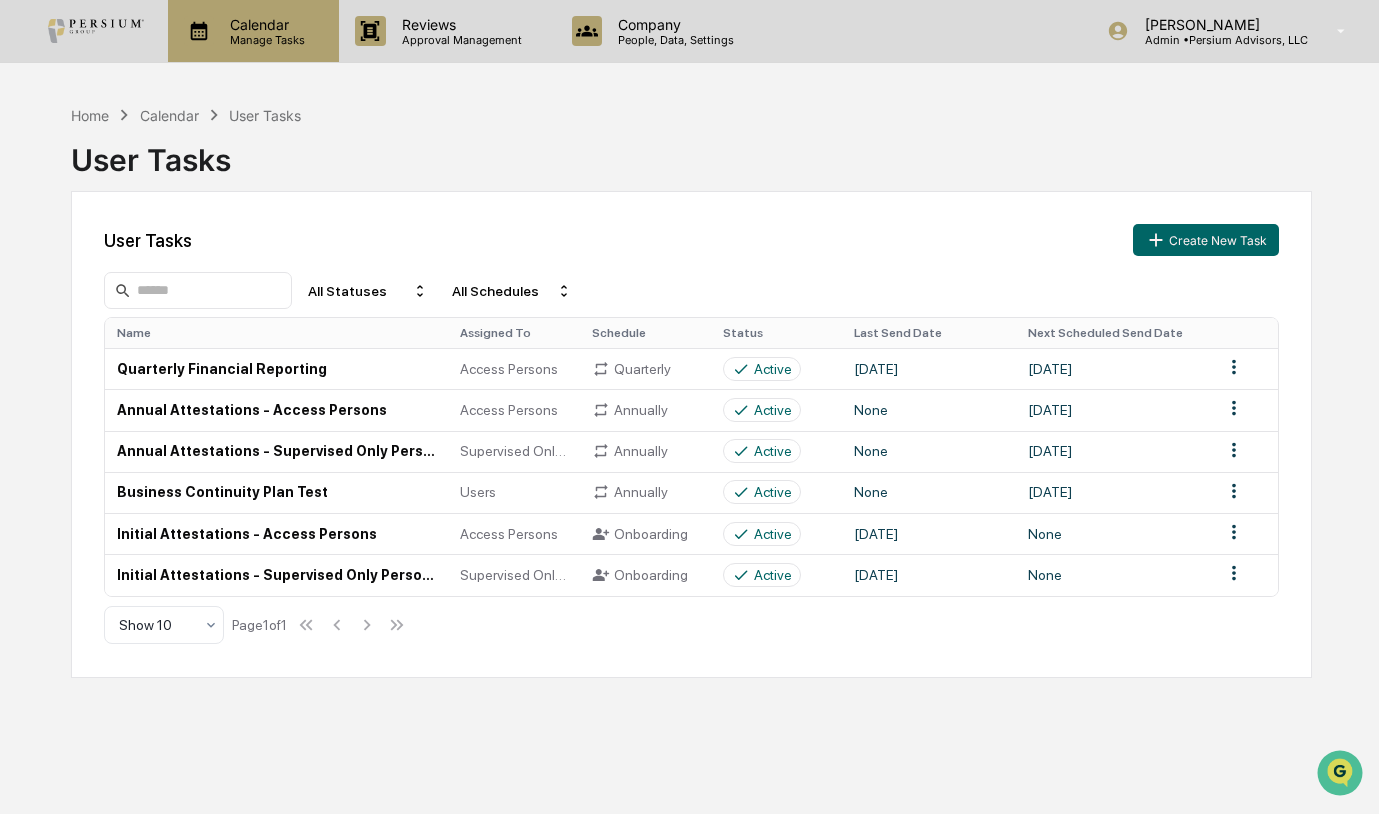 click on "Calendar" at bounding box center [264, 24] 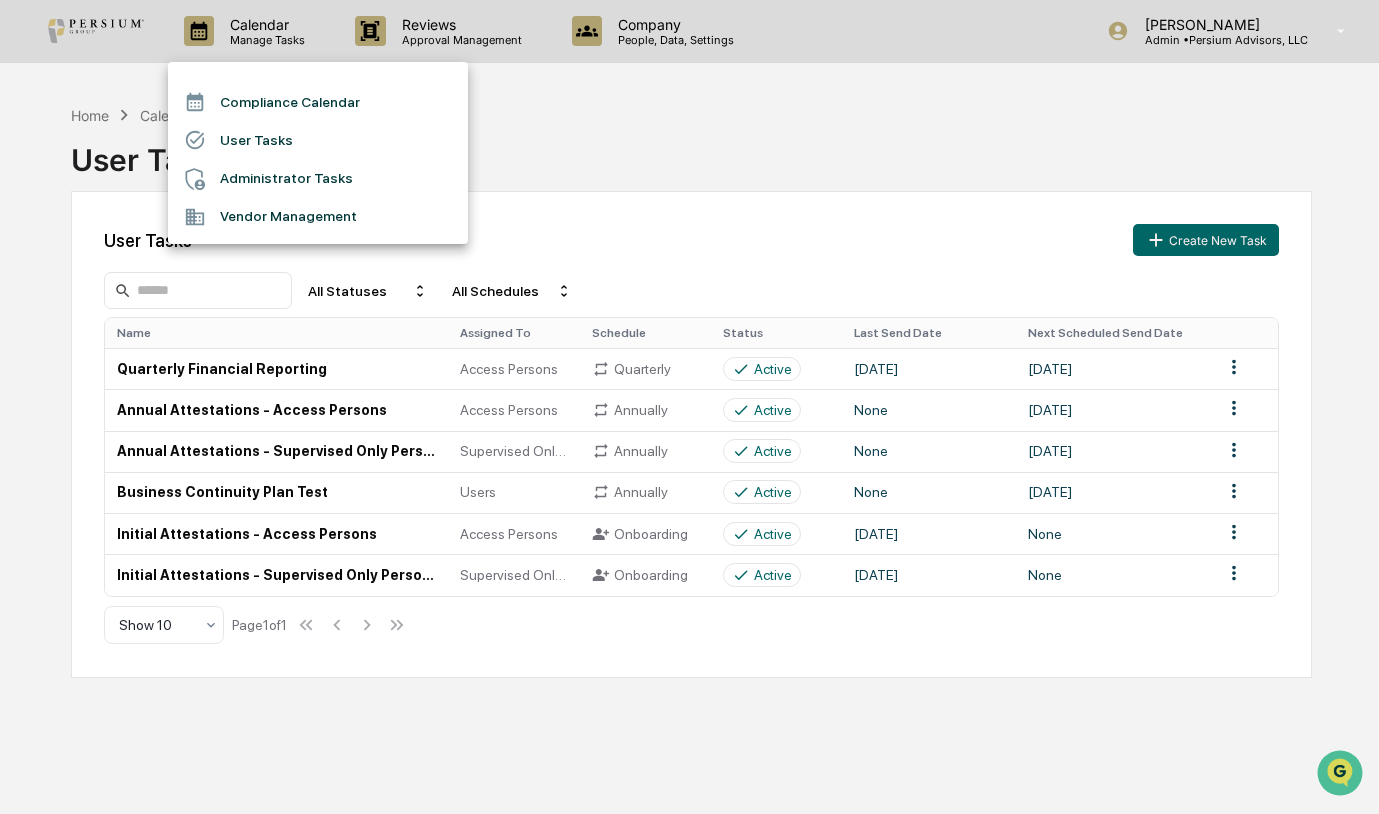 click on "Administrator Tasks" at bounding box center [318, 179] 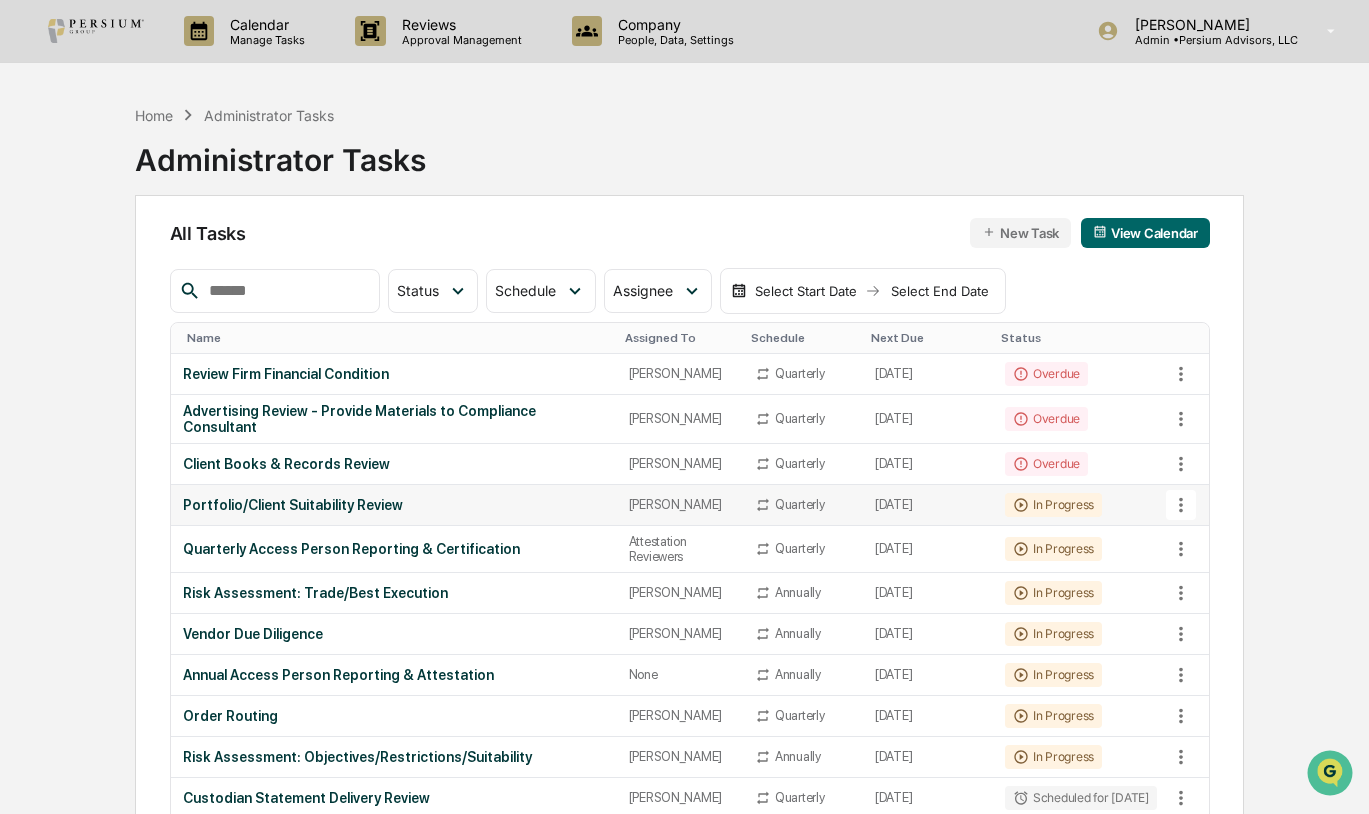 click on "Portfolio/Client Suitability Review" at bounding box center (394, 505) 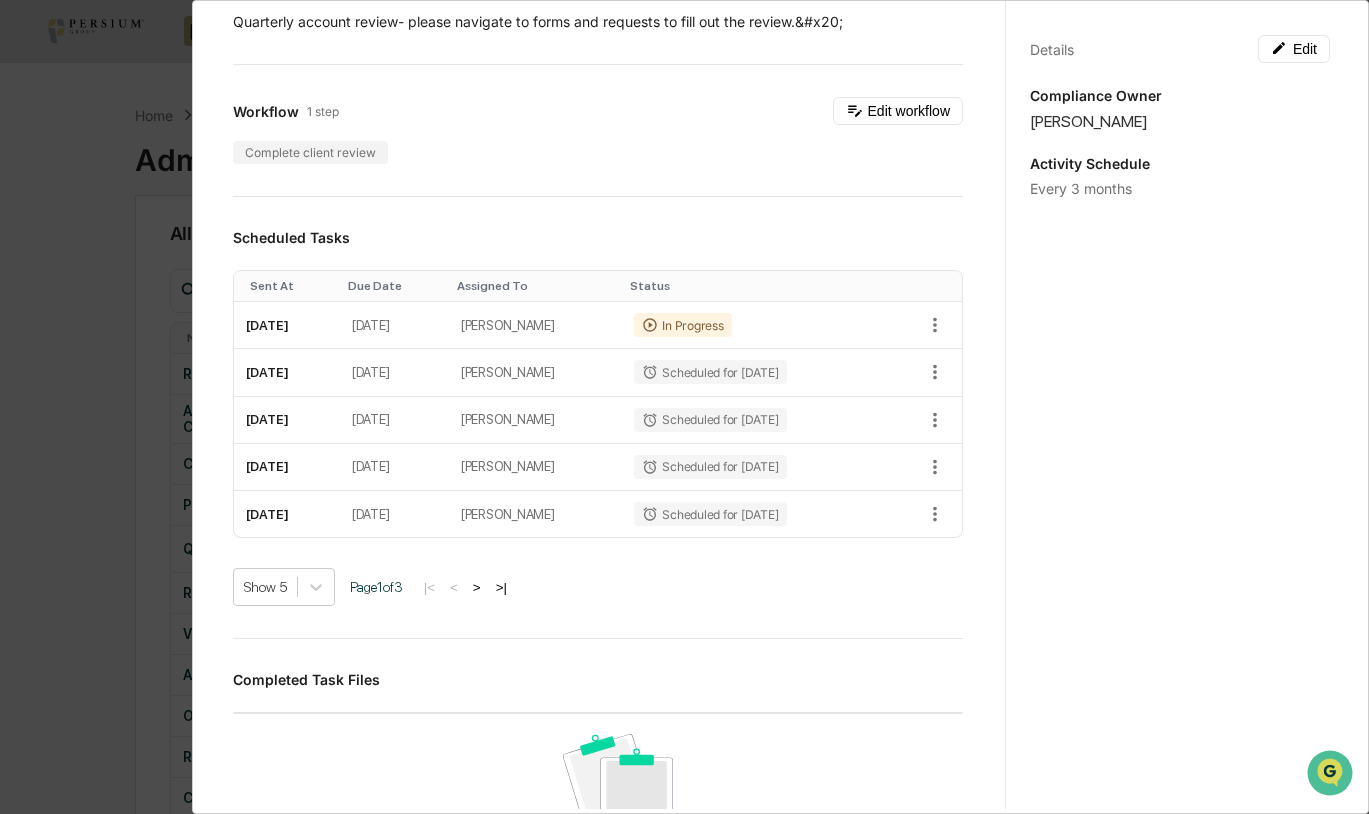 scroll, scrollTop: 0, scrollLeft: 0, axis: both 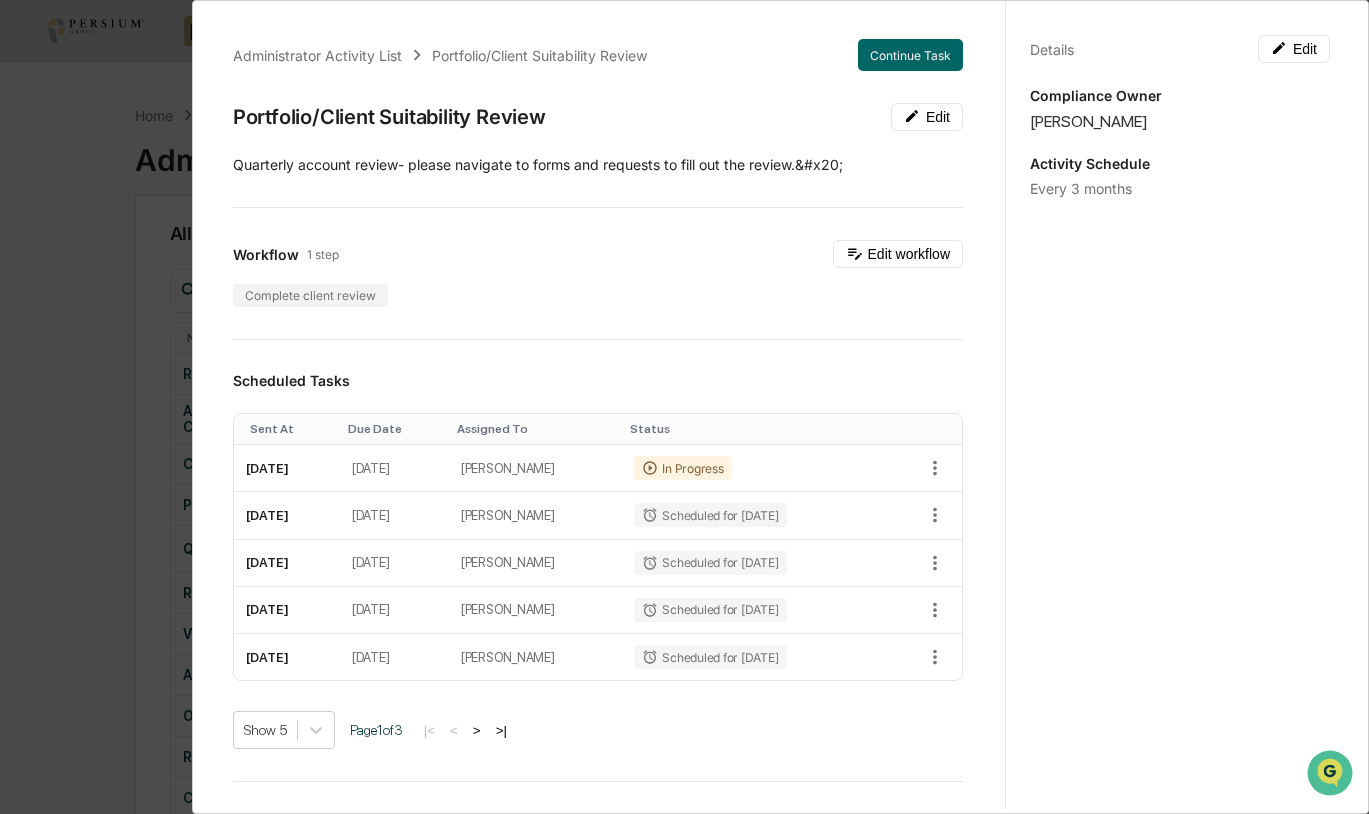click on "Administrator Activity List Portfolio/Client Suitability Review Continue Task Portfolio/Client Suitability Review Edit ​Quarterly account review- please navigate to forms and requests to fill out the review.&#x20; Workflow 1 step Edit workflow Complete client review Scheduled Tasks Sent At Due Date Assigned To Status [DATE] [DATE] [PERSON_NAME] In Progress [DATE] [DATE] [PERSON_NAME] Scheduled for [DATE] [DATE] [DATE] [PERSON_NAME] Scheduled for [DATE] [DATE] [DATE] [PERSON_NAME] Scheduled for [DATE] [DATE] [DATE] [PERSON_NAME] Scheduled for [DATE] Show 5 Page  1  of  3   |<   <   >   >|   Completed Task Files No data to display Show 5 Page  1  of  0   |<   <   >   >|   Comments Write a comment... Write a comment... Details Edit Compliance Owner [PERSON_NAME] Activity Schedule Every 3 months" at bounding box center (684, 407) 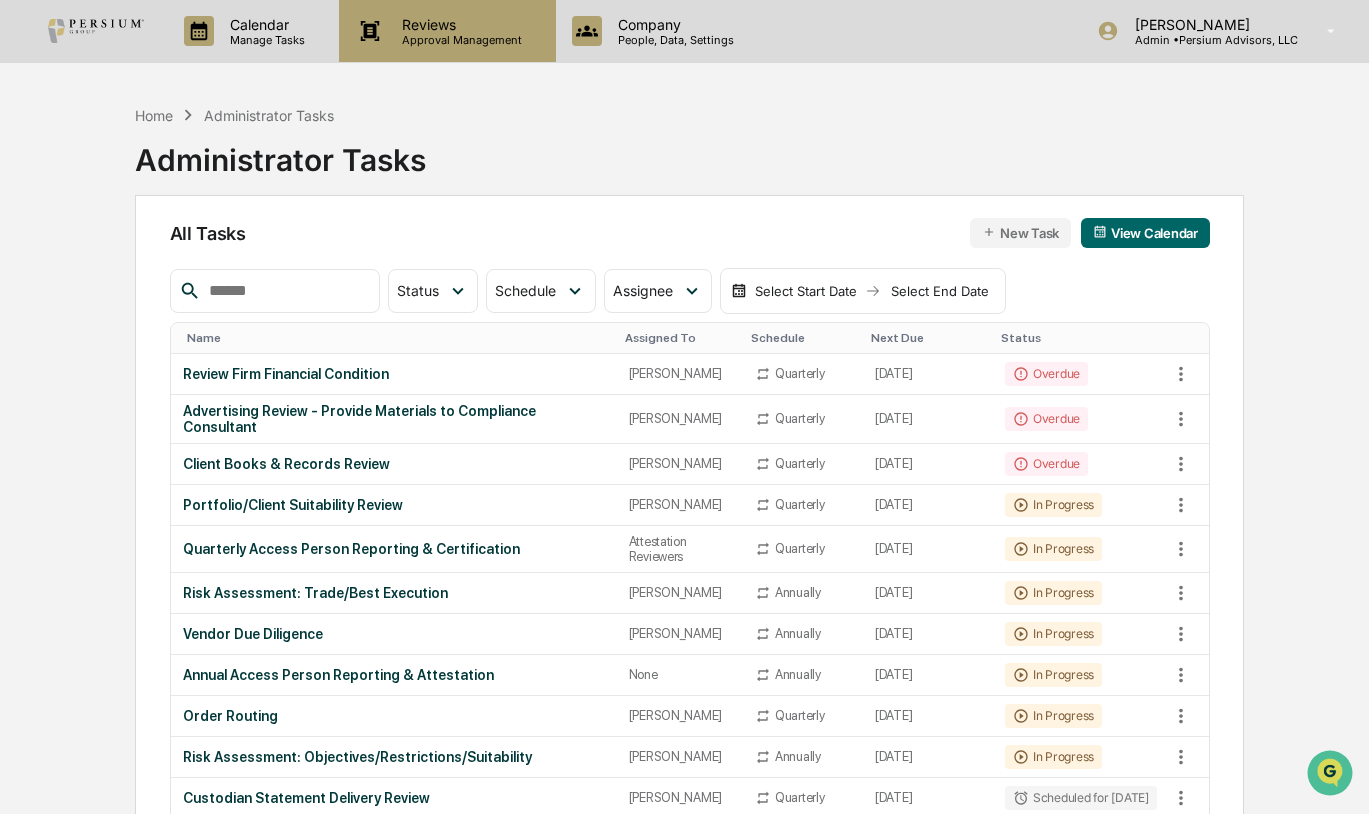 click on "Reviews" at bounding box center [459, 24] 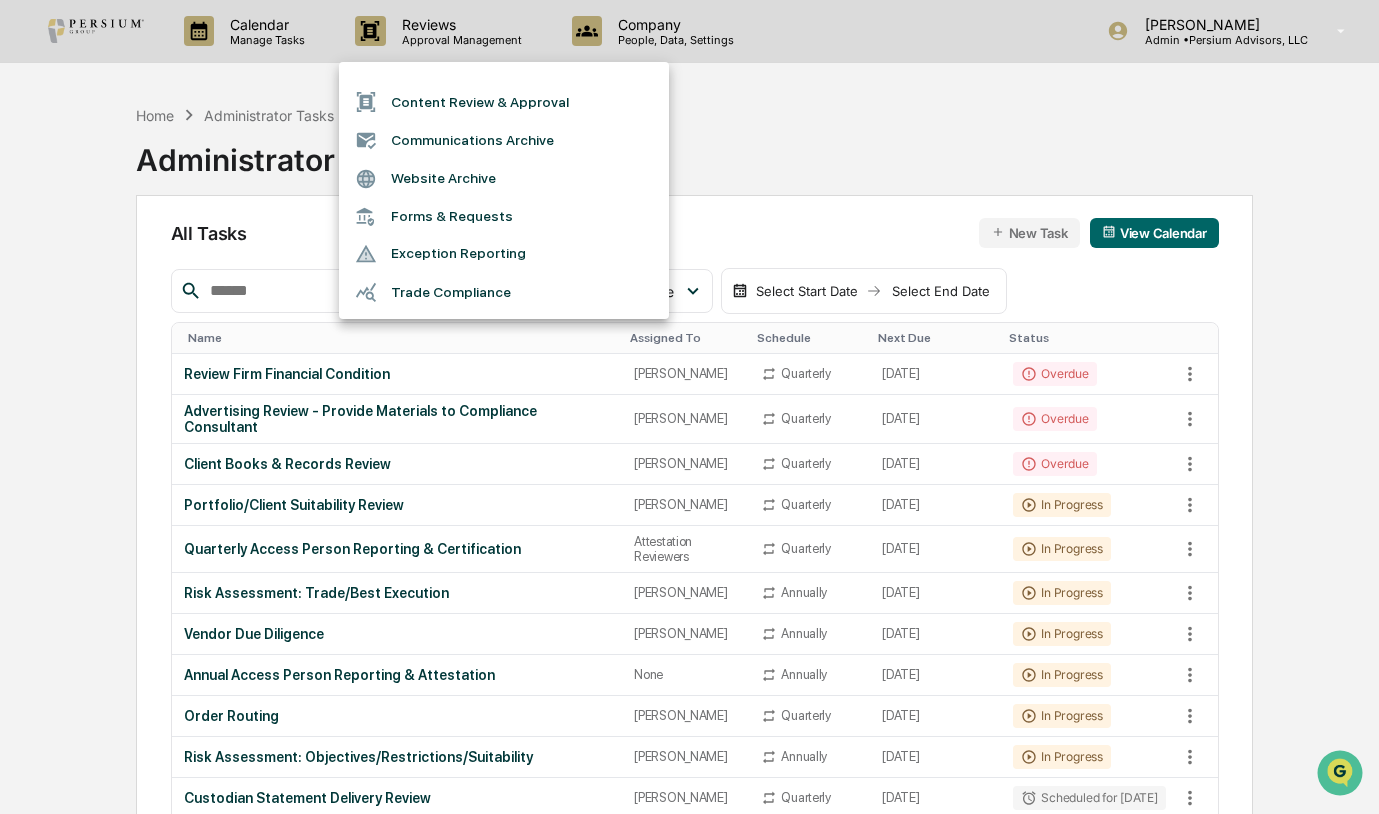 click at bounding box center [689, 407] 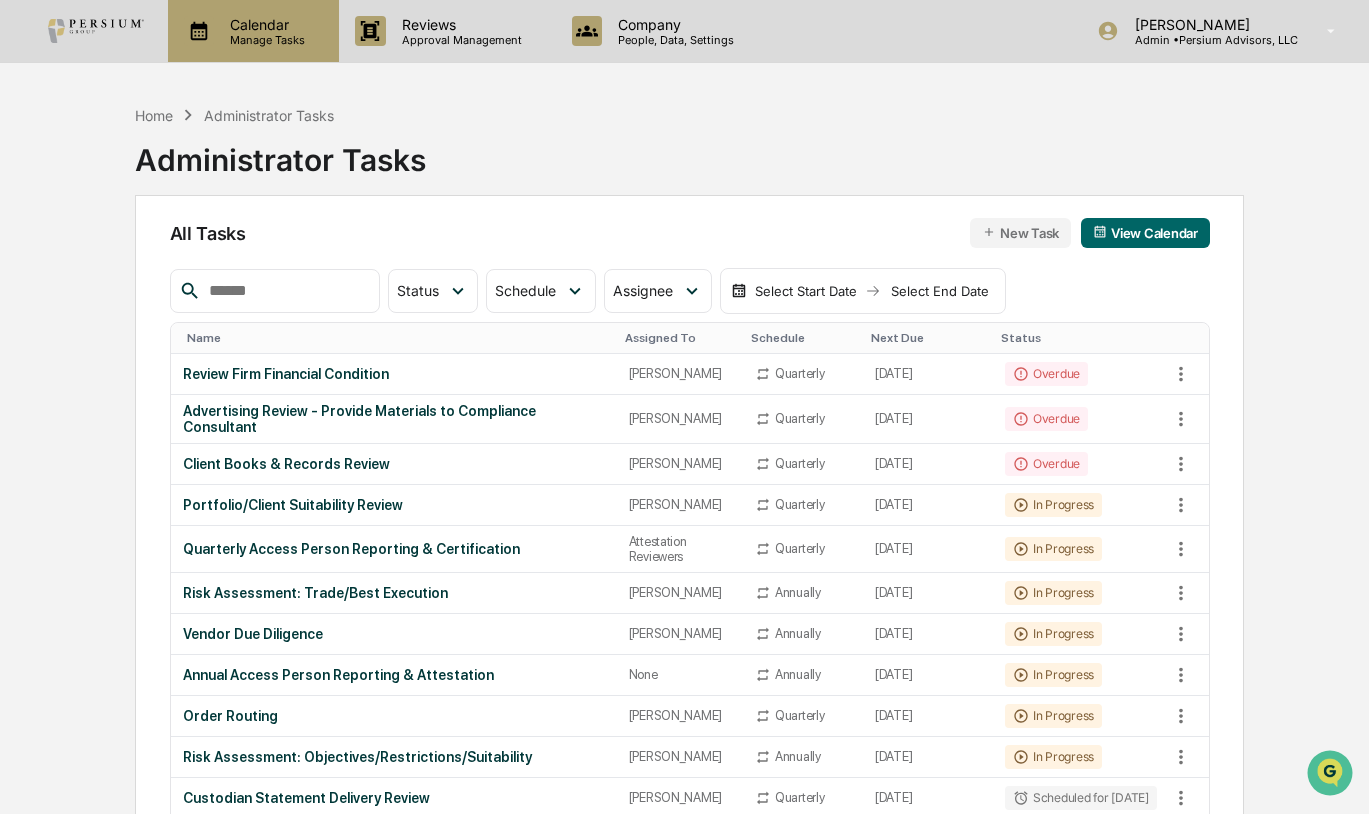 click on "Manage Tasks" at bounding box center (264, 40) 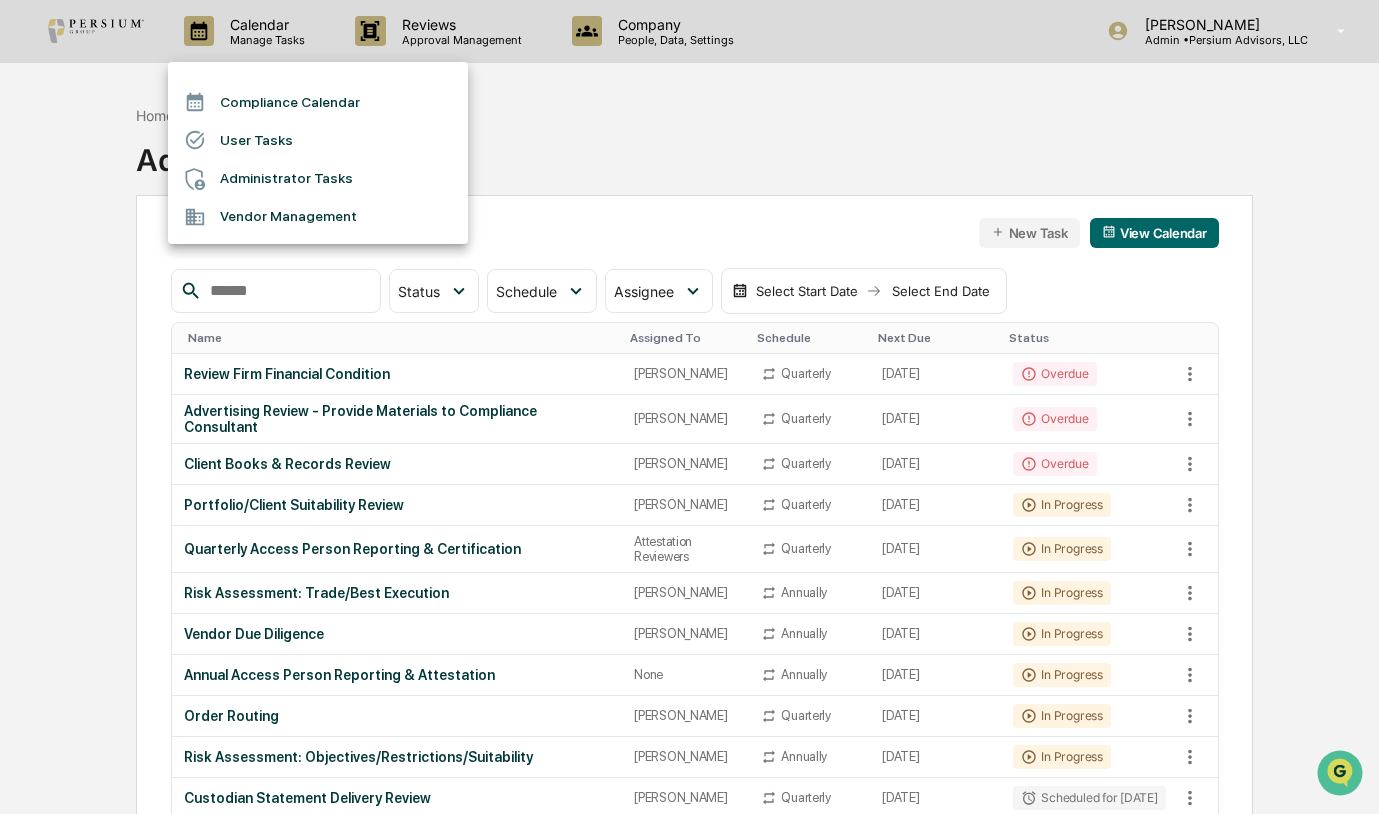 click on "User Tasks" at bounding box center [318, 140] 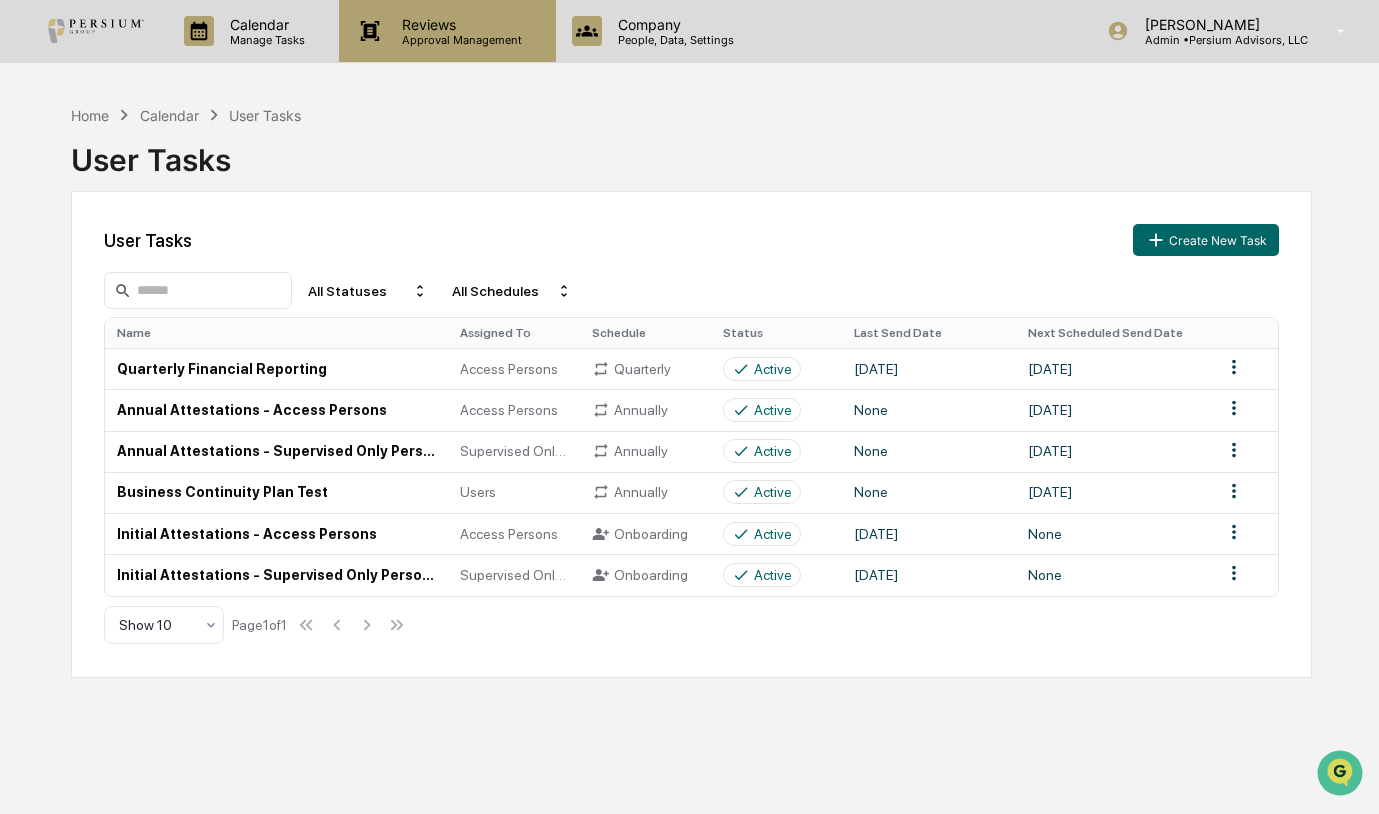 click on "Reviews" at bounding box center [459, 24] 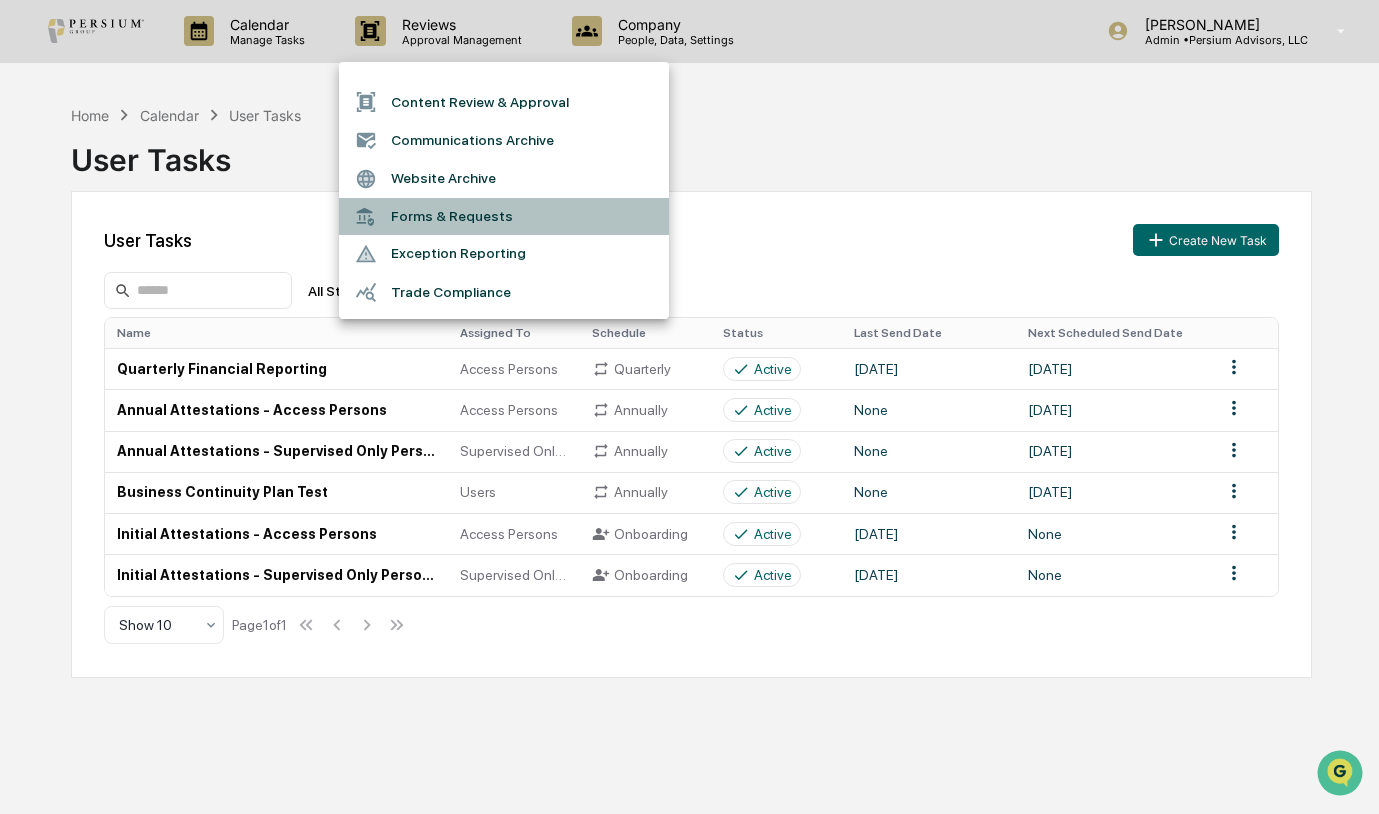click on "Forms & Requests" at bounding box center (504, 216) 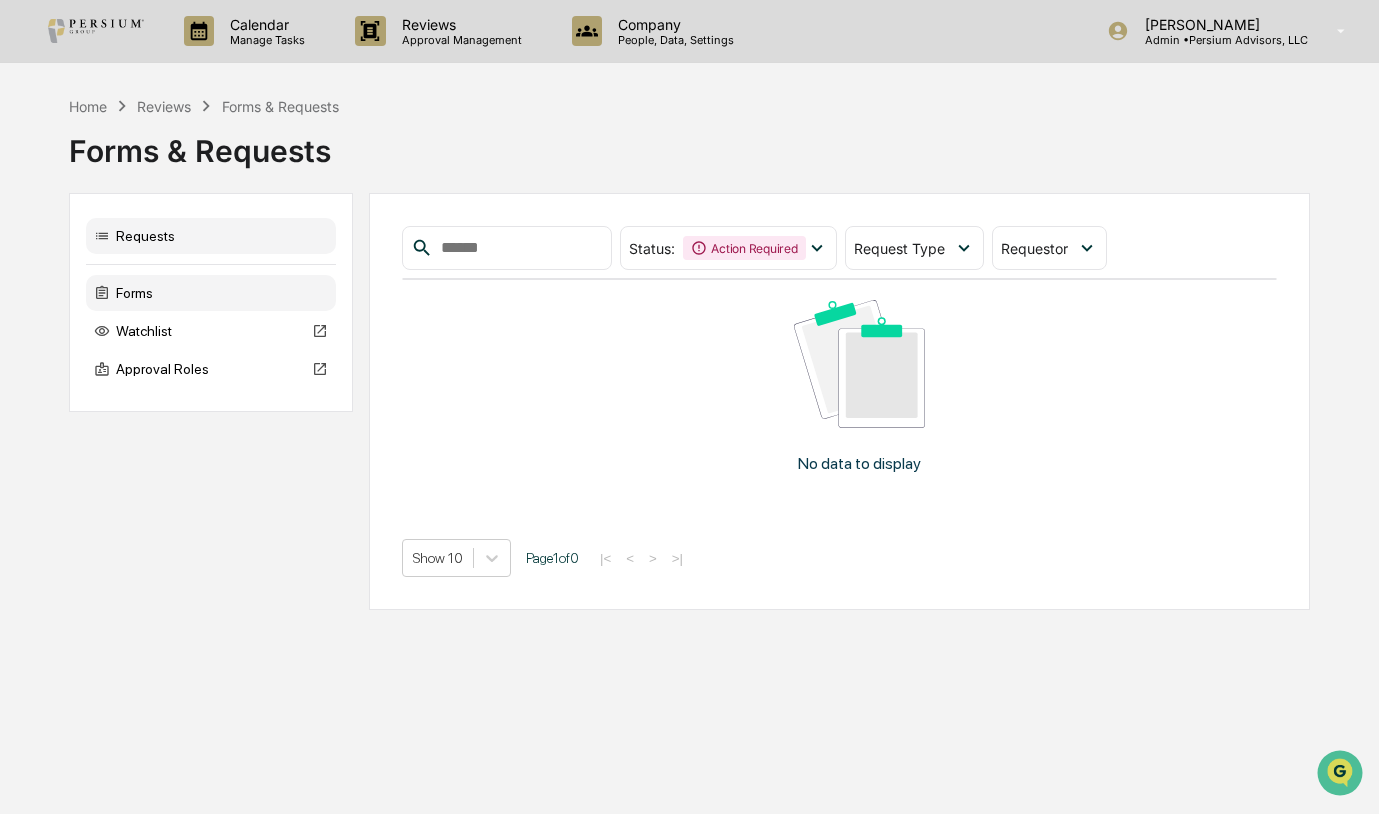 click on "Forms" at bounding box center [211, 293] 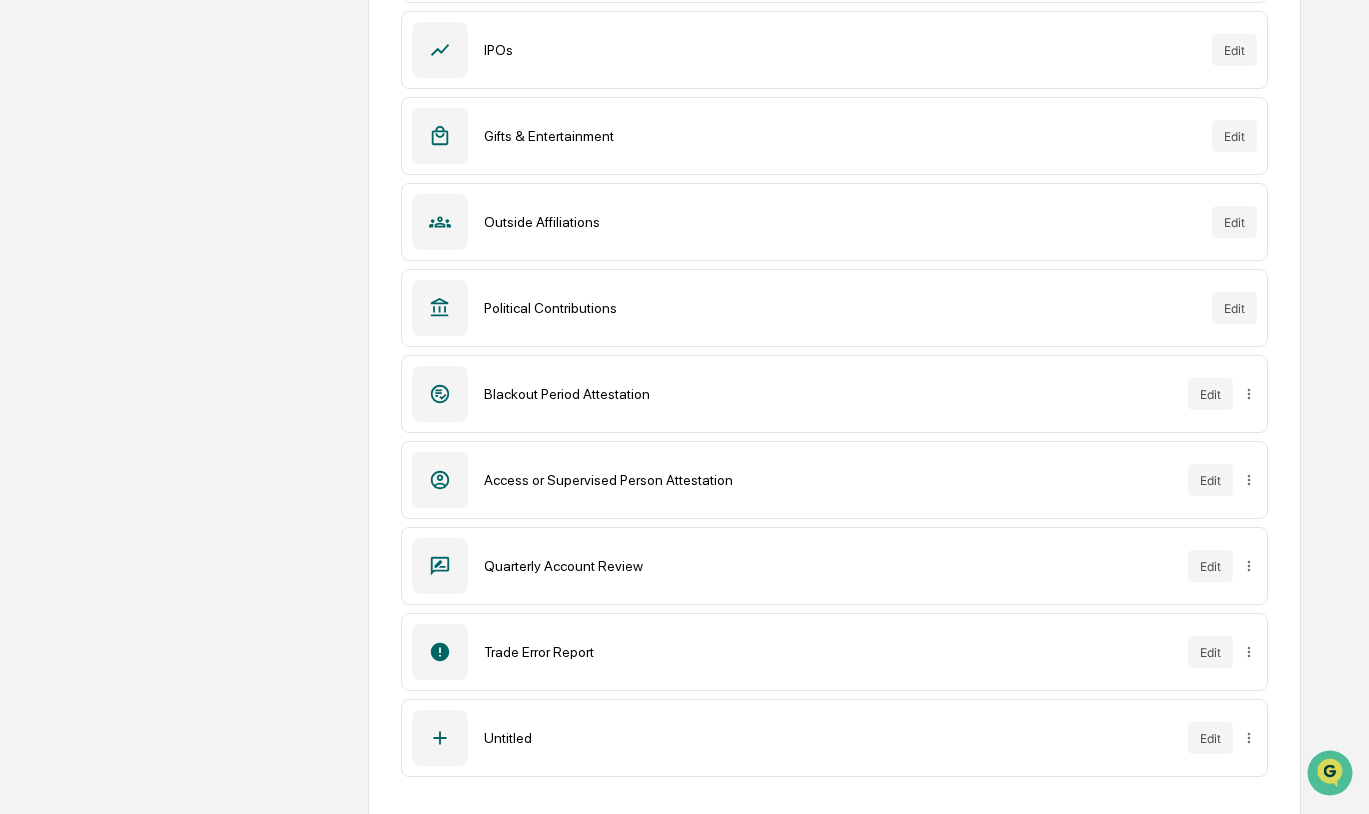 scroll, scrollTop: 533, scrollLeft: 0, axis: vertical 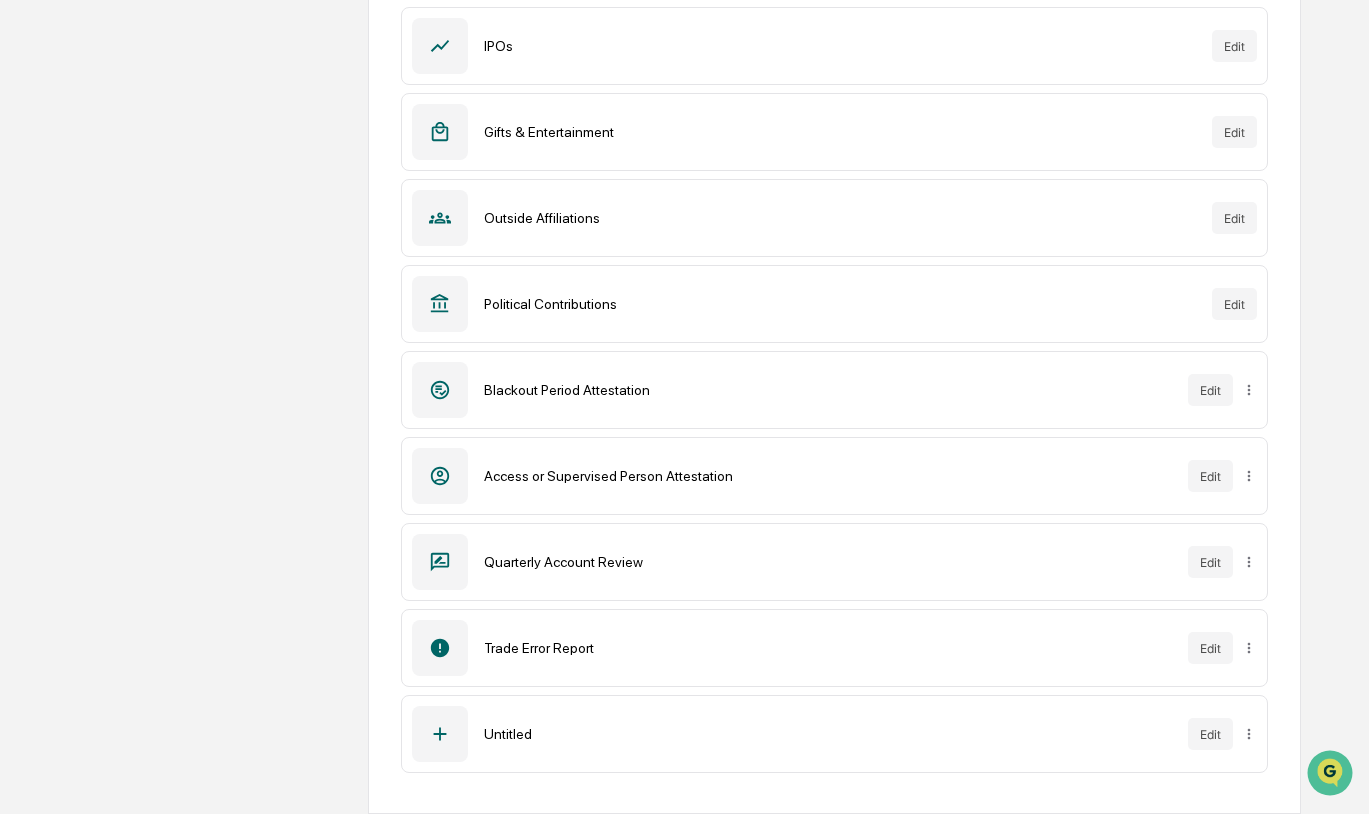 click on "Trade Error Report" at bounding box center [827, 648] 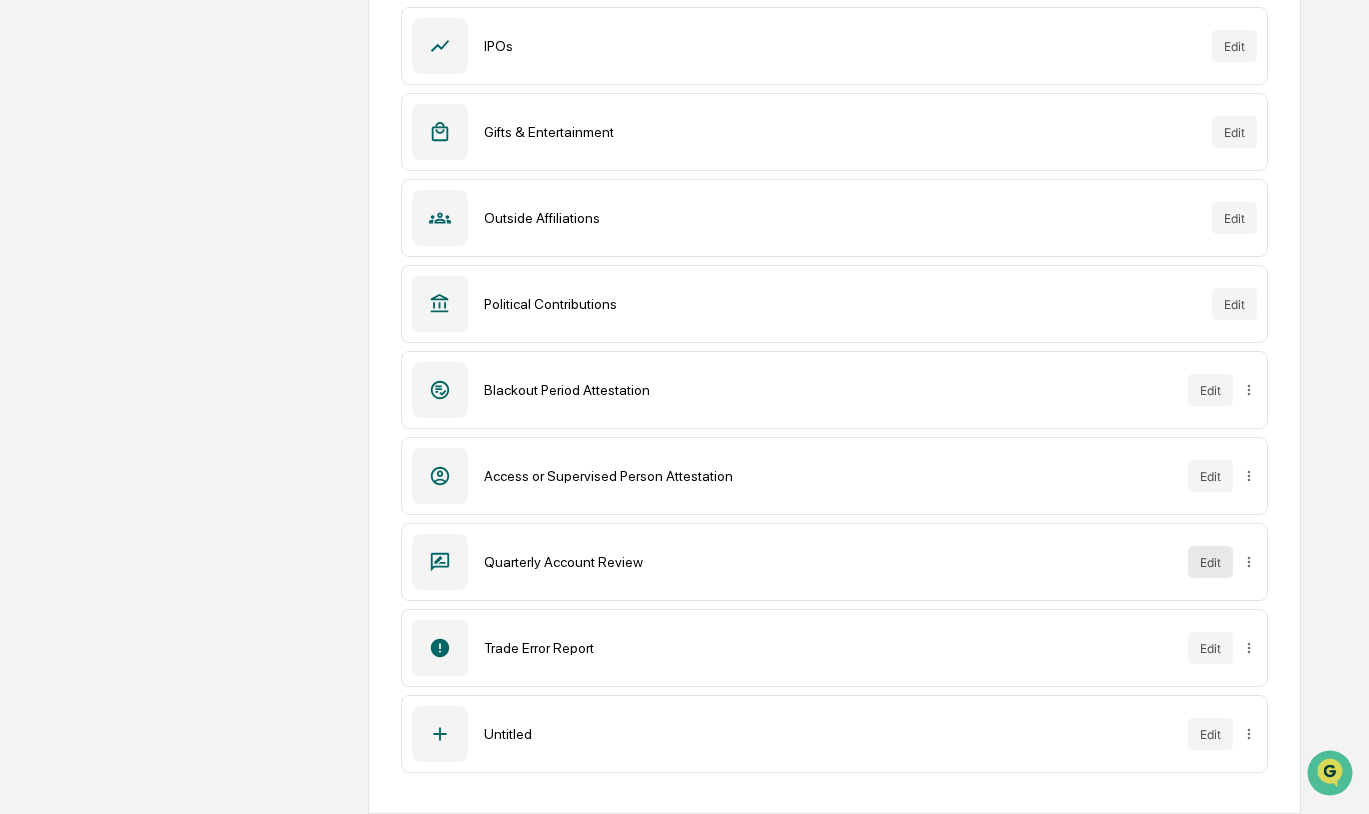 click on "Edit" at bounding box center (1210, 562) 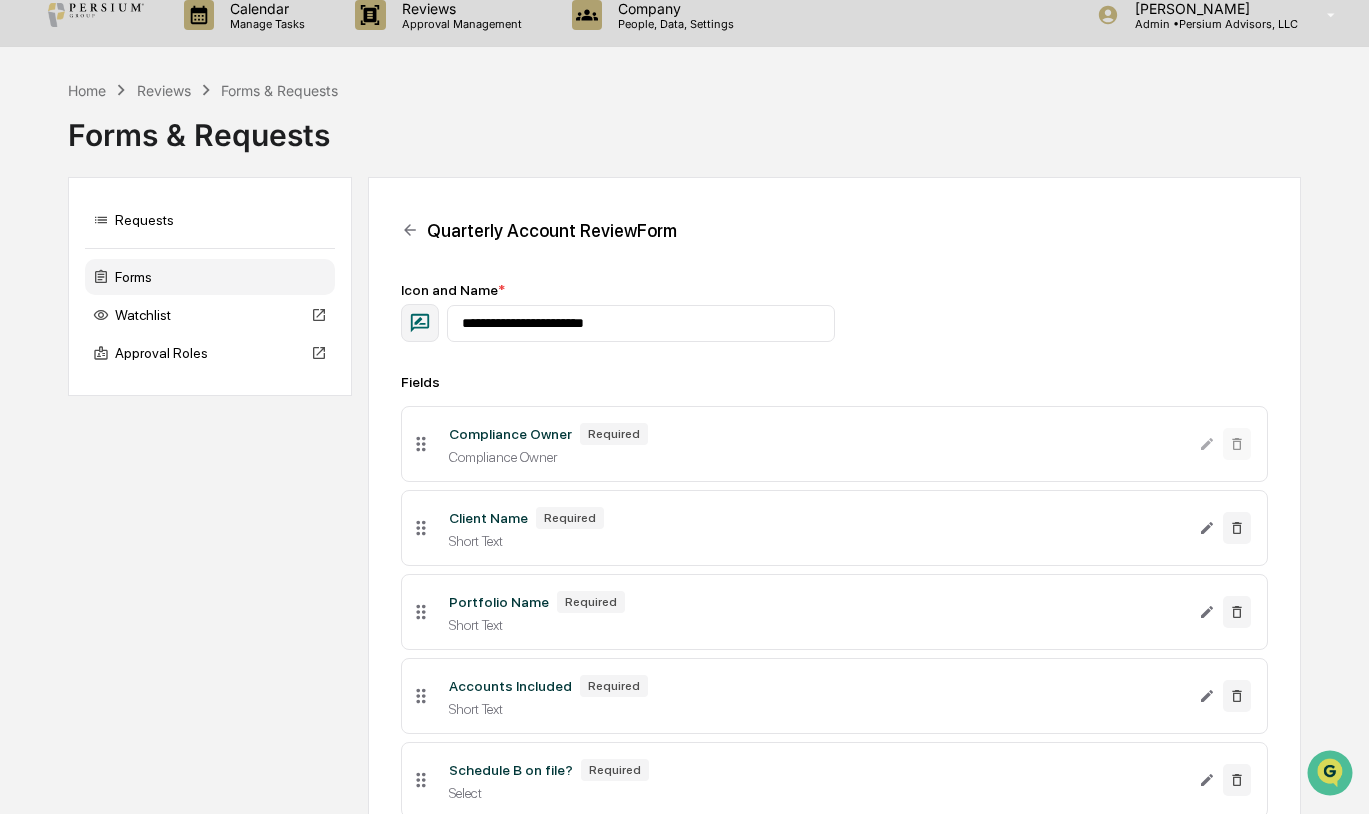 scroll, scrollTop: 0, scrollLeft: 0, axis: both 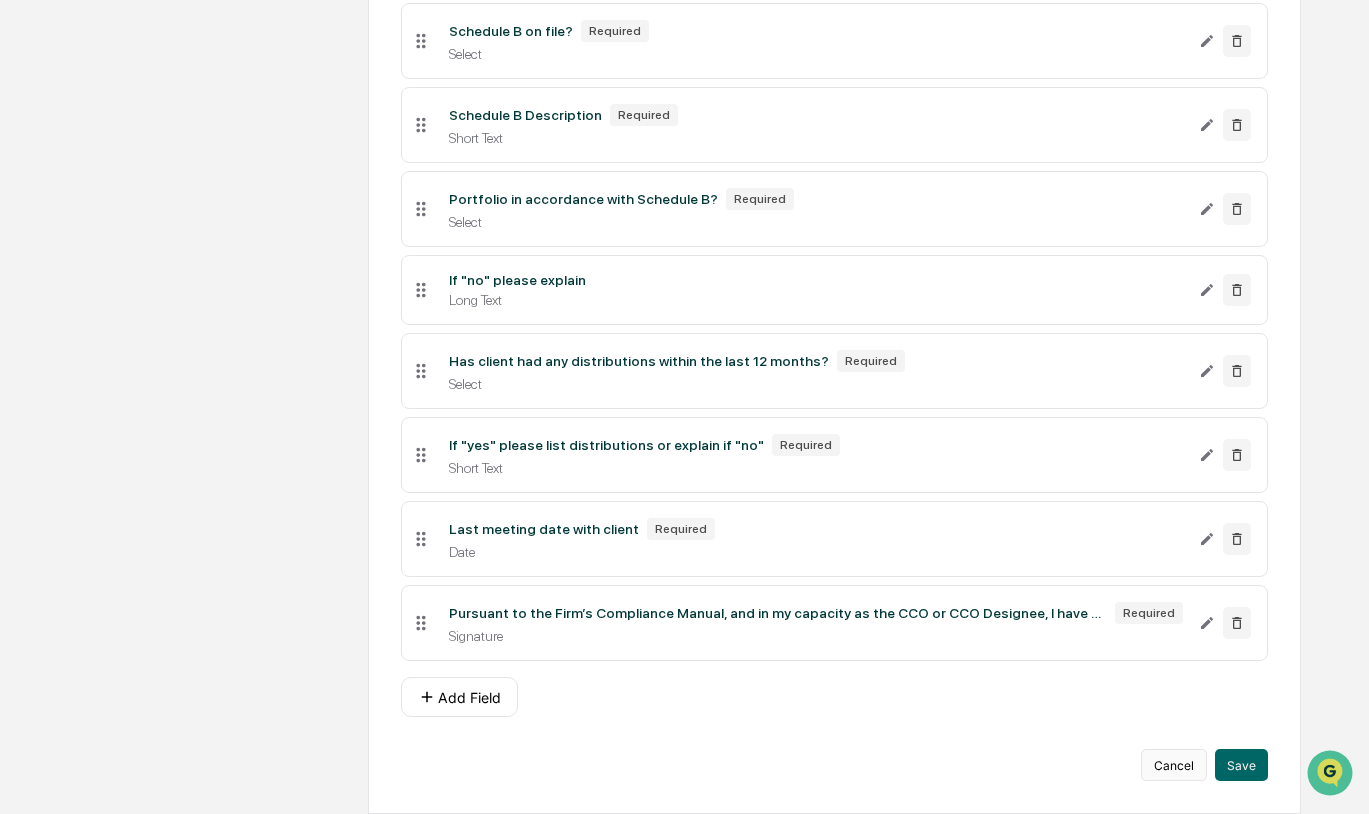 click on "Cancel" at bounding box center (1174, 765) 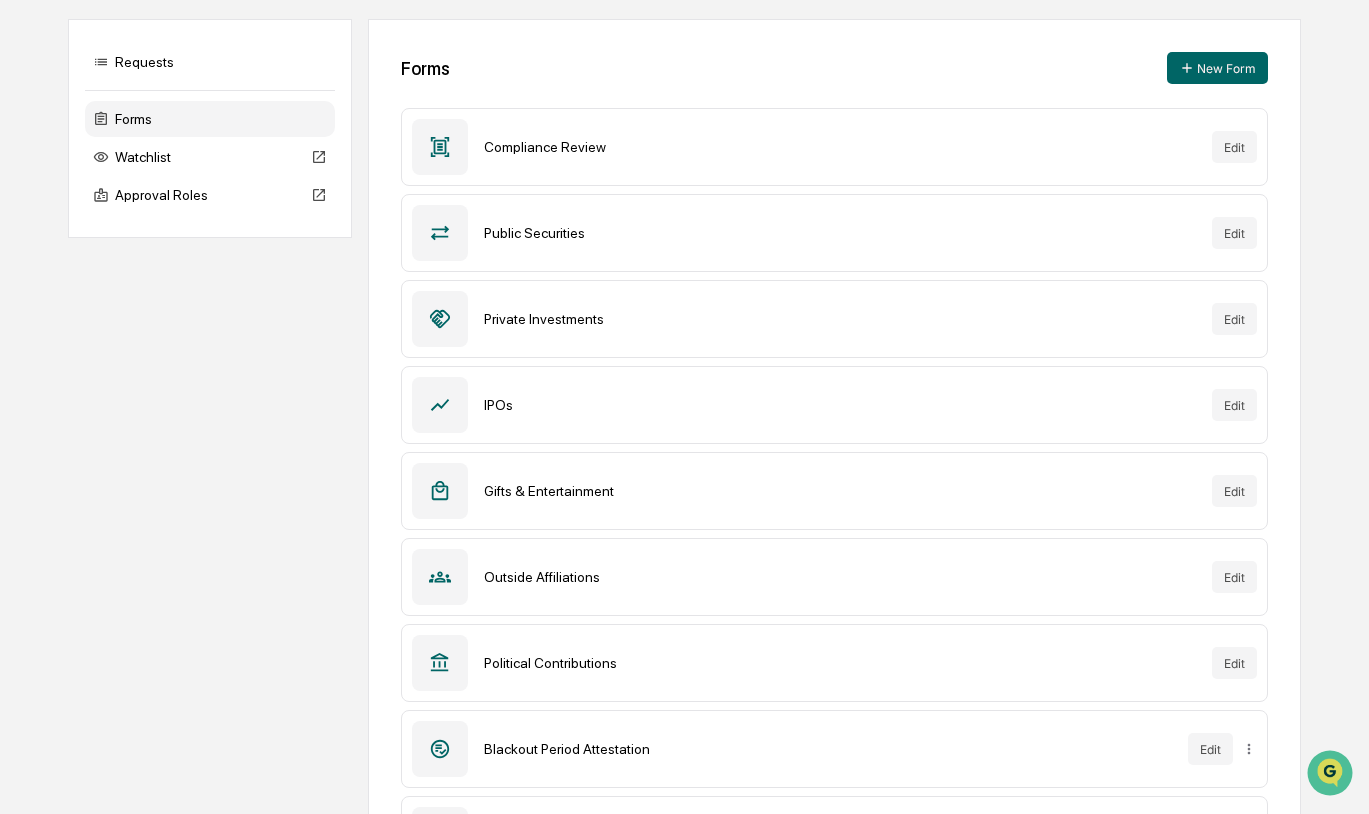 scroll, scrollTop: 0, scrollLeft: 0, axis: both 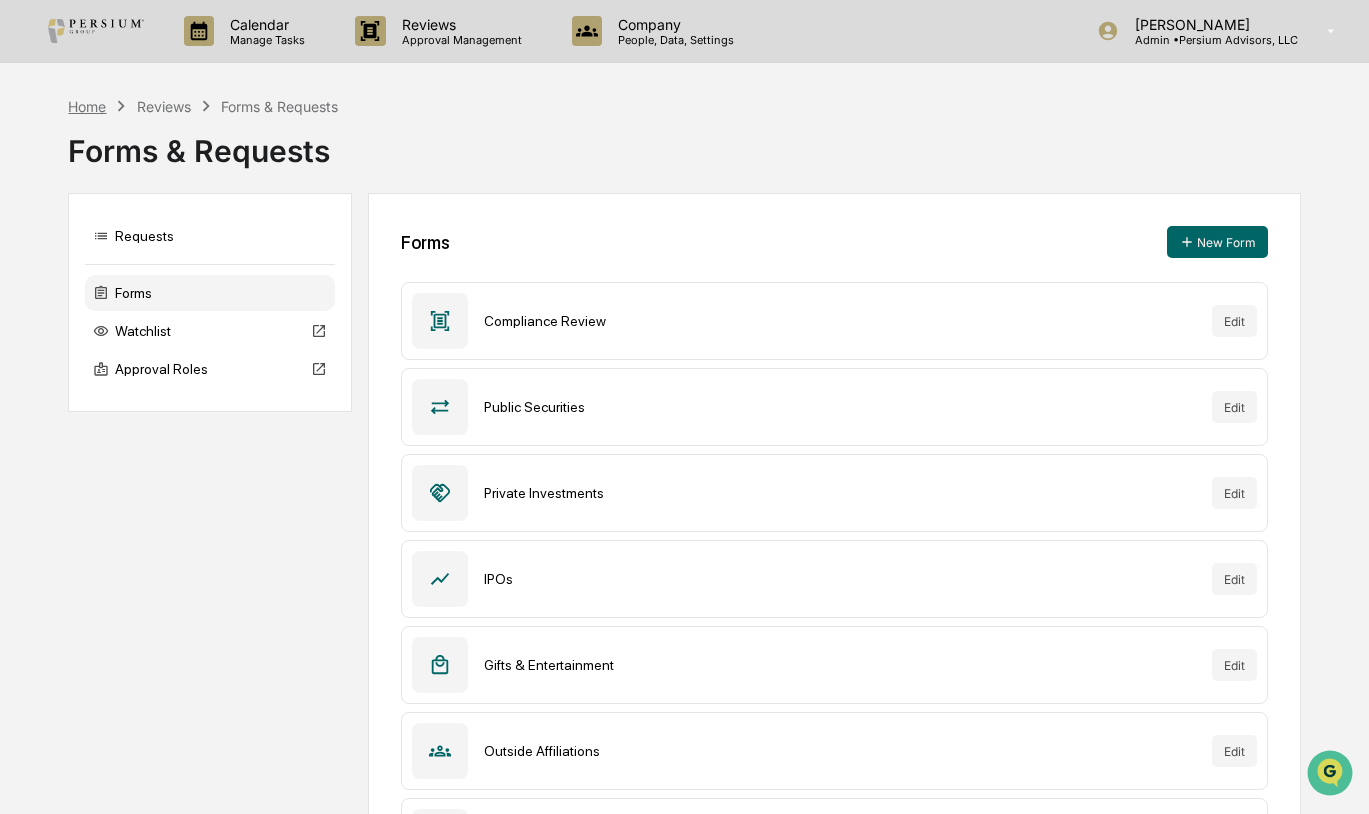 click on "Home" at bounding box center (87, 106) 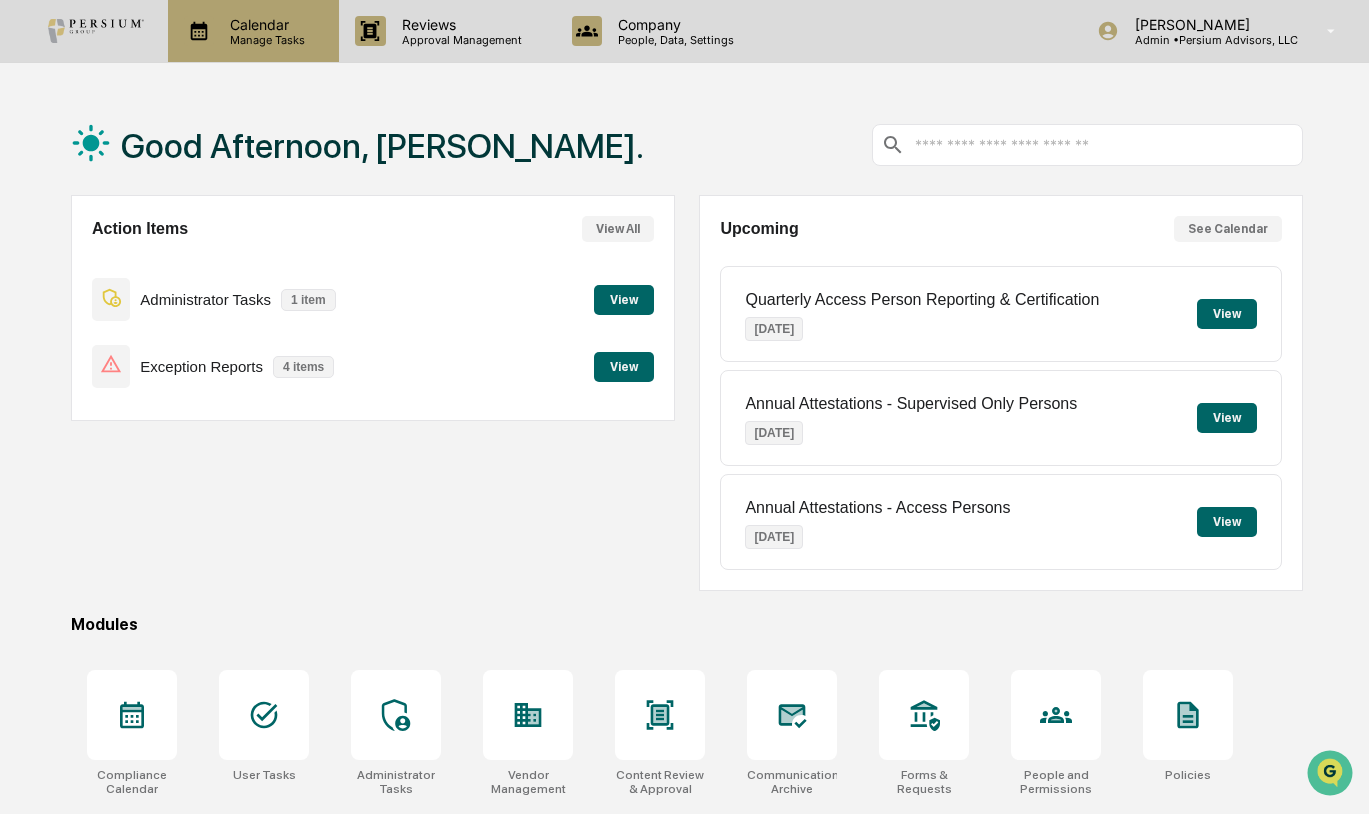 click on "Calendar" at bounding box center (264, 24) 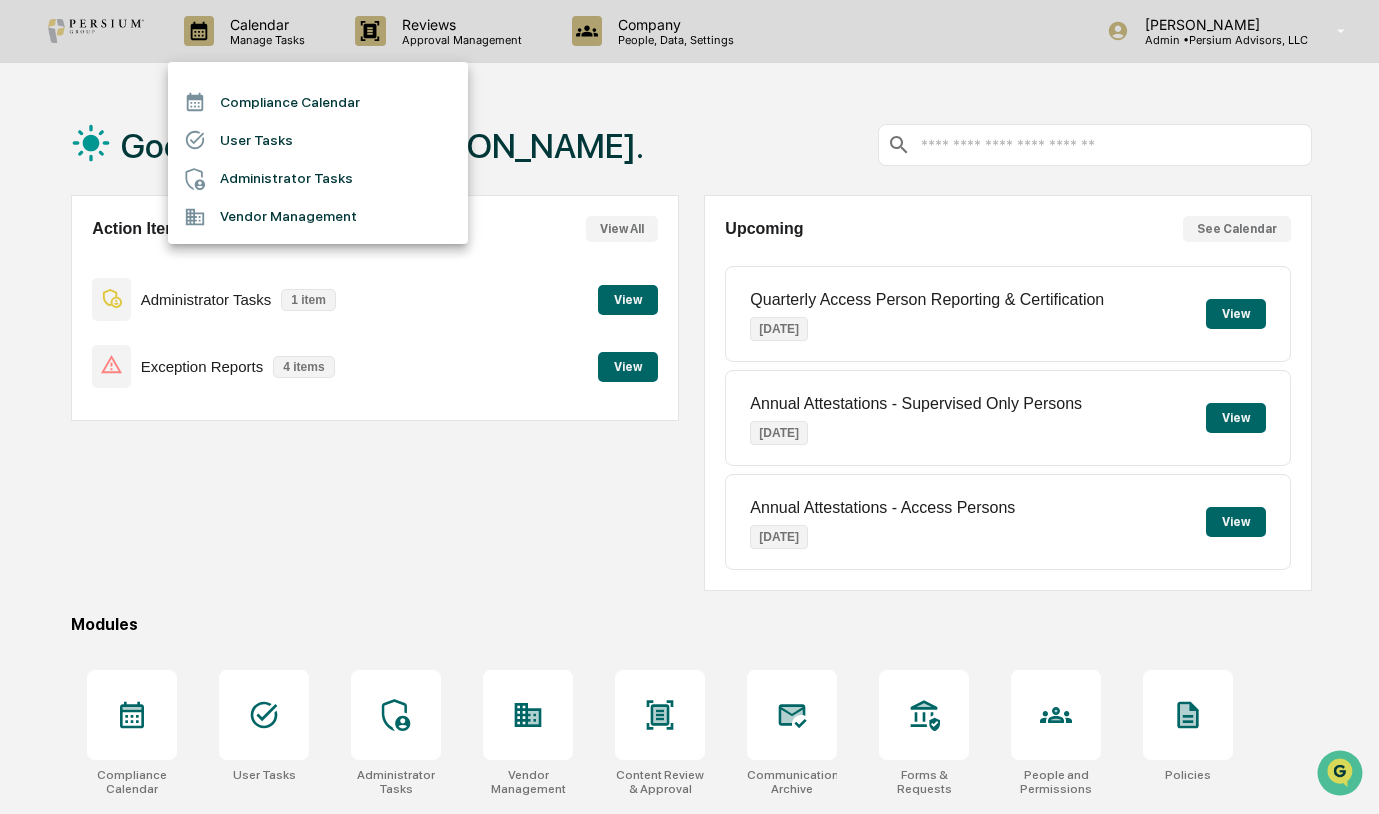 click on "Administrator Tasks" at bounding box center (318, 179) 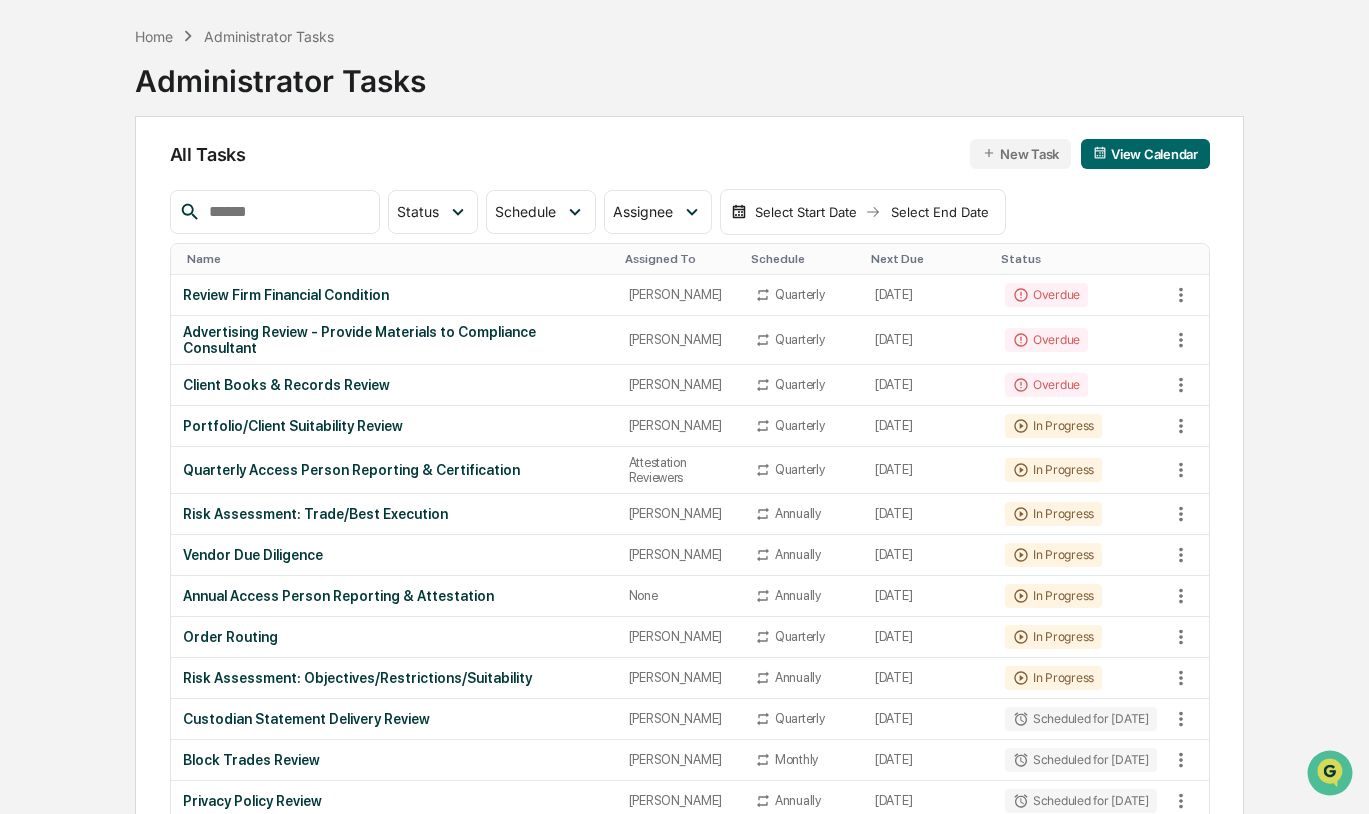 scroll, scrollTop: 0, scrollLeft: 0, axis: both 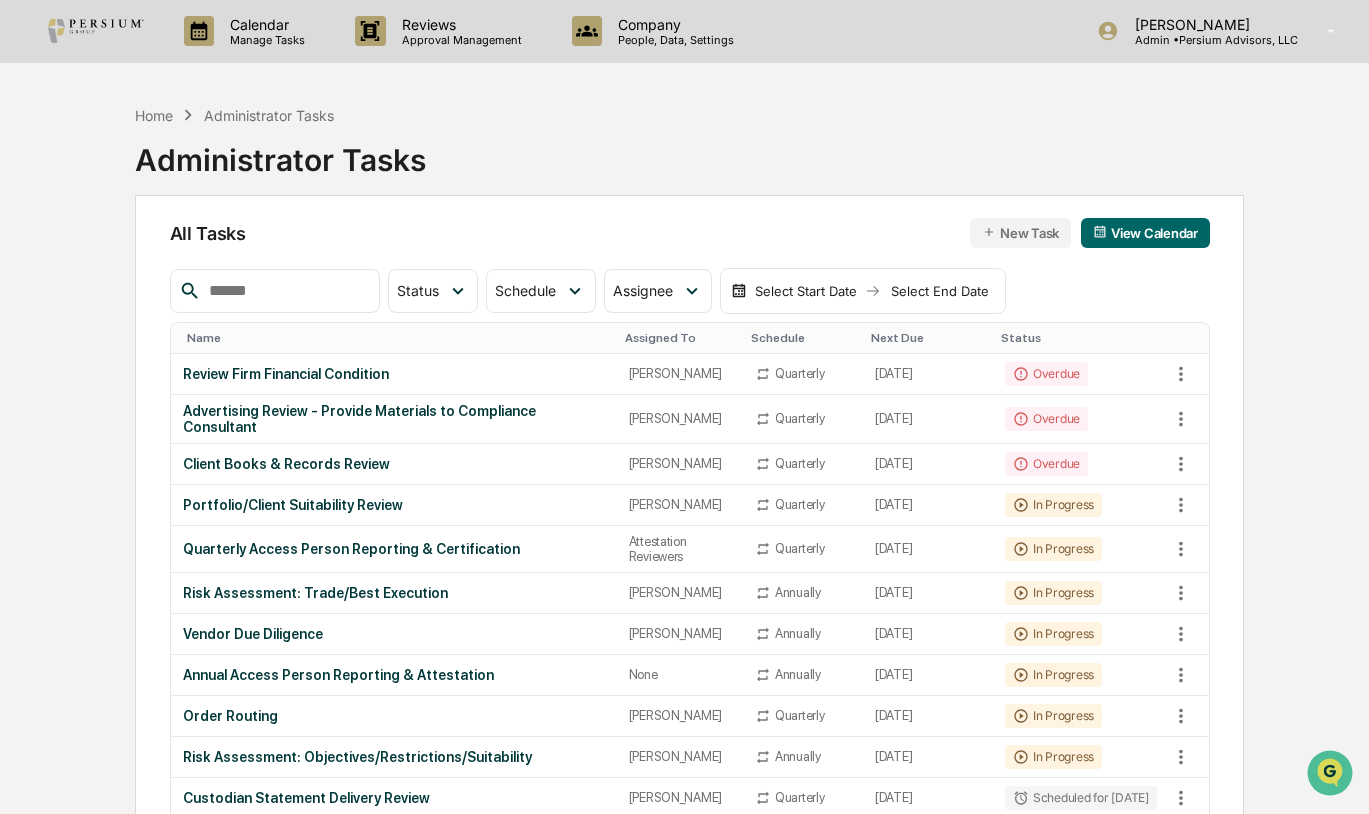click on "Home Administrator Tasks Administrator Tasks" at bounding box center (689, 145) 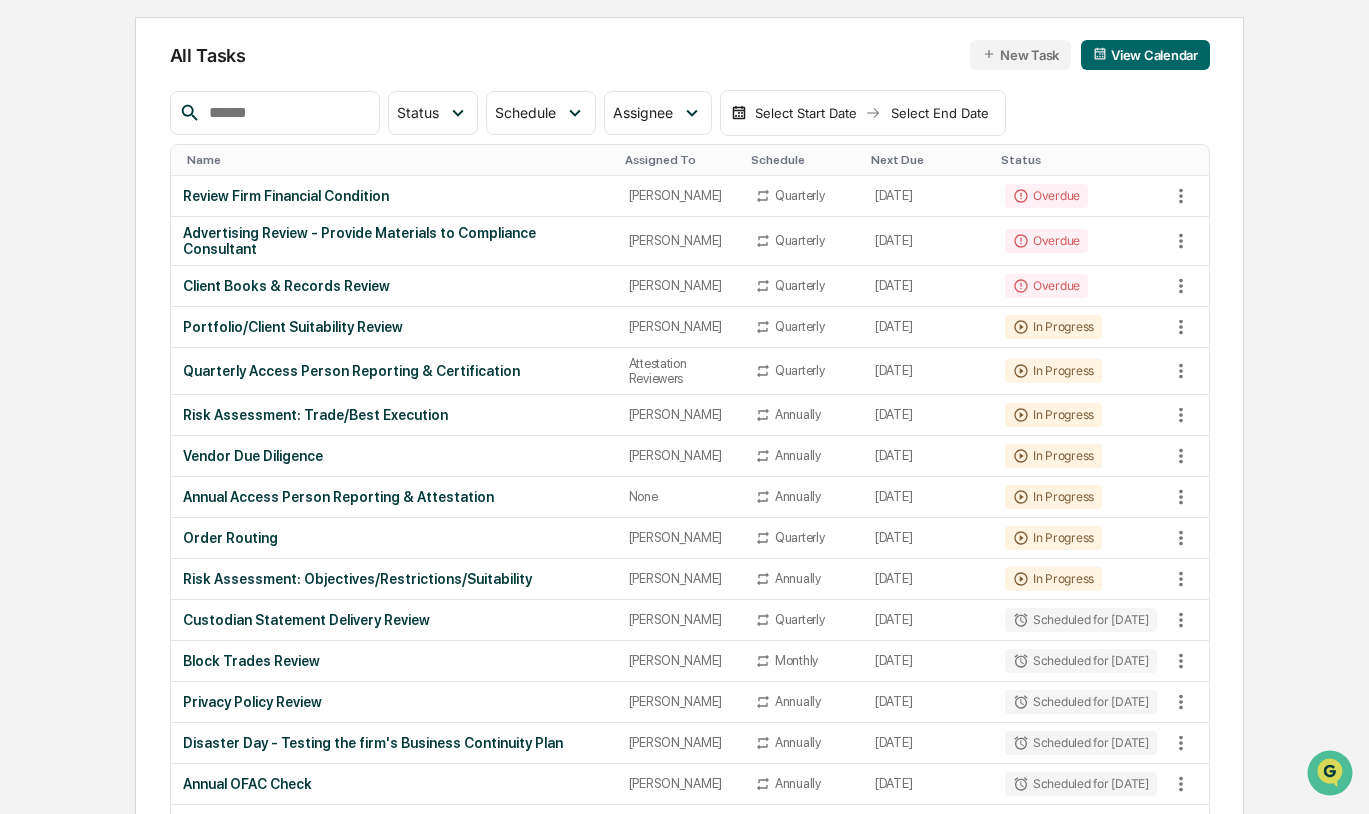 scroll, scrollTop: 200, scrollLeft: 0, axis: vertical 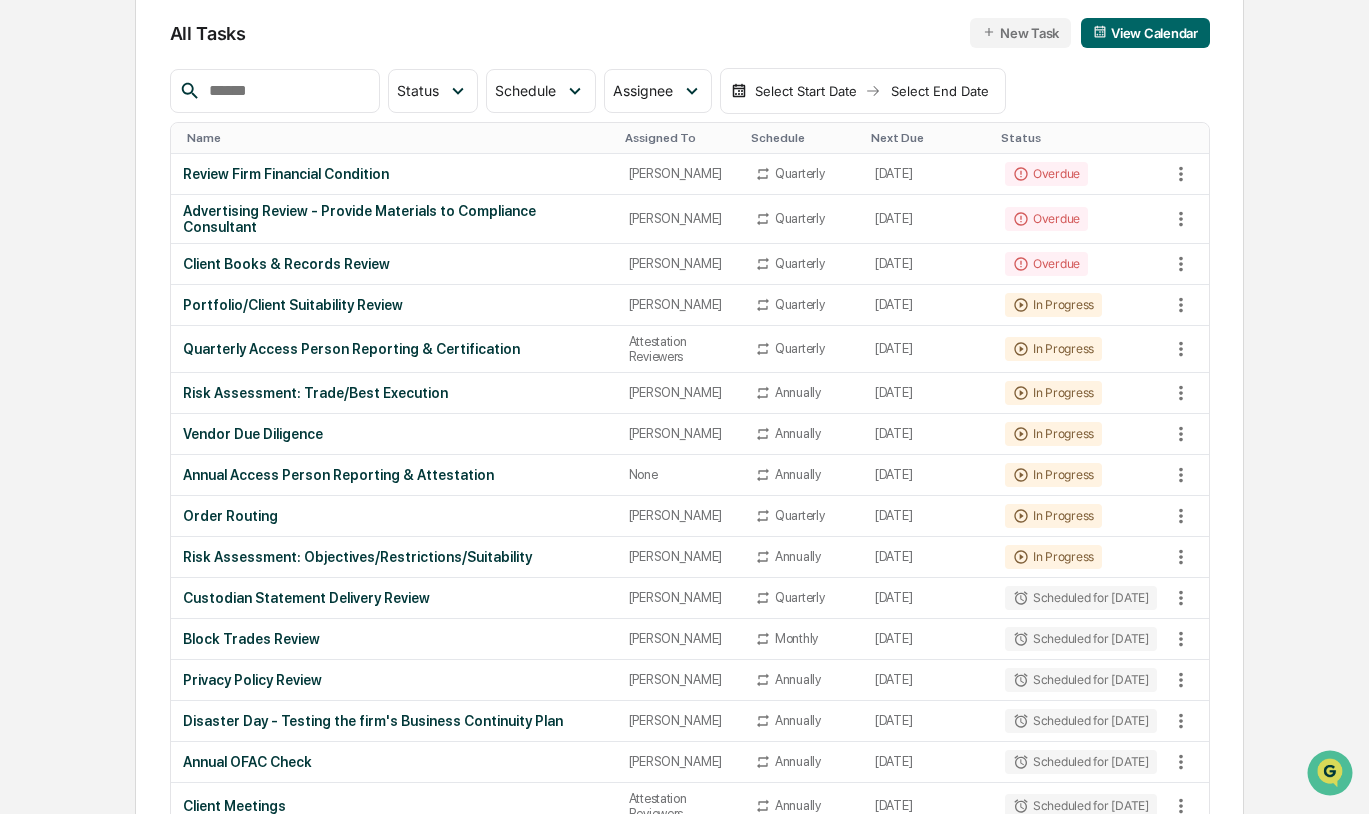 click on "Next Due" at bounding box center [928, 138] 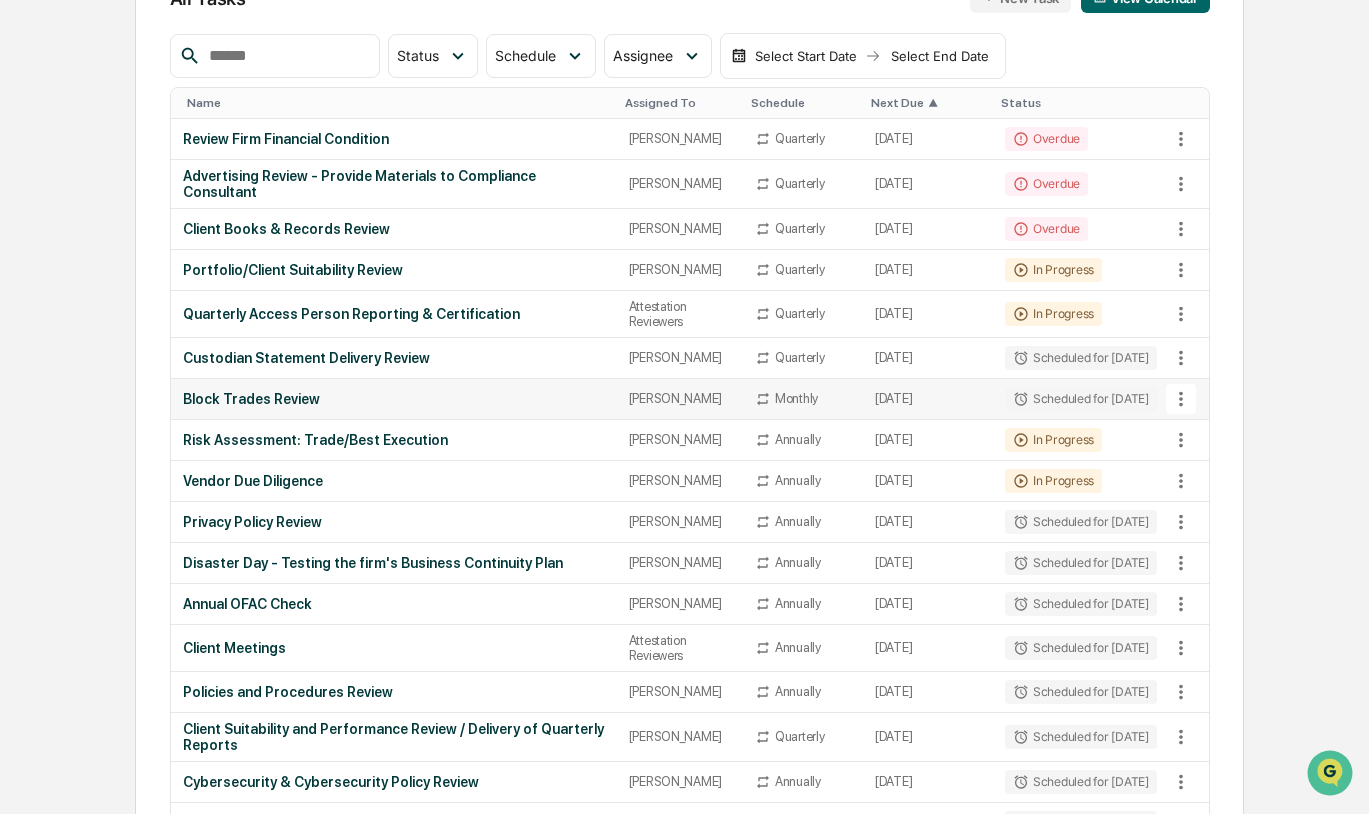 scroll, scrollTop: 200, scrollLeft: 0, axis: vertical 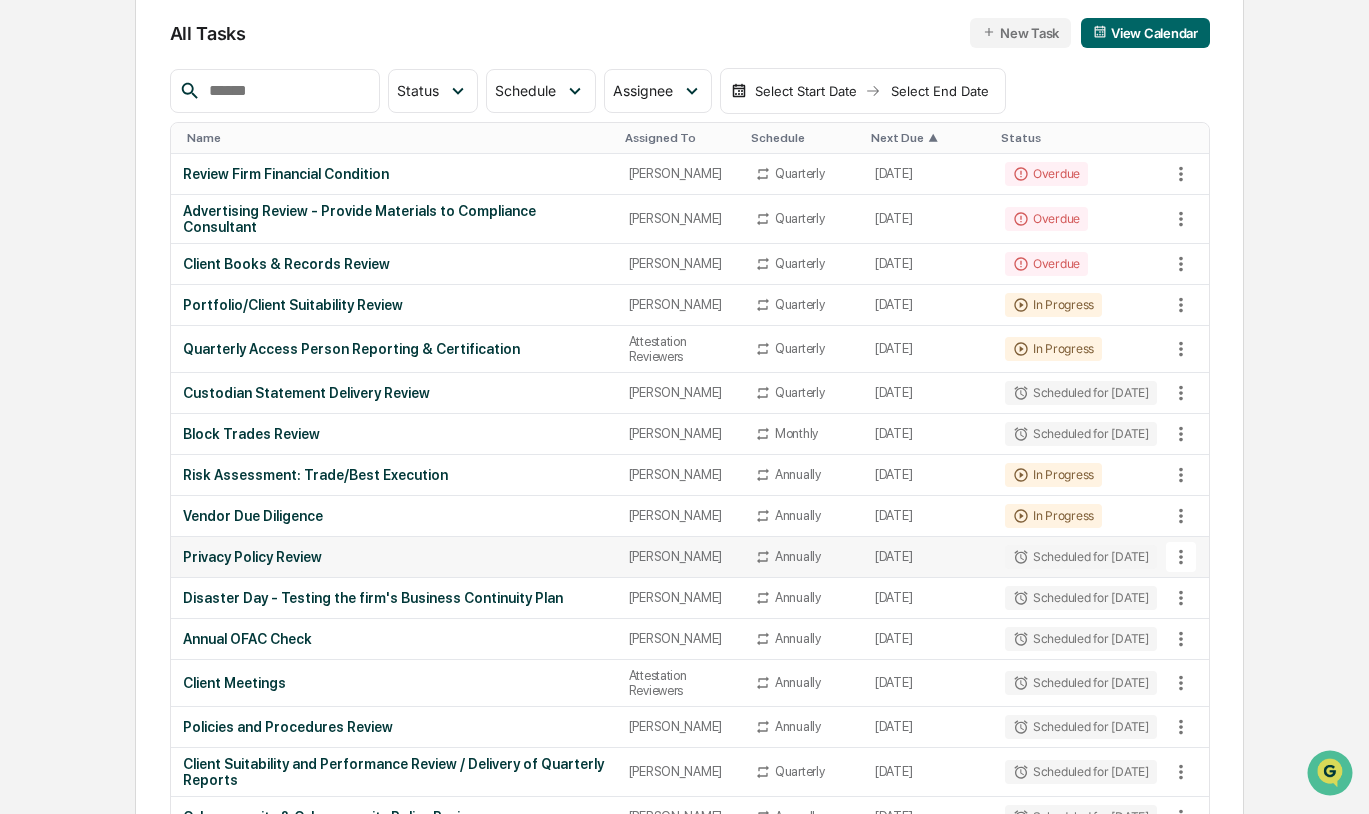 click on "[DATE]" at bounding box center [928, 557] 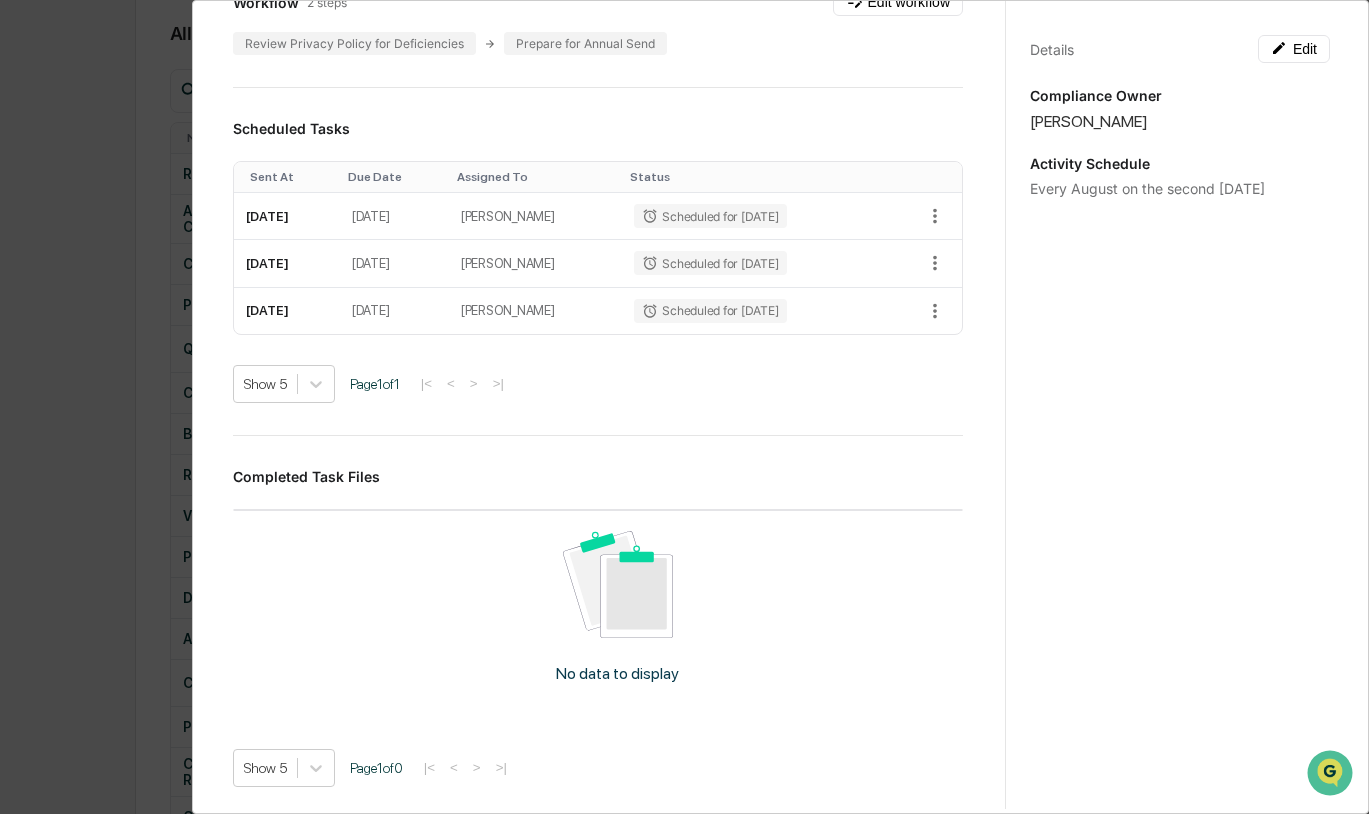 scroll, scrollTop: 0, scrollLeft: 0, axis: both 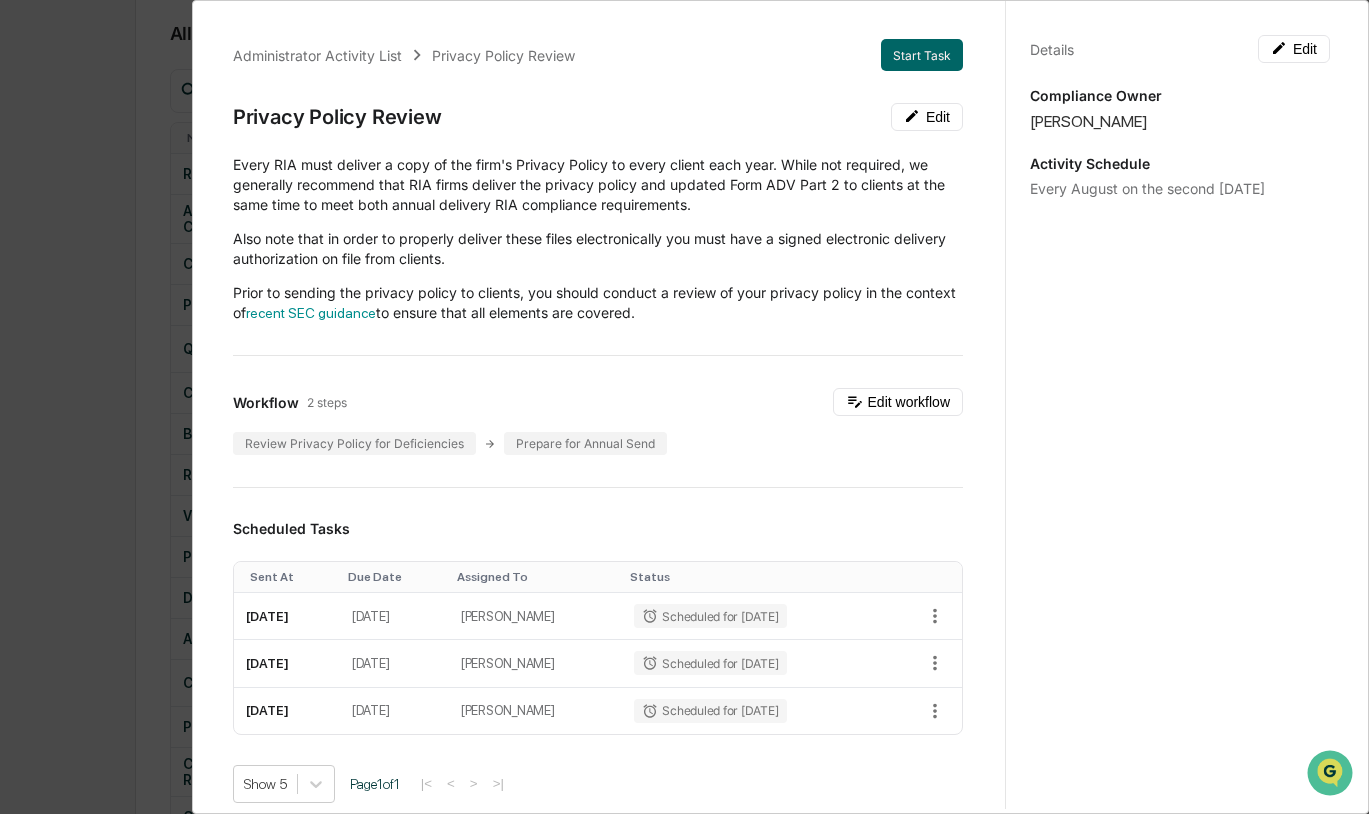 click on "Administrator Activity List Privacy Policy Review Start Task Privacy Policy Review Edit Every RIA must deliver a copy of the firm's Privacy Policy to every client each year. While not required, we generally recommend that RIA firms deliver the privacy policy and updated Form ADV Part 2 to clients at the same time to meet both annual delivery RIA compliance requirements. Also note that in order to properly deliver these files electronically you must have a signed electronic delivery authorization on file from clients. Prior to sending the privacy policy to clients, you should conduct a review of your privacy policy in the context of  recent SEC guidance  to ensure that all elements are covered. Workflow 2 steps Edit workflow Review Privacy Policy for Deficiencies Prepare for Annual Send Scheduled Tasks Sent At Due Date Assigned To Status [DATE] [DATE] [PERSON_NAME] for [DATE] [DATE] [DATE] [PERSON_NAME] for [DATE] [DATE] [DATE] Page" at bounding box center [684, 407] 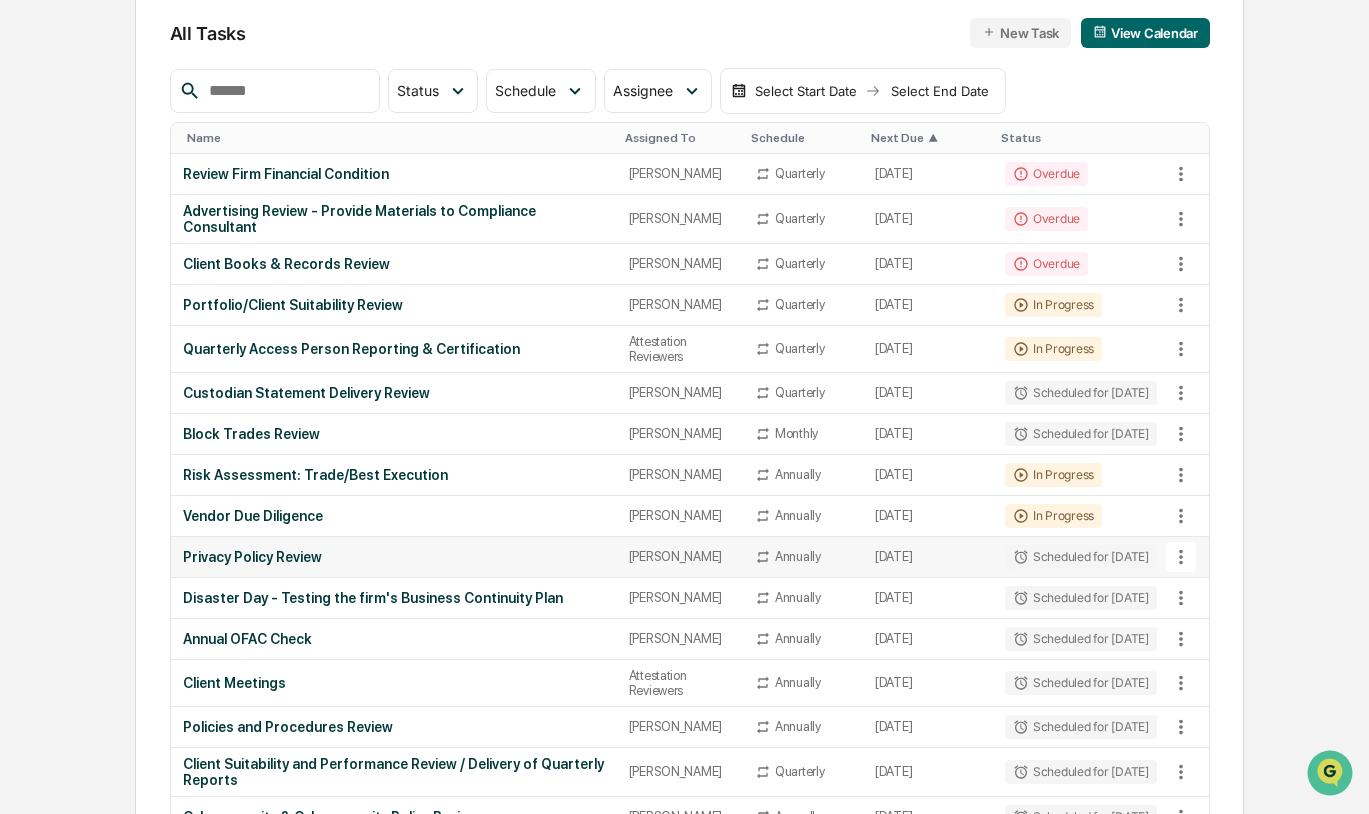 click on "[DATE]" at bounding box center (928, 557) 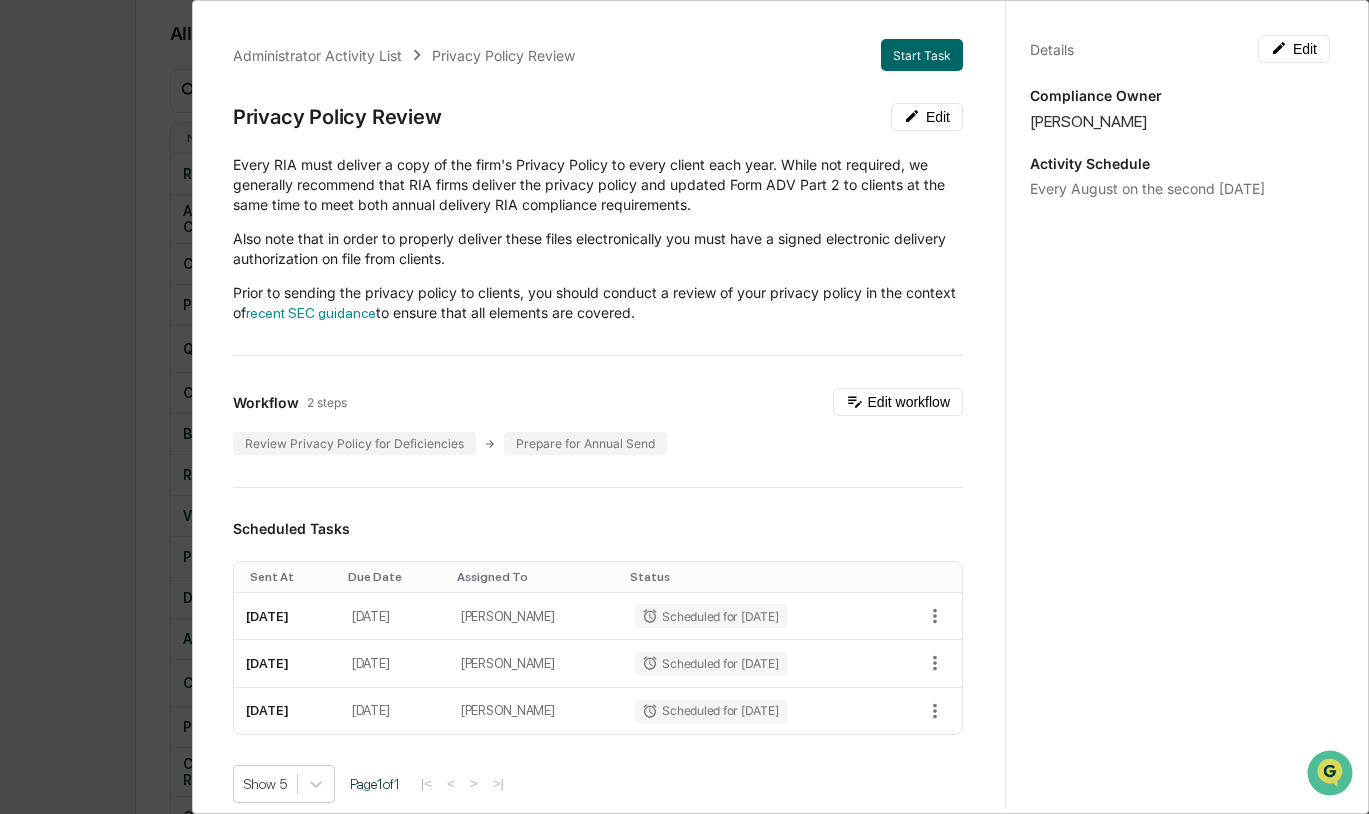 click on "Administrator Activity List Privacy Policy Review Start Task Privacy Policy Review Edit Every RIA must deliver a copy of the firm's Privacy Policy to every client each year. While not required, we generally recommend that RIA firms deliver the privacy policy and updated Form ADV Part 2 to clients at the same time to meet both annual delivery RIA compliance requirements. Also note that in order to properly deliver these files electronically you must have a signed electronic delivery authorization on file from clients. Prior to sending the privacy policy to clients, you should conduct a review of your privacy policy in the context of  recent SEC guidance  to ensure that all elements are covered. Workflow 2 steps Edit workflow Review Privacy Policy for Deficiencies Prepare for Annual Send Scheduled Tasks Sent At Due Date Assigned To Status [DATE] [DATE] [PERSON_NAME] for [DATE] [DATE] [DATE] [PERSON_NAME] for [DATE] [DATE] [DATE] Page" at bounding box center [684, 407] 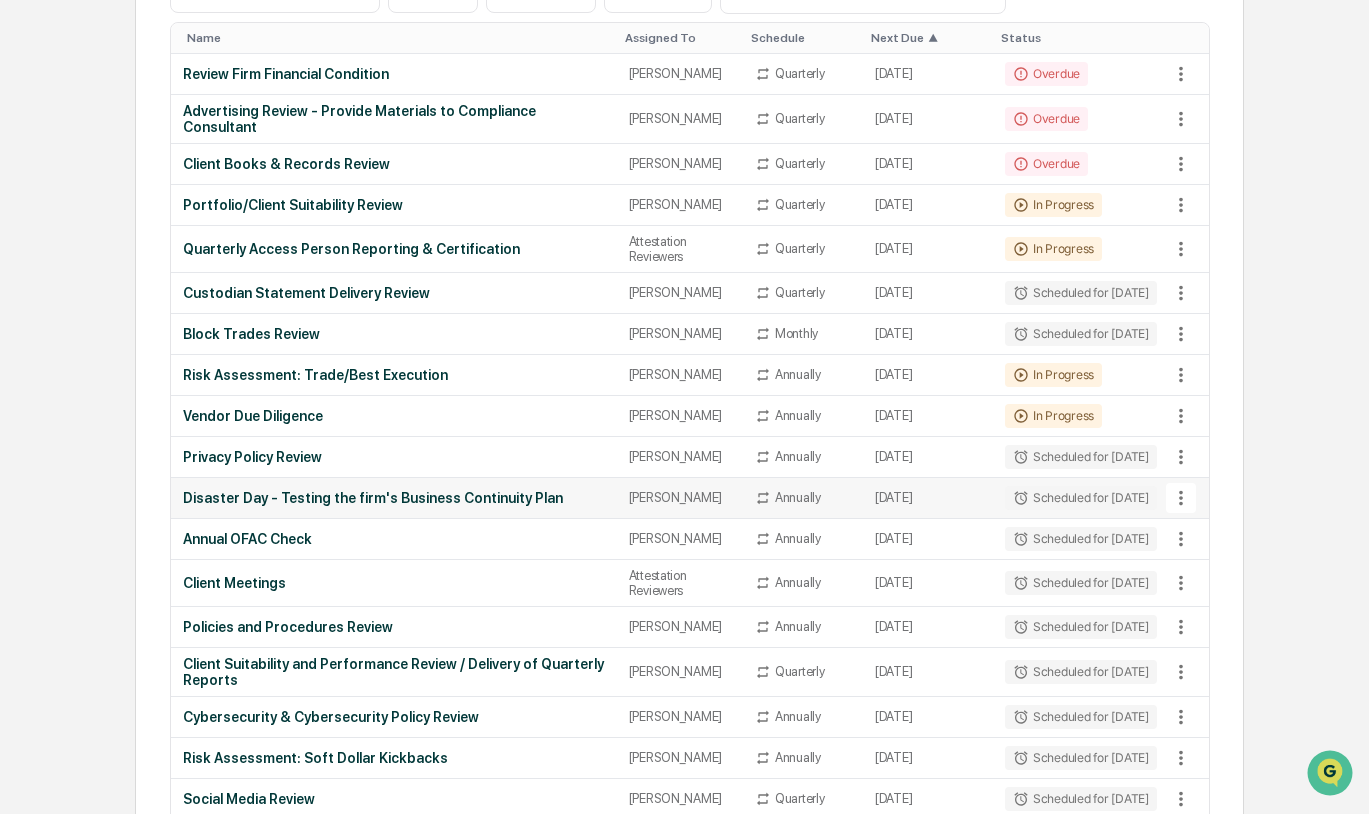 scroll, scrollTop: 200, scrollLeft: 0, axis: vertical 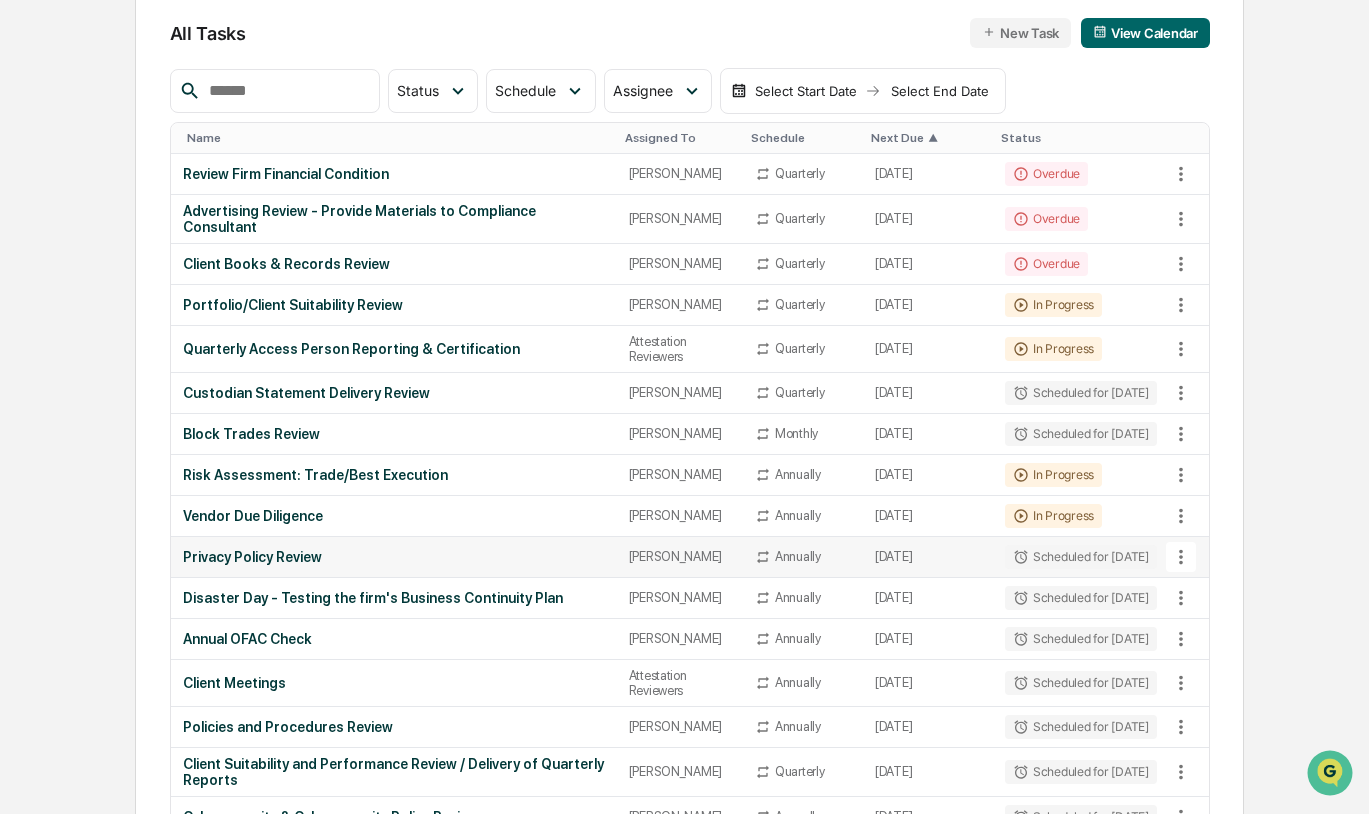 click on "[DATE]" at bounding box center (928, 557) 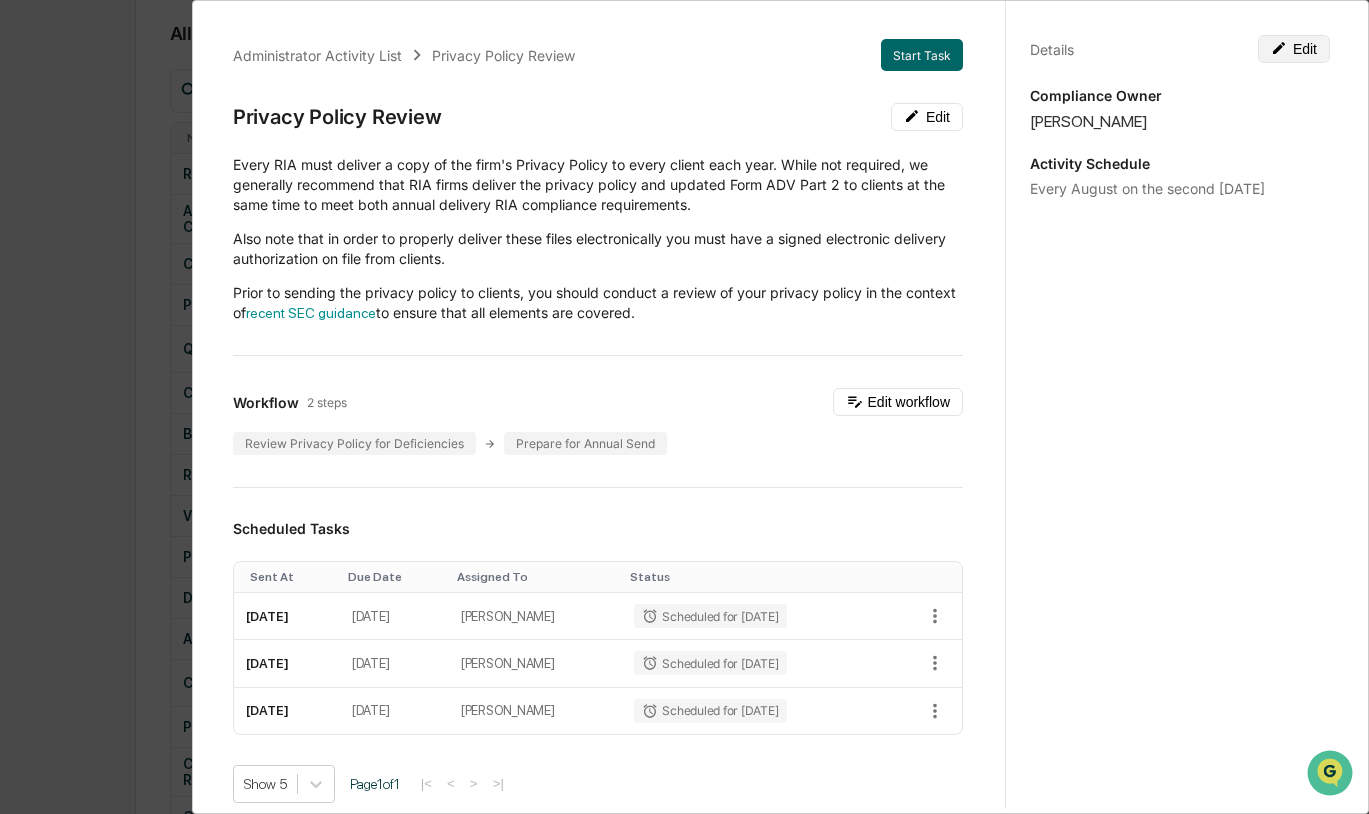 click on "Edit" at bounding box center (1294, 49) 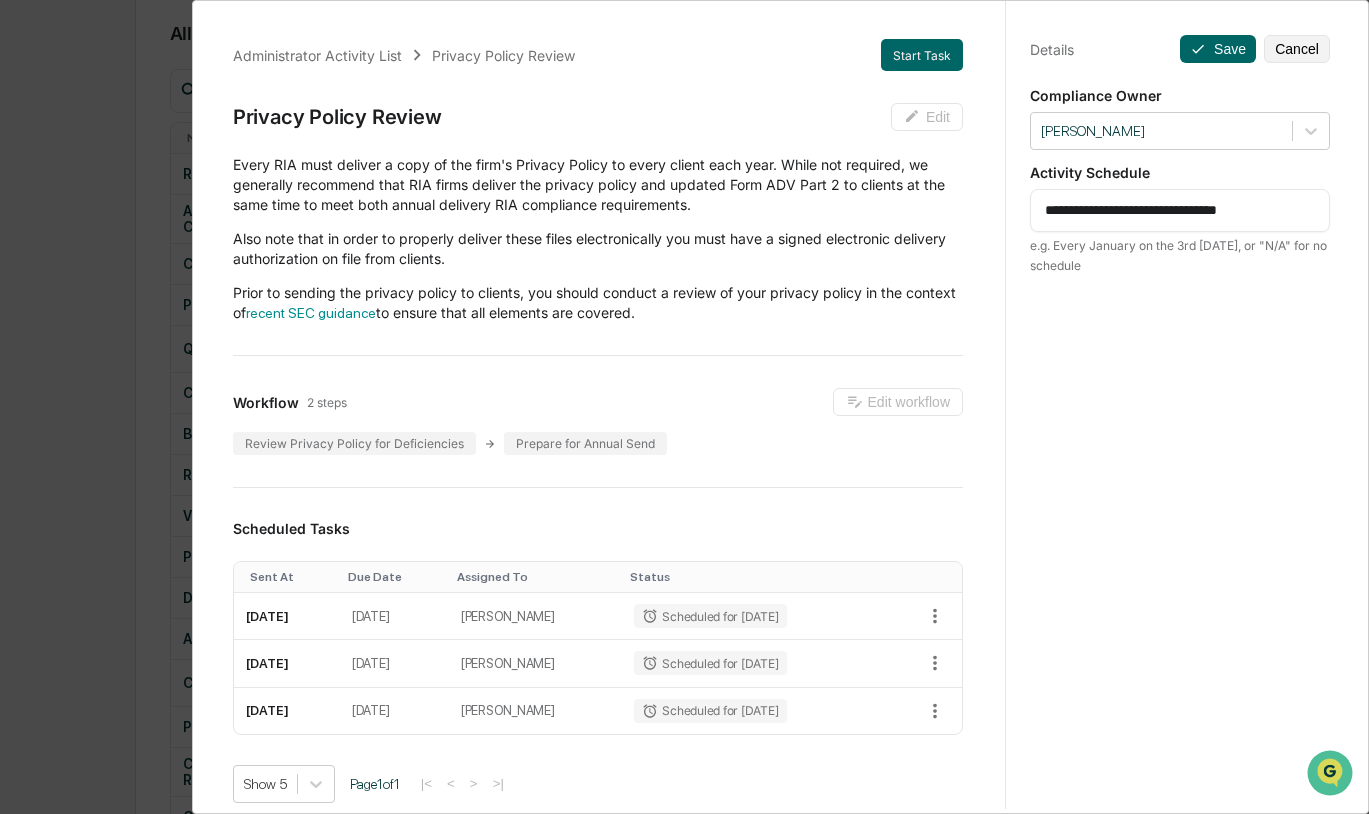 click on "**********" at bounding box center (1180, 210) 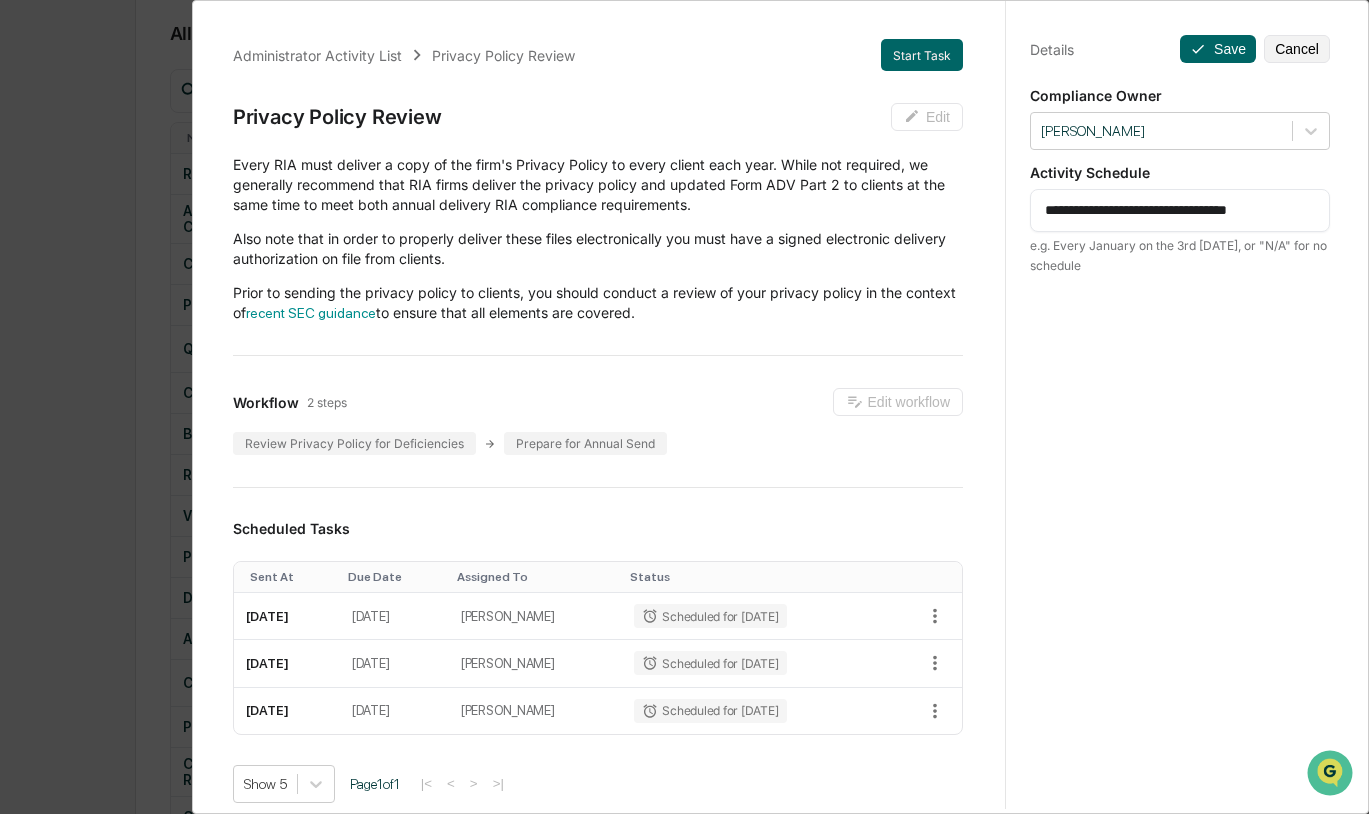 click on "**********" at bounding box center (1180, 210) 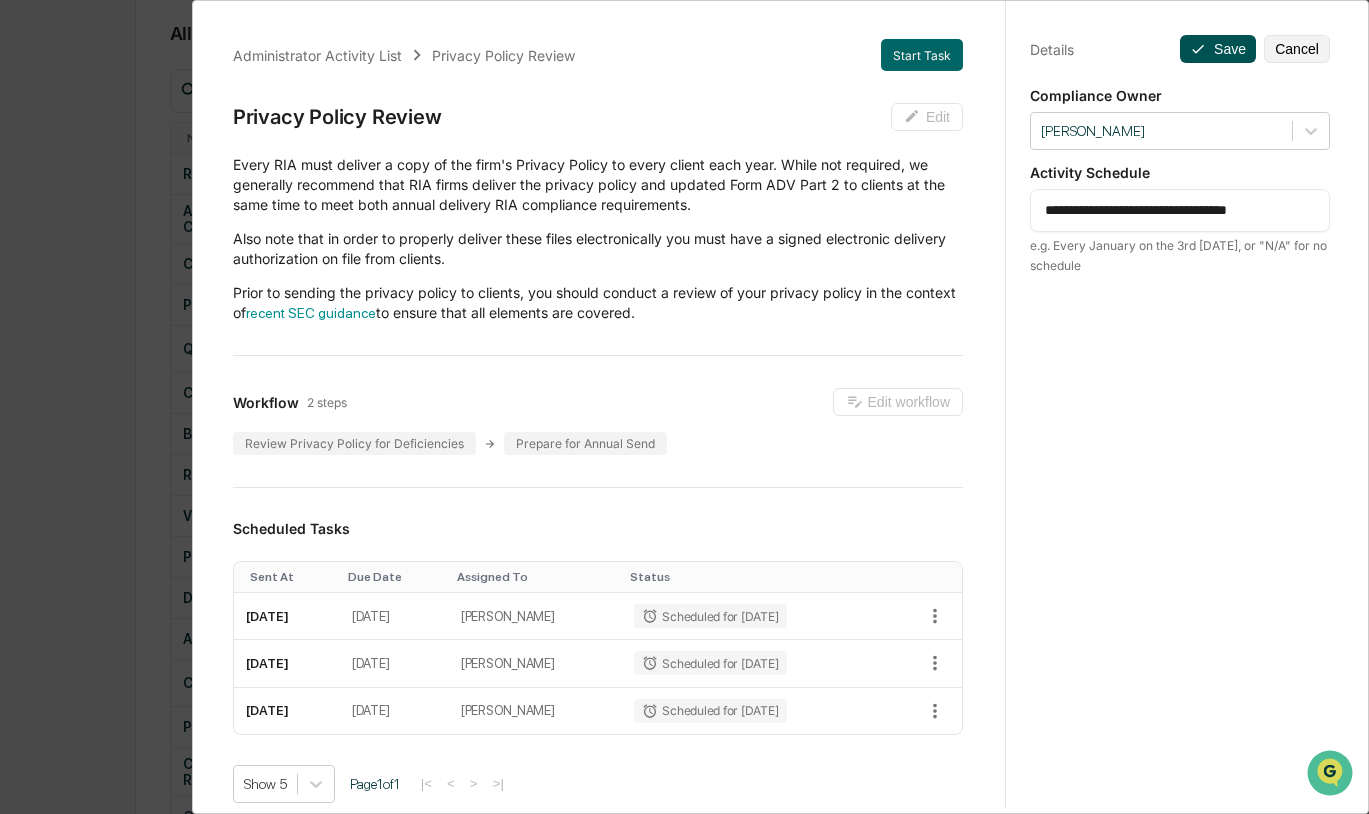 type on "**********" 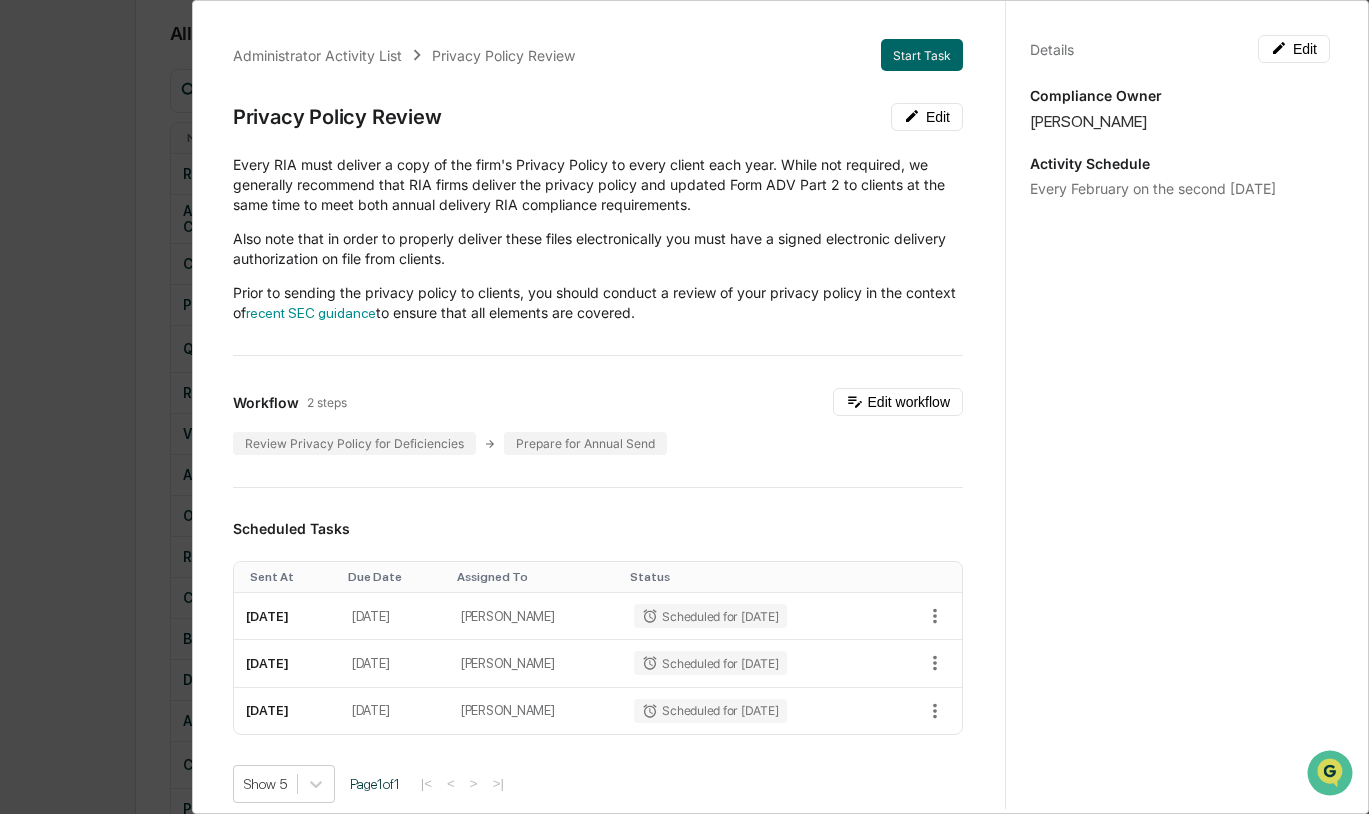 click on "Administrator Activity List Privacy Policy Review Start Task Privacy Policy Review Edit Every RIA must deliver a copy of the firm's Privacy Policy to every client each year. While not required, we generally recommend that RIA firms deliver the privacy policy and updated Form ADV Part 2 to clients at the same time to meet both annual delivery RIA compliance requirements. Also note that in order to properly deliver these files electronically you must have a signed electronic delivery authorization on file from clients. Prior to sending the privacy policy to clients, you should conduct a review of your privacy policy in the context of  recent SEC guidance  to ensure that all elements are covered. Workflow 2 steps Edit workflow Review Privacy Policy for Deficiencies Prepare for Annual Send Scheduled Tasks Sent At Due Date Assigned To Status [DATE] [DATE] [PERSON_NAME] for [DATE] [DATE] [DATE] [PERSON_NAME] for [DATE] [DATE] [PERSON_NAME] 1" at bounding box center [684, 407] 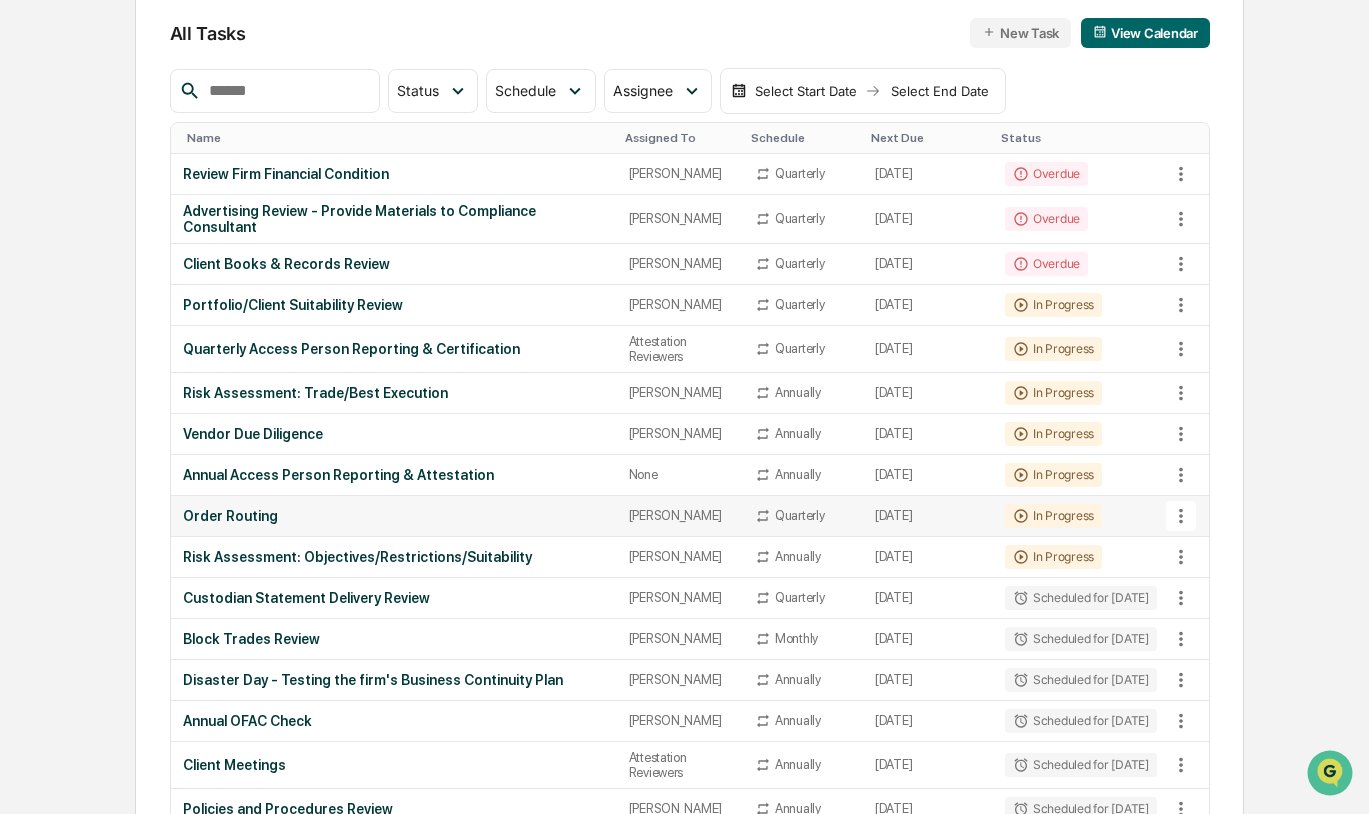 click on "[DATE]" at bounding box center [928, 516] 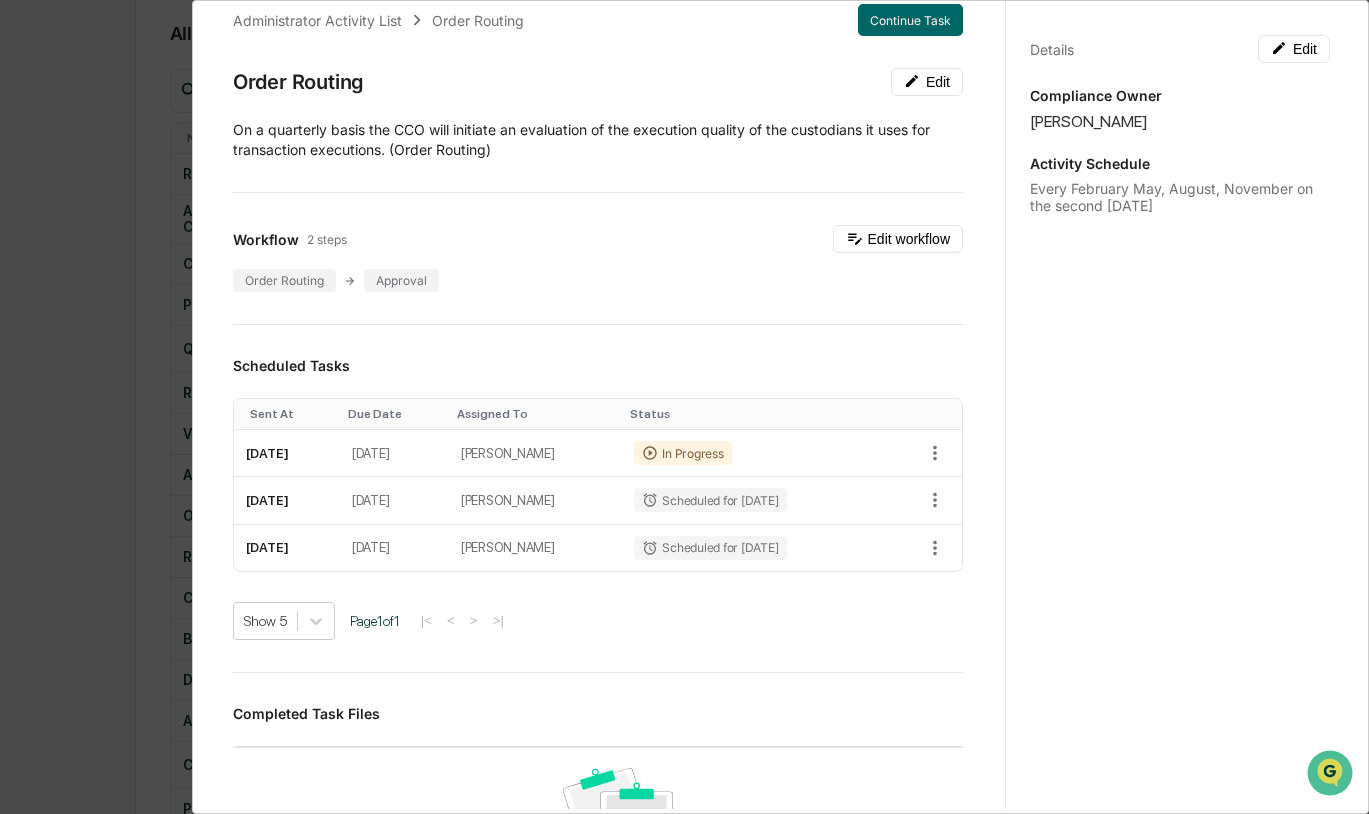scroll, scrollTop: 0, scrollLeft: 0, axis: both 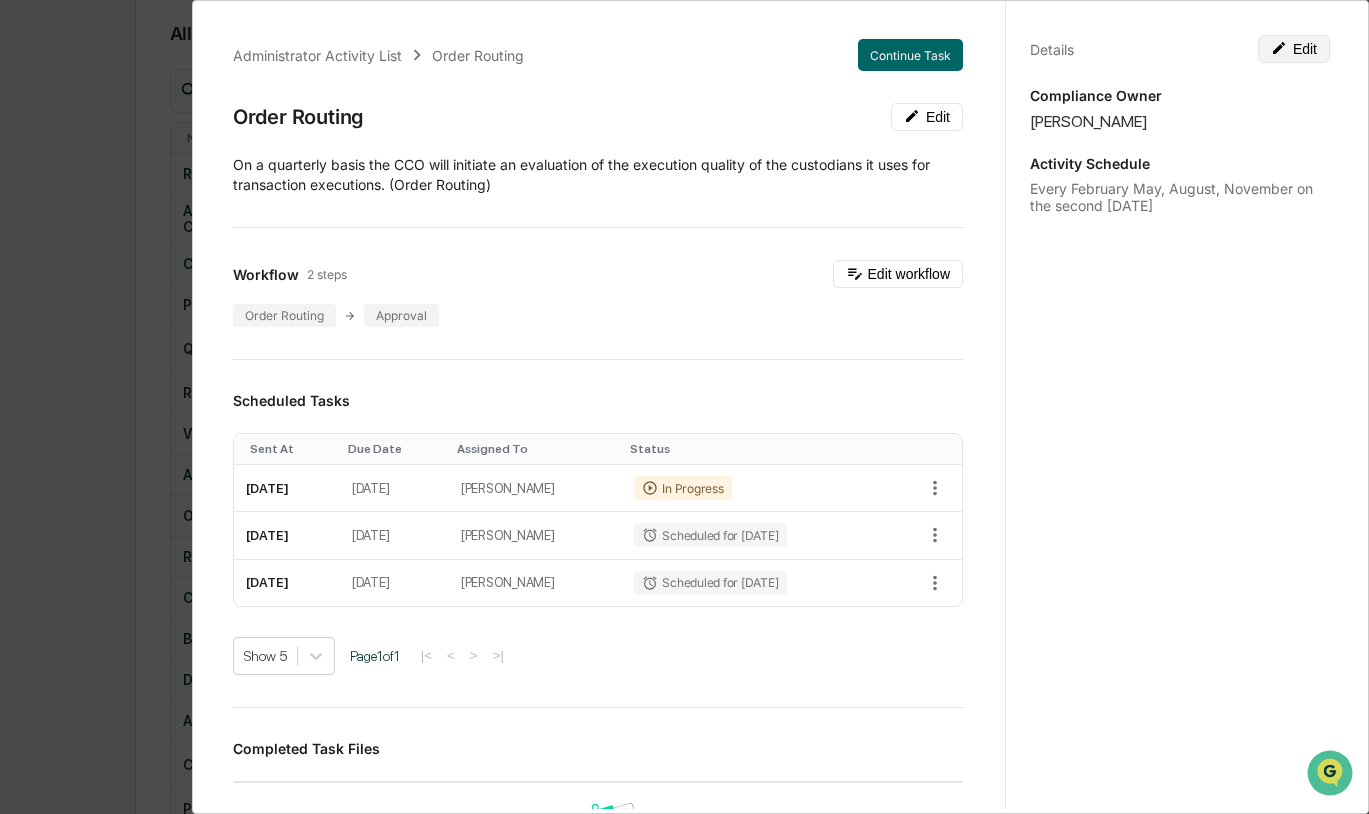 click on "Edit" at bounding box center [1294, 49] 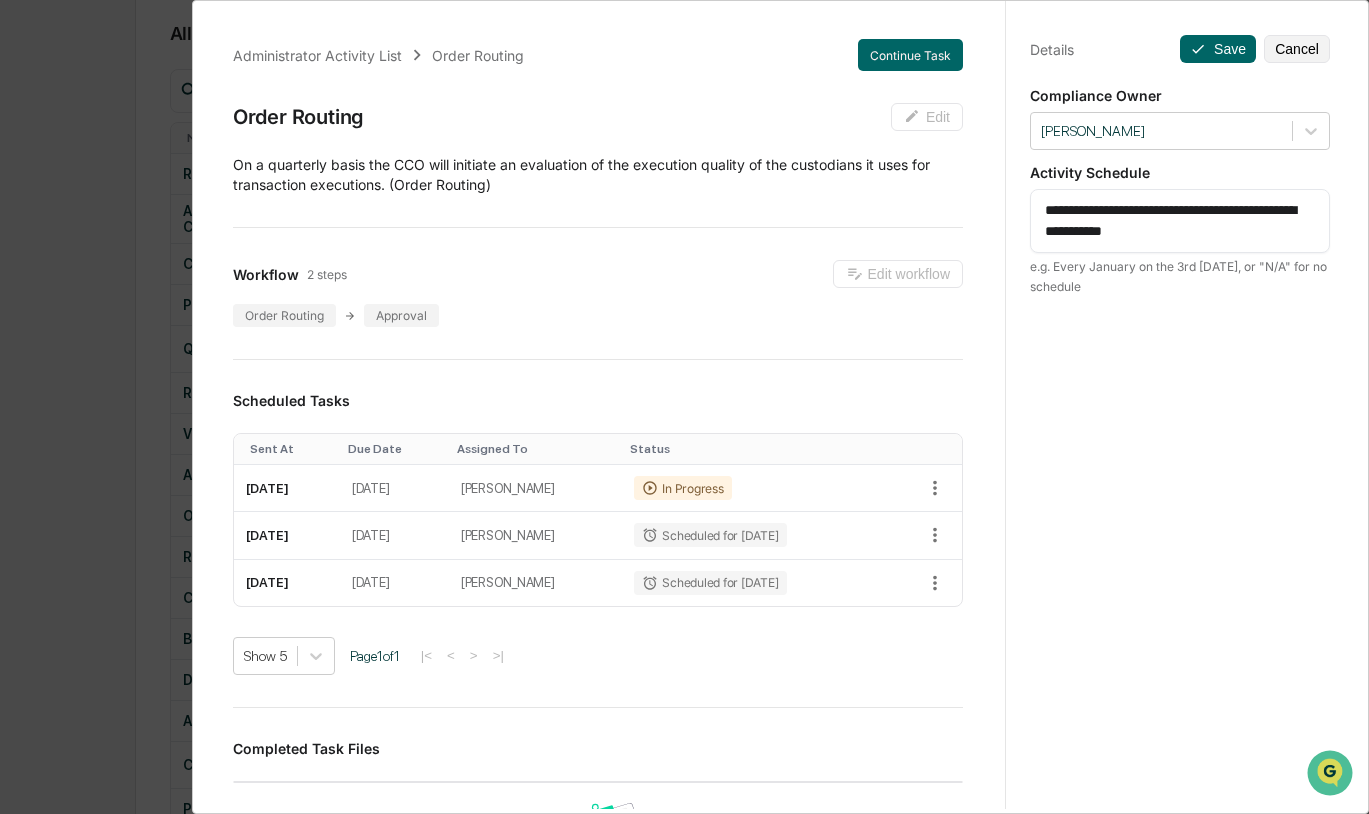 click on "**********" at bounding box center (1180, 221) 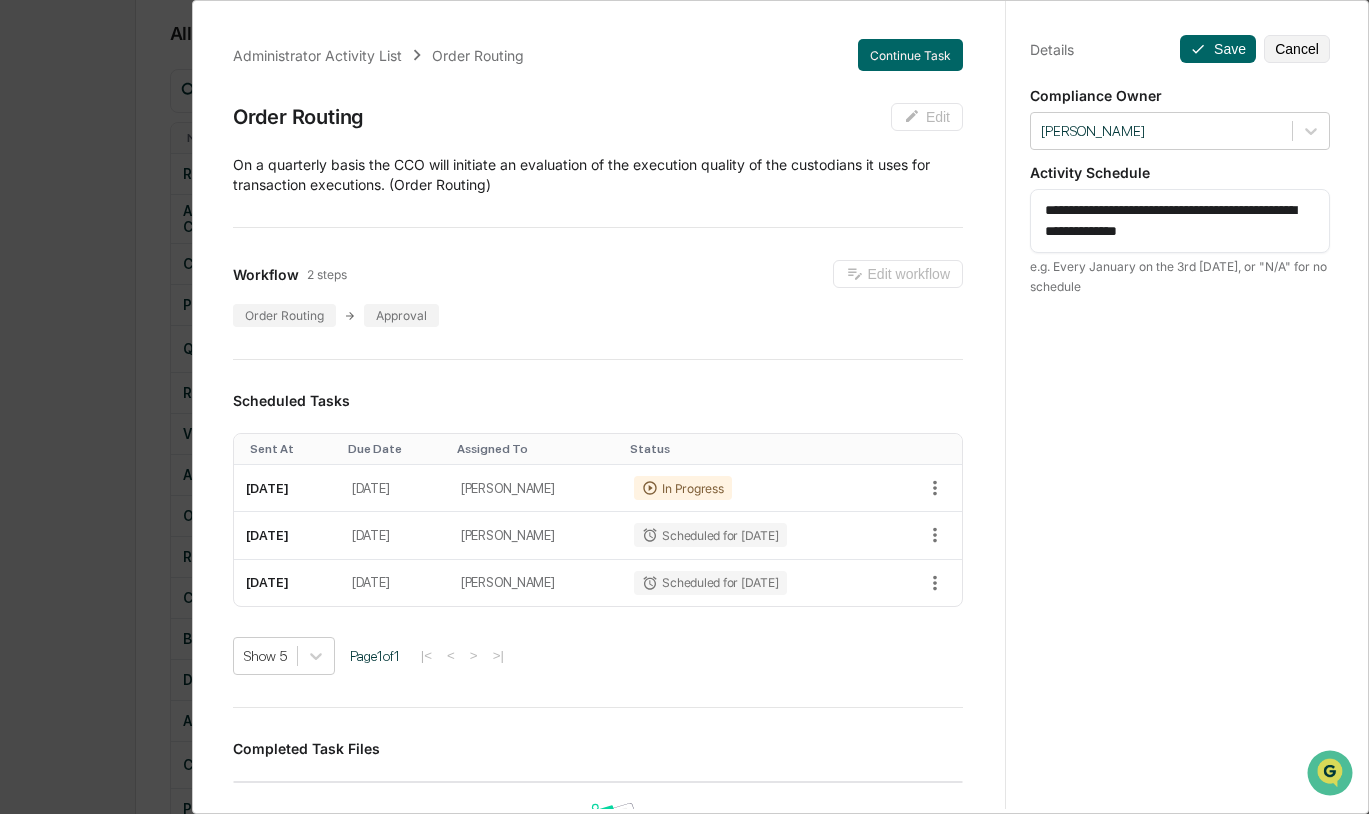 drag, startPoint x: 1111, startPoint y: 230, endPoint x: 1296, endPoint y: 230, distance: 185 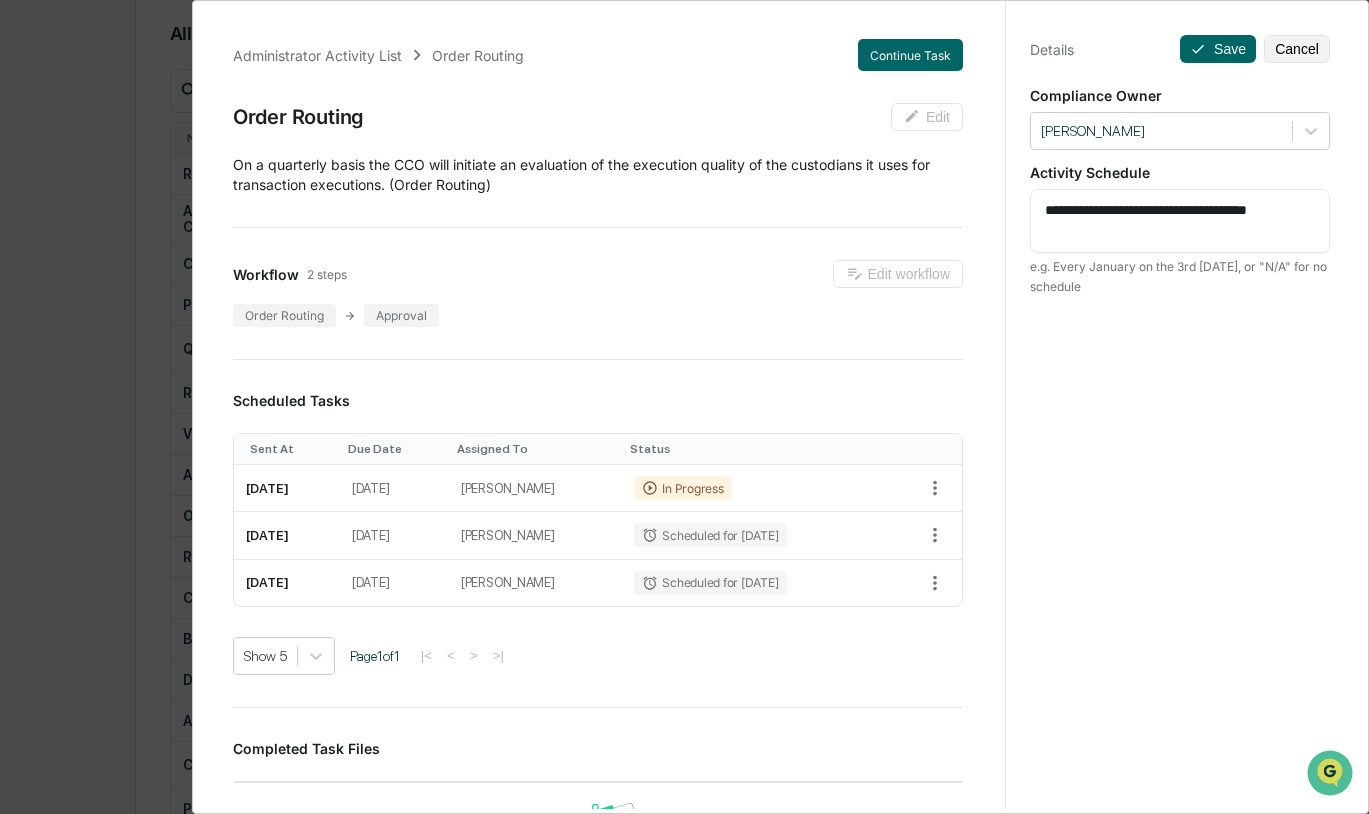 click on "**********" at bounding box center (1180, 221) 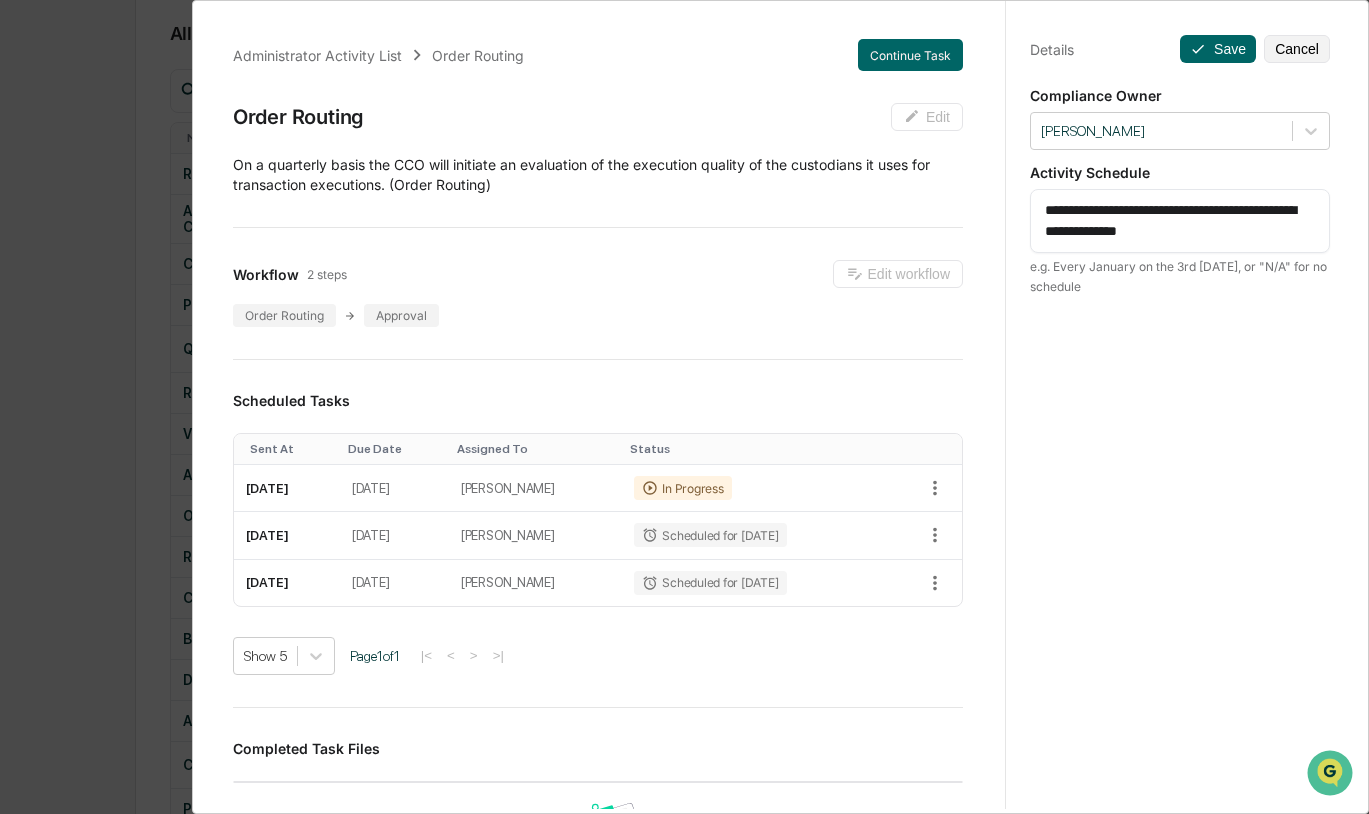 click on "**********" at bounding box center (1180, 221) 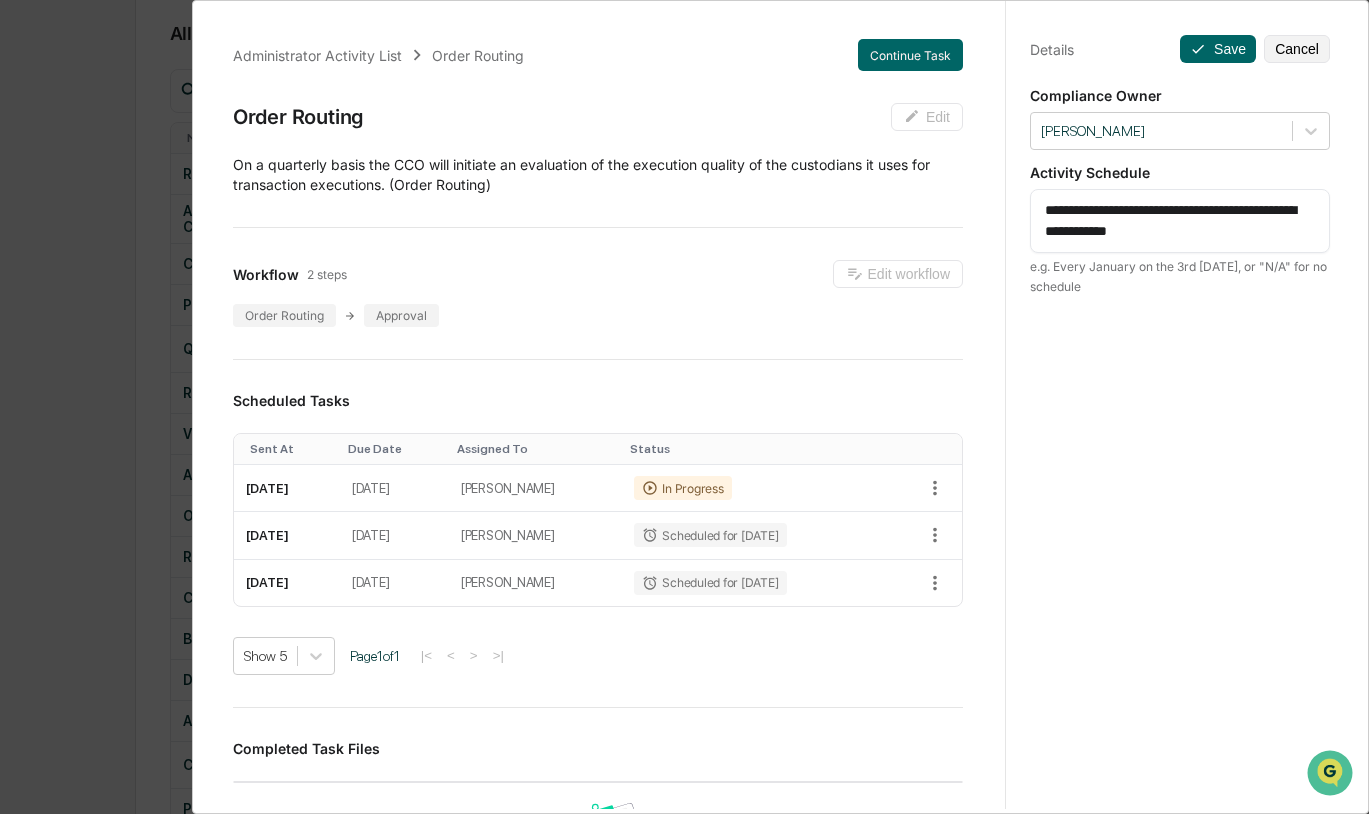 click on "**********" at bounding box center [1180, 221] 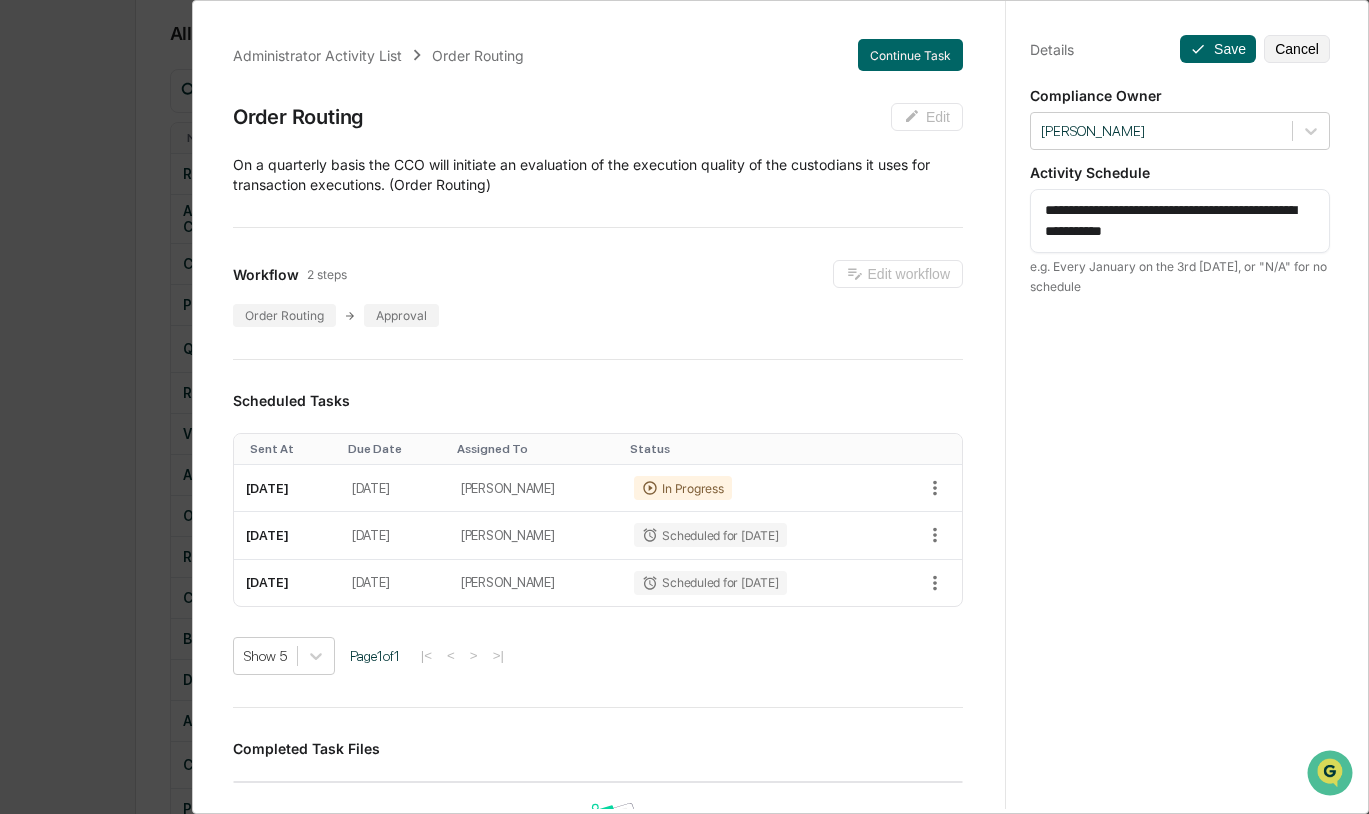 drag, startPoint x: 1078, startPoint y: 208, endPoint x: 1161, endPoint y: 214, distance: 83.21658 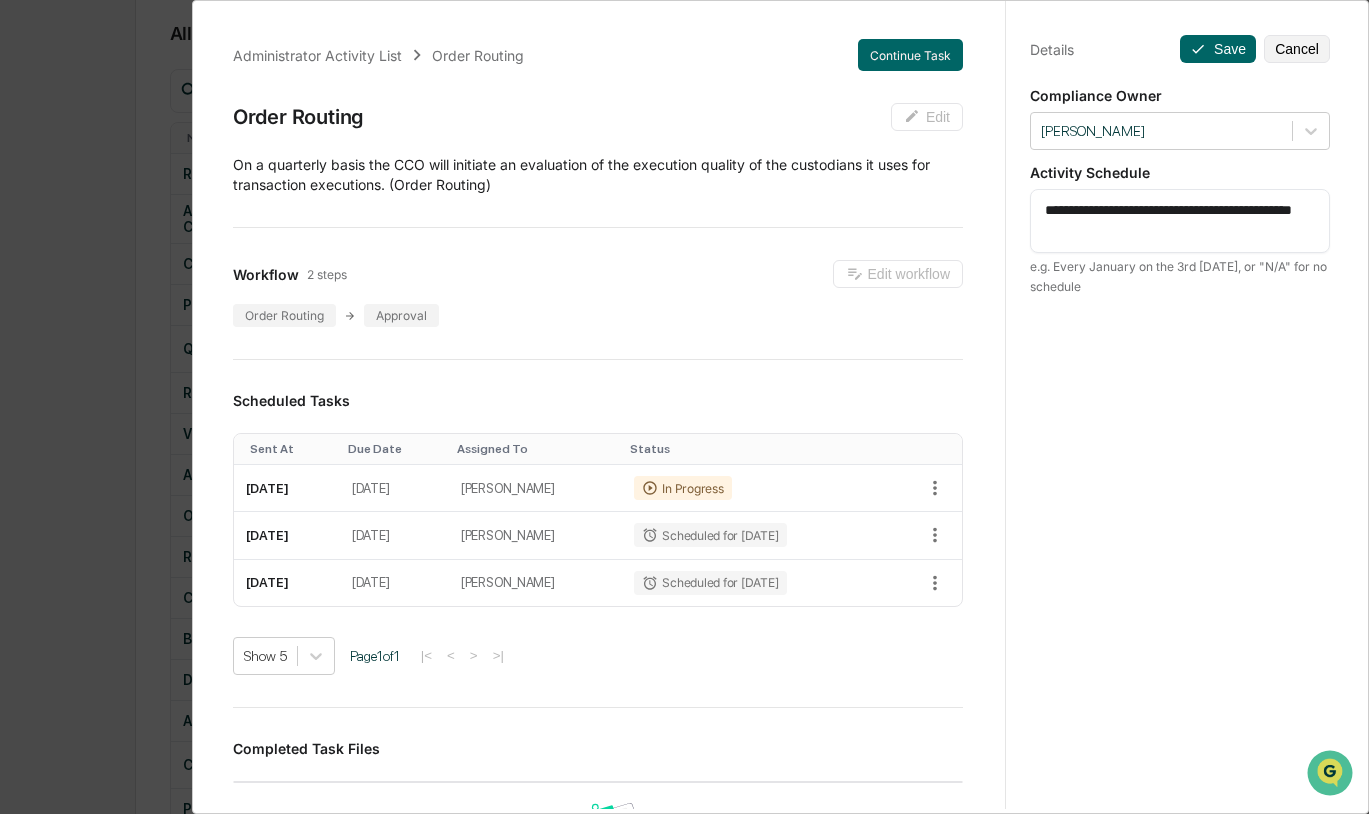 drag, startPoint x: 1101, startPoint y: 213, endPoint x: 1071, endPoint y: 209, distance: 30.265491 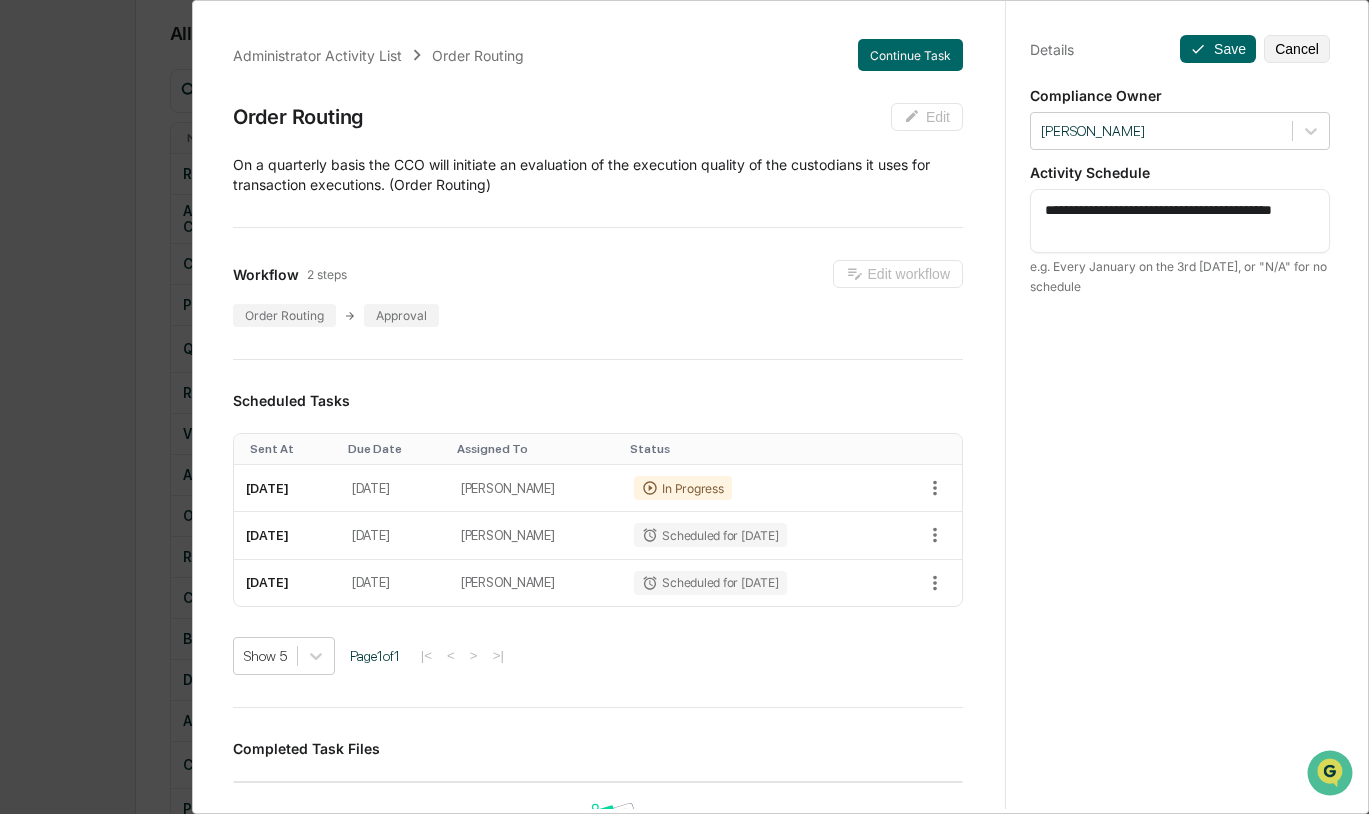 click on "**********" at bounding box center (1180, 221) 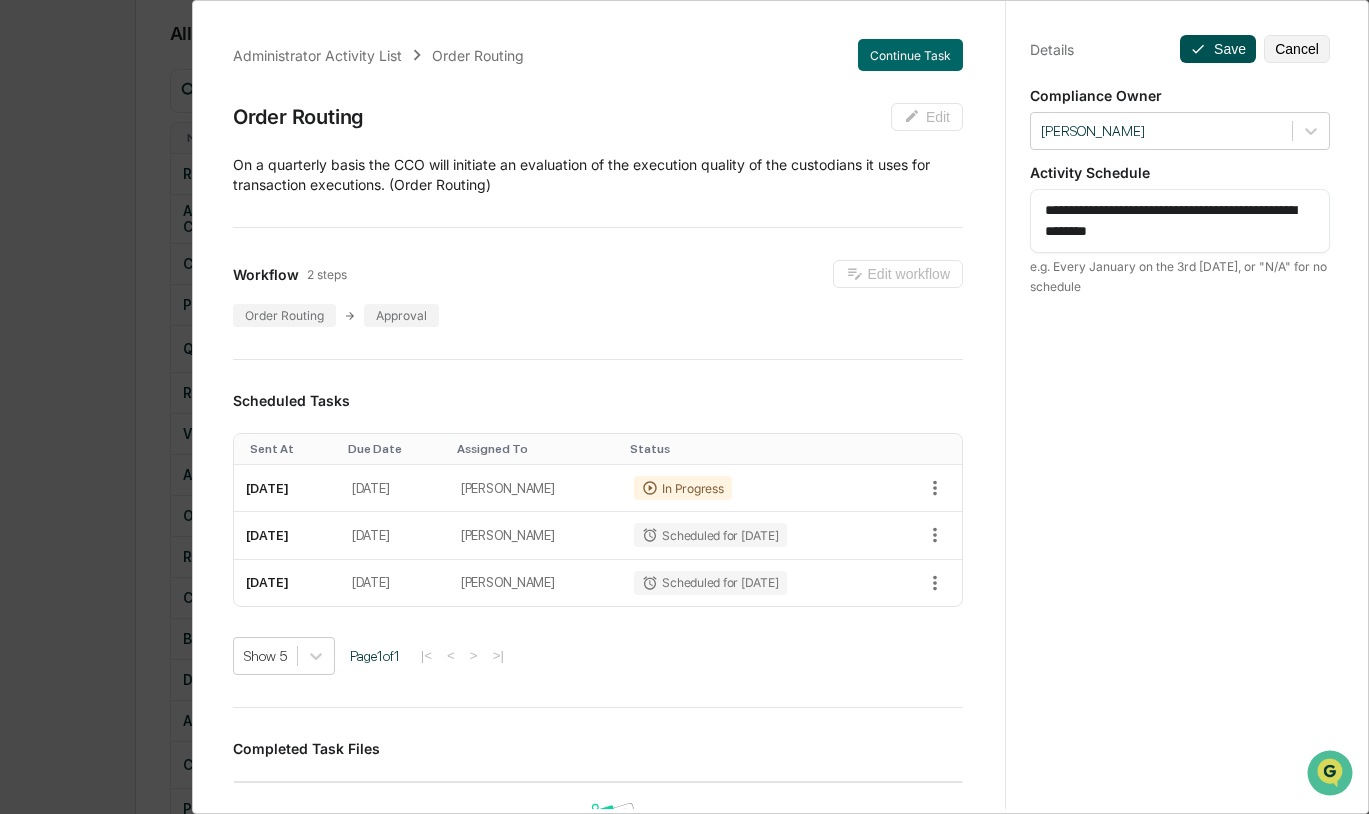 click on "Save" at bounding box center (1218, 49) 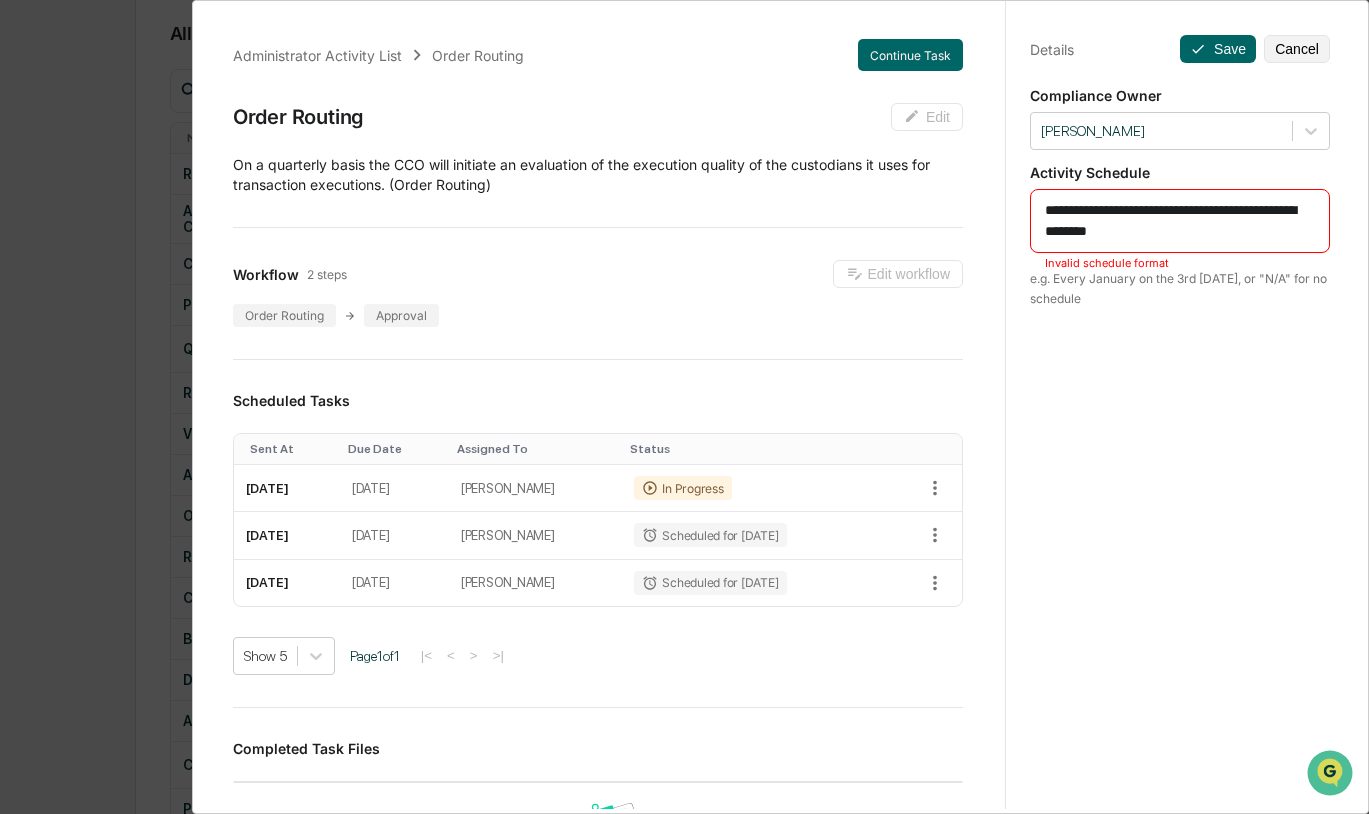 click on "**********" at bounding box center [1180, 221] 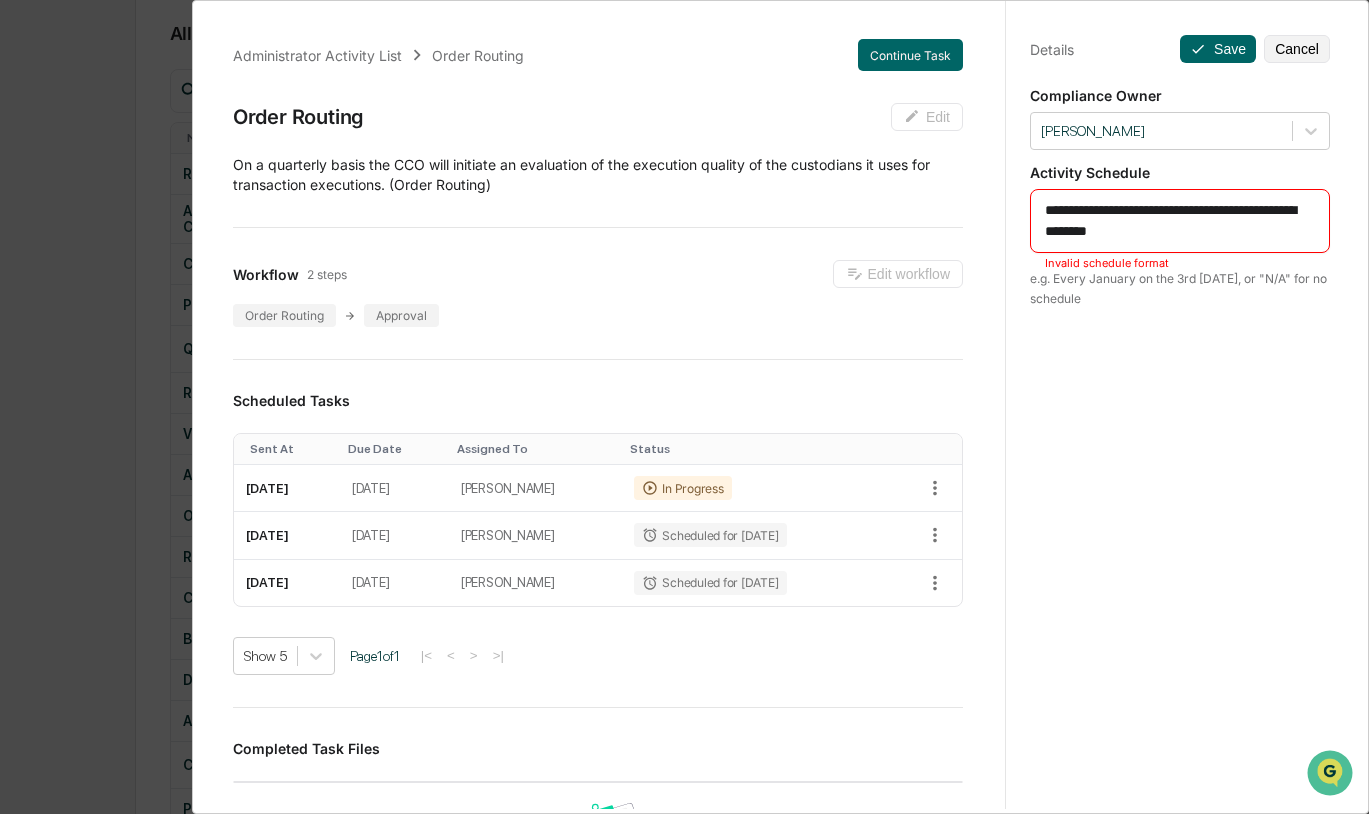 click on "**********" at bounding box center (1180, 221) 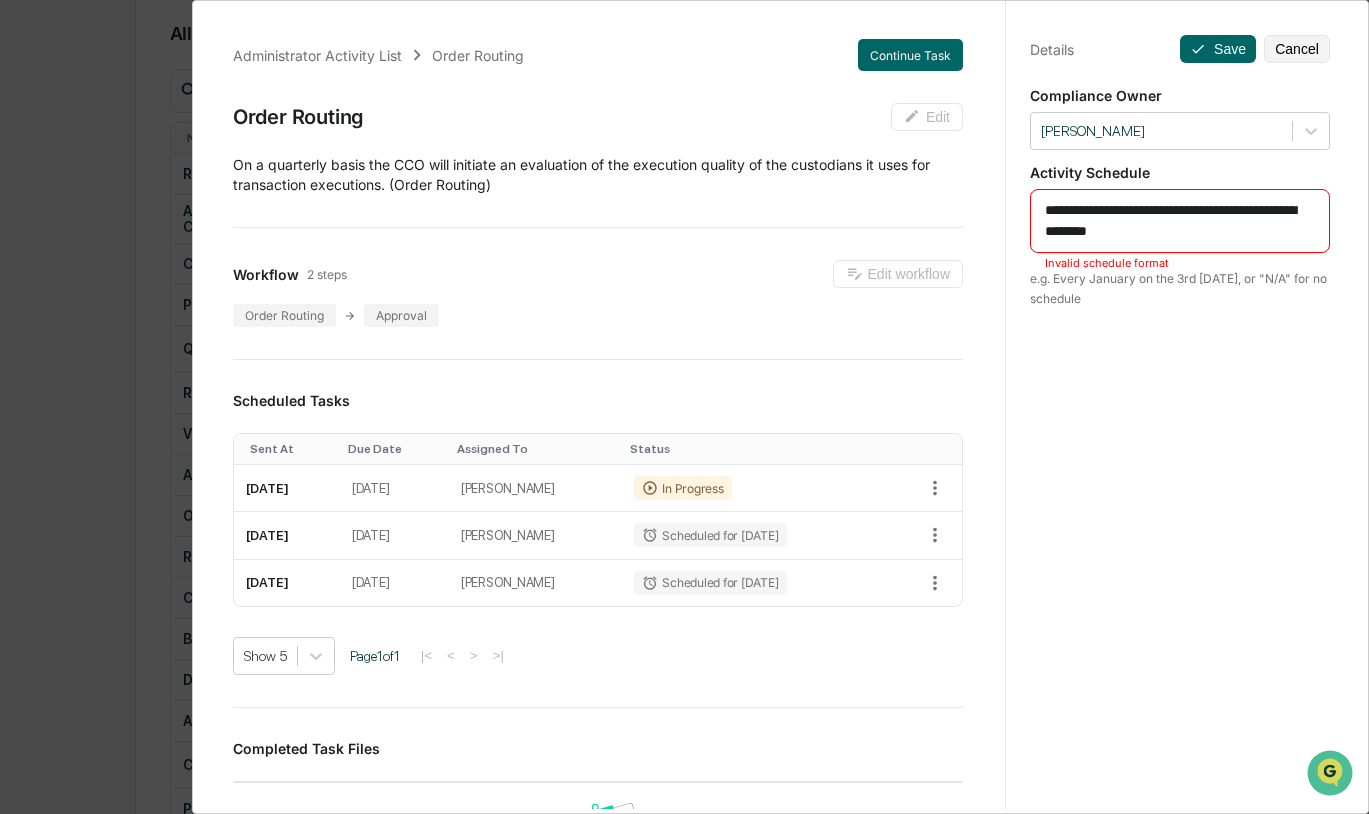 click on "**********" at bounding box center [1180, 221] 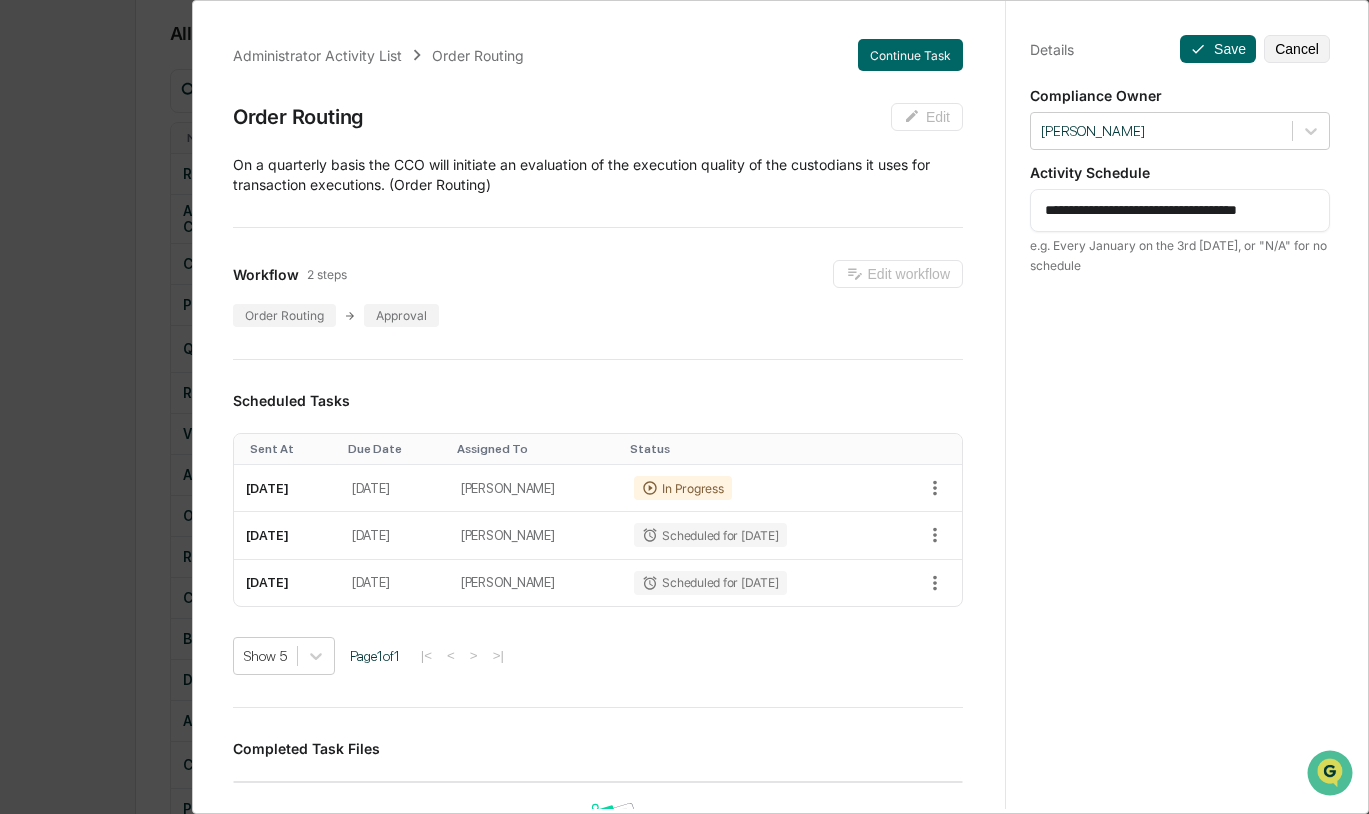 click on "**********" at bounding box center (1180, 210) 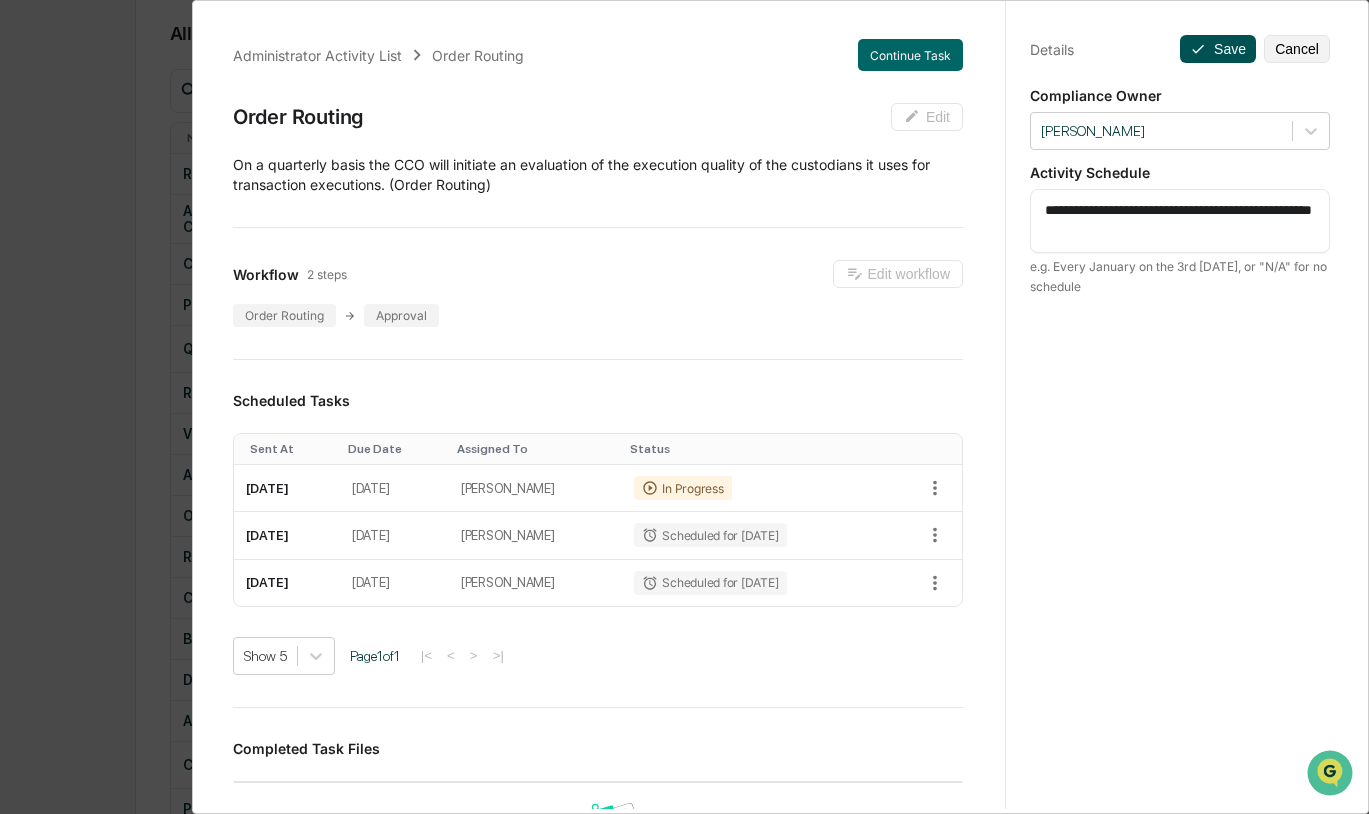 type on "**********" 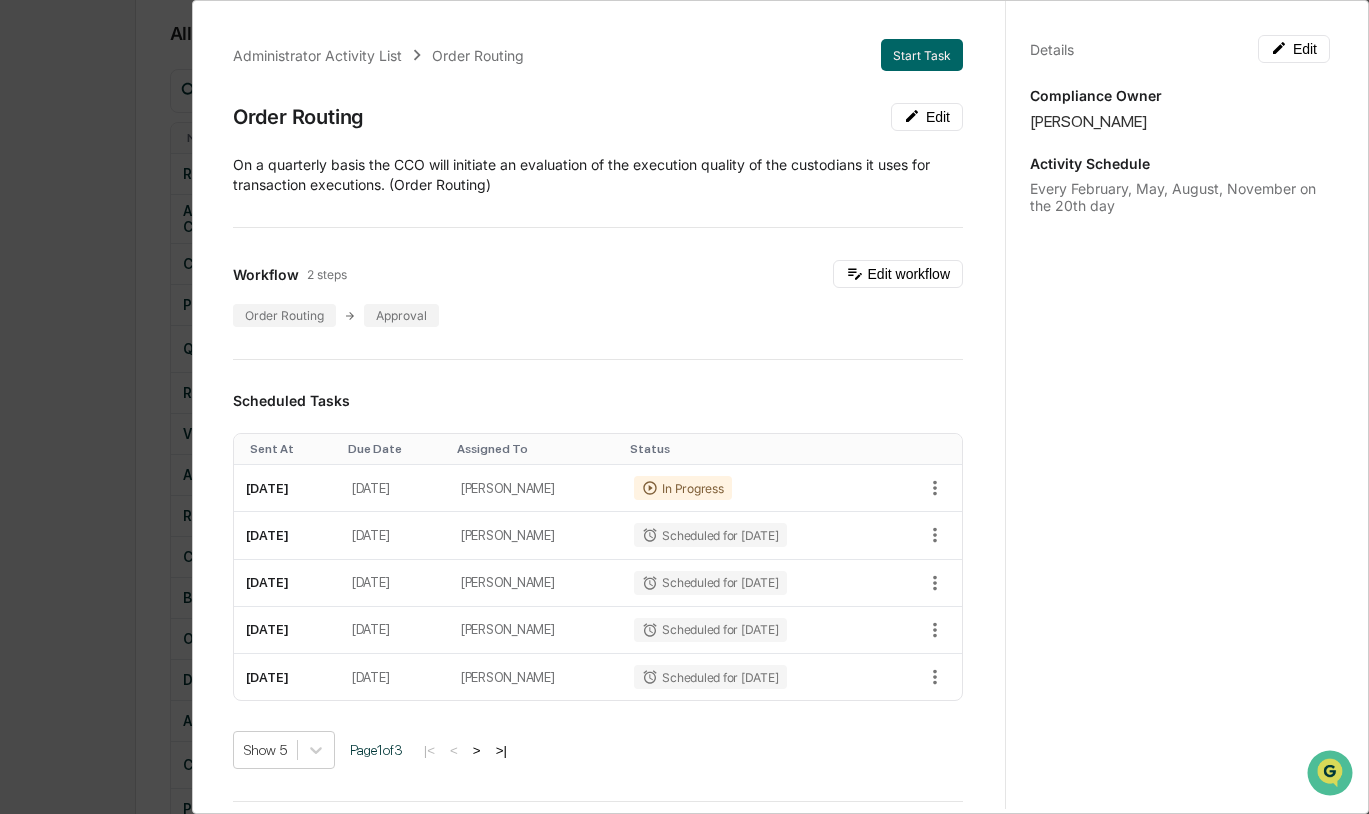 click on "Administrator Activity List Order Routing Start Task Order Routing Edit ​On a quarterly basis the CCO will initiate an evaluation of the execution quality of the custodians it uses for transaction executions. (Order Routing) Workflow 2 steps Edit workflow Order Routing Approval Scheduled Tasks Sent At Due Date Assigned To Status [DATE] [DATE] [PERSON_NAME] In Progress [DATE] [DATE] [PERSON_NAME] for [DATE] [DATE] [DATE] [PERSON_NAME] for [DATE] [DATE] [DATE] [PERSON_NAME] for [DATE] [DATE] [DATE] [PERSON_NAME] for [DATE] Show 5 Page  1  of  3   |<   <   >   >|   Completed Task Files No data to display Show 5 Page  1  of  0   |<   <   >   >|   Comments Write a comment... Write a comment... Details Edit Compliance Owner [PERSON_NAME] Activity Schedule Every February, May, August, November on the 20th day" at bounding box center [684, 407] 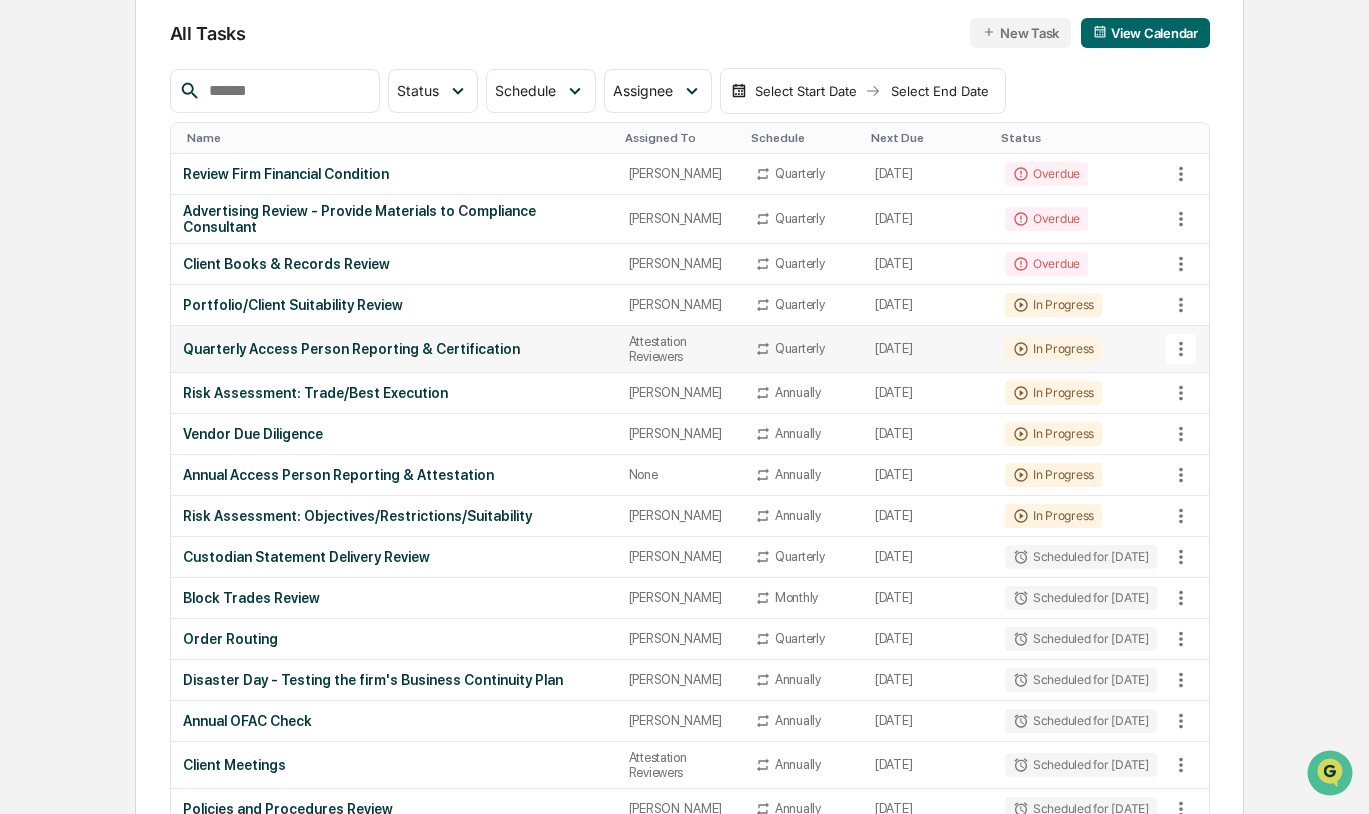 scroll, scrollTop: 100, scrollLeft: 0, axis: vertical 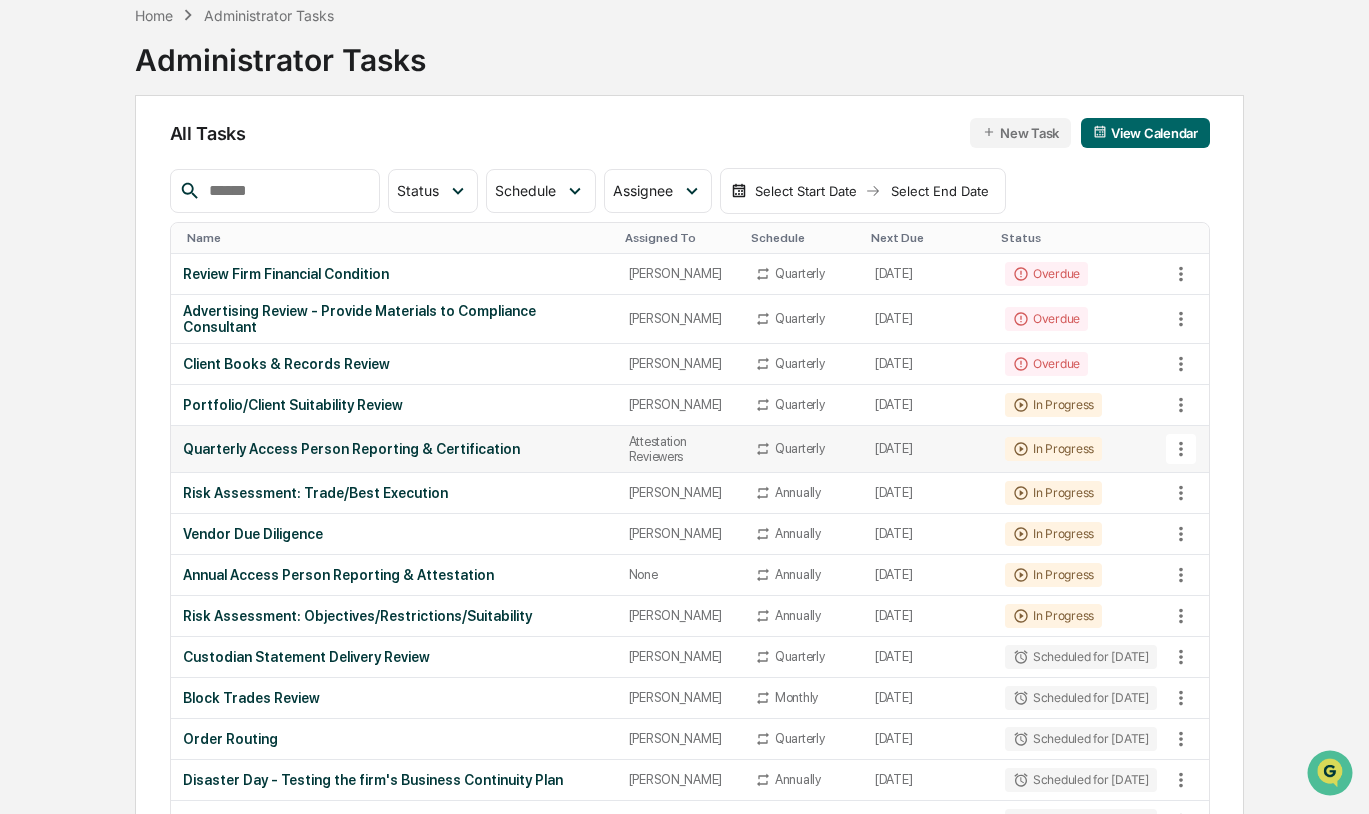 click on "[DATE]" at bounding box center [928, 449] 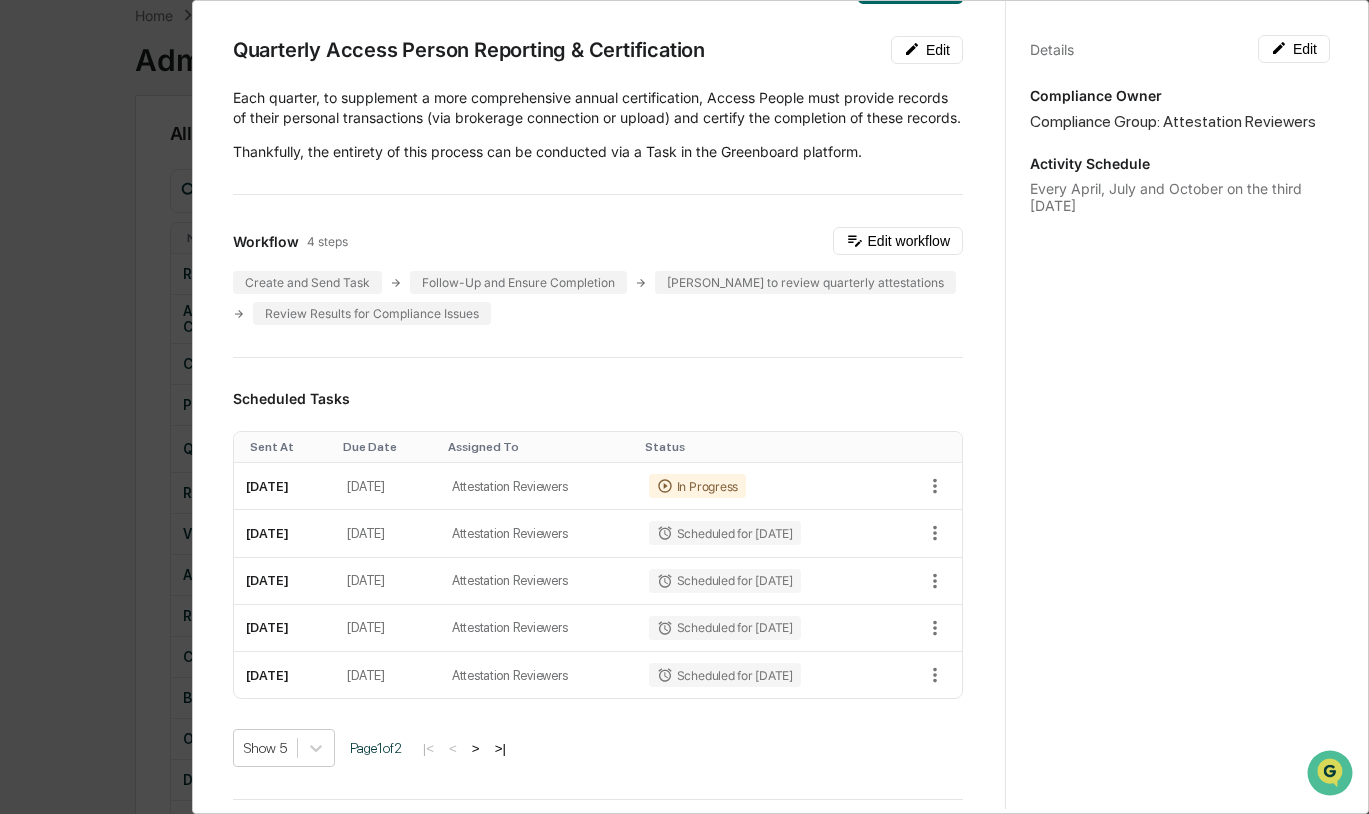 scroll, scrollTop: 100, scrollLeft: 0, axis: vertical 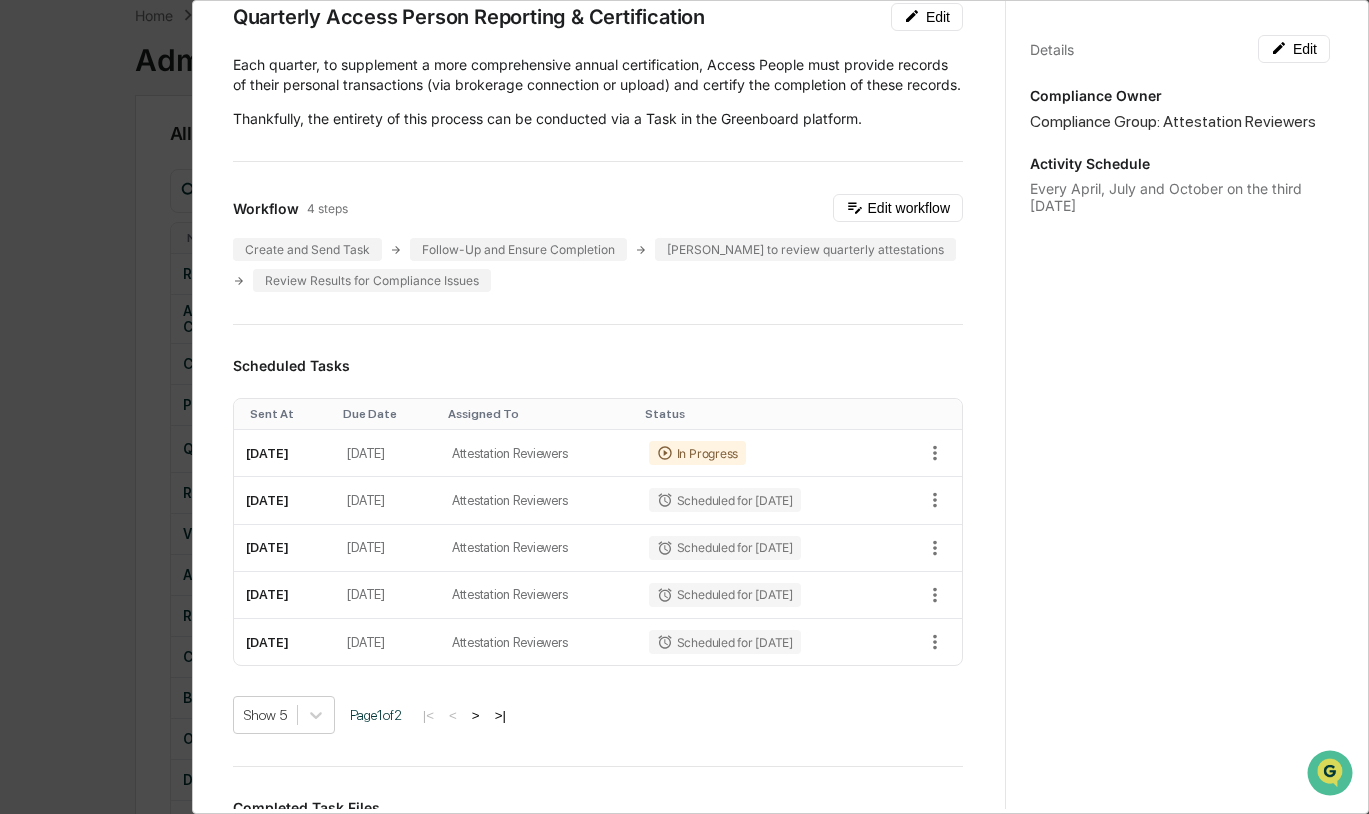 click on "Administrator Activity List Quarterly Access Person Reporting & Certification Continue Task Quarterly Access Person Reporting & Certification Edit Each quarter, to supplement a more comprehensive annual certification, Access People must provide records of their personal transactions (via brokerage connection or upload) and certify the completion of these records. Thankfully, the entirety of this process can be conducted via a Task in the Greenboard platform. Workflow 4 steps Edit workflow Create and Send Task Follow-Up and Ensure Completion [PERSON_NAME] to review quarterly attestations Review Results for Compliance Issues Scheduled Tasks Sent At Due Date Assigned To Status [DATE] [DATE] Attestation Reviewers In Progress [DATE] [DATE] Attestation Reviewers Scheduled for [DATE] [DATE] [DATE] Attestation Reviewers Scheduled for [DATE] [DATE] [DATE] Attestation Reviewers Scheduled for [DATE] [DATE] [DATE] Show 5 Page  1  of" at bounding box center [684, 407] 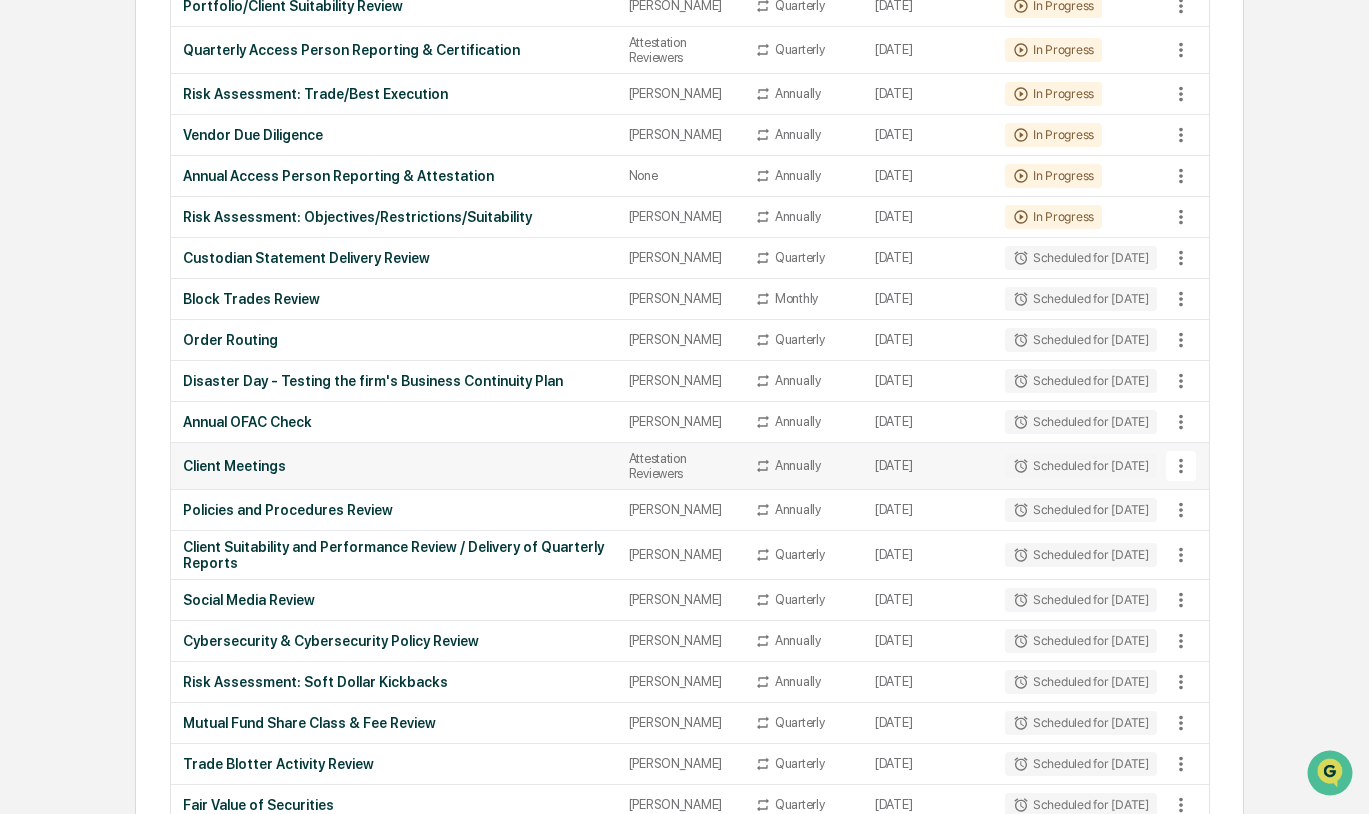 scroll, scrollTop: 0, scrollLeft: 0, axis: both 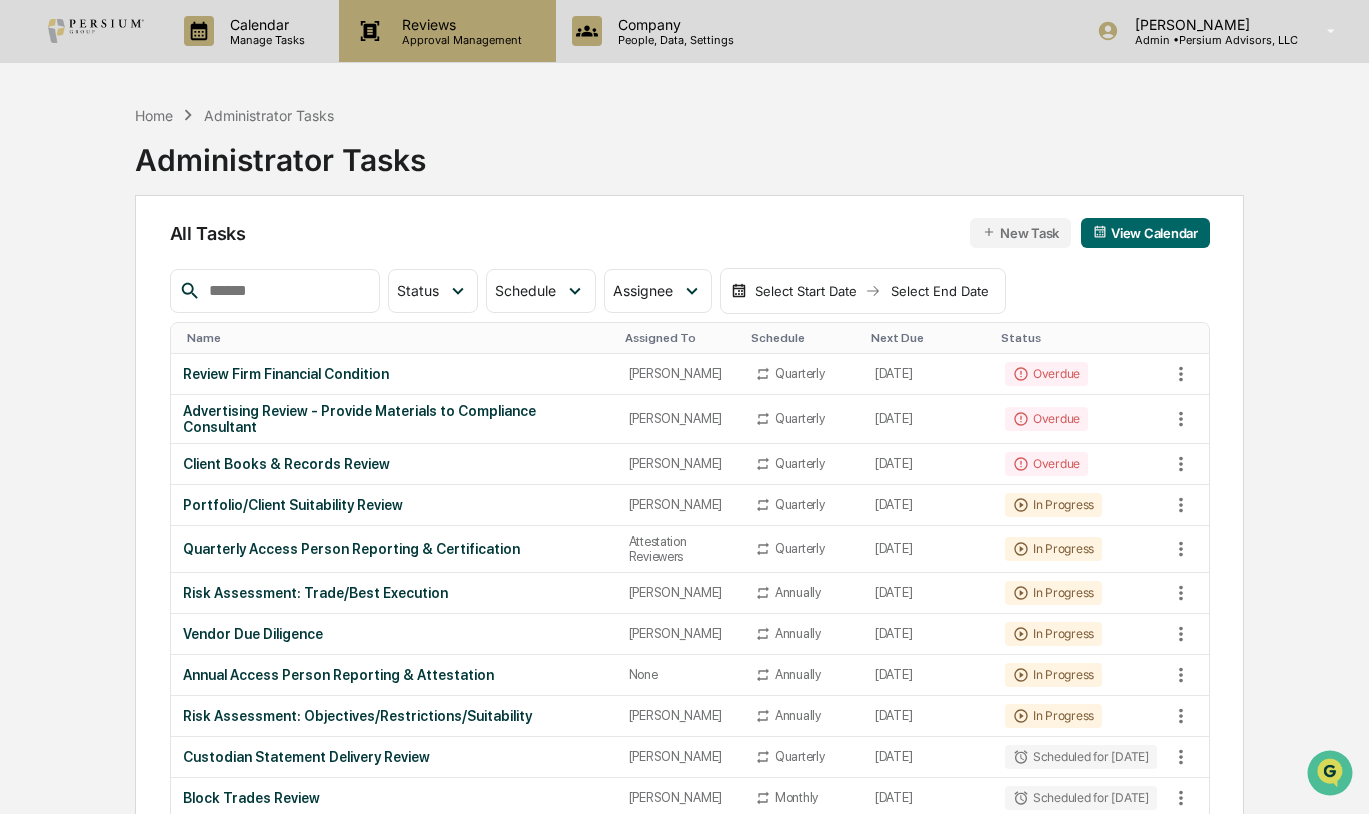 click on "Reviews" at bounding box center (459, 24) 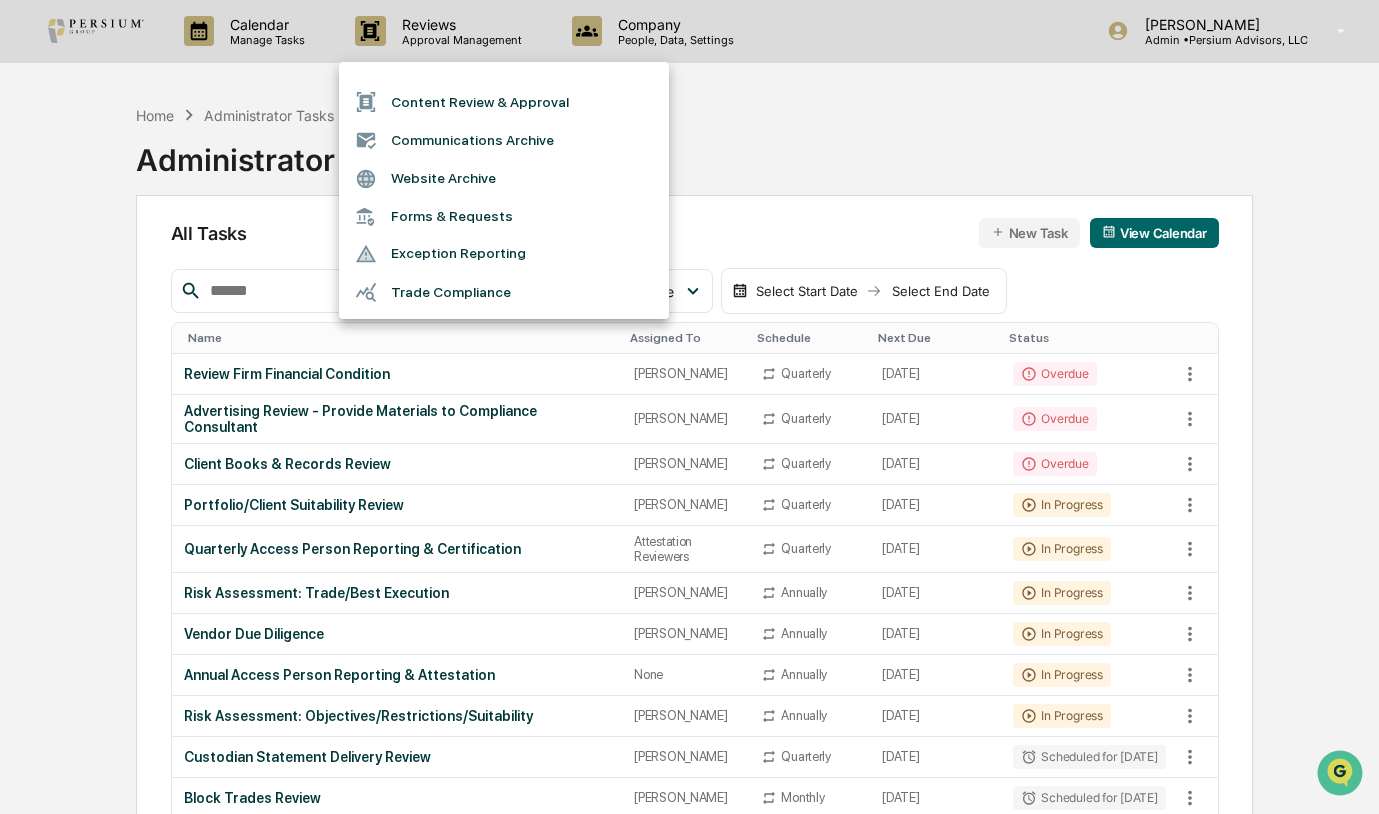 click at bounding box center [689, 407] 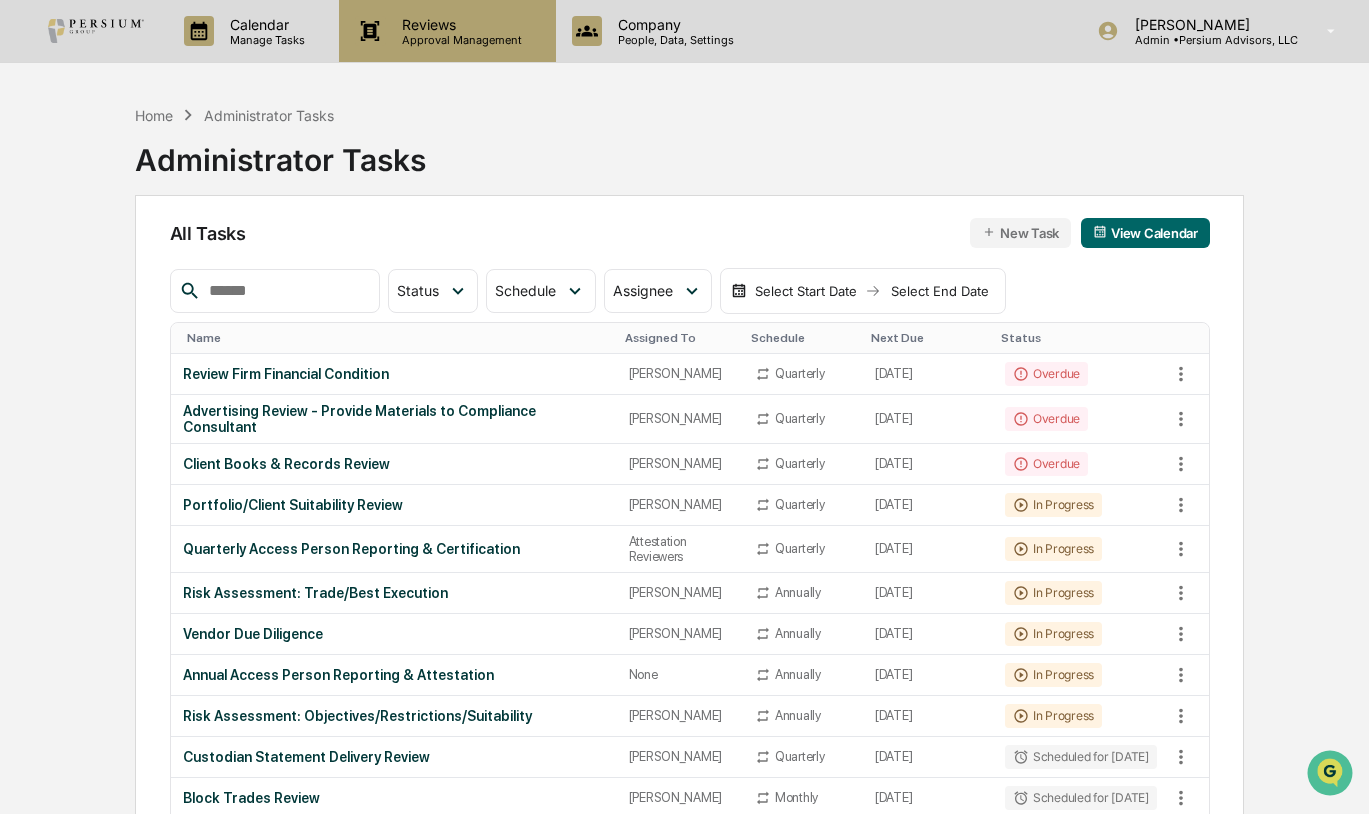 click on "Approval Management" at bounding box center [459, 40] 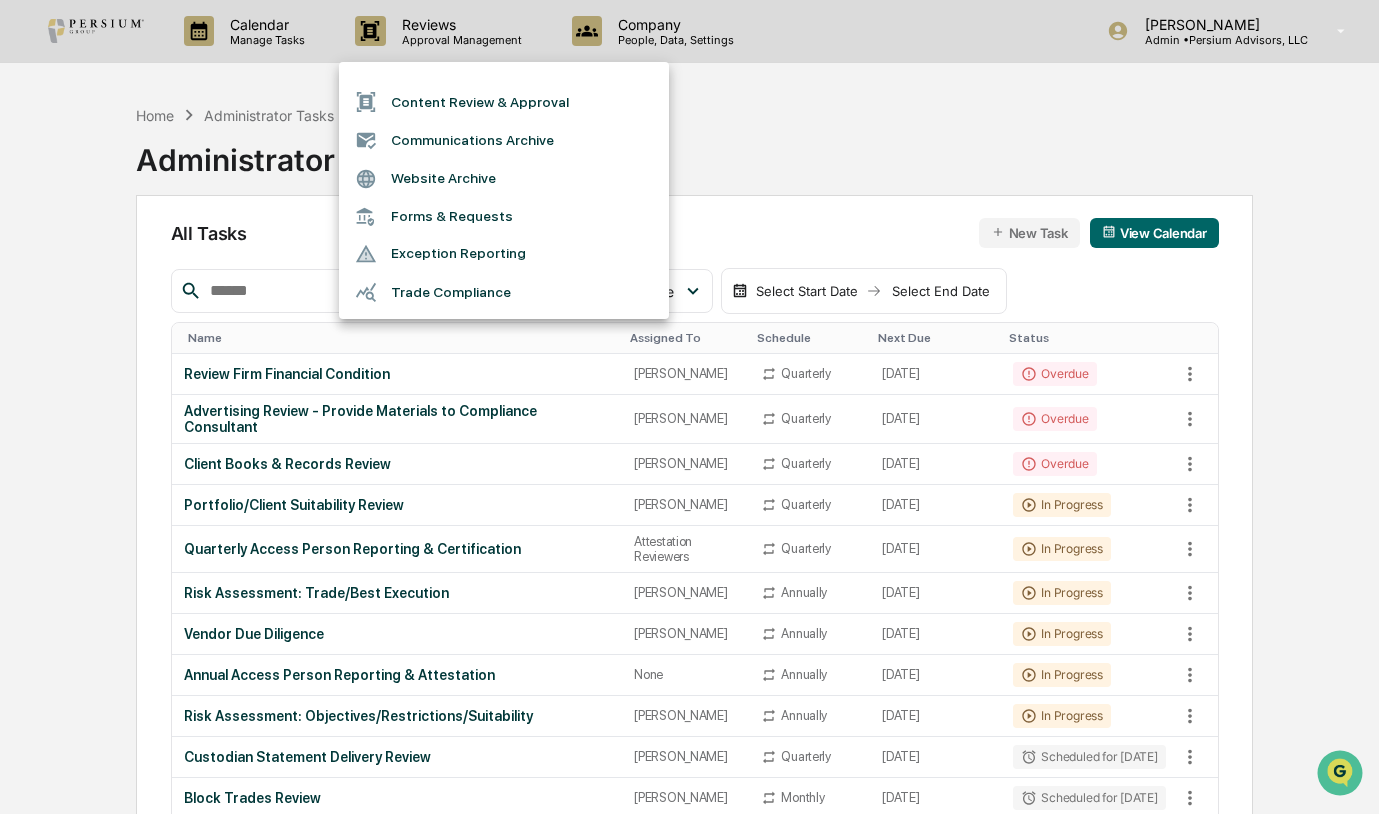 click at bounding box center (689, 407) 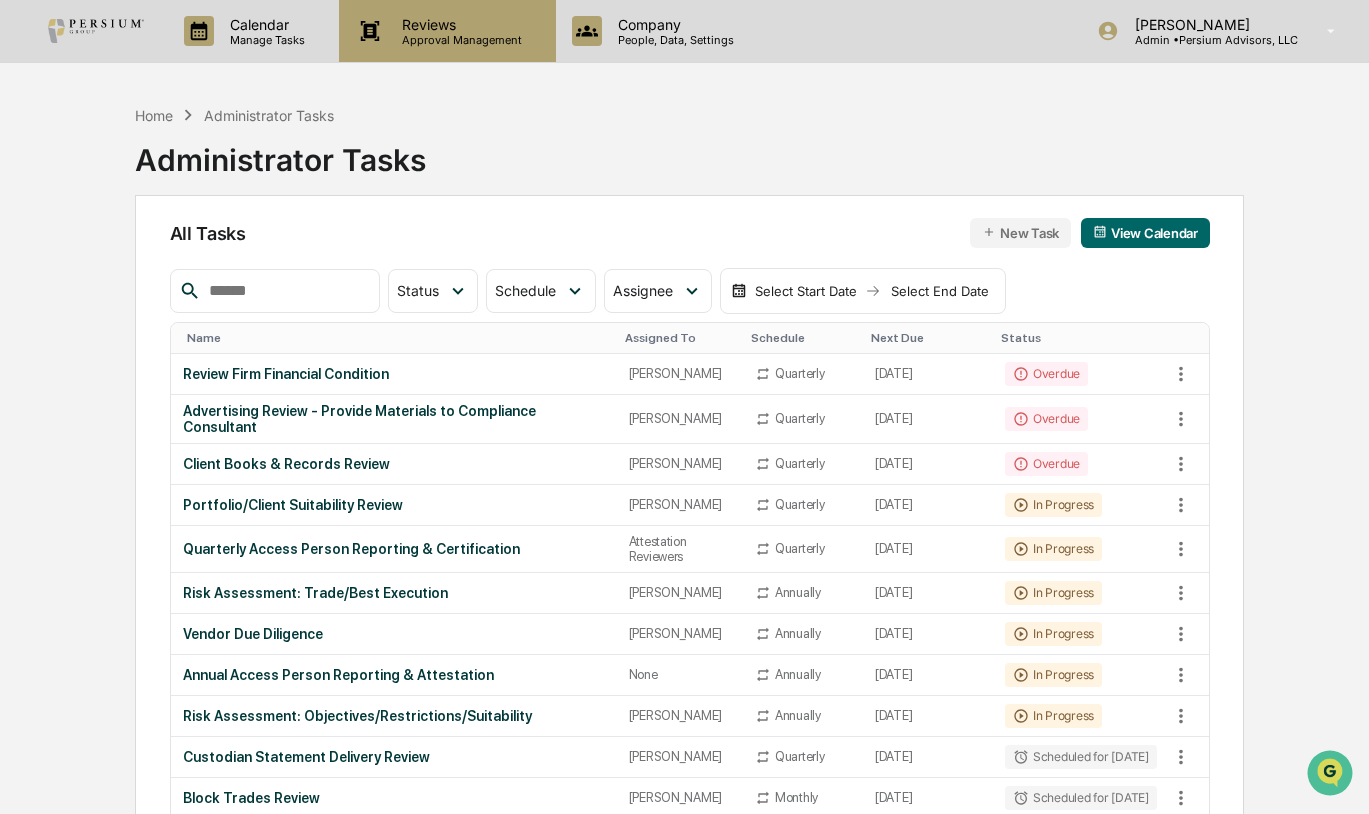 click on "Reviews" at bounding box center (459, 24) 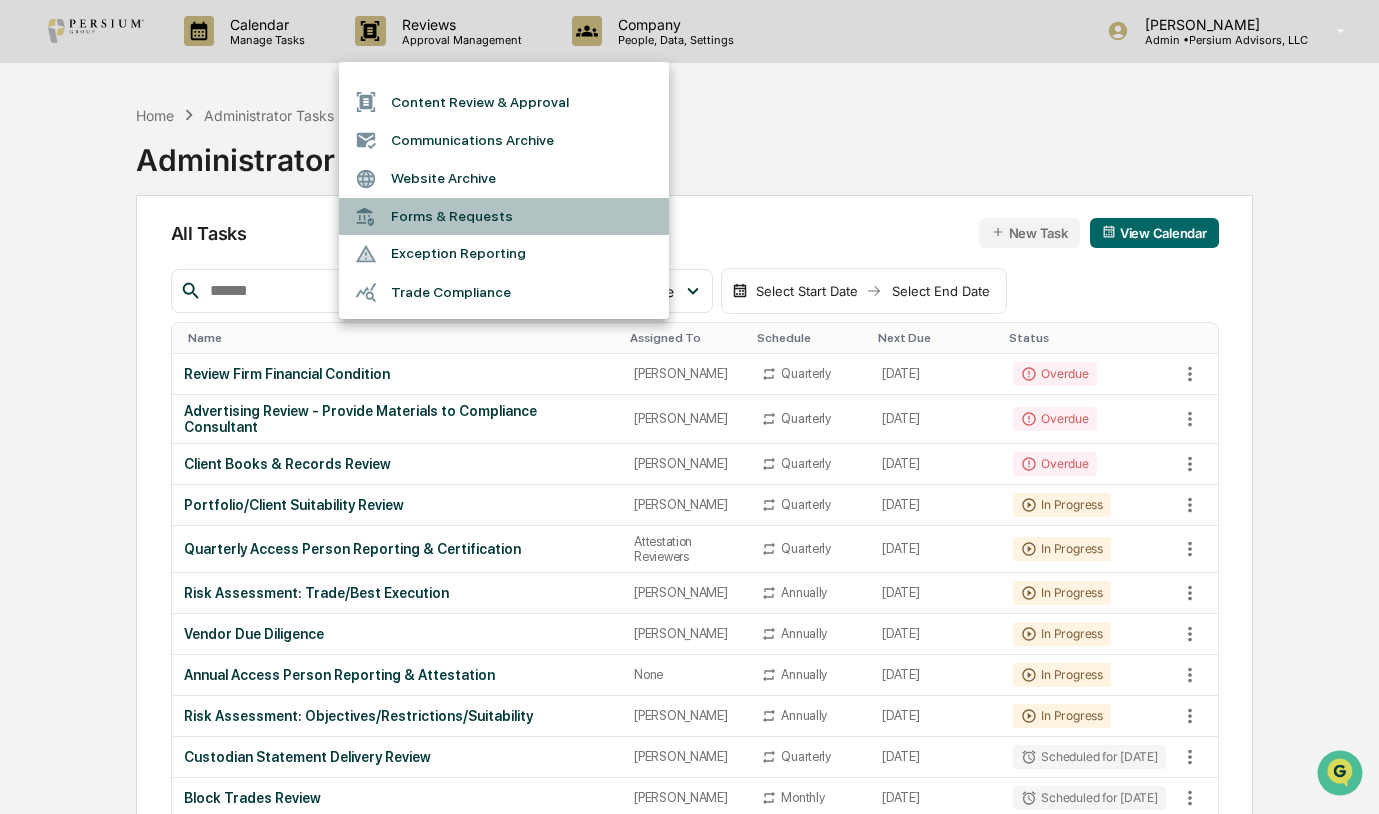 click on "Forms & Requests" at bounding box center [504, 216] 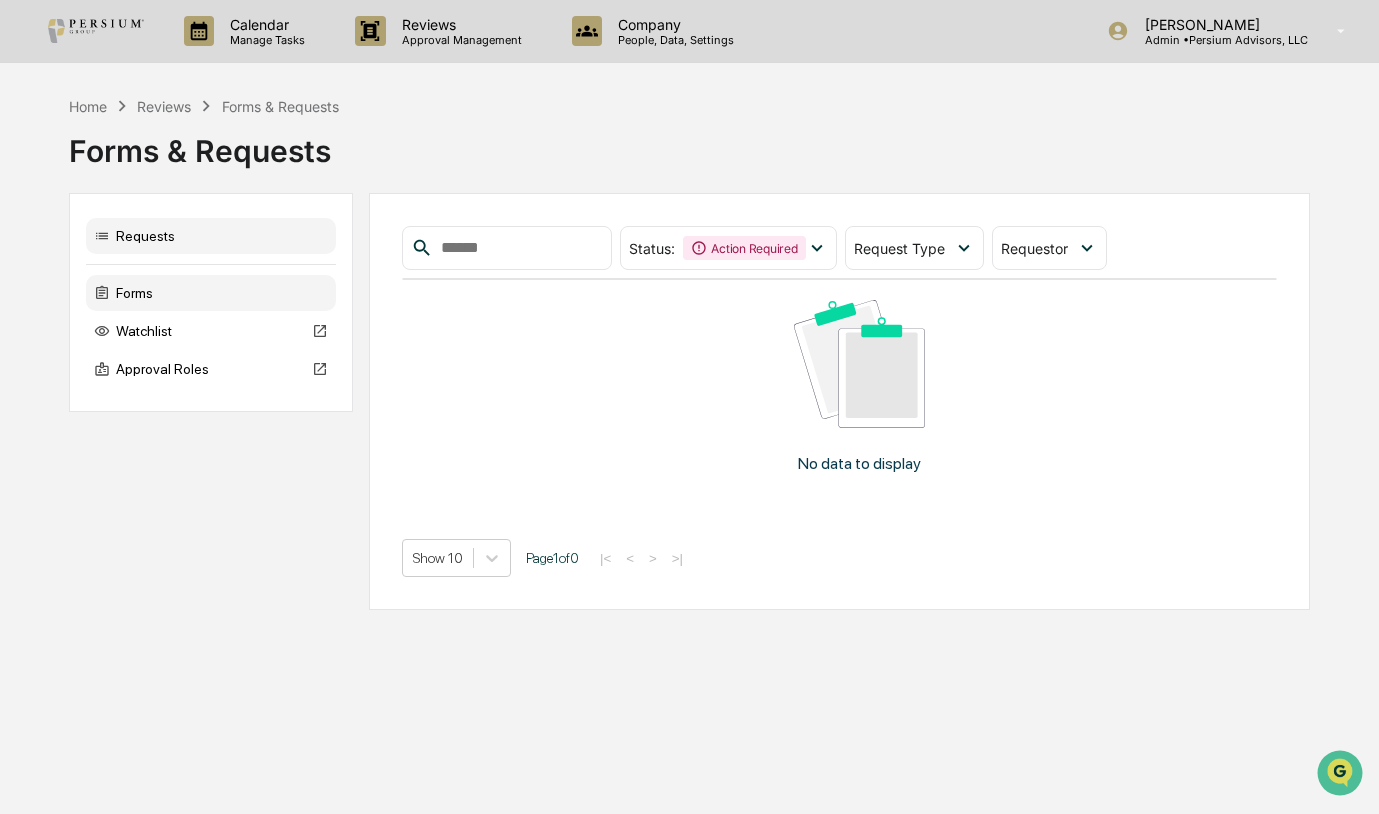 click on "Forms" at bounding box center (211, 293) 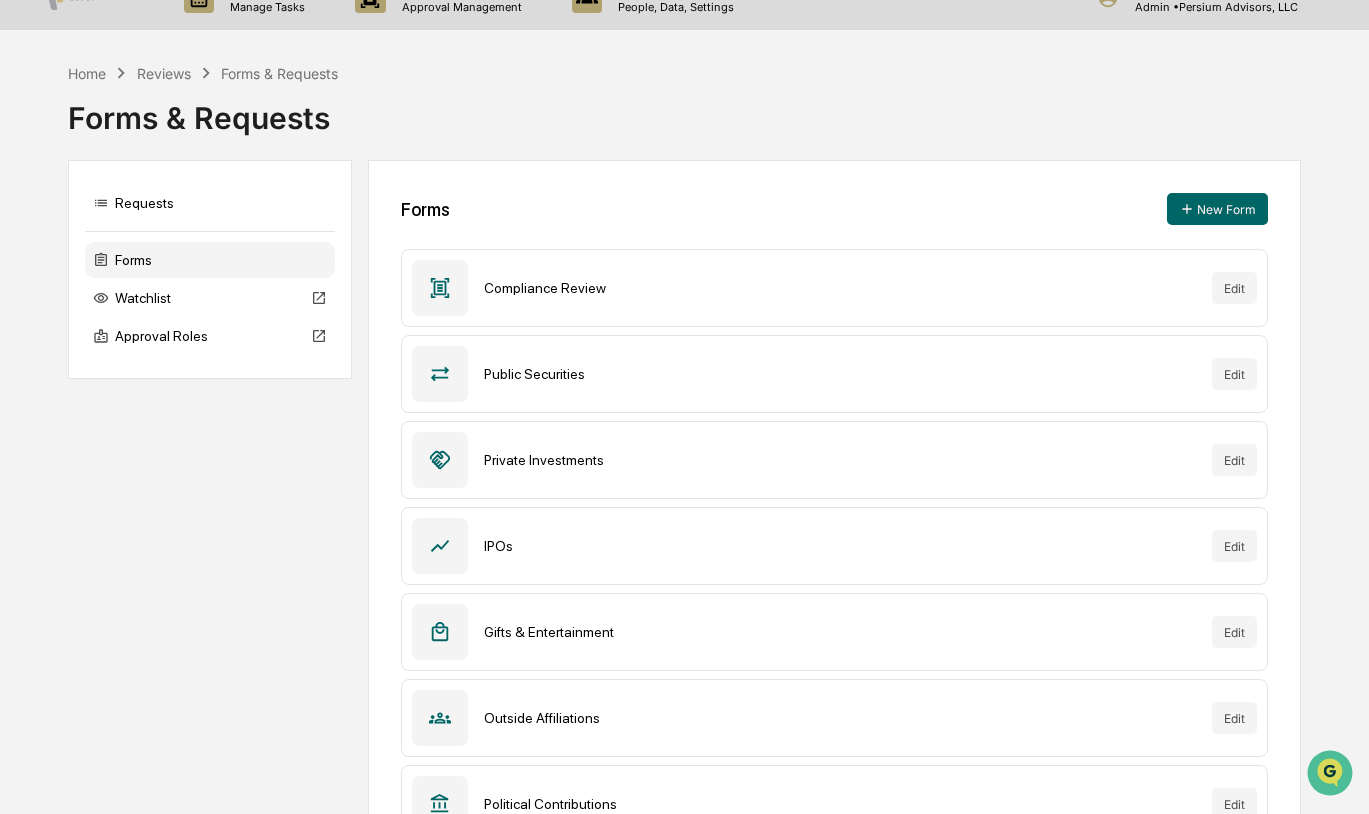 scroll, scrollTop: 0, scrollLeft: 0, axis: both 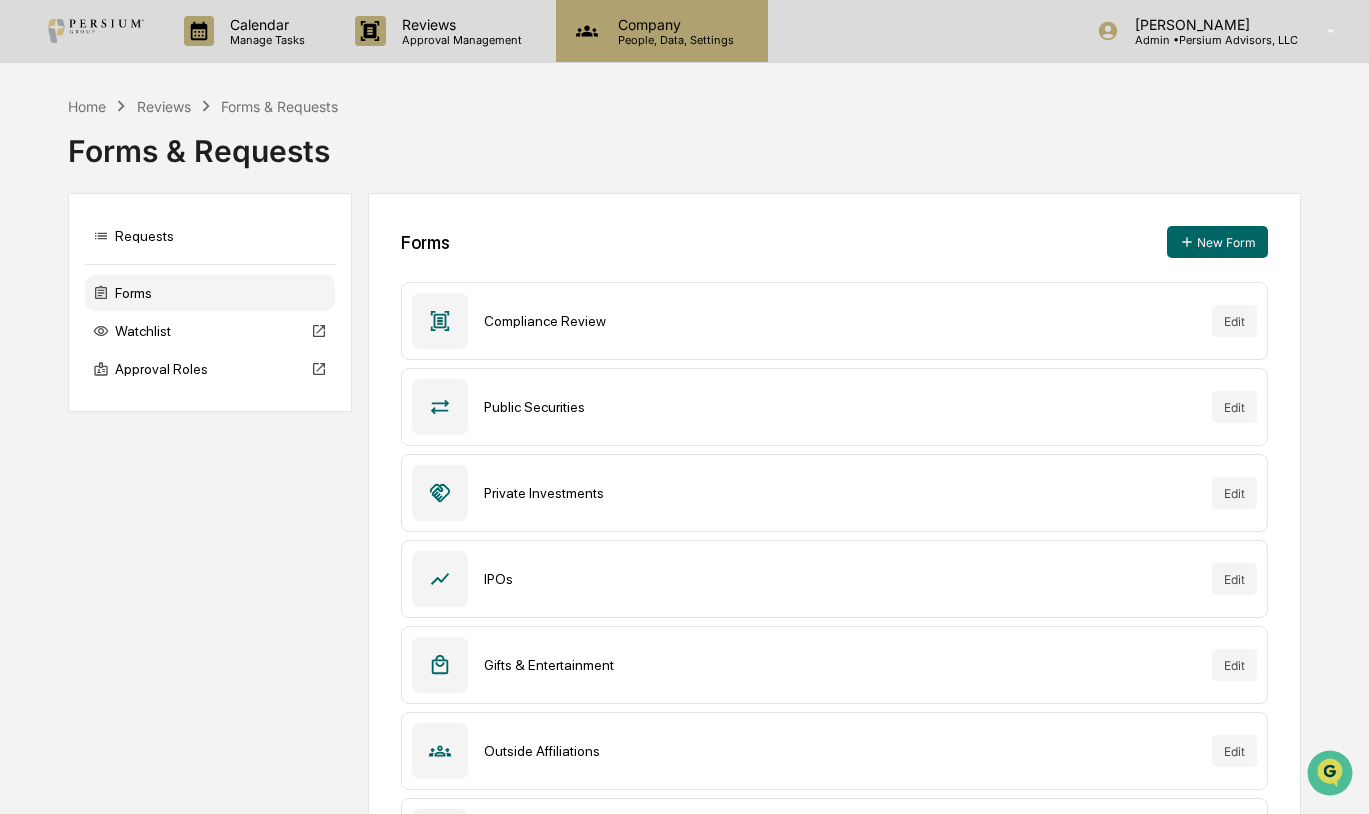 click on "Company" at bounding box center [673, 24] 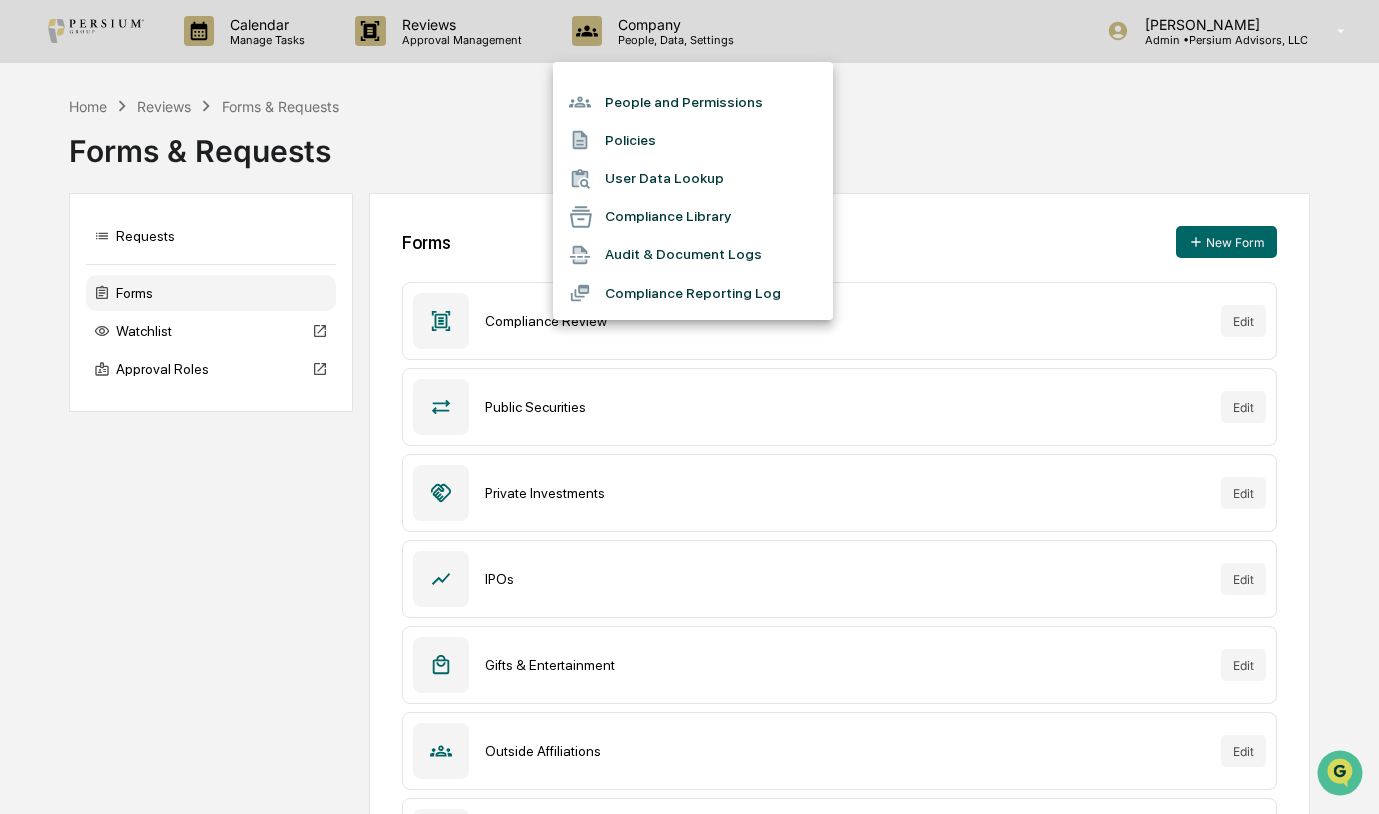 click at bounding box center (689, 407) 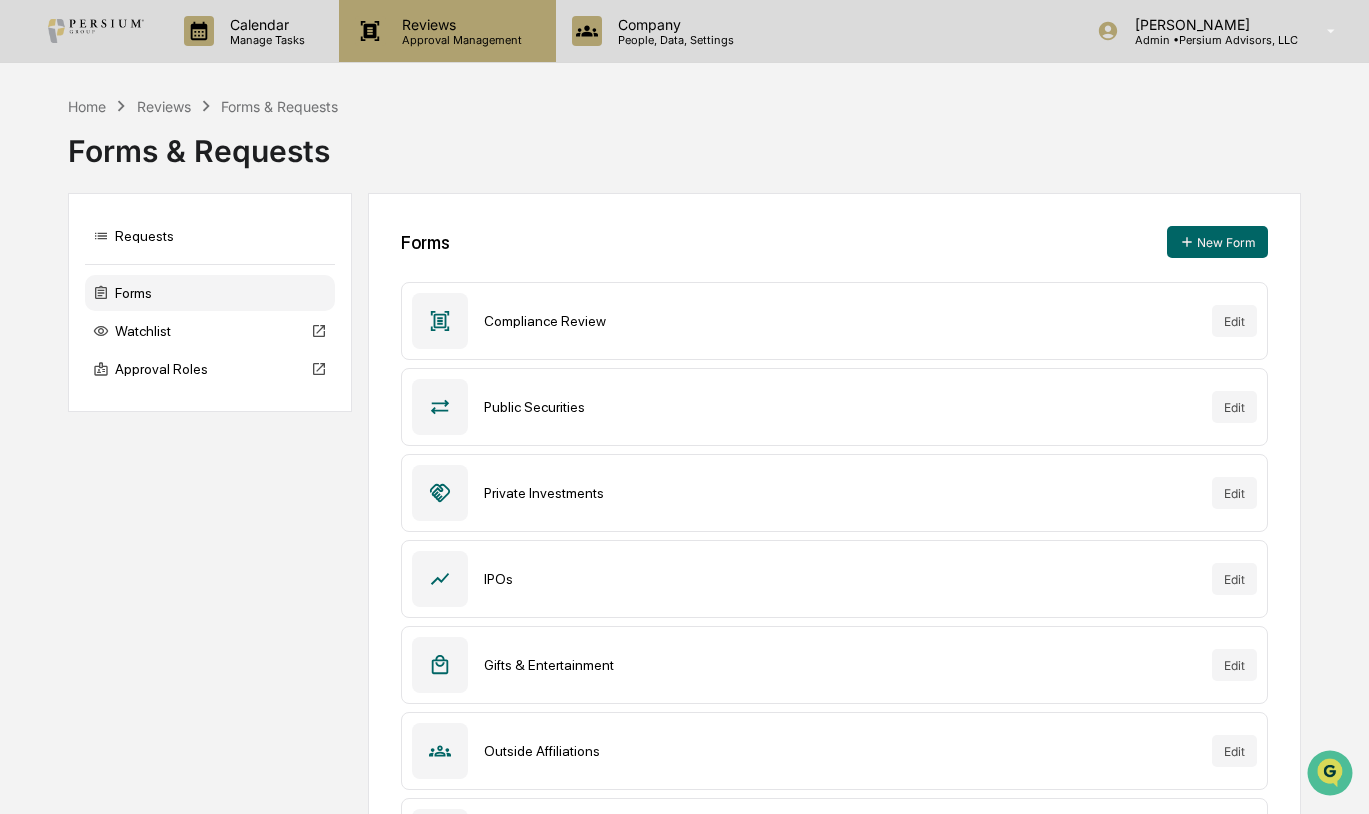 click on "Approval Management" at bounding box center (459, 40) 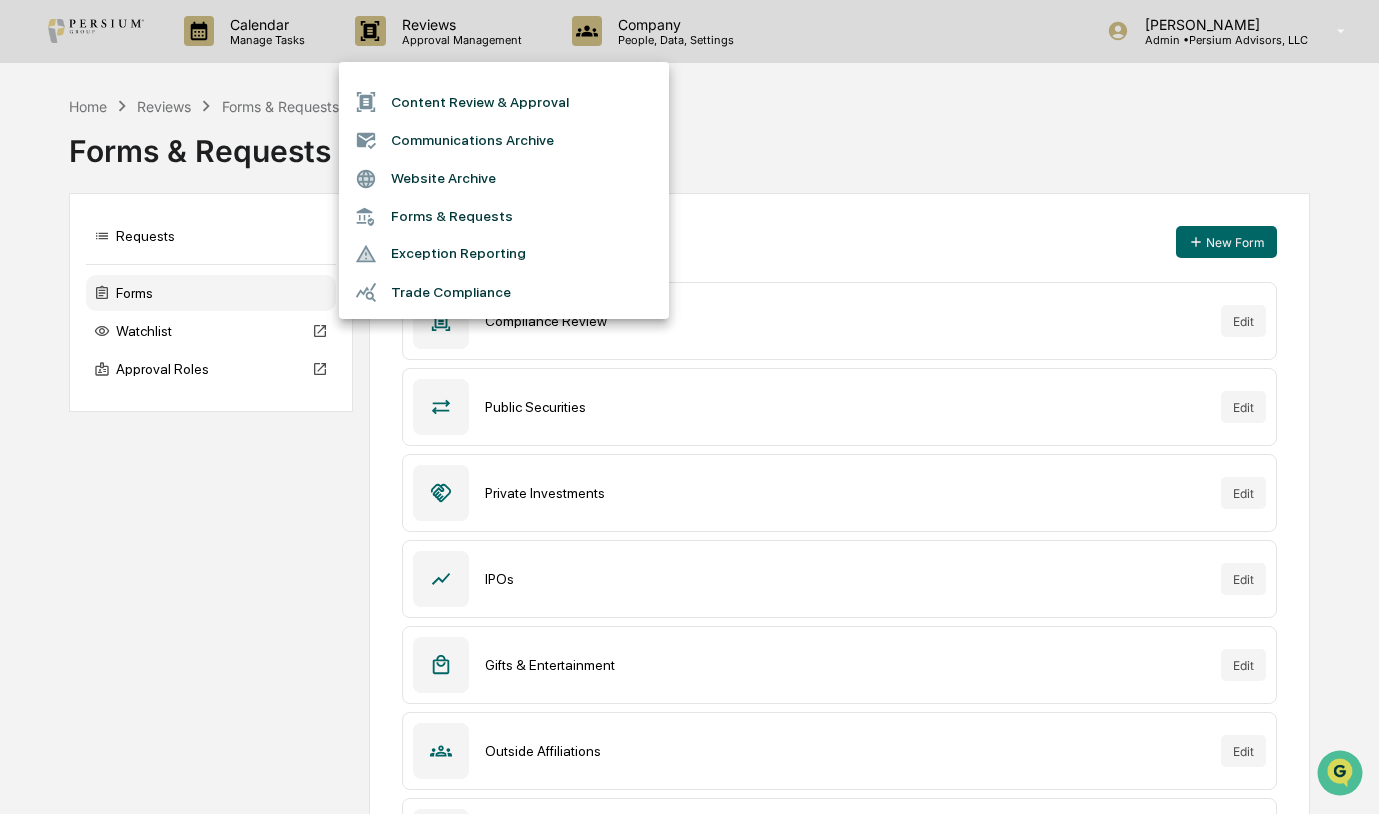 click at bounding box center [689, 407] 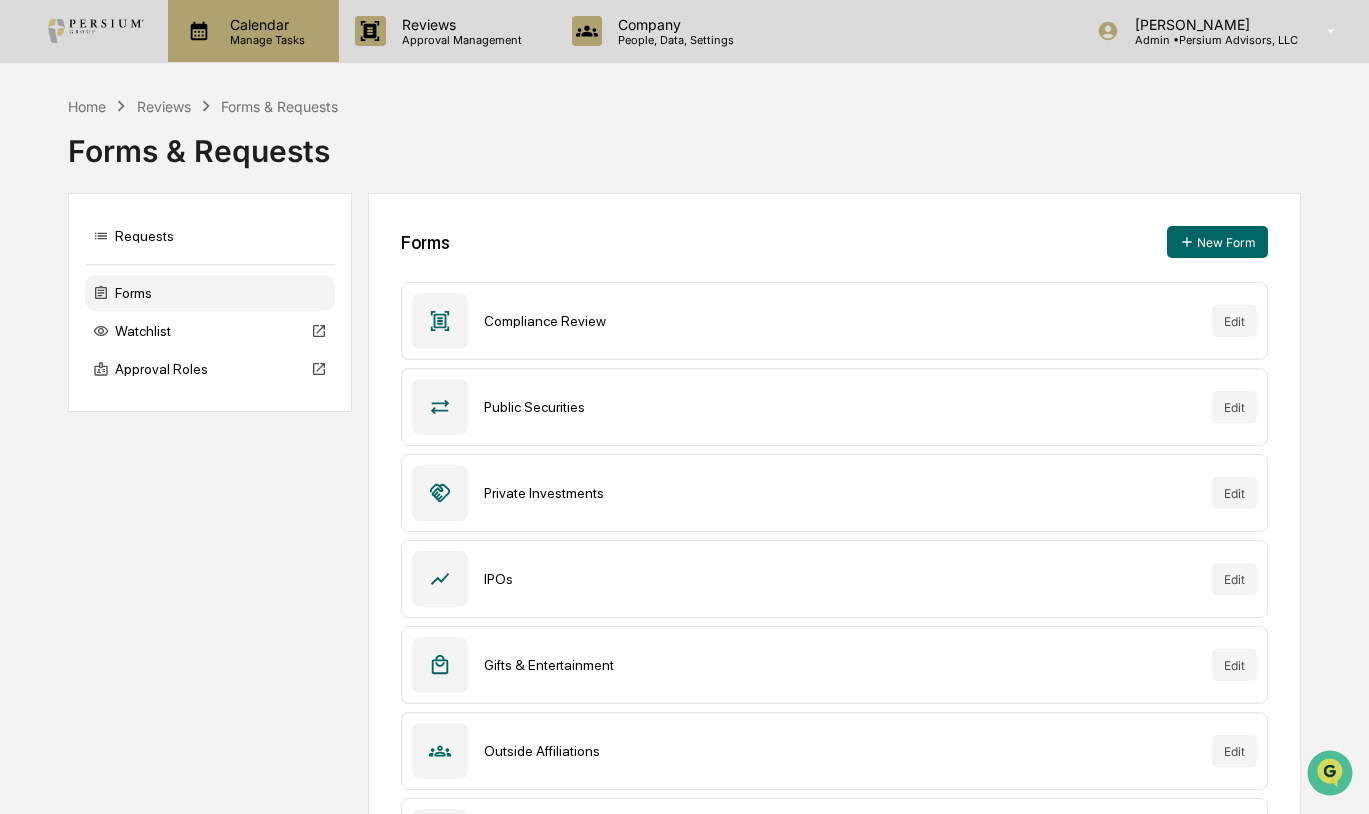 click on "Calendar" at bounding box center [264, 24] 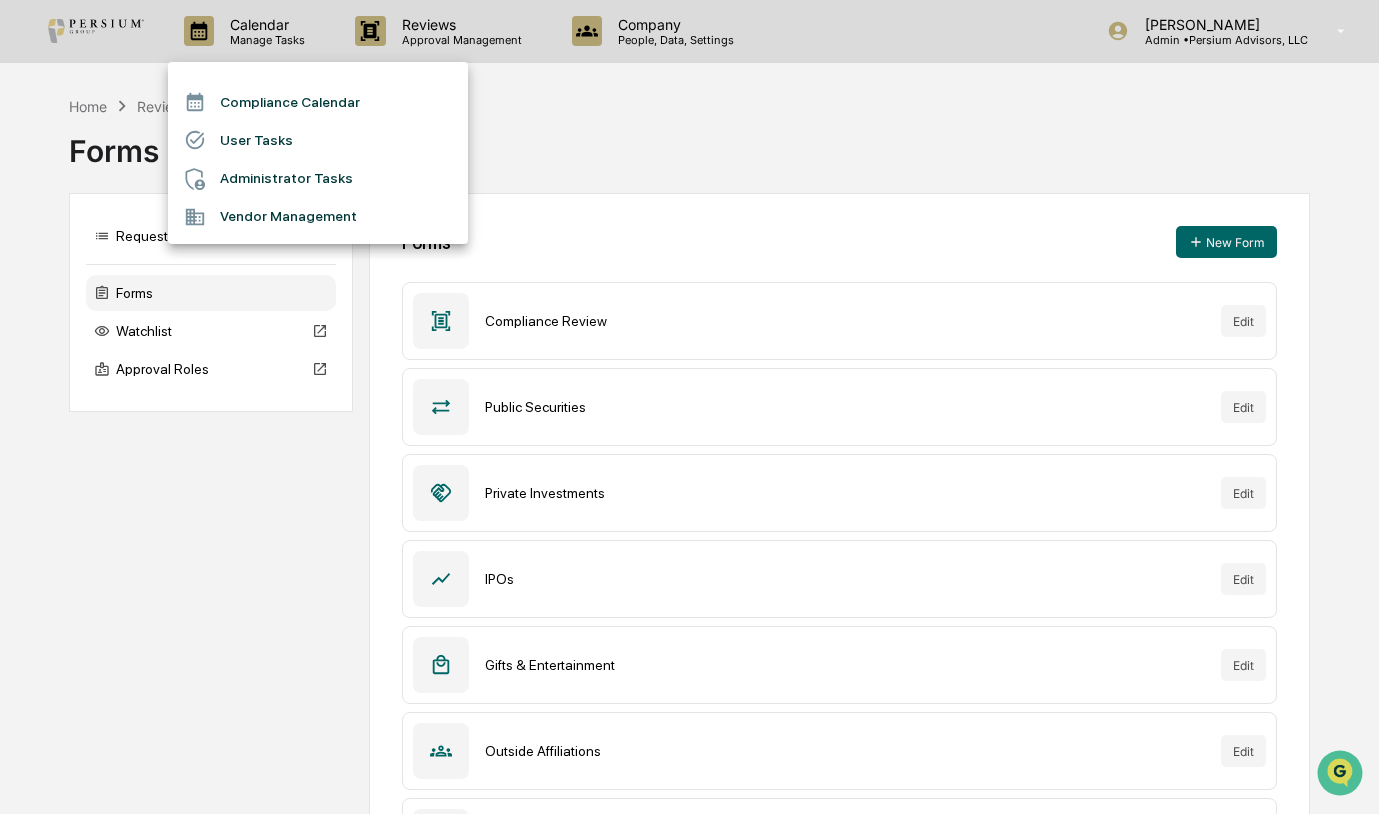 click on "Vendor Management" at bounding box center (318, 217) 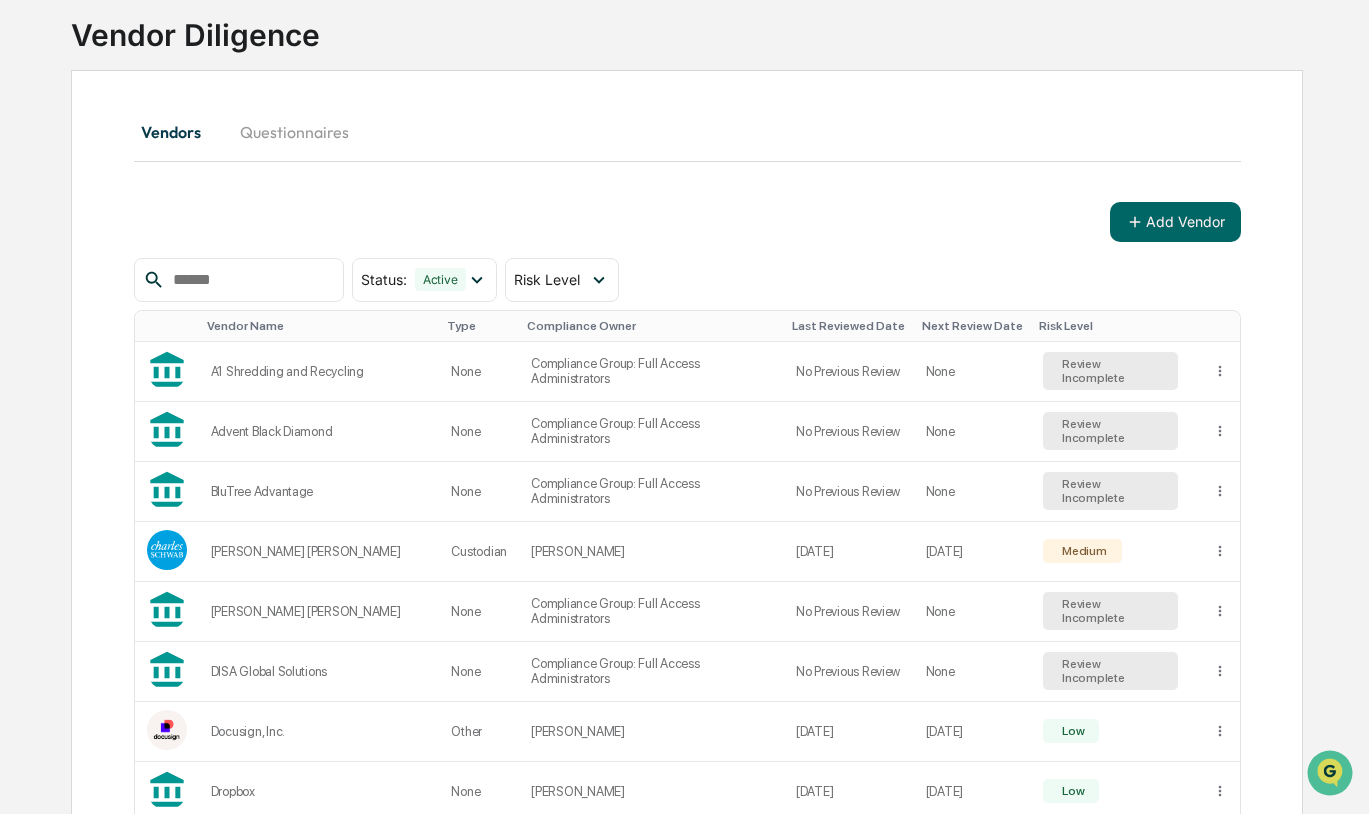 scroll, scrollTop: 300, scrollLeft: 0, axis: vertical 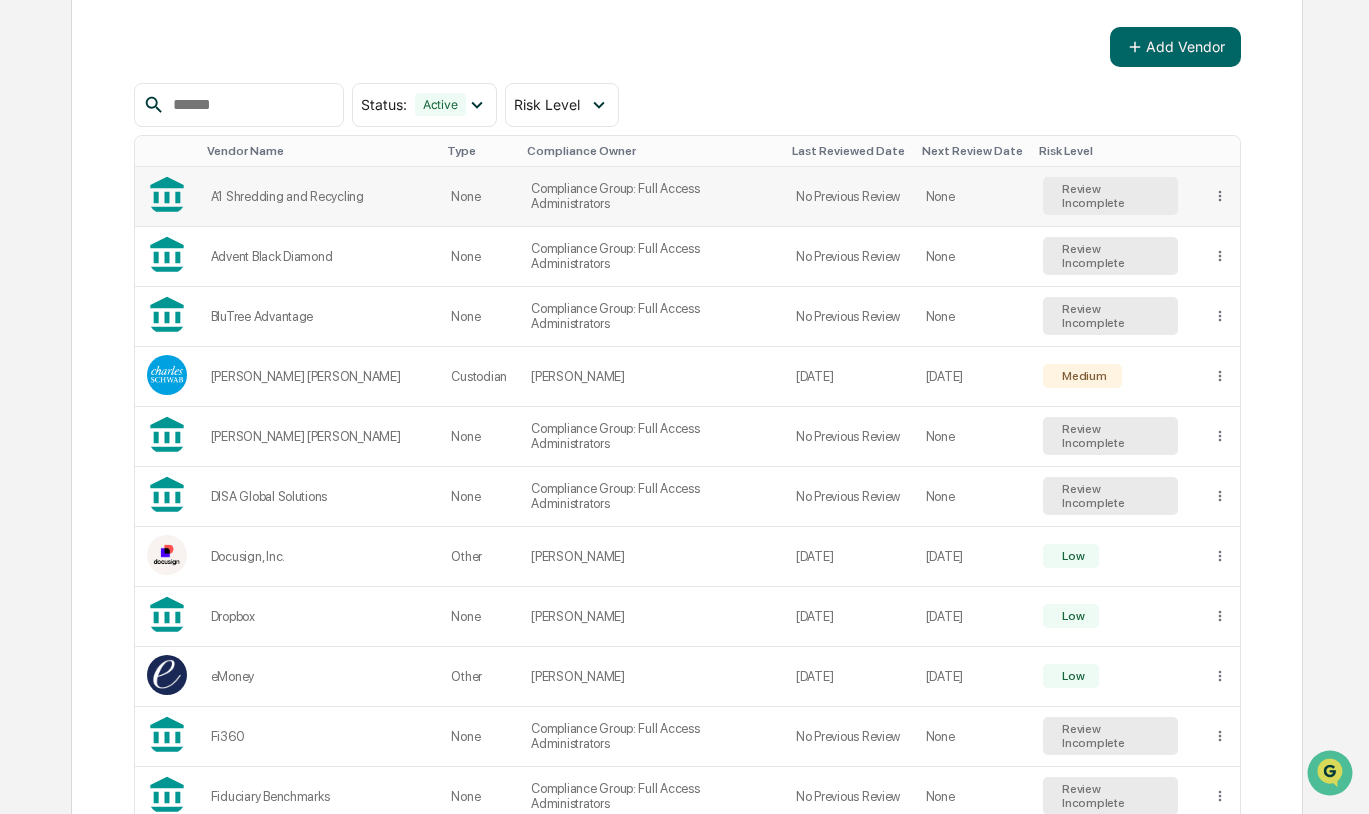 click on "A1 Shredding and Recycling" at bounding box center [319, 196] 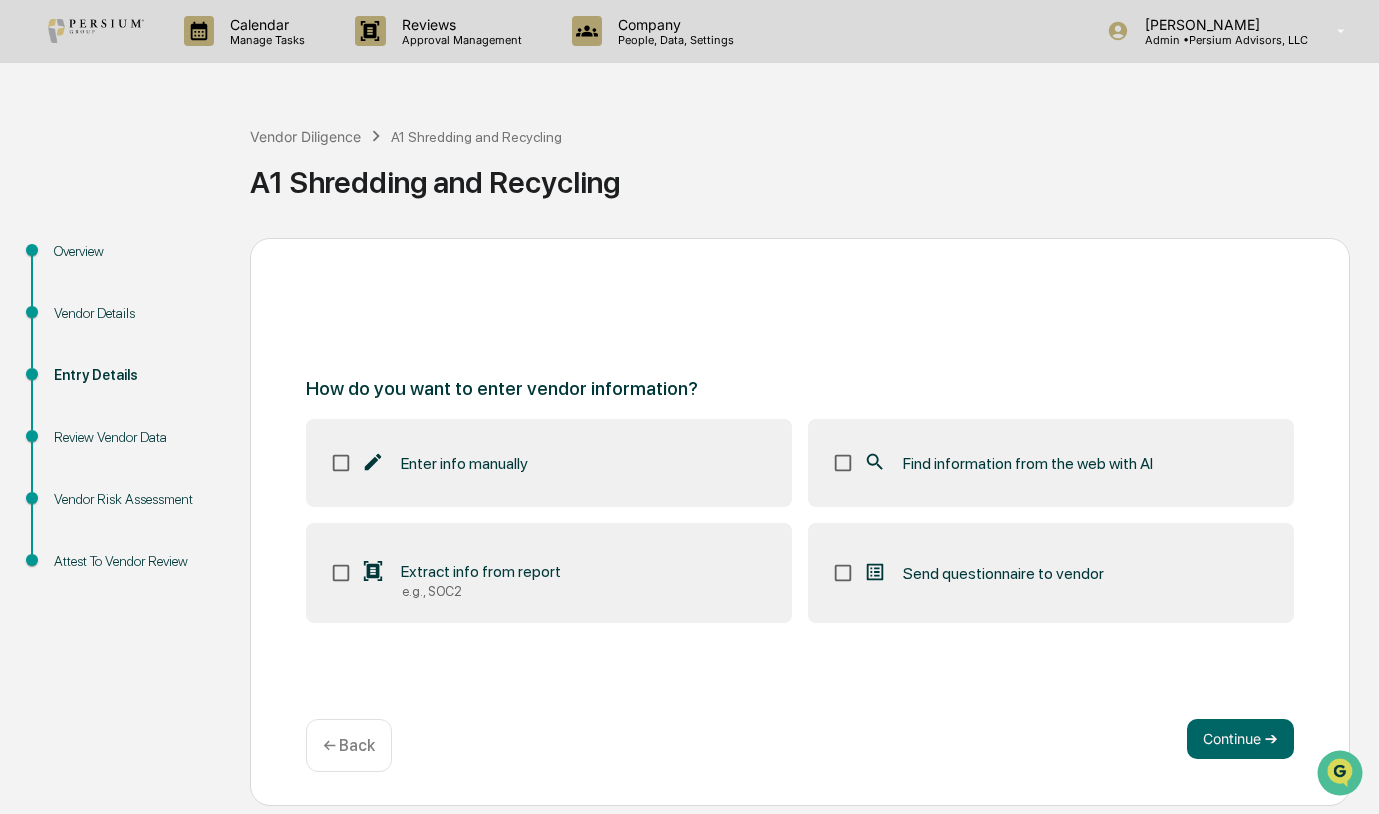 click on "How do you want to enter vendor information? Enter info manually Find information from the web with AI Extract info from report e.g., SOC2 Send questionnaire to vendor Continue ➔ ← Back" at bounding box center (800, 522) 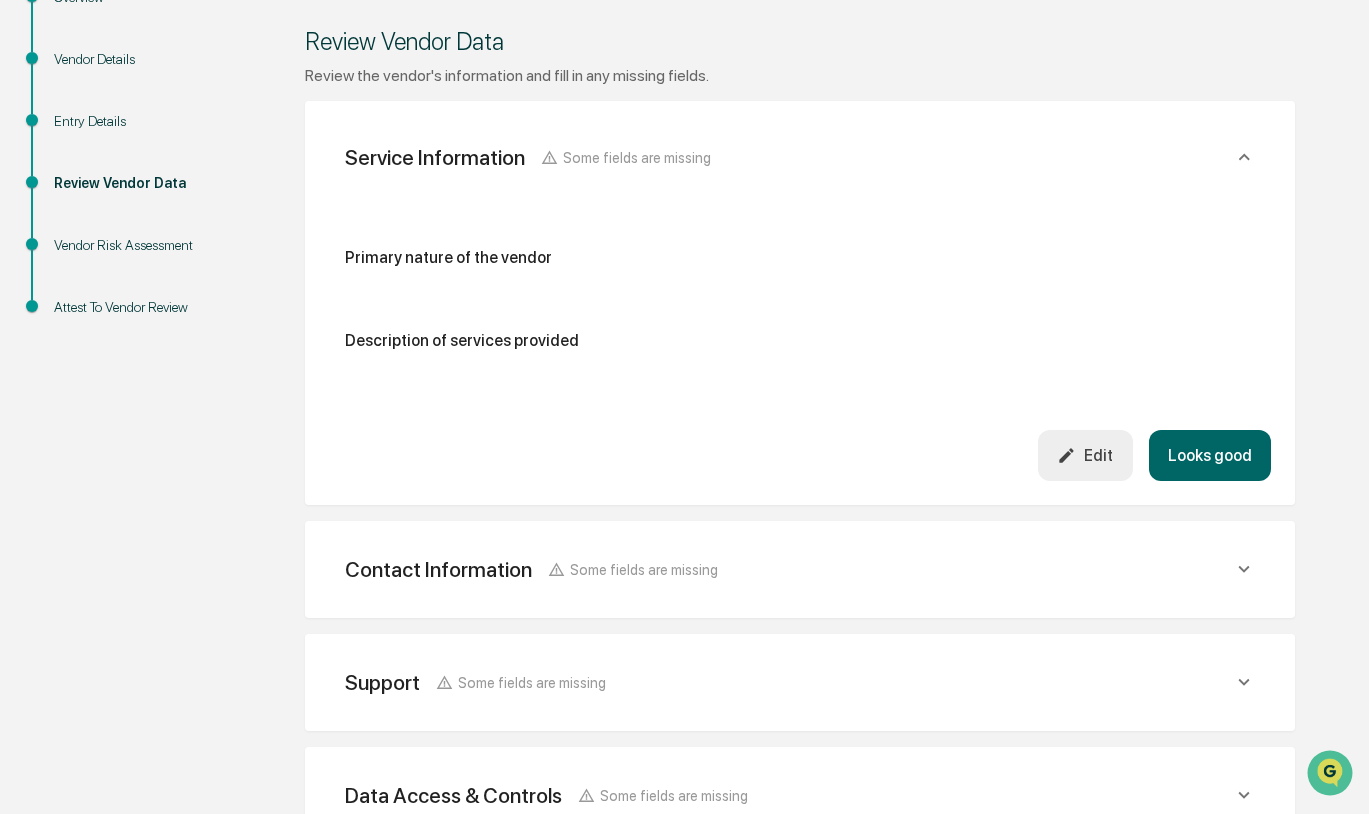 scroll, scrollTop: 0, scrollLeft: 0, axis: both 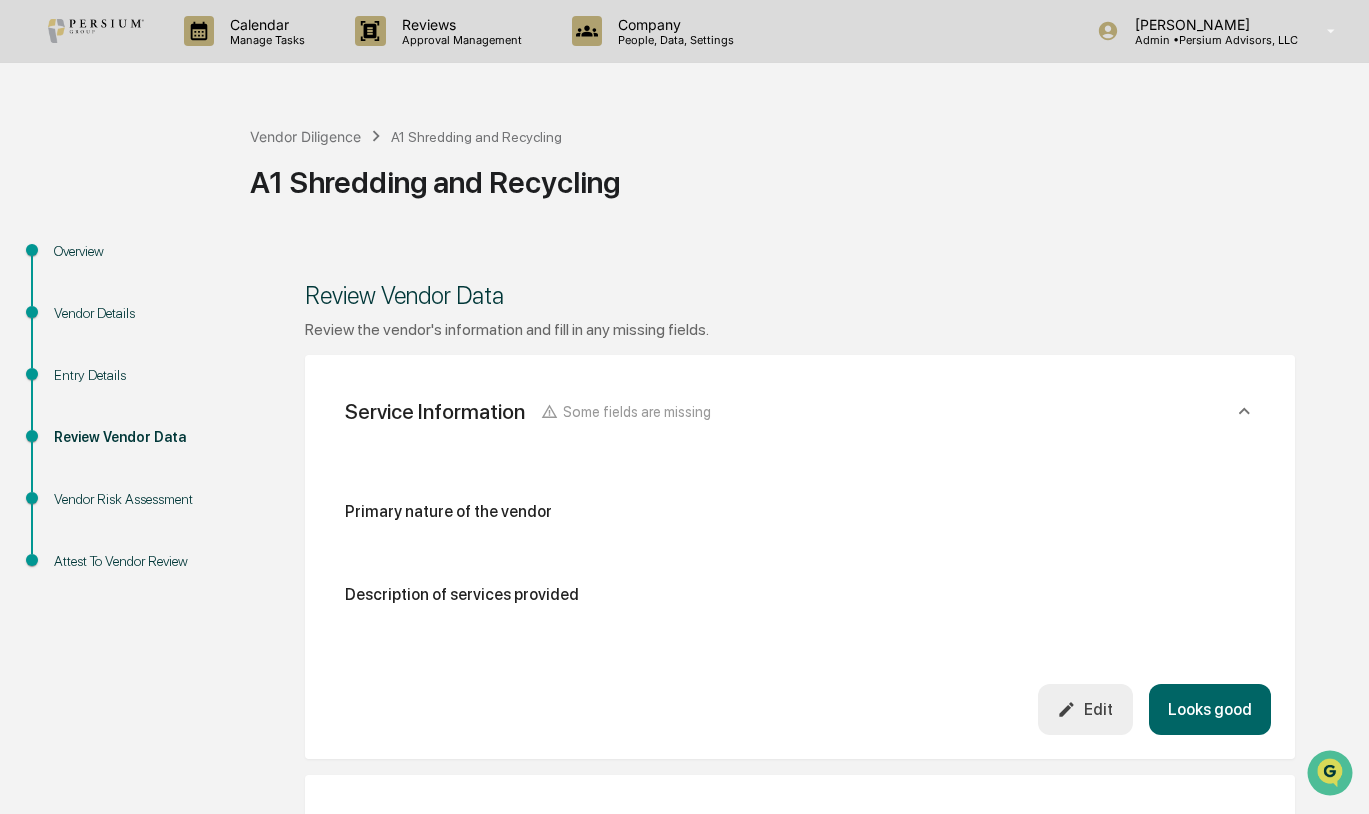 click on "Vendor Risk Assessment" at bounding box center [136, 499] 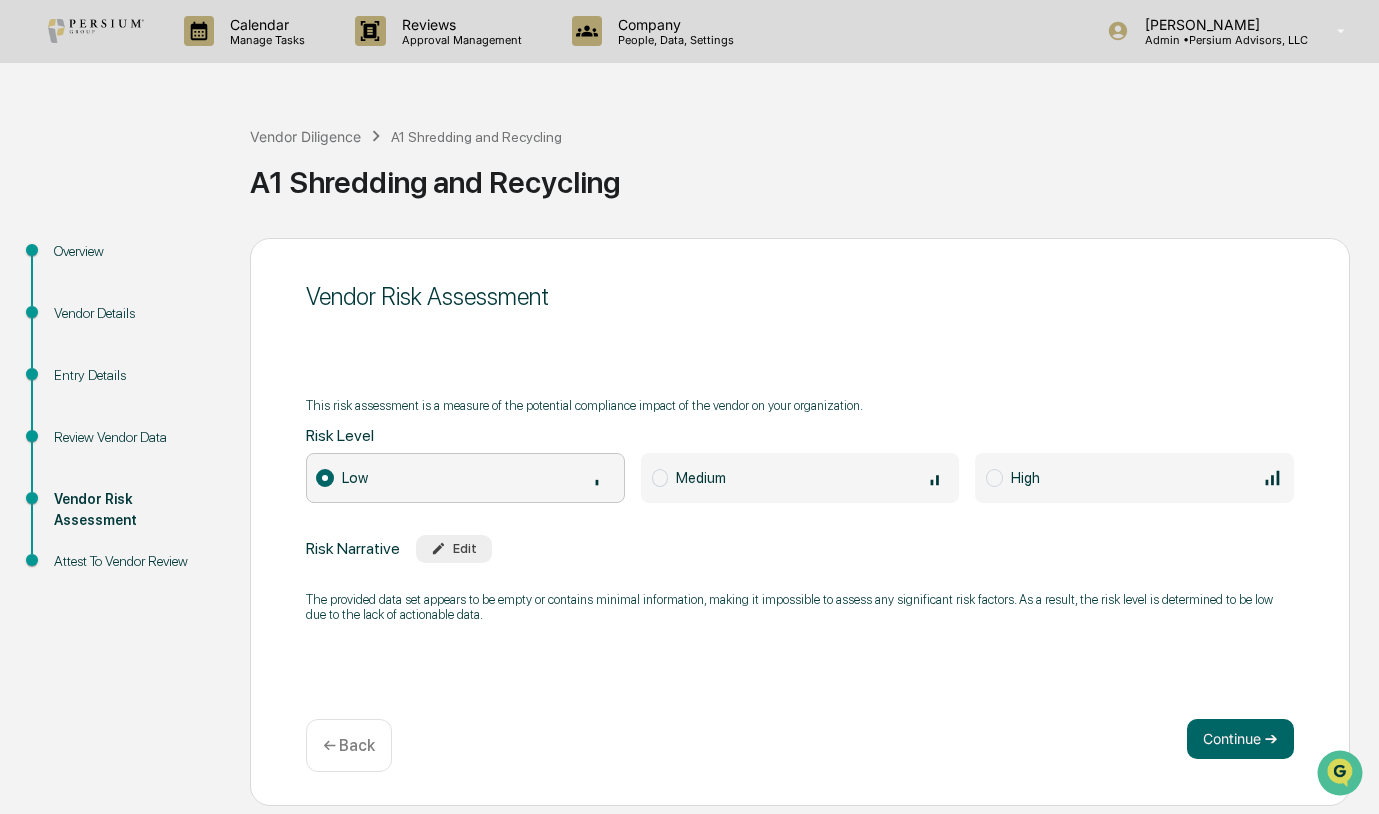 click on "Attest To Vendor Review" at bounding box center [136, 561] 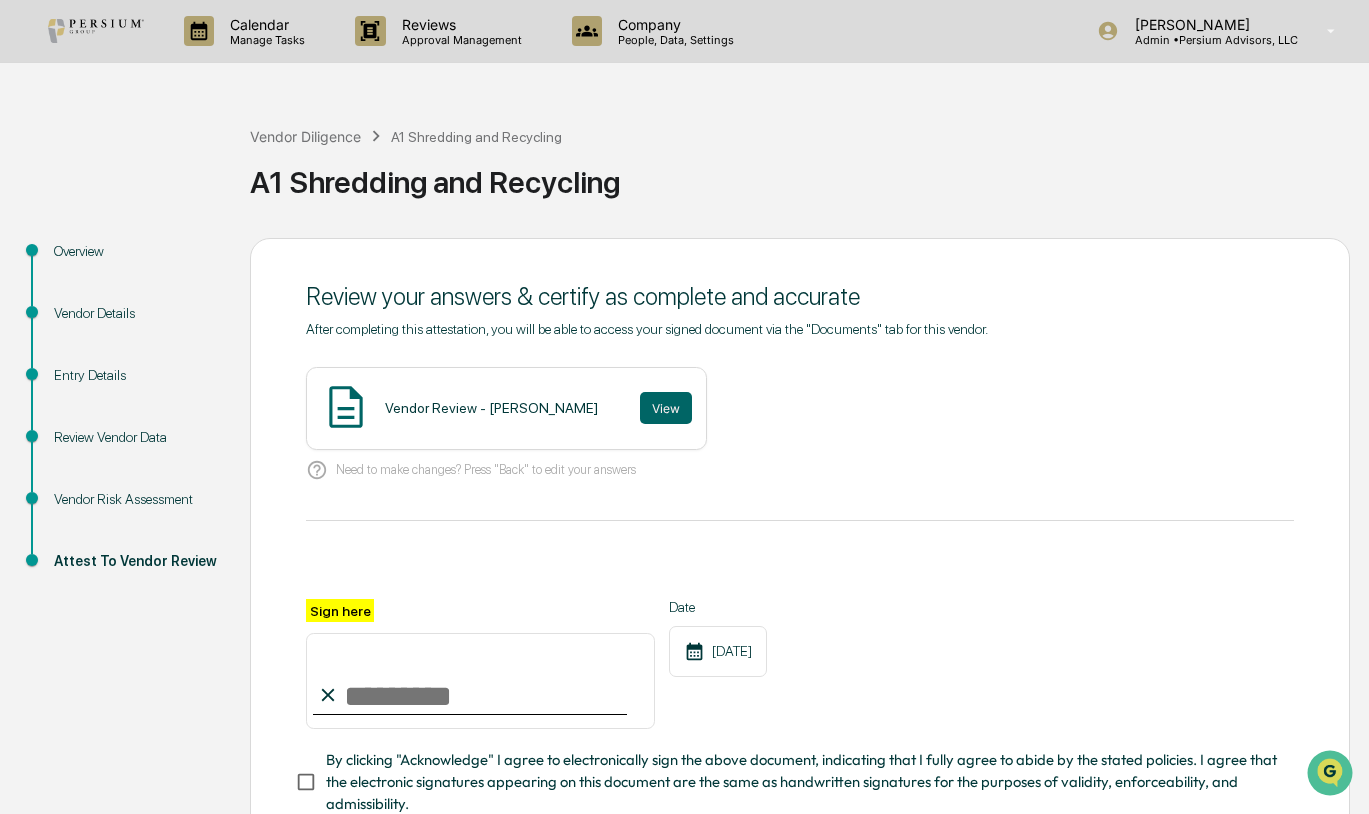 click on "Review Vendor Data" at bounding box center [136, 437] 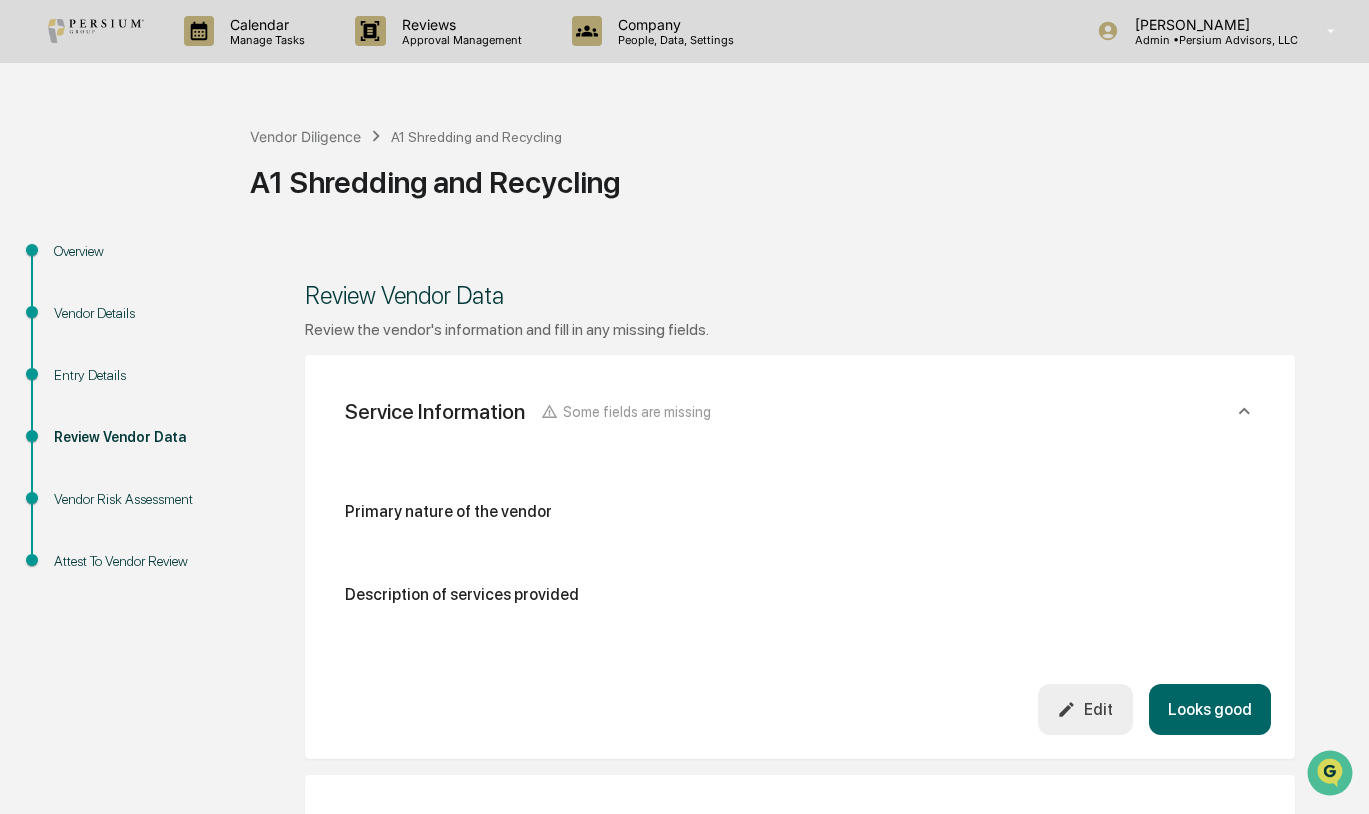 click on "Entry Details" at bounding box center [136, 375] 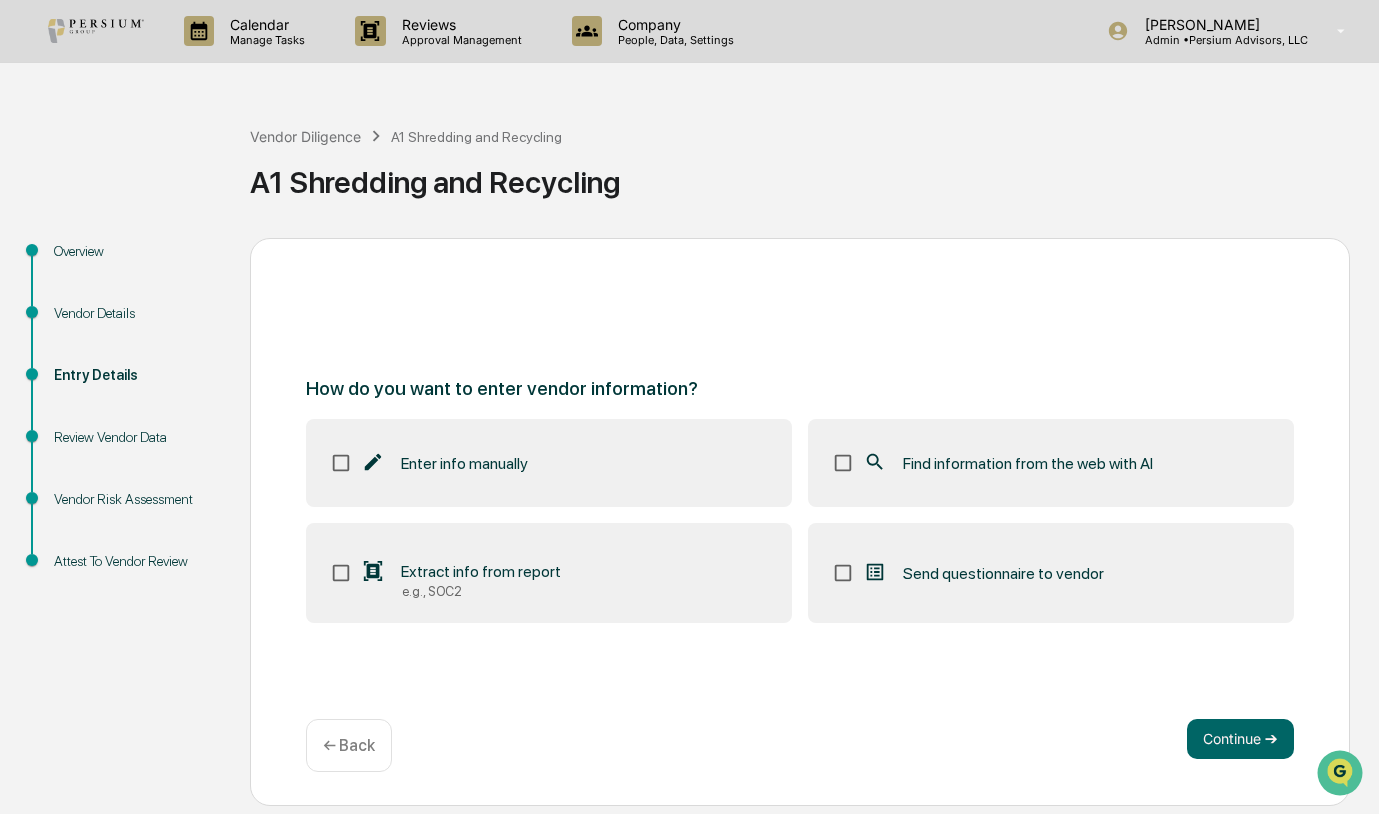 click on "How do you want to enter vendor information? Enter info manually Find information from the web with AI Extract info from report e.g., SOC2 Send questionnaire to vendor Continue ➔ ← Back" at bounding box center [800, 522] 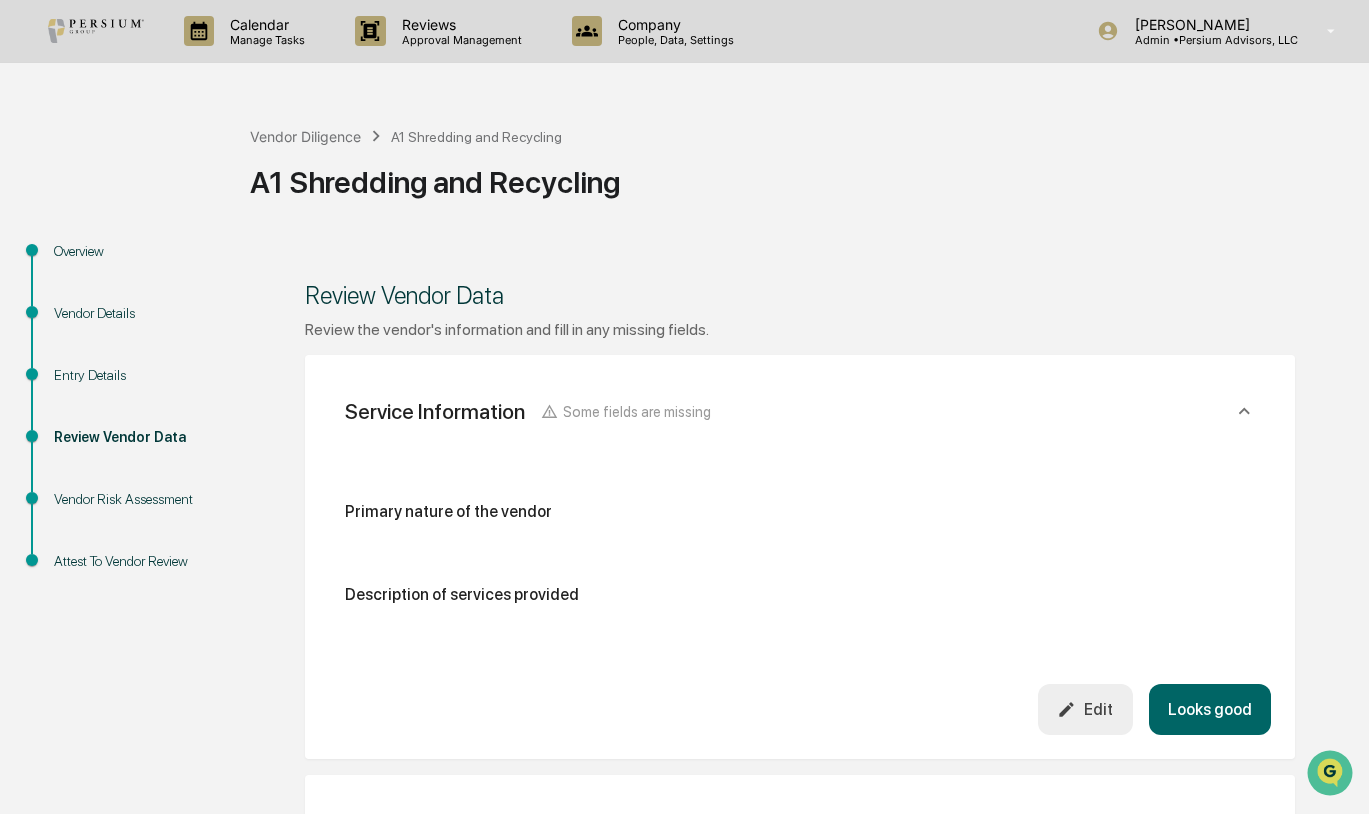 click on "Vendor Risk Assessment" at bounding box center (136, 499) 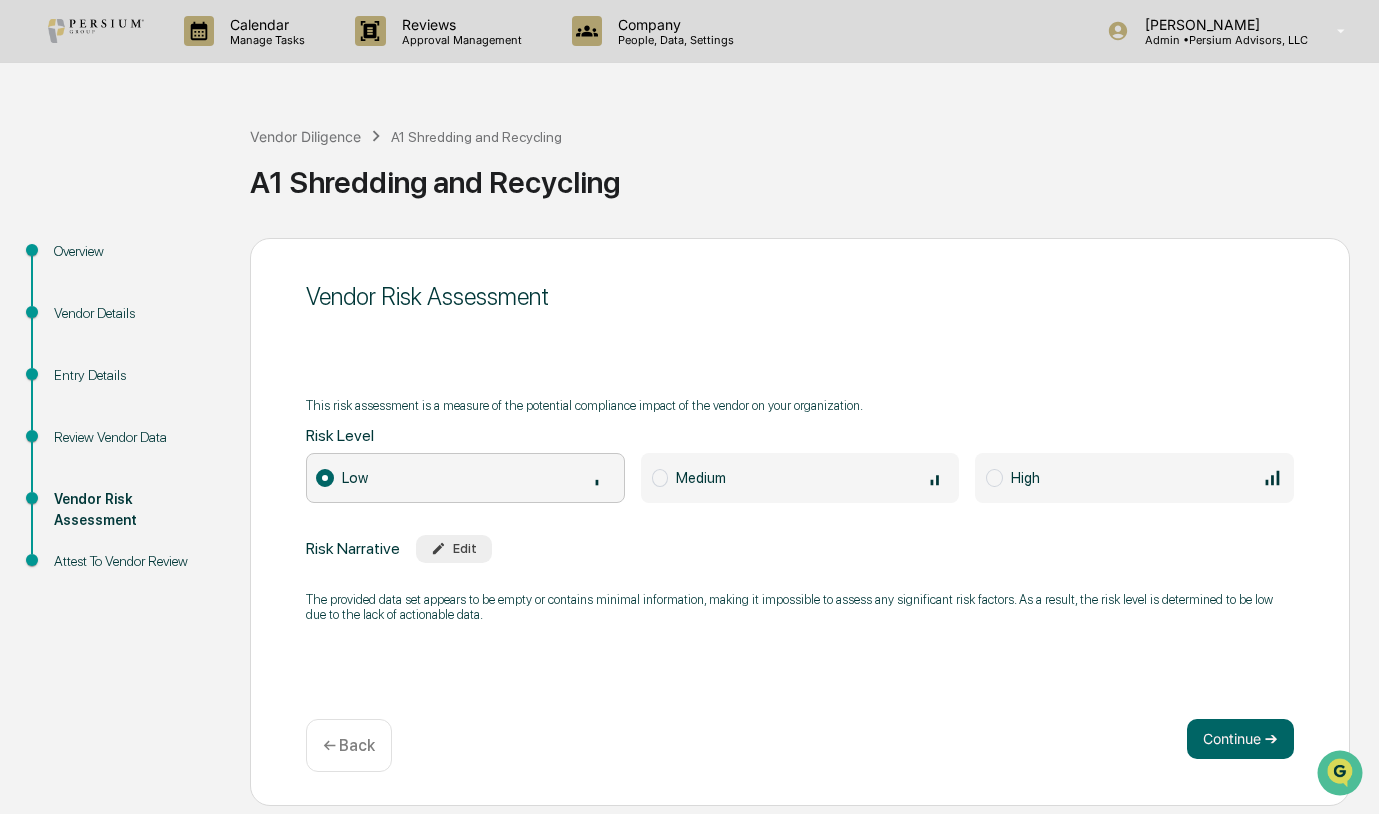 click on "Attest To Vendor Review" at bounding box center (136, 561) 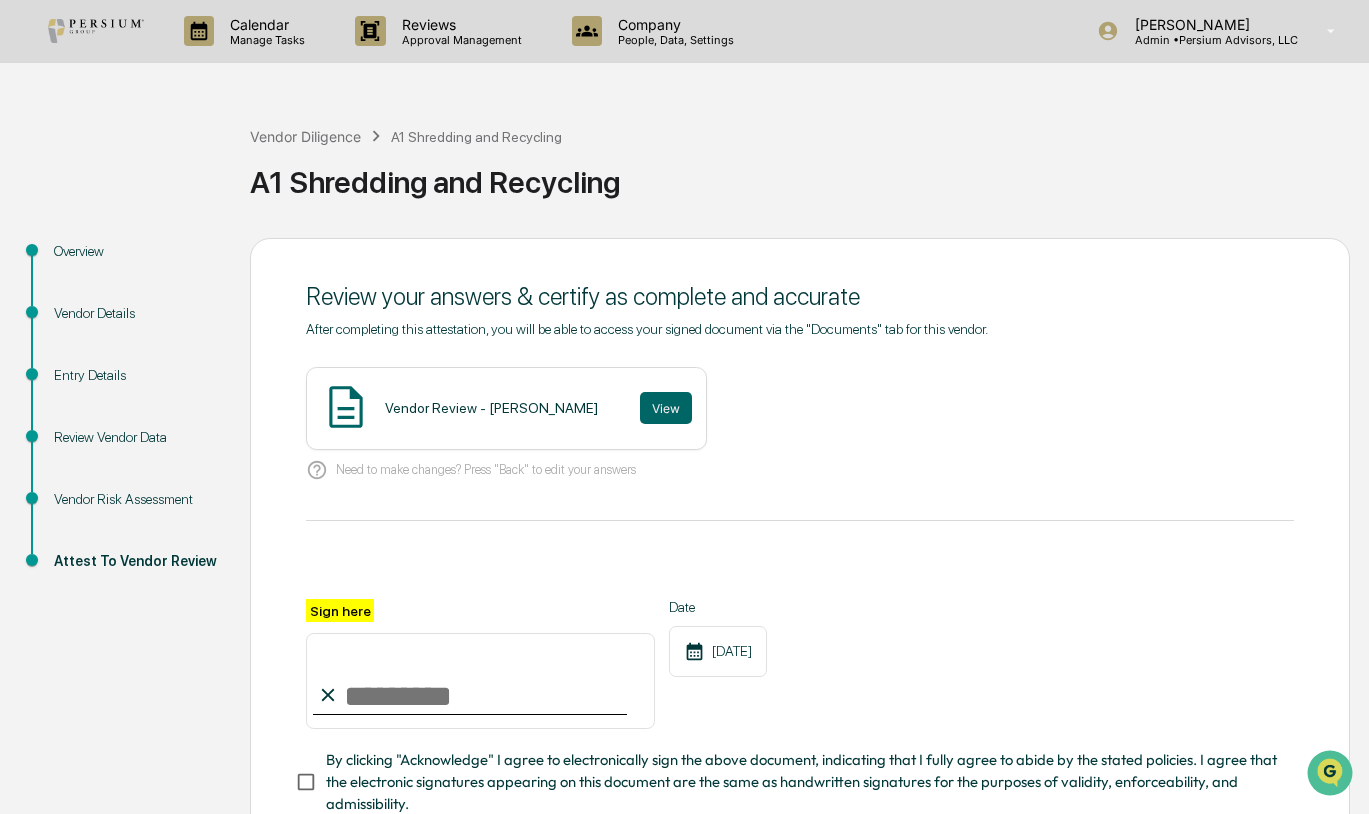 click on "Vendor Risk Assessment" at bounding box center (136, 499) 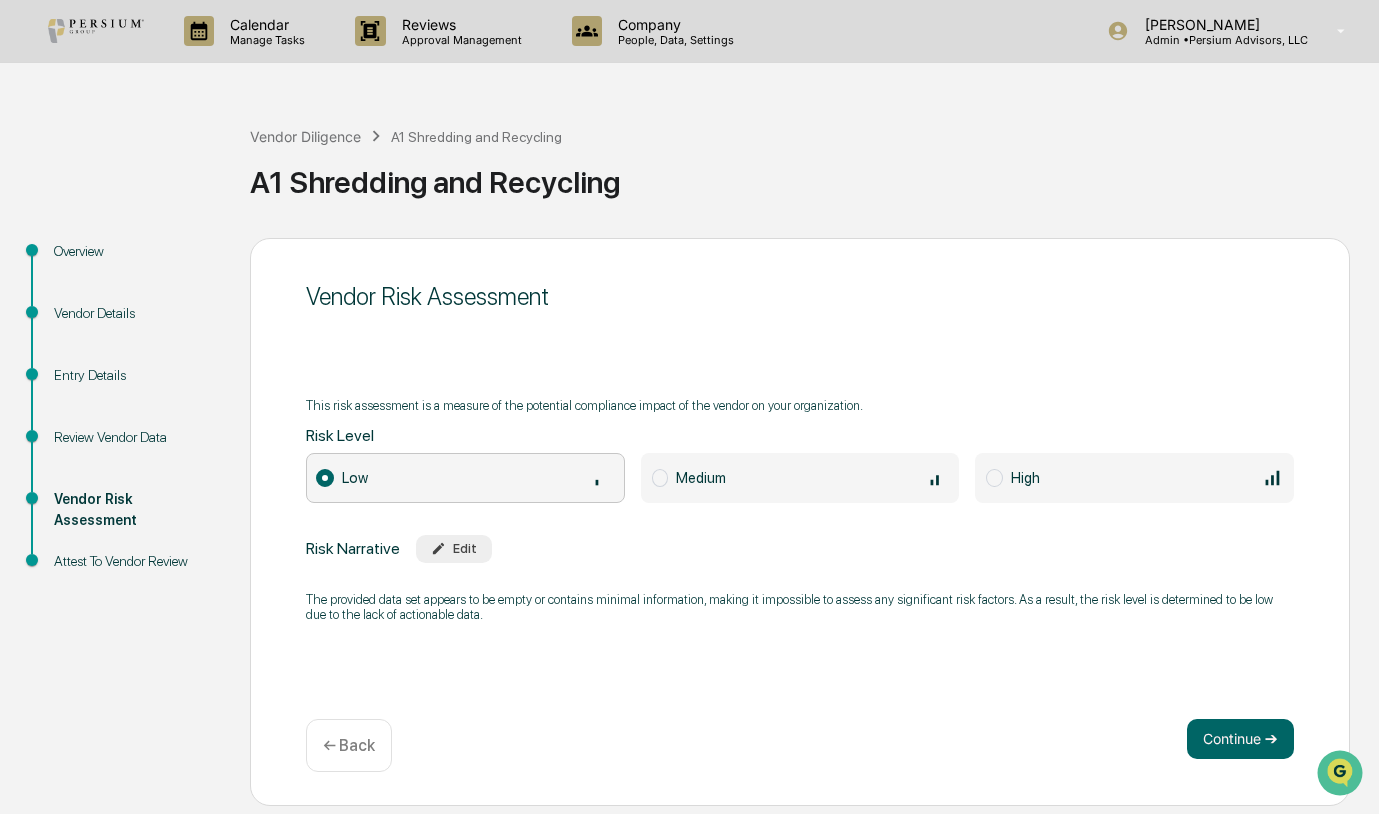 click on "Review Vendor Data" at bounding box center (136, 461) 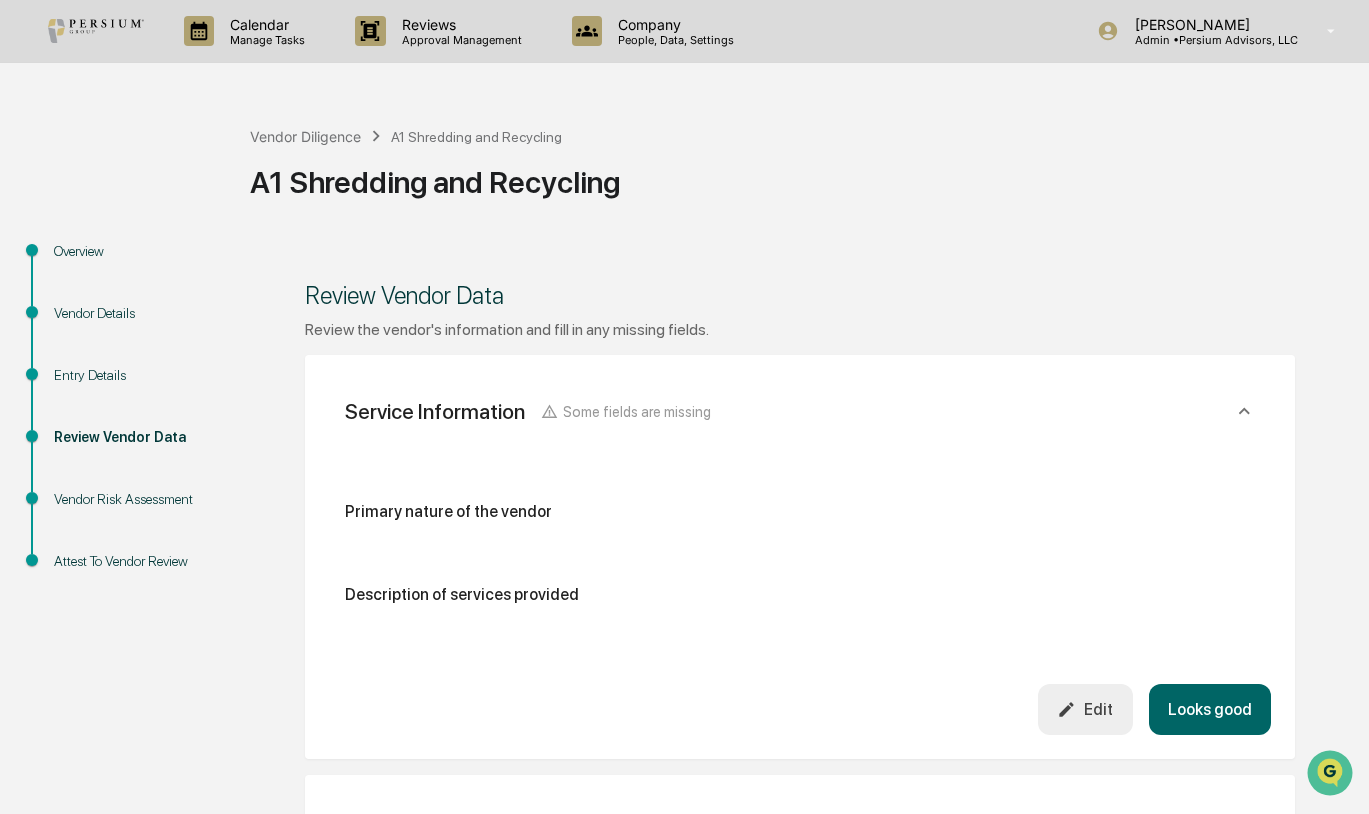 click on "Entry Details" at bounding box center (136, 375) 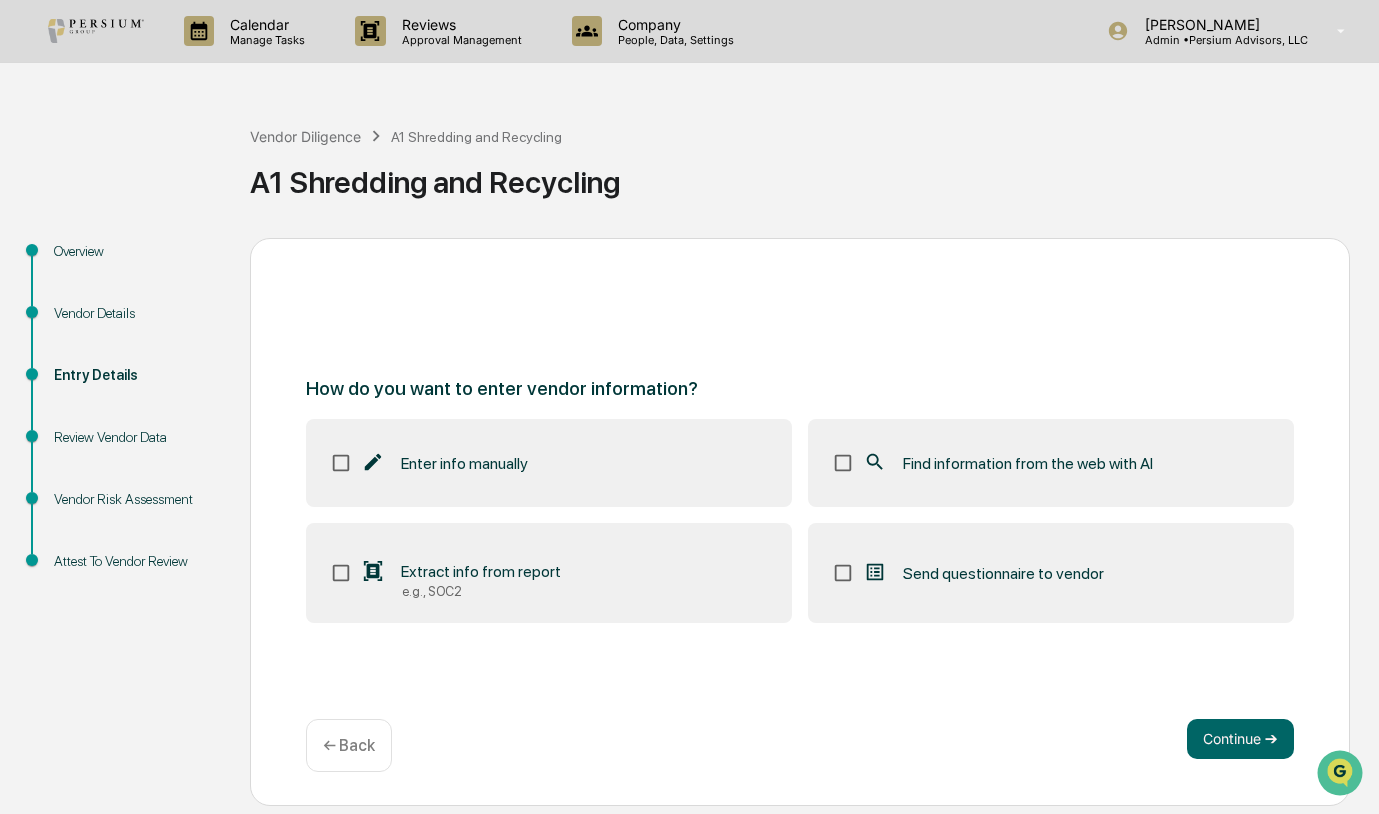 click on "Vendor Details" at bounding box center (136, 313) 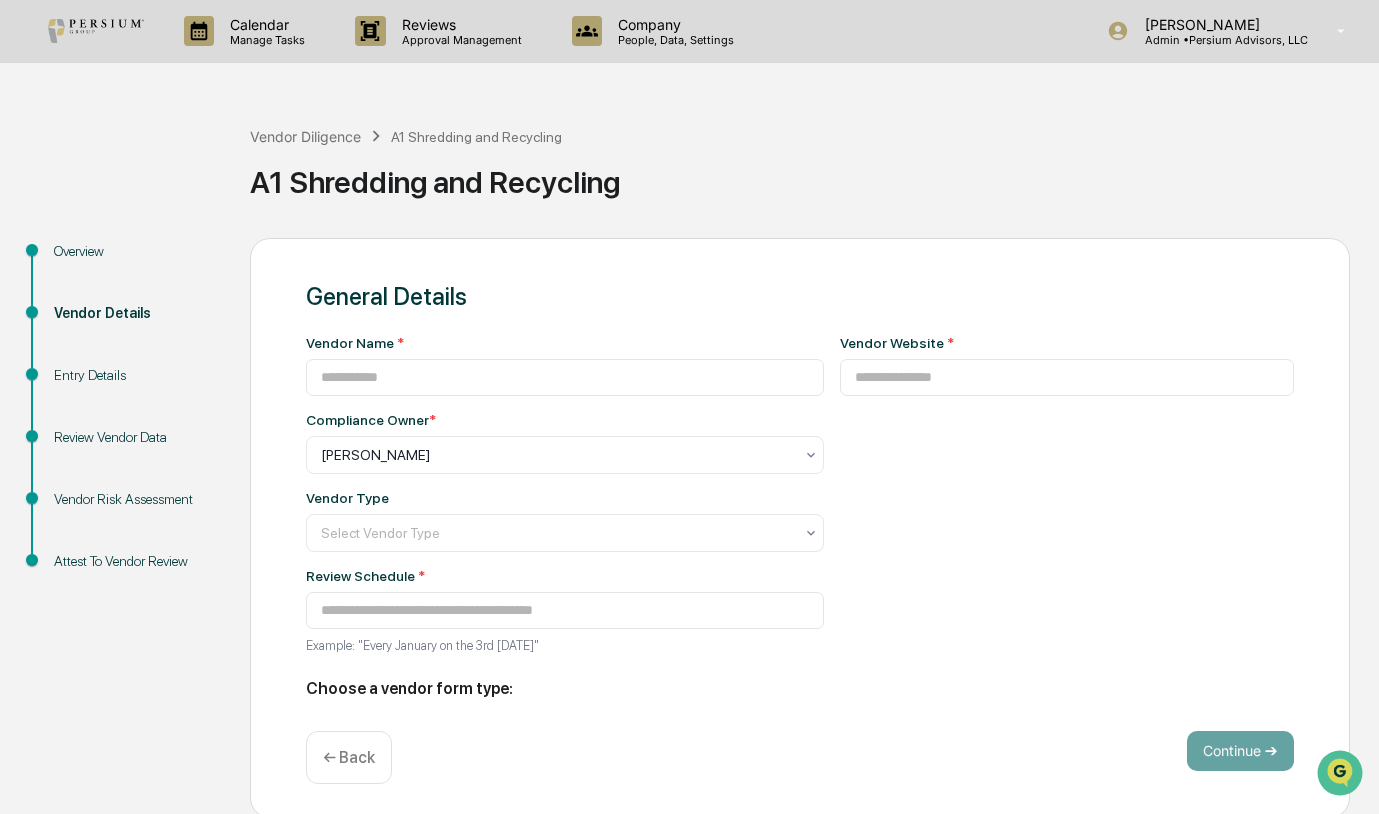 type on "**********" 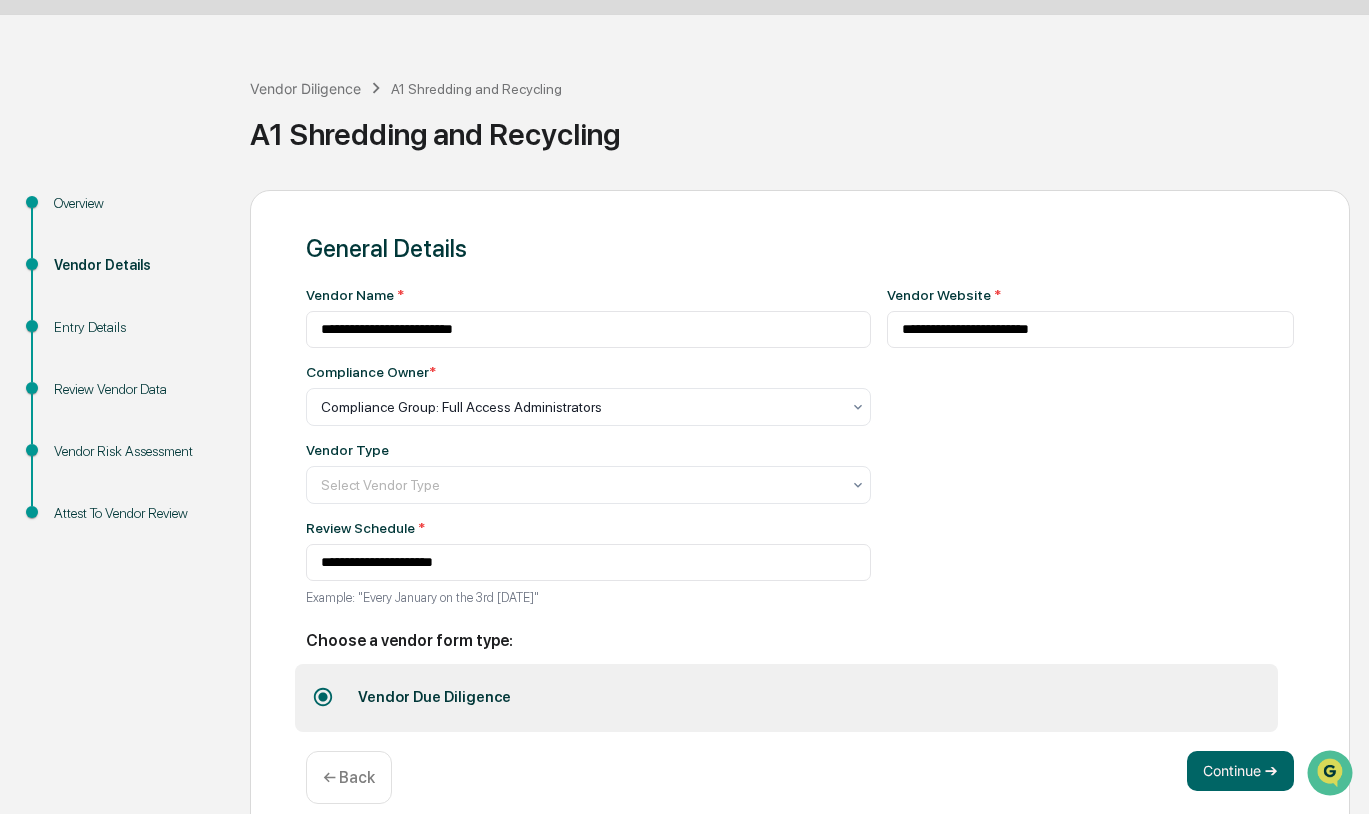 scroll, scrollTop: 74, scrollLeft: 0, axis: vertical 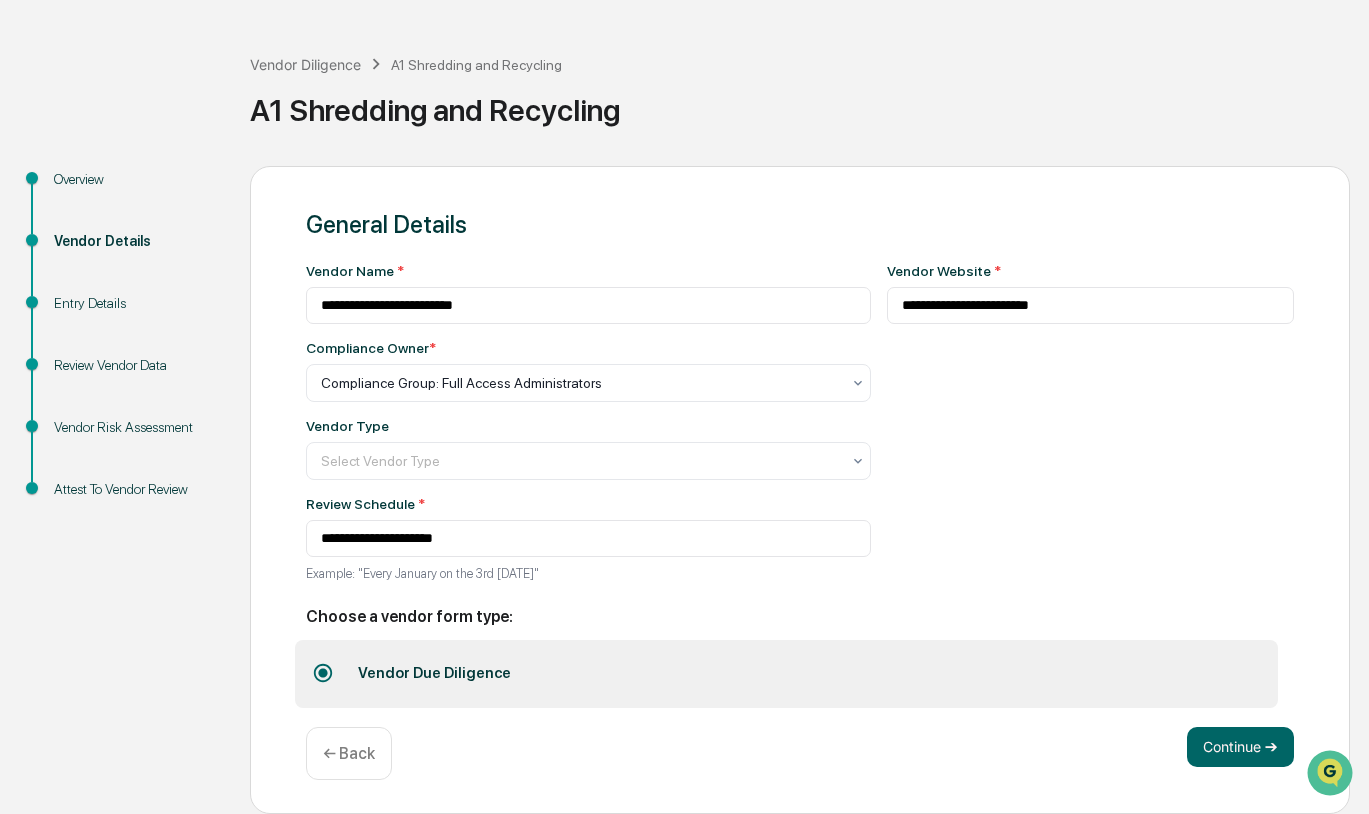 click on "Overview" at bounding box center (136, 203) 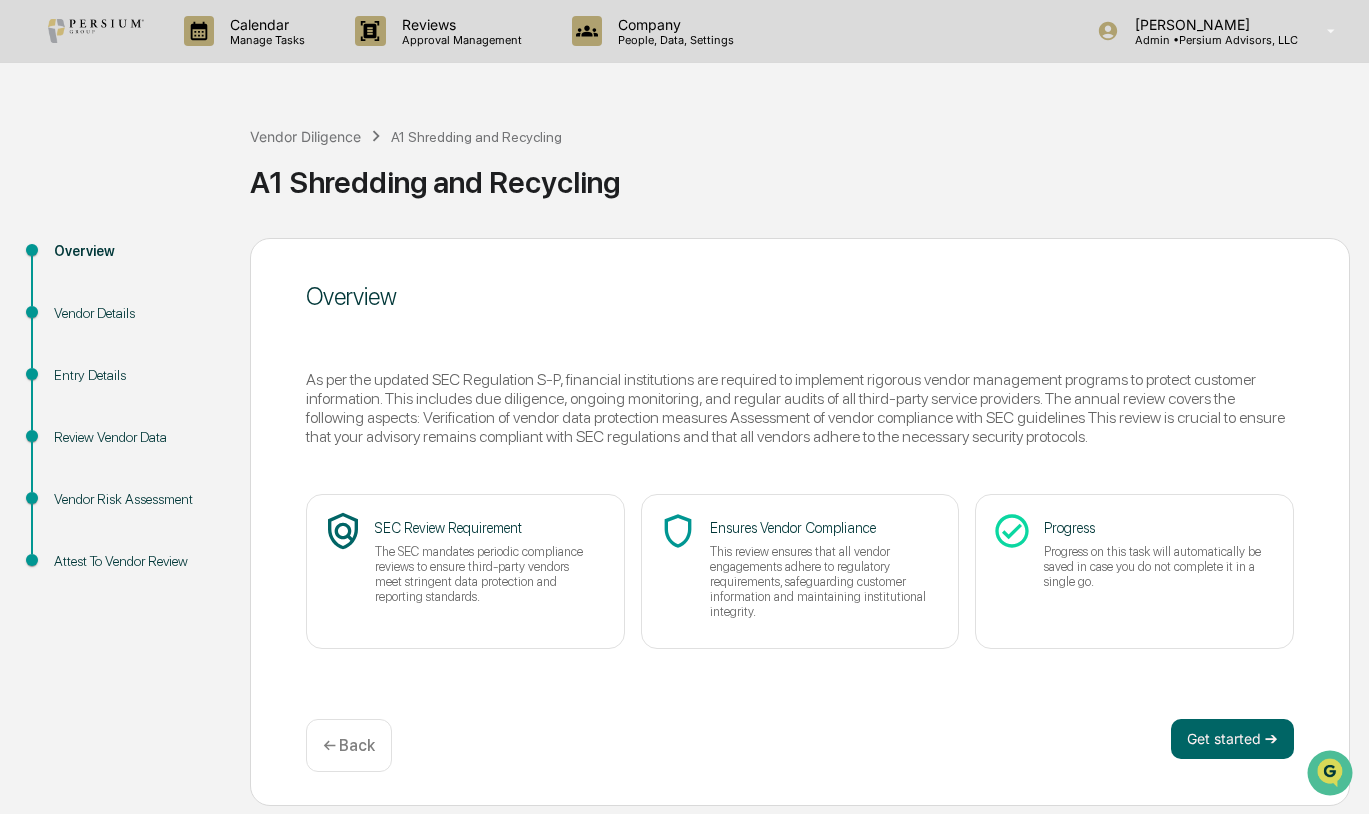 scroll, scrollTop: 0, scrollLeft: 0, axis: both 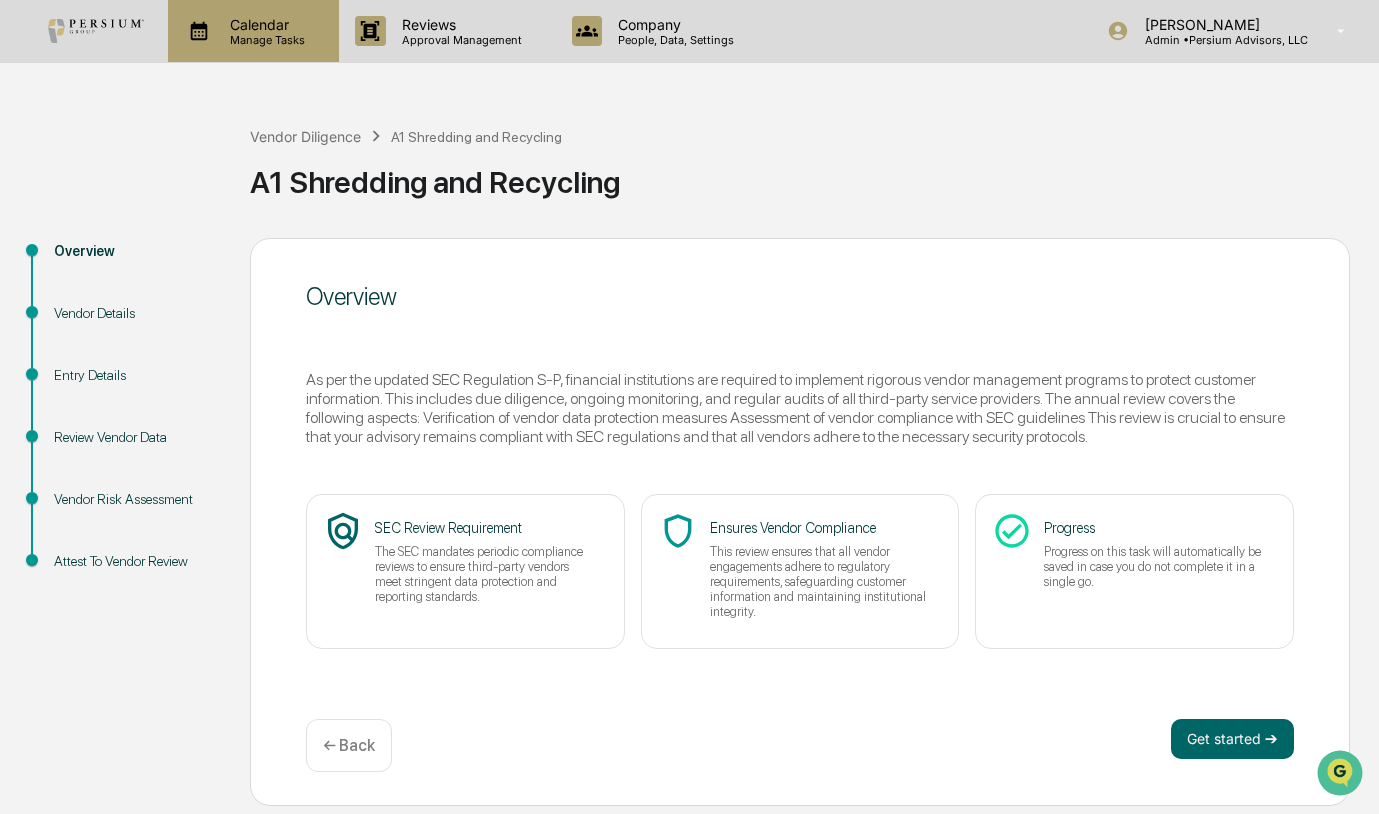 click on "Calendar" at bounding box center [264, 24] 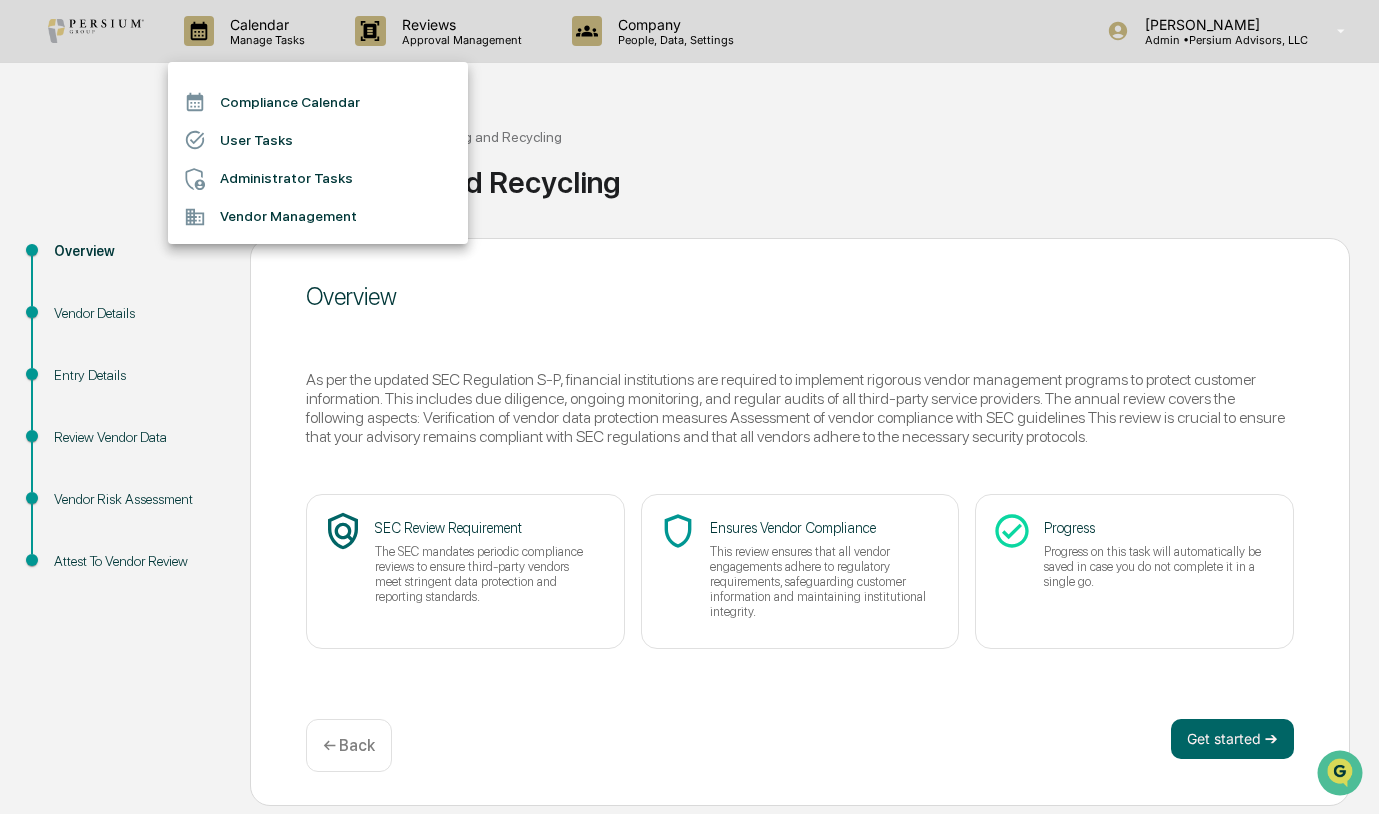 click at bounding box center (689, 407) 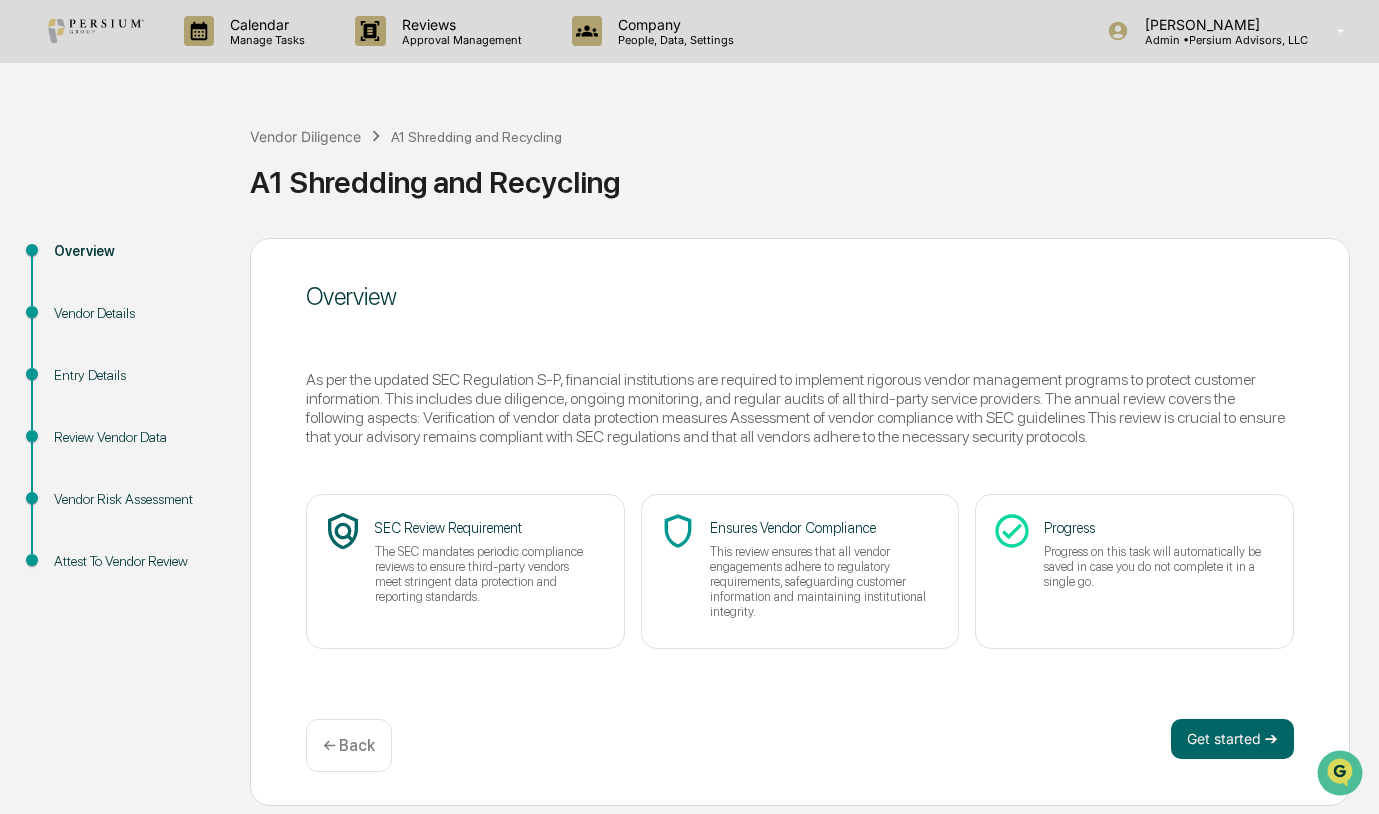 click on "Vendor Details" at bounding box center [136, 313] 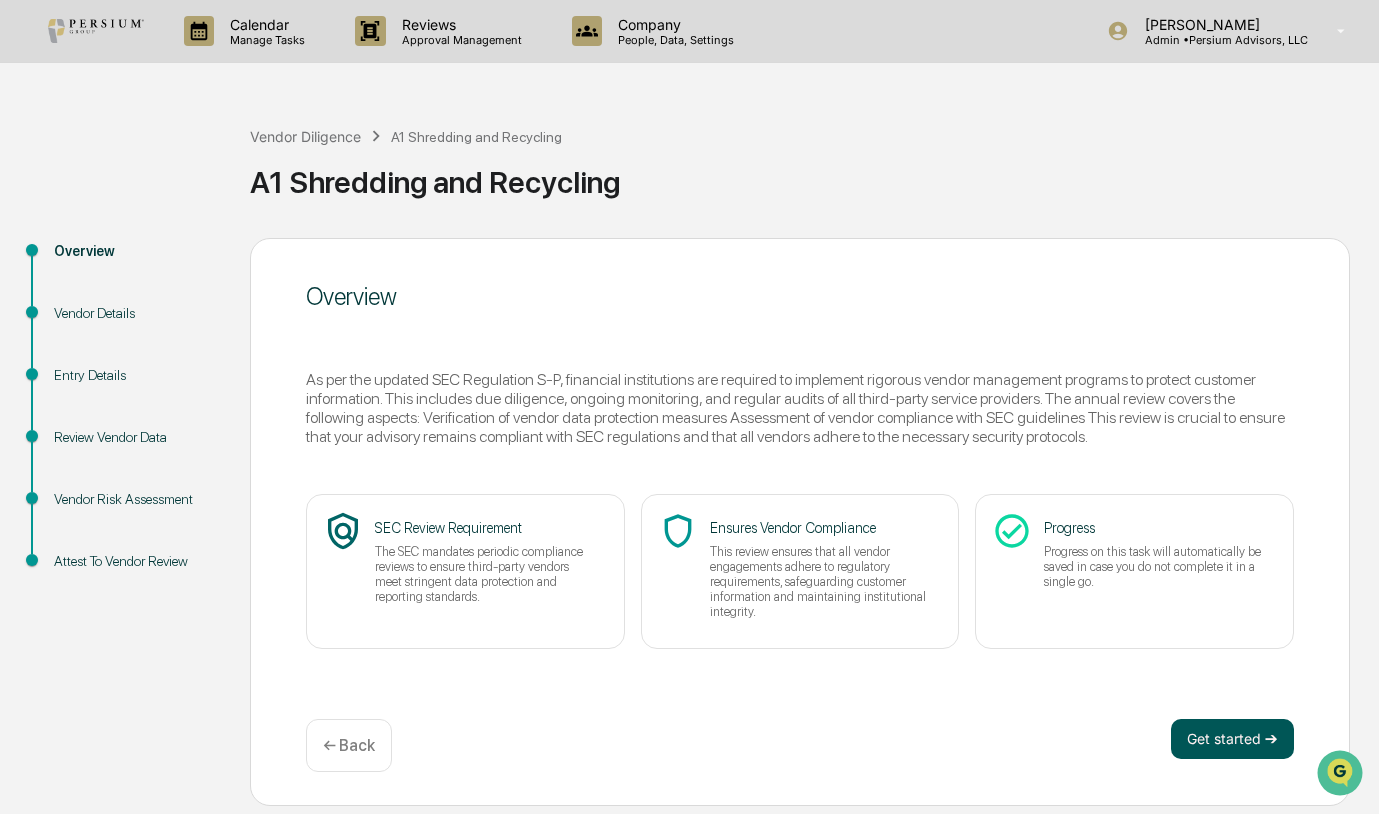 click on "Get started ➔" at bounding box center (1232, 739) 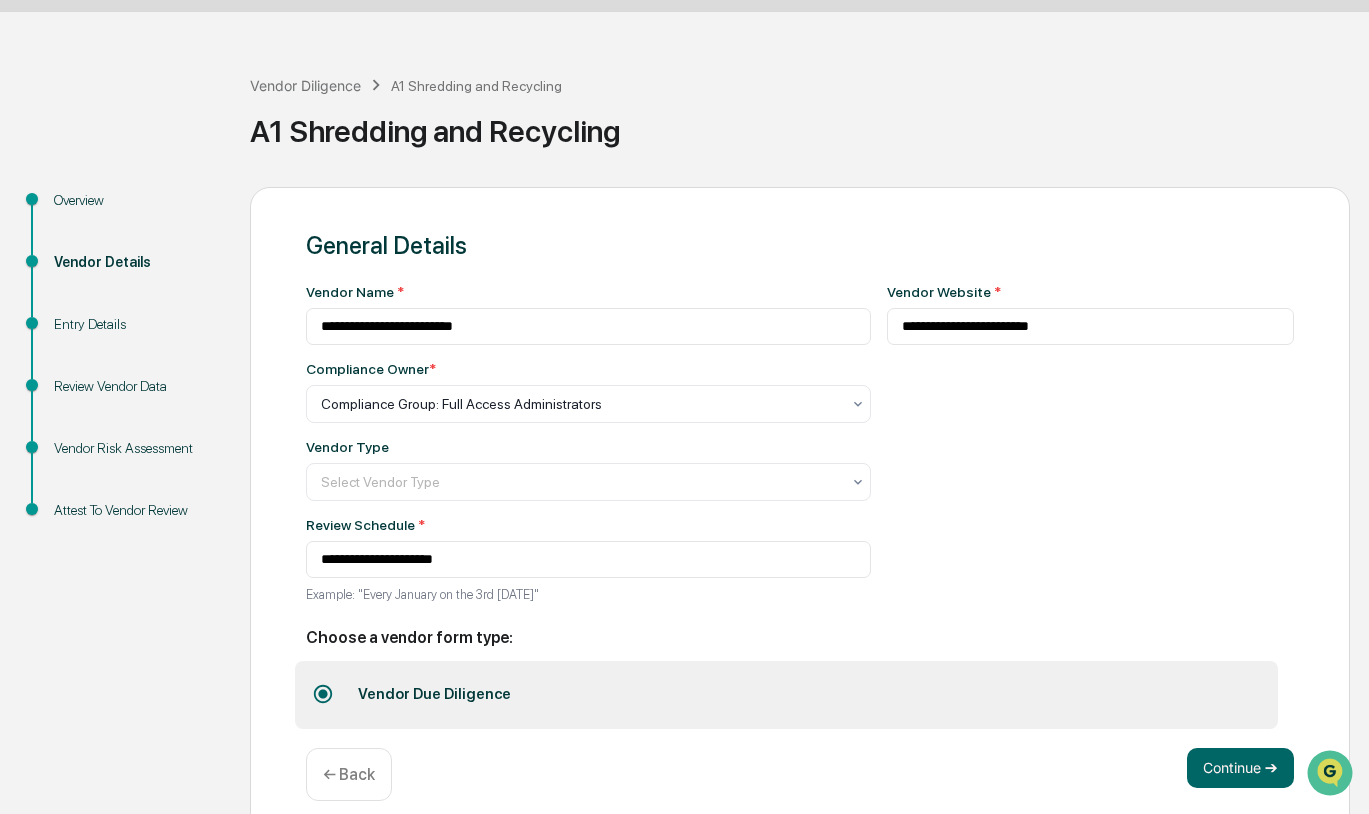 scroll, scrollTop: 74, scrollLeft: 0, axis: vertical 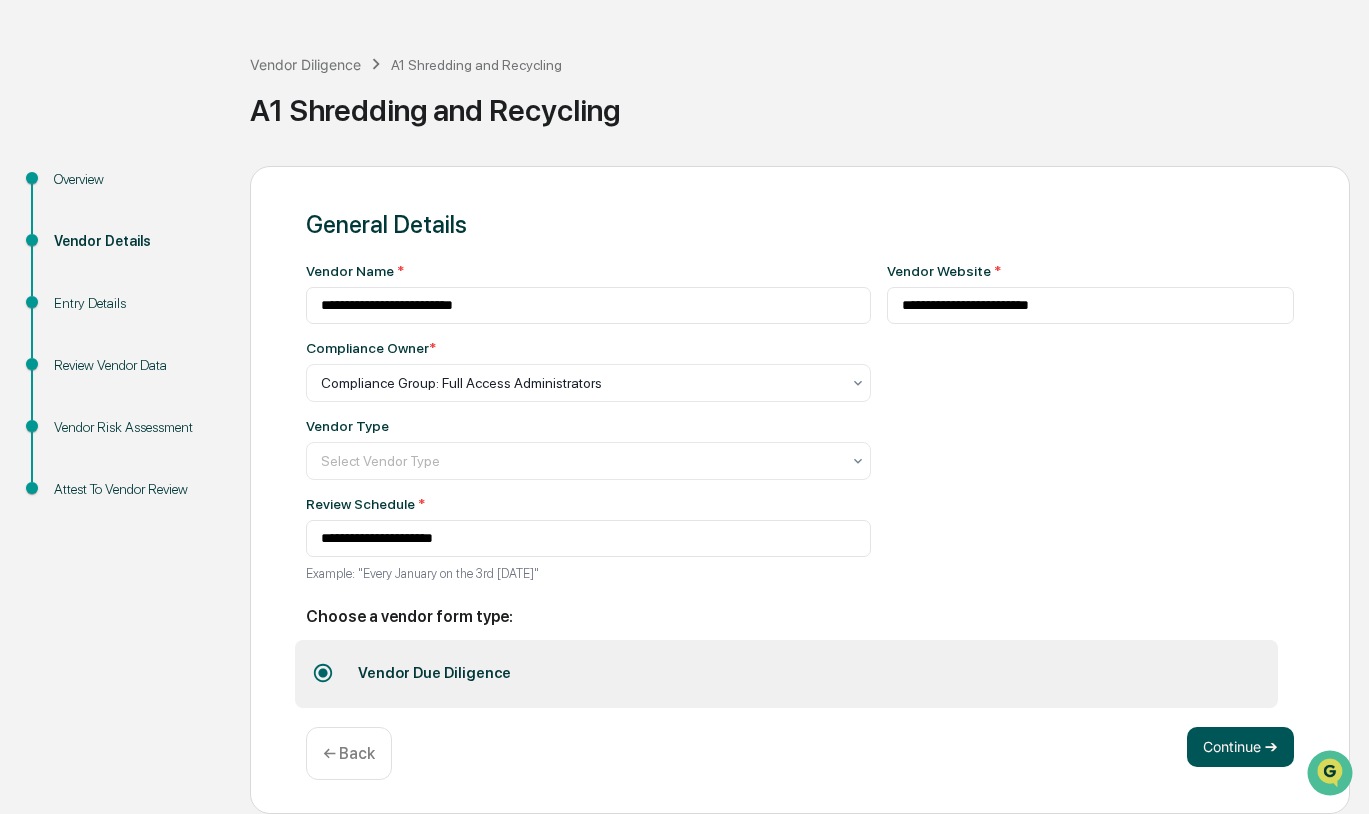 click on "Continue ➔" at bounding box center (1240, 747) 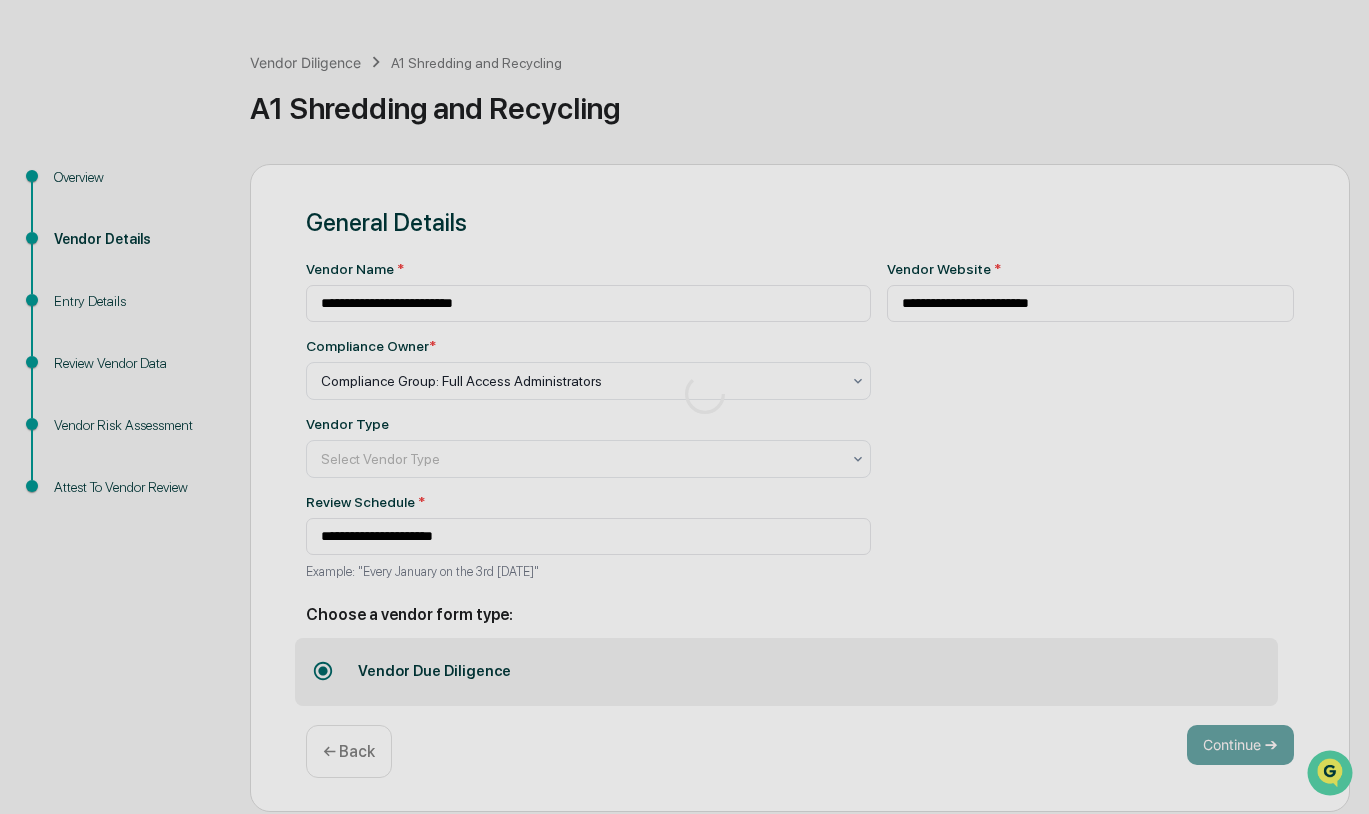 scroll, scrollTop: 0, scrollLeft: 0, axis: both 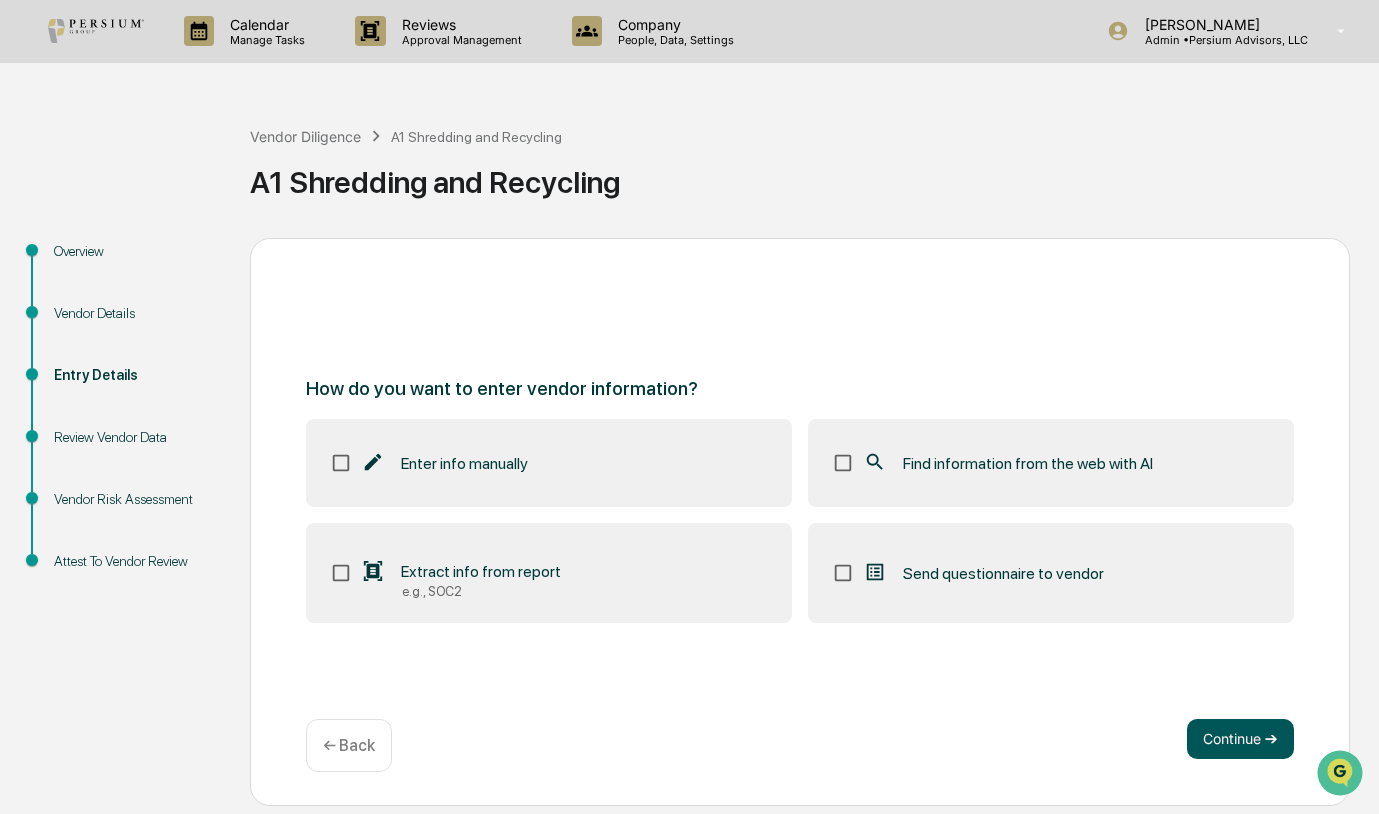 click on "Continue ➔" at bounding box center [1240, 739] 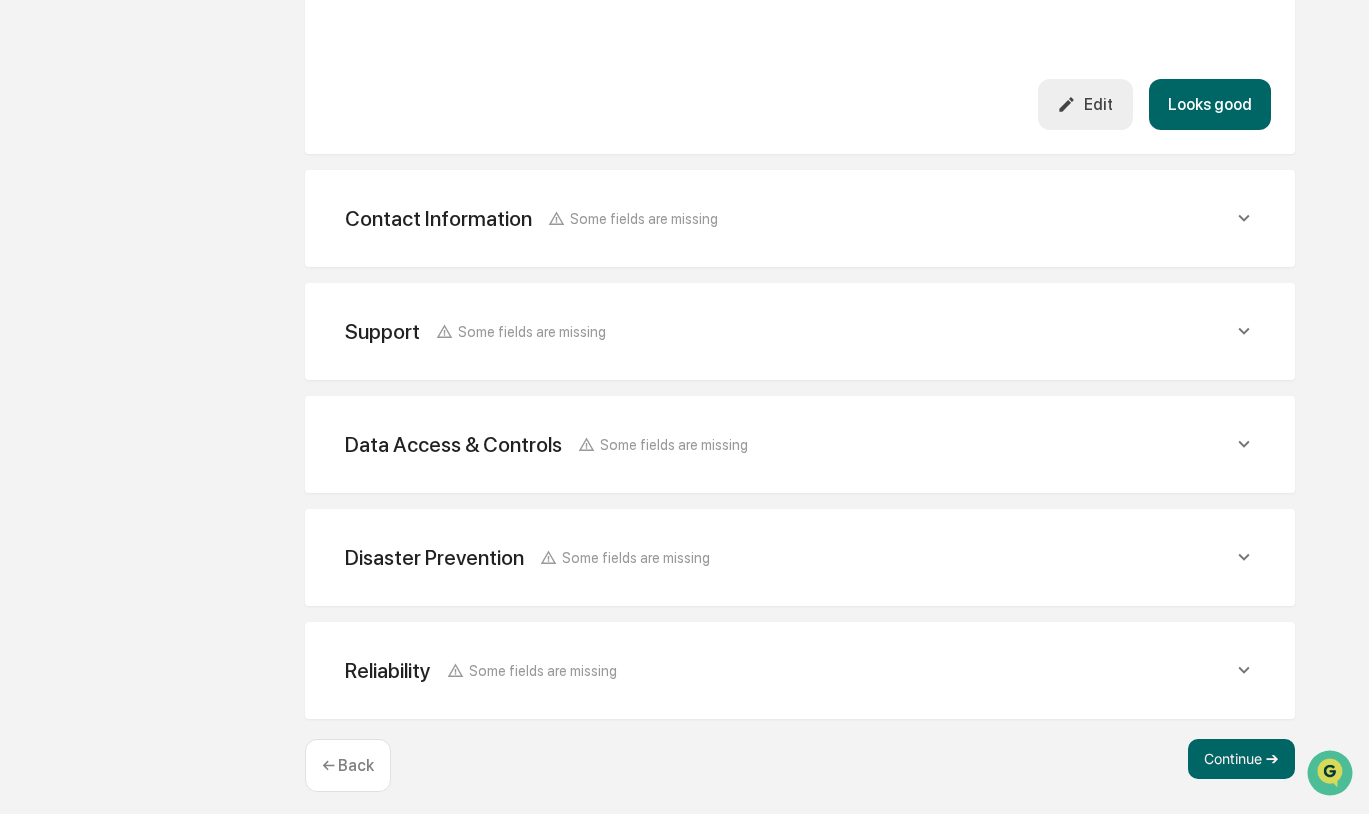 scroll, scrollTop: 616, scrollLeft: 0, axis: vertical 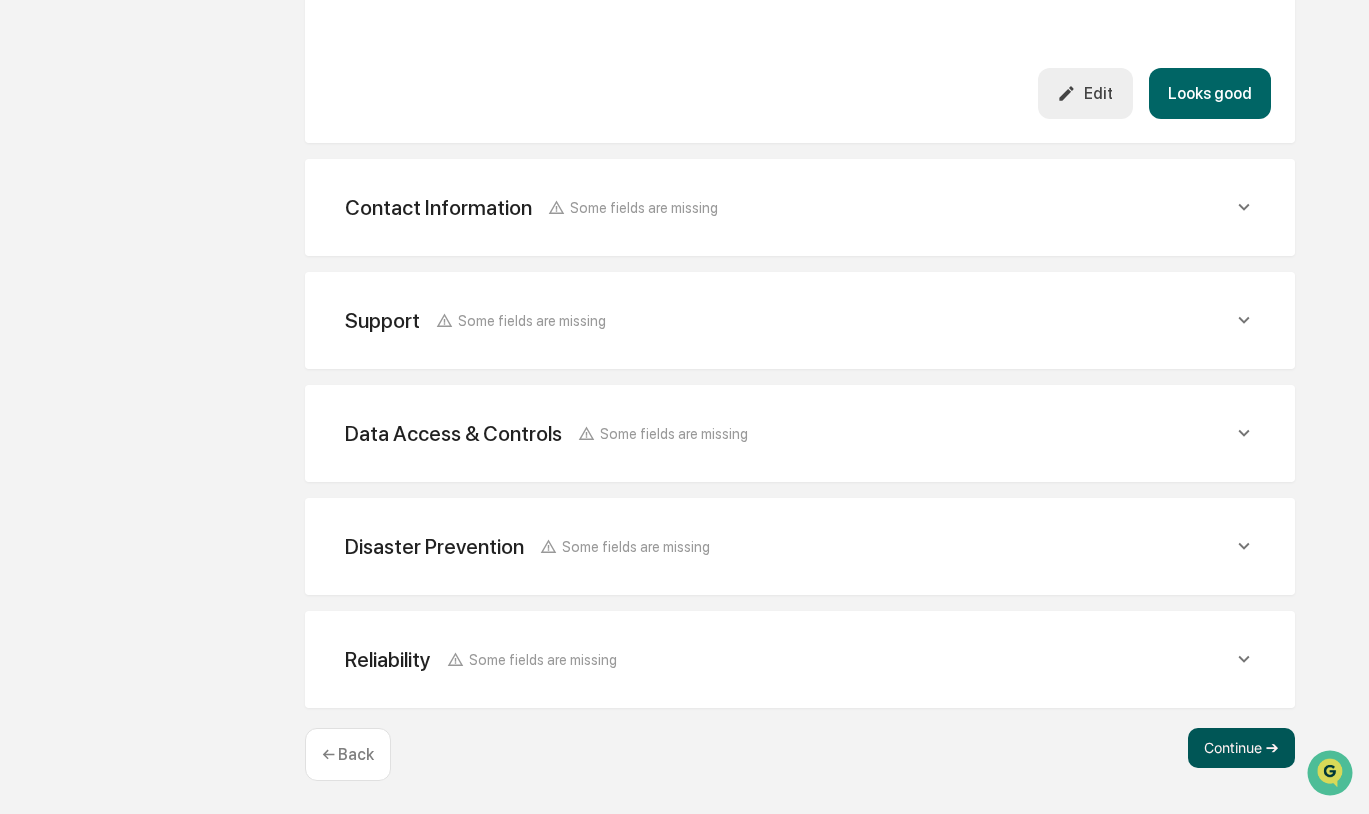 click on "Continue ➔" at bounding box center (1241, 748) 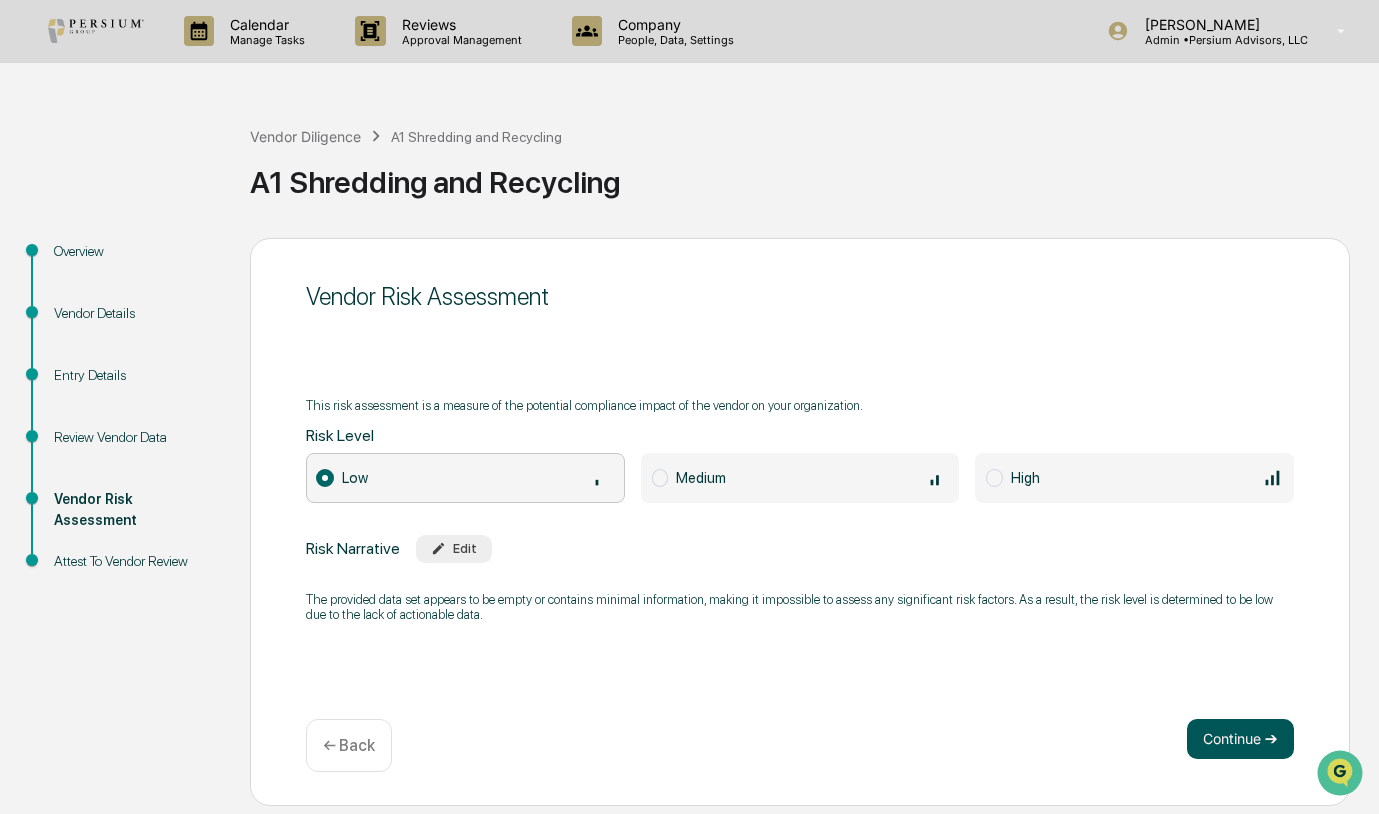 click on "Continue ➔" at bounding box center [1240, 739] 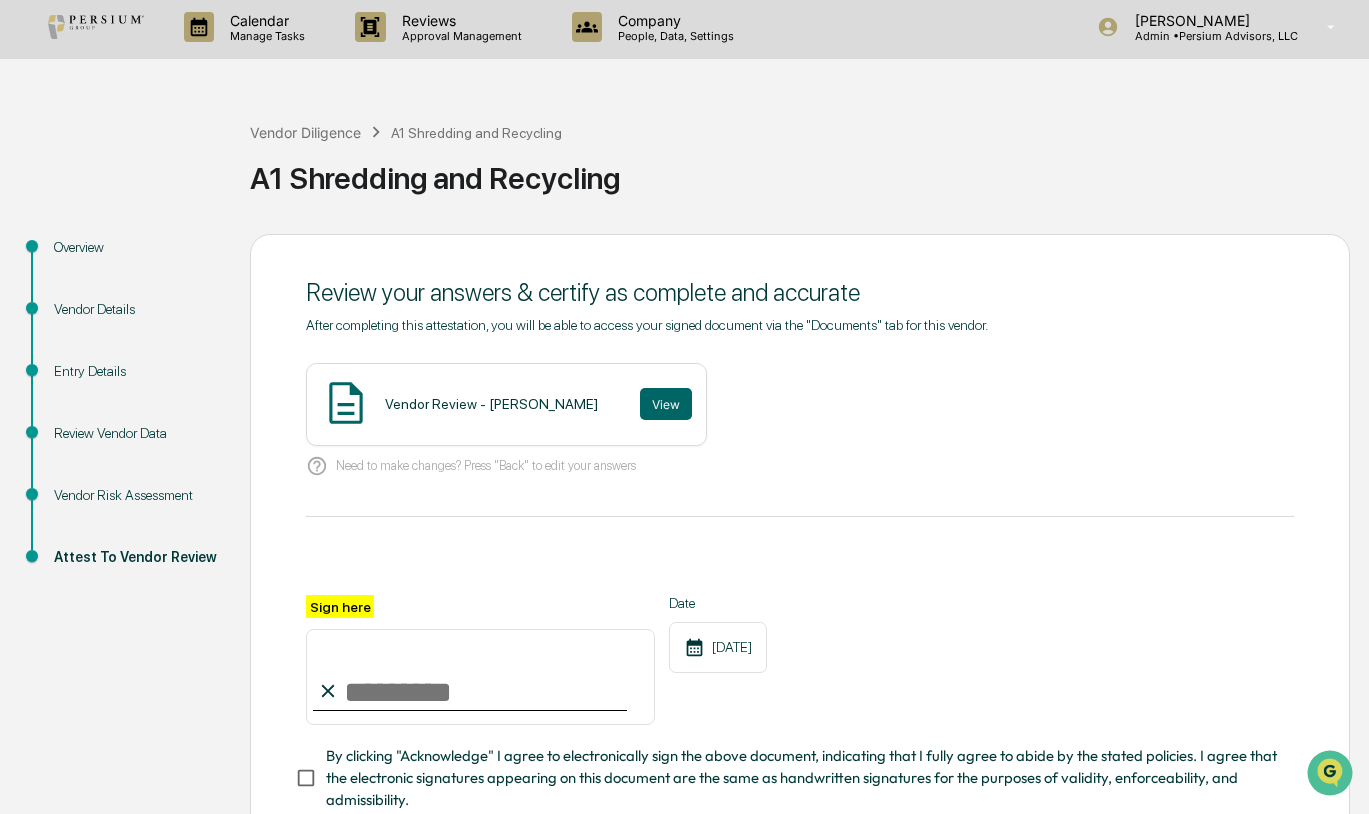 scroll, scrollTop: 0, scrollLeft: 0, axis: both 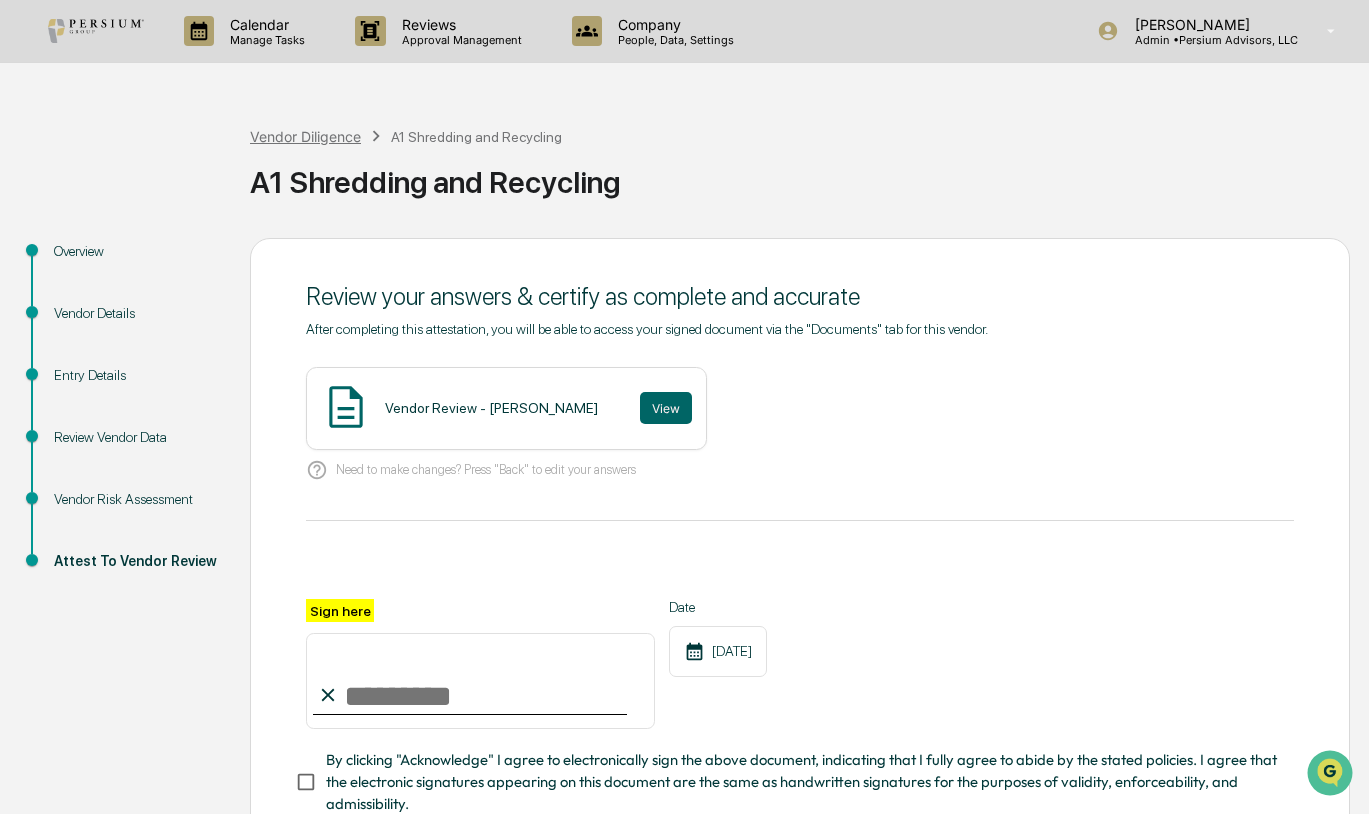 click on "Vendor Diligence" at bounding box center (305, 136) 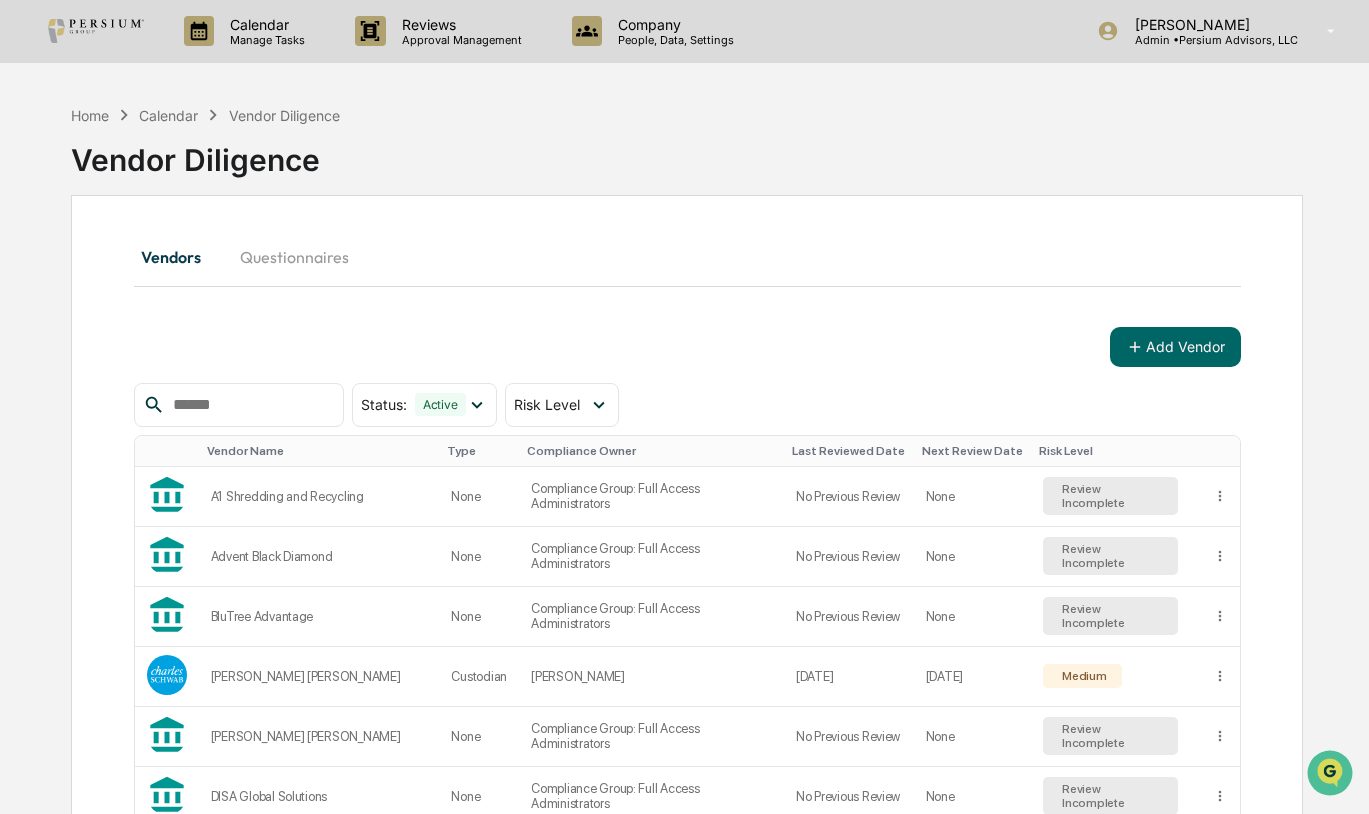 click on "Questionnaires" at bounding box center (294, 257) 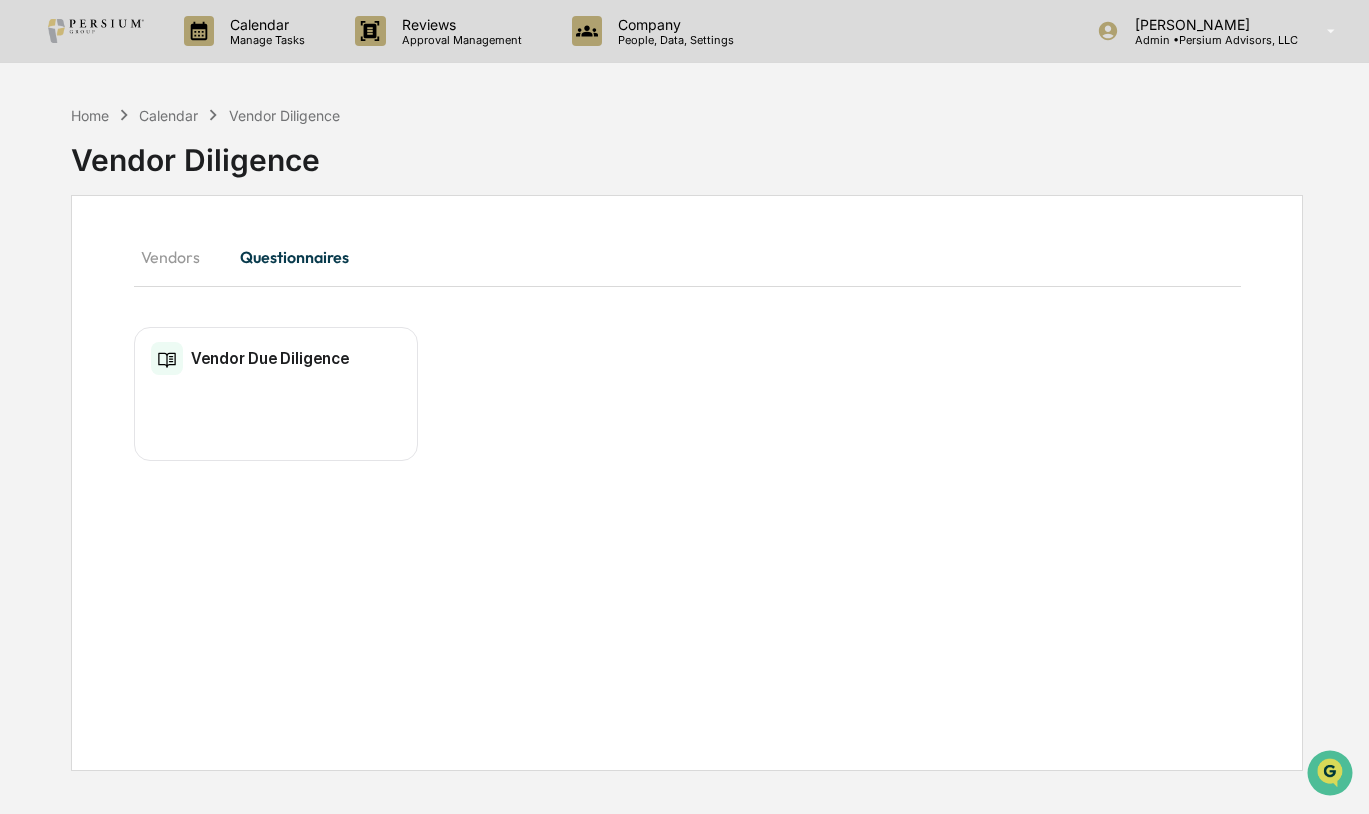 click on "Vendors" at bounding box center [179, 257] 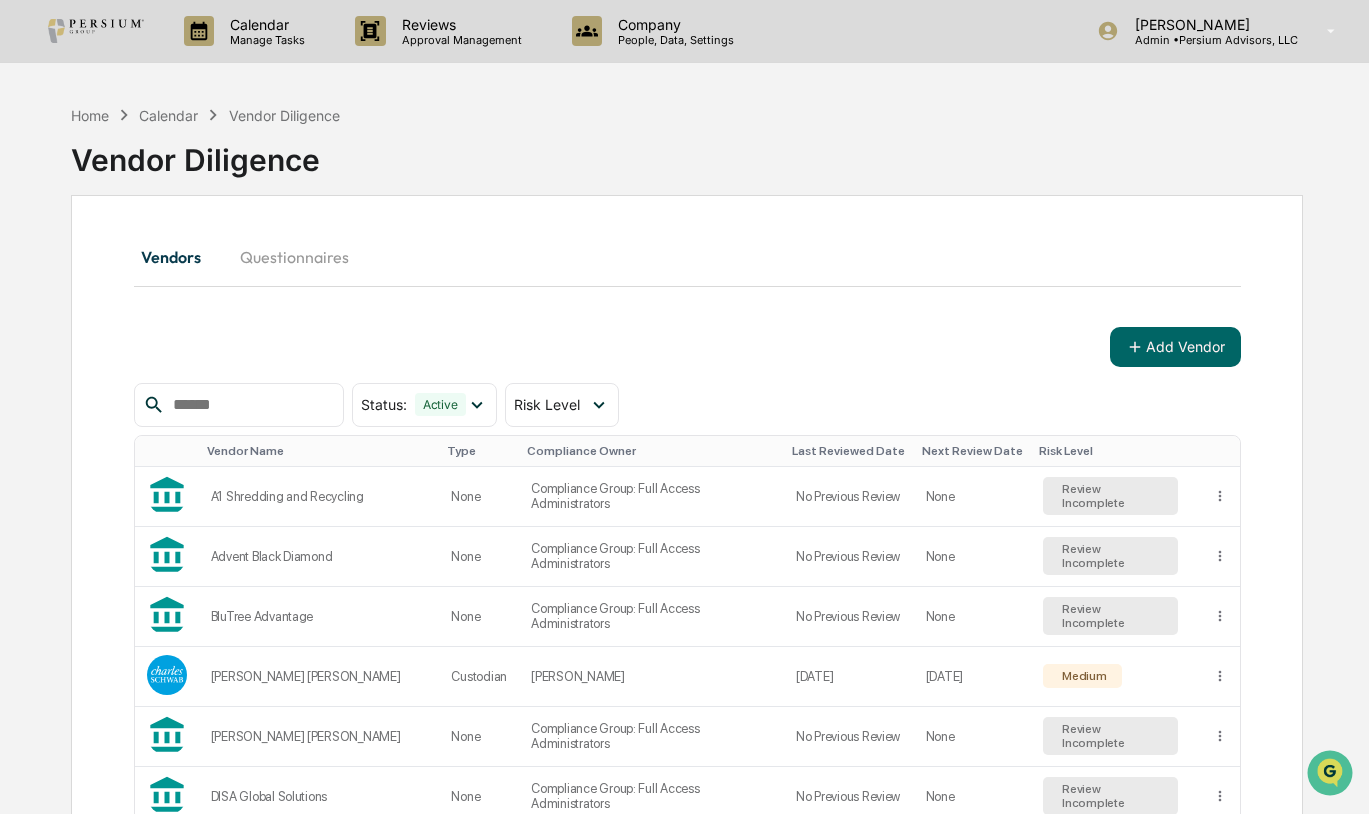 click on "Questionnaires" at bounding box center [294, 257] 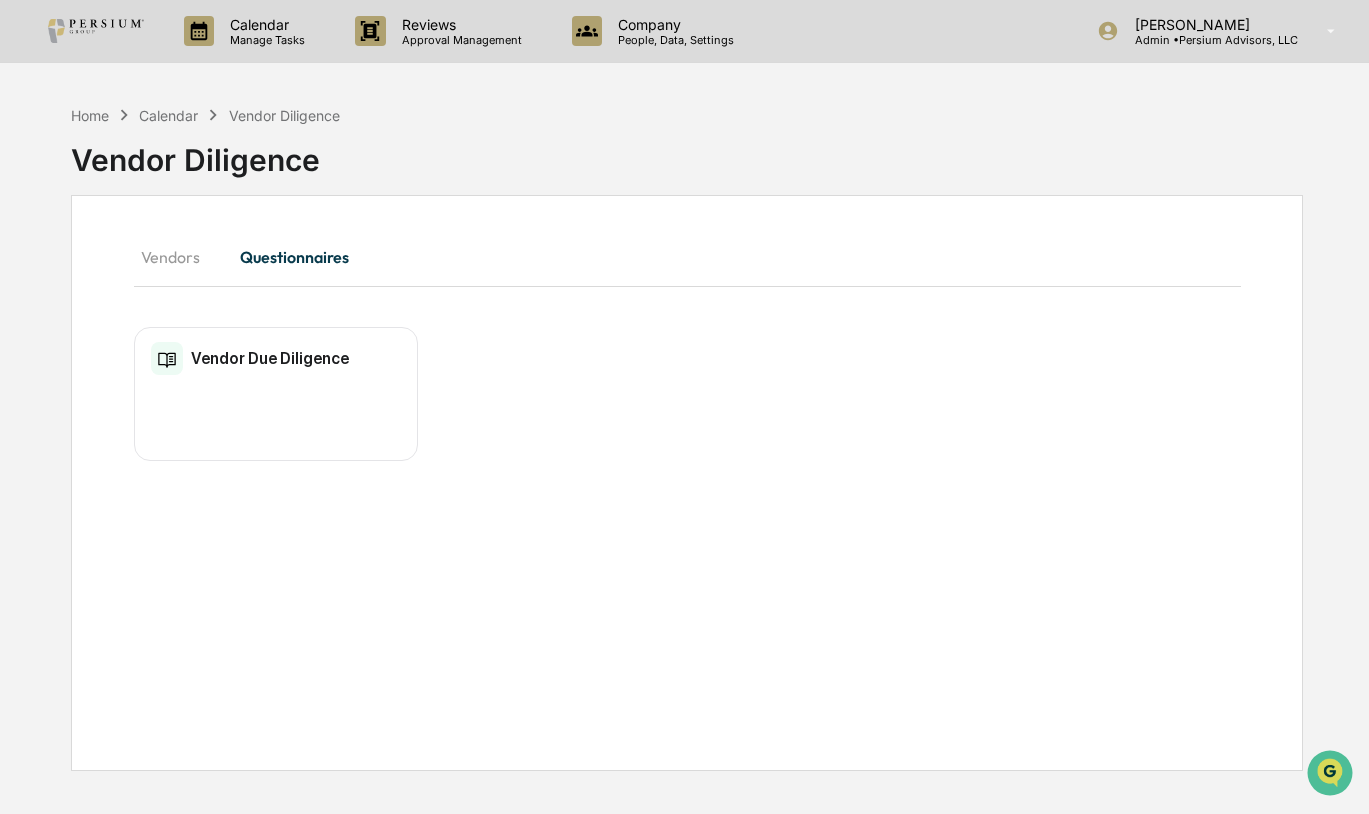 click on "Vendor Due Diligence" at bounding box center [276, 359] 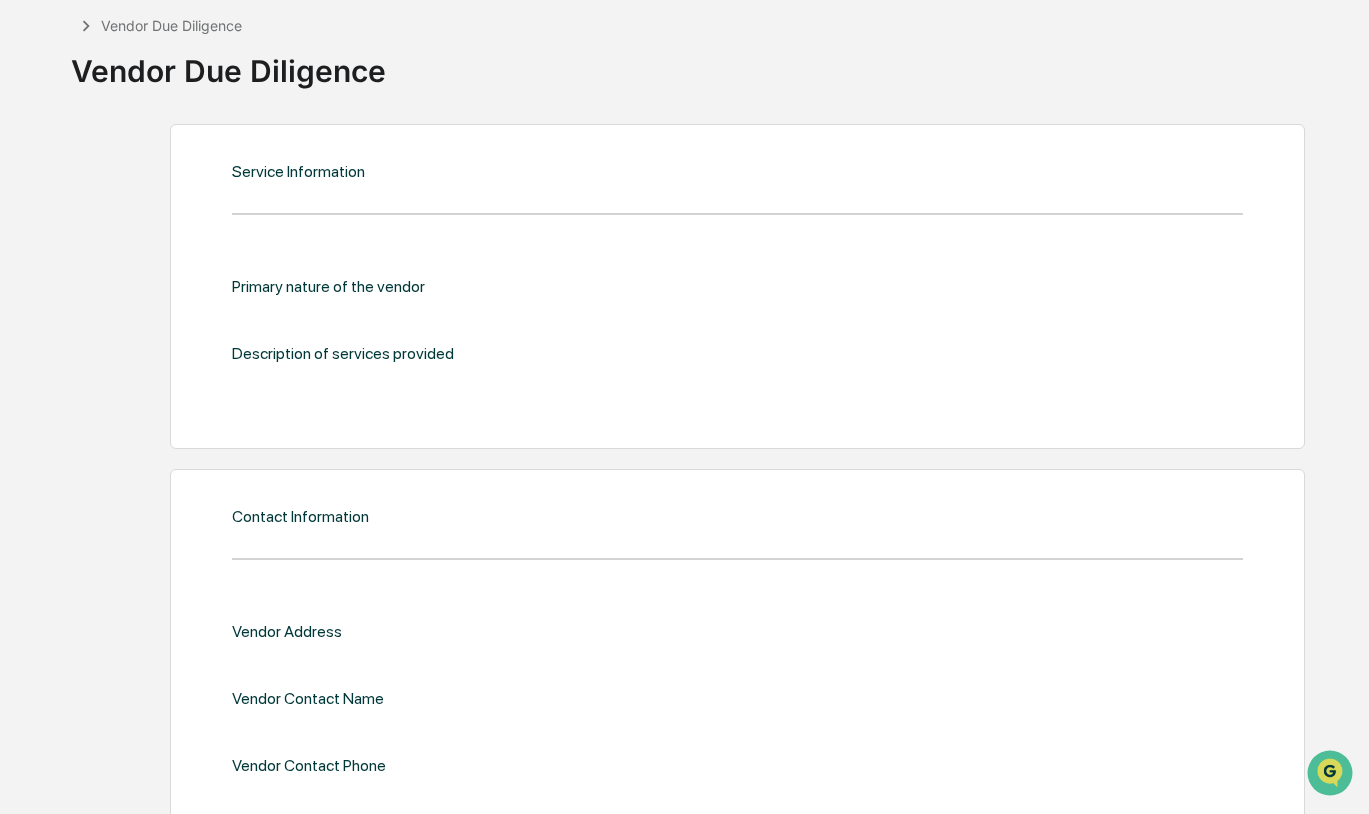scroll, scrollTop: 0, scrollLeft: 0, axis: both 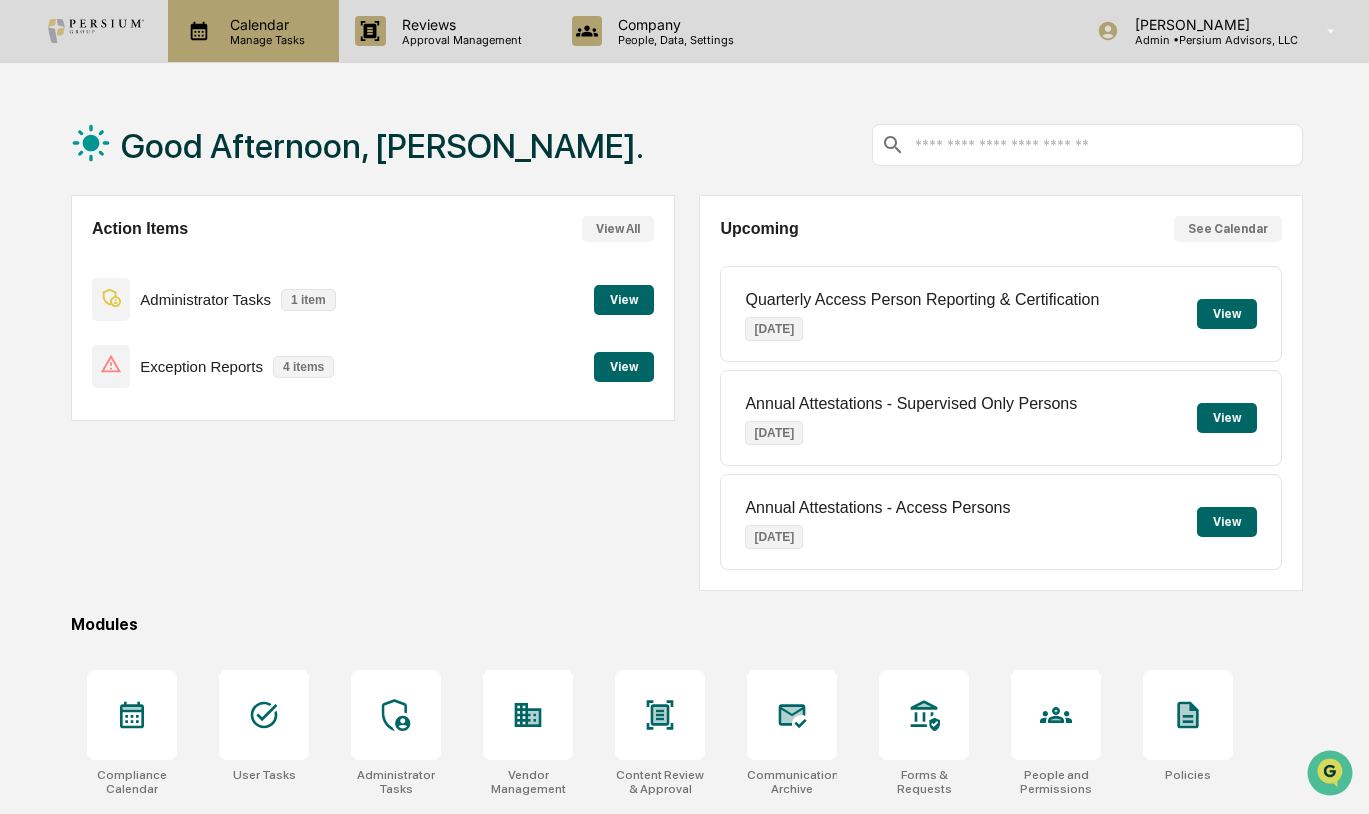 click on "Calendar" at bounding box center (264, 24) 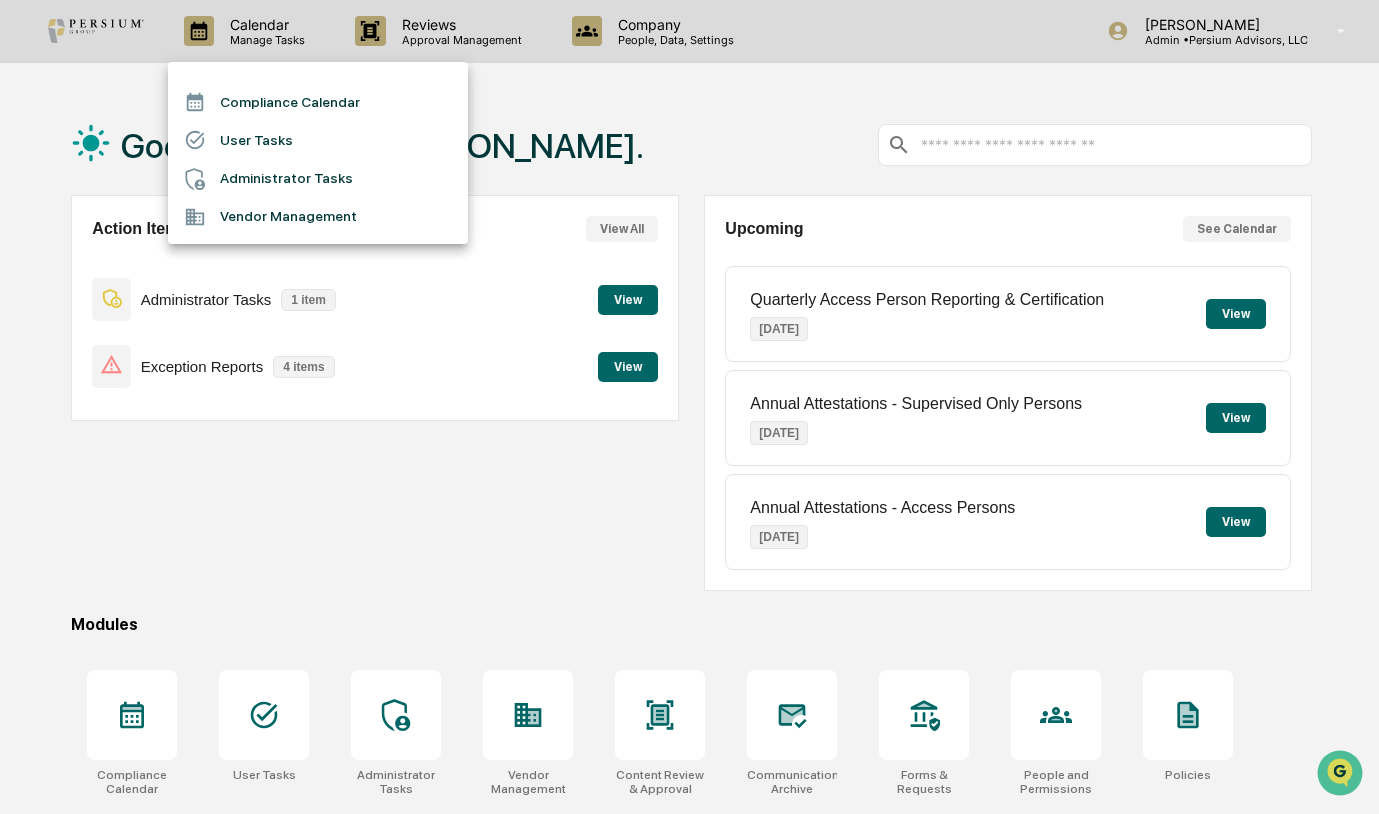 click on "Vendor Management" at bounding box center (318, 217) 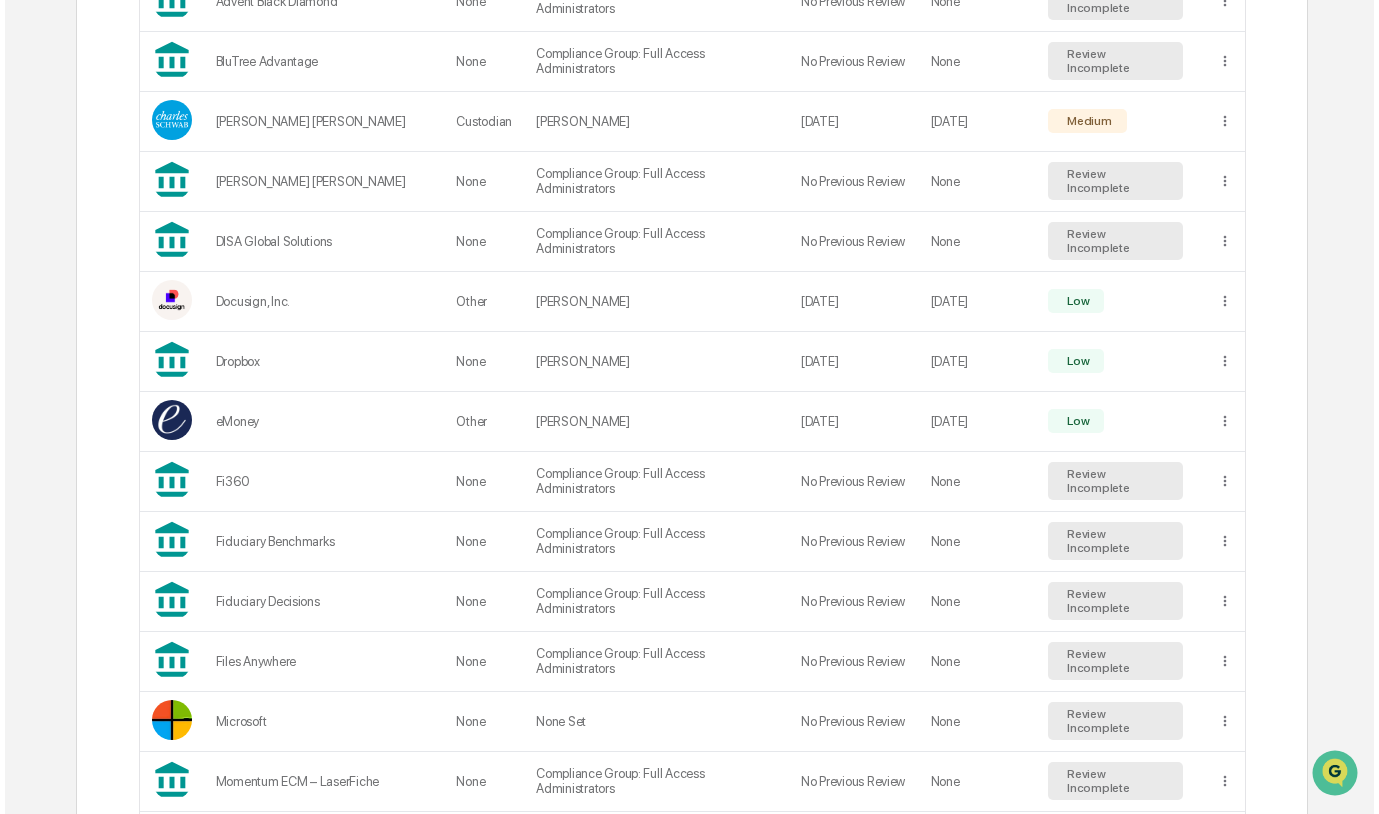 scroll, scrollTop: 300, scrollLeft: 0, axis: vertical 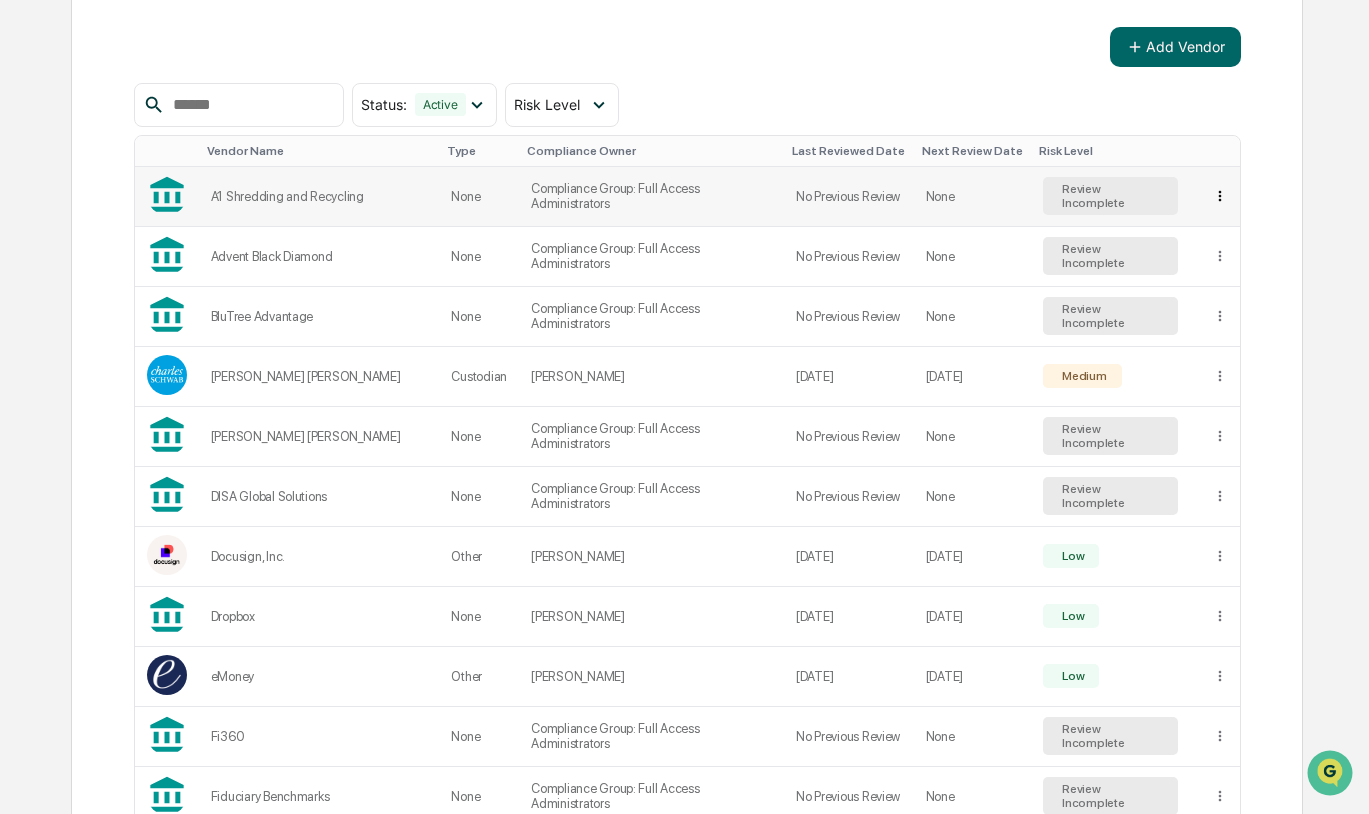 click on "Calendar Manage Tasks Reviews Approval Management Company People, Data, Settings [PERSON_NAME] Admin •  Persium Advisors, LLC Home Calendar Vendor Diligence Vendor Diligence Vendors Questionnaires Add Vendor Status : Active Select/Deselect All Active Archived Risk Level Select/Deselect All Low Medium High Review Incomplete Vendor Name Type Compliance Owner Last Reviewed Date Next Review Date Risk Level A1 Shredding and Recycling None Compliance Group: Full Access Administrators No Previous Review None Review Incomplete Advent Black Diamond   None Compliance Group: Full Access Administrators No Previous Review None Review Incomplete BluTree Advantage None Compliance Group: Full Access Administrators No Previous Review None Review Incomplete [PERSON_NAME] [PERSON_NAME] Custodian [PERSON_NAME] [DATE] [DATE] Medium [PERSON_NAME] [PERSON_NAME]  None Compliance Group: Full Access Administrators No Previous Review None Review Incomplete DISA Global Solutions  None Compliance Group: Full Access Administrators No Previous Review 1" at bounding box center [684, 107] 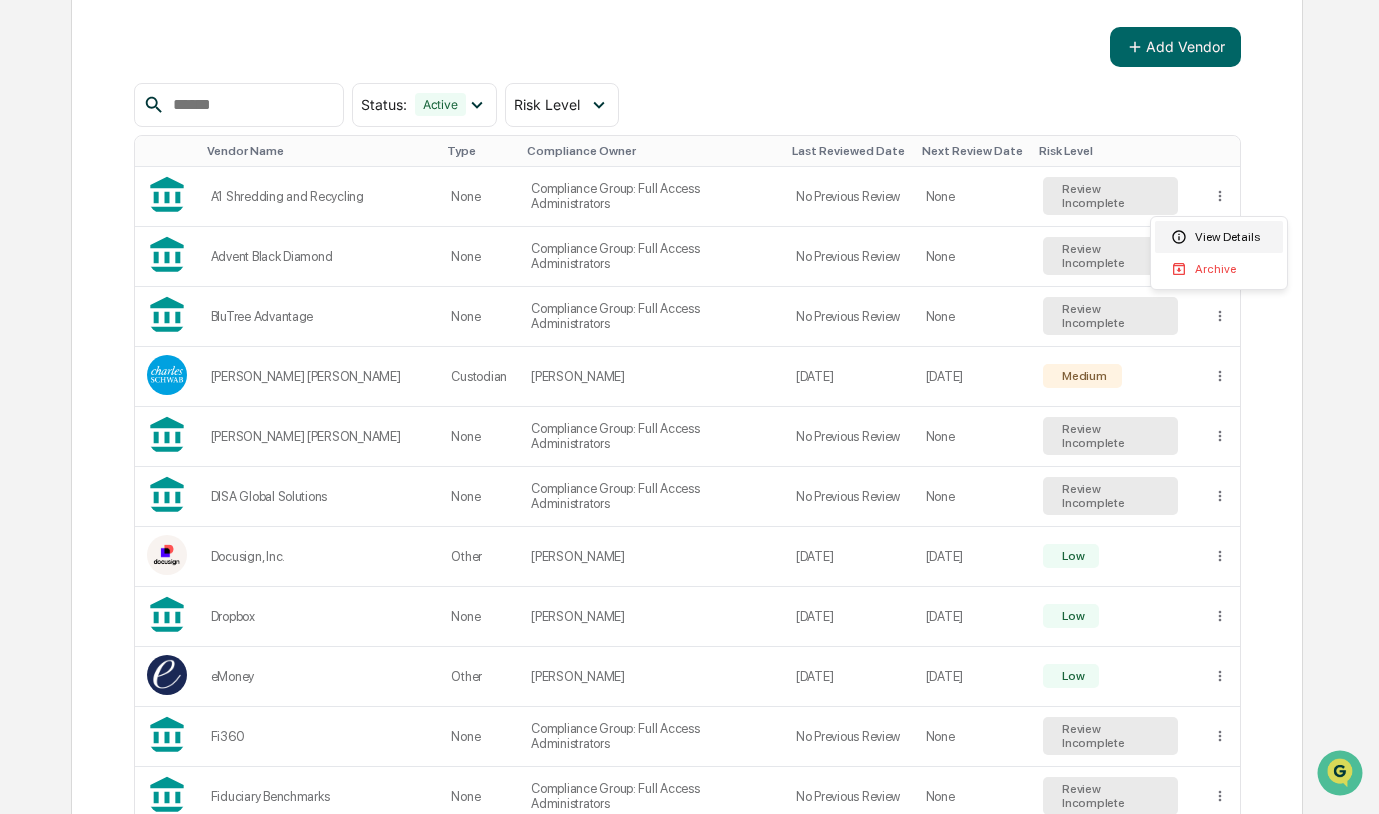 click on "View Details" at bounding box center [1219, 237] 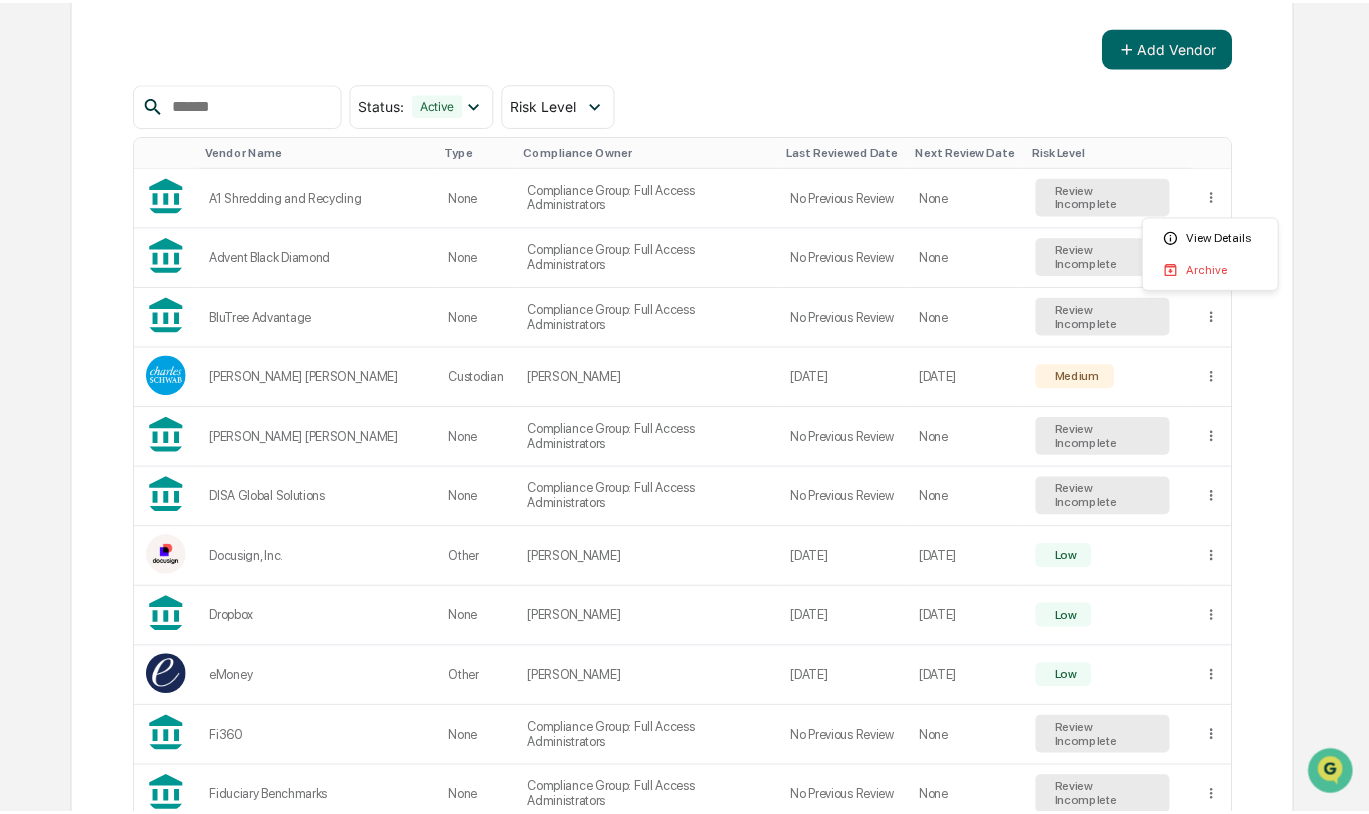 scroll, scrollTop: 121, scrollLeft: 0, axis: vertical 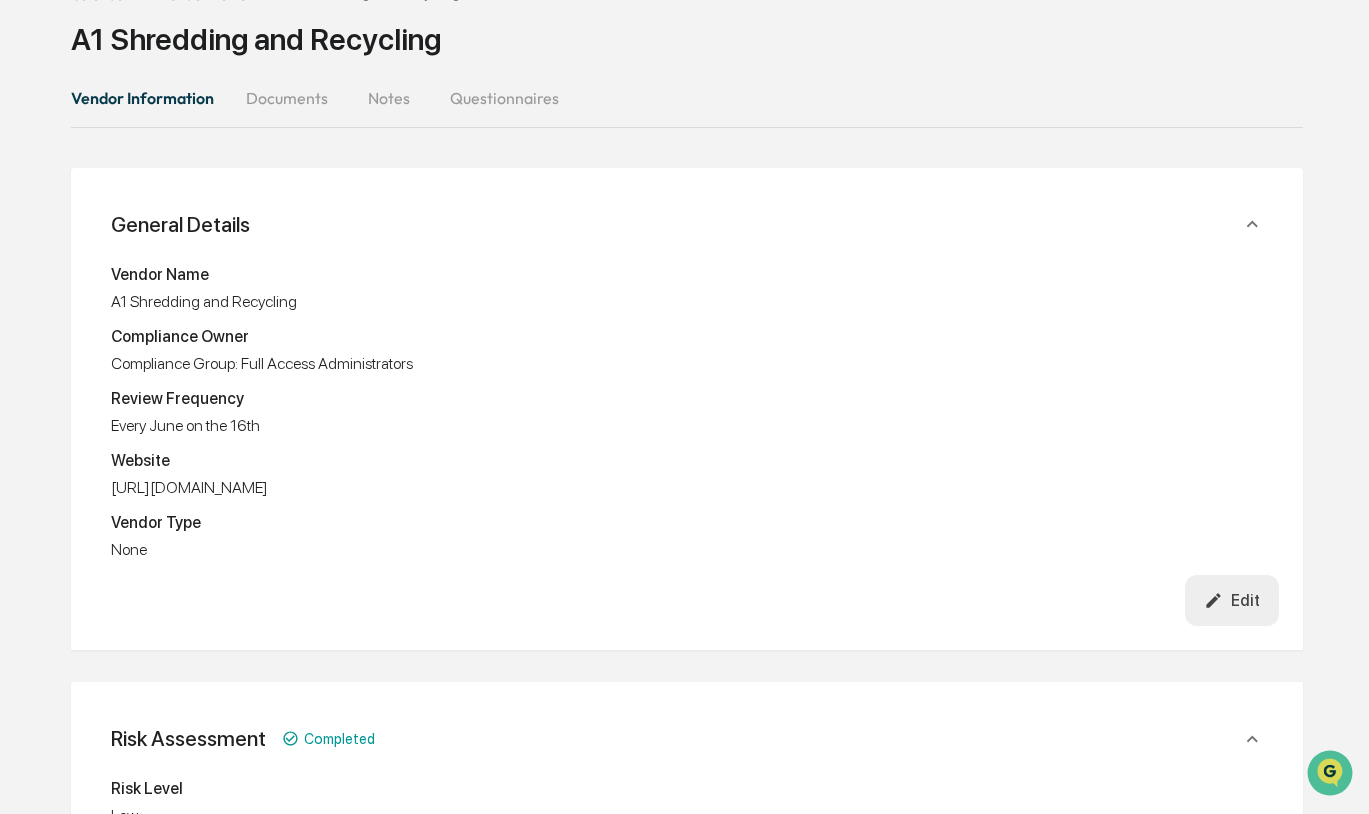 click on "Documents" at bounding box center (287, 98) 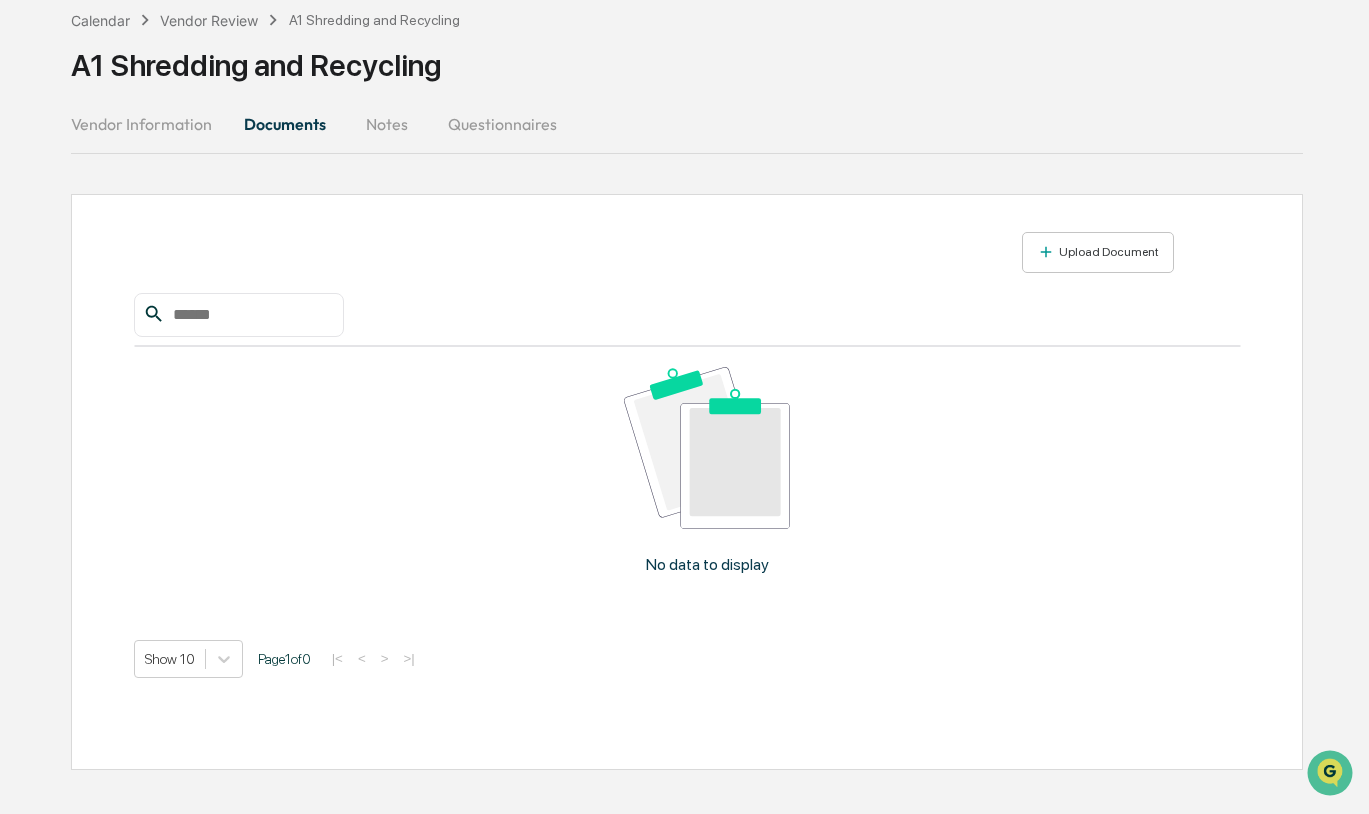 click on "Notes" at bounding box center [387, 124] 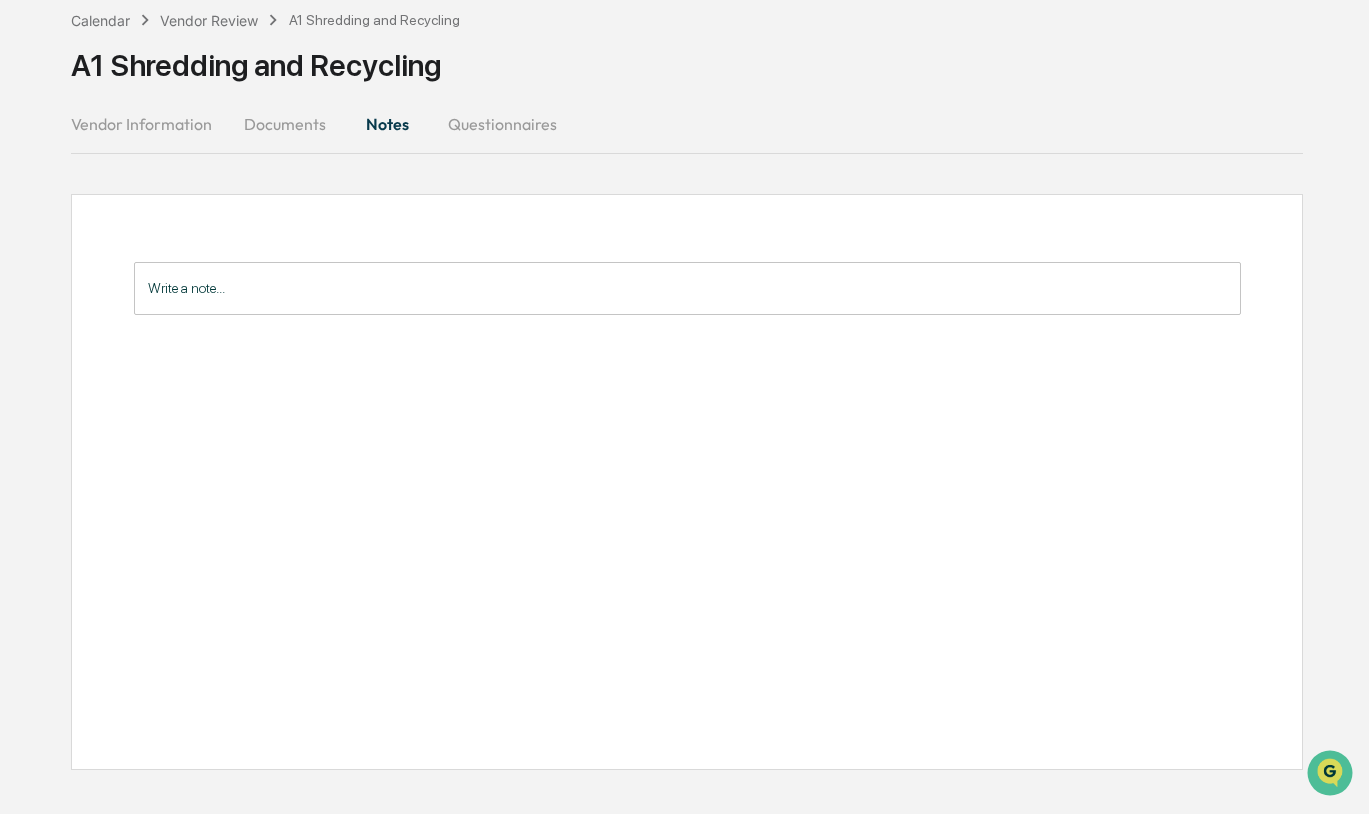 click on "Questionnaires" at bounding box center [502, 124] 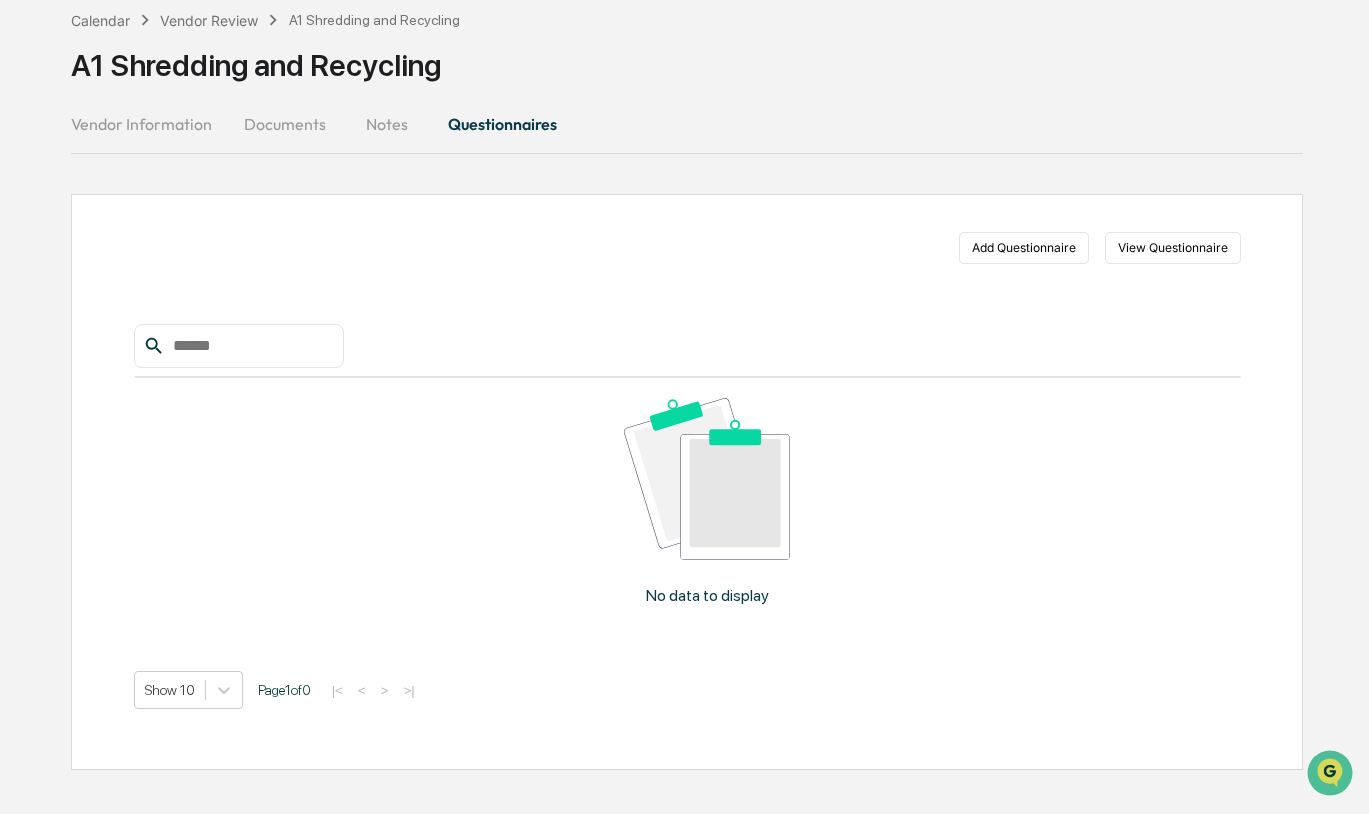 click on "Vendor Information" at bounding box center (149, 124) 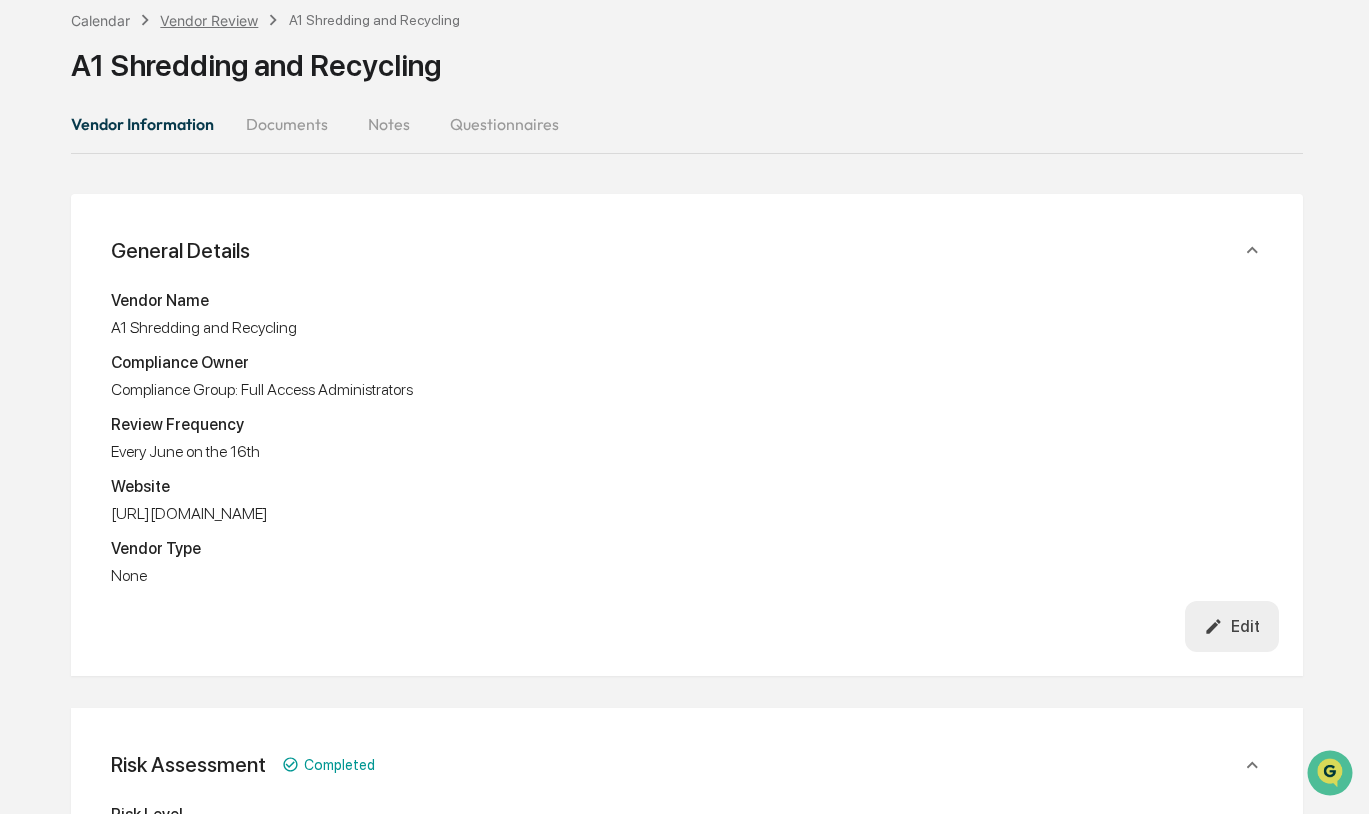 click on "Vendor Review" at bounding box center (209, 20) 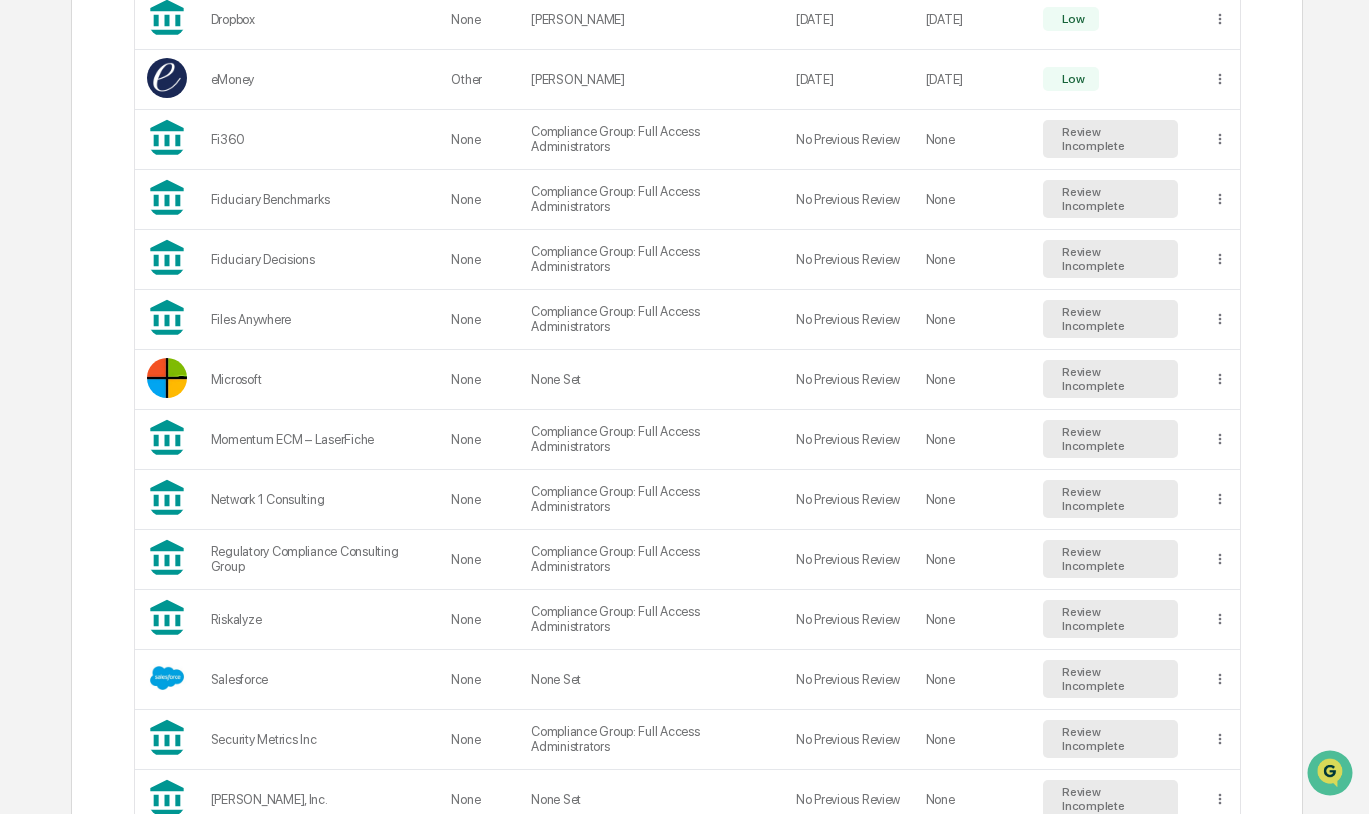 scroll, scrollTop: 1199, scrollLeft: 0, axis: vertical 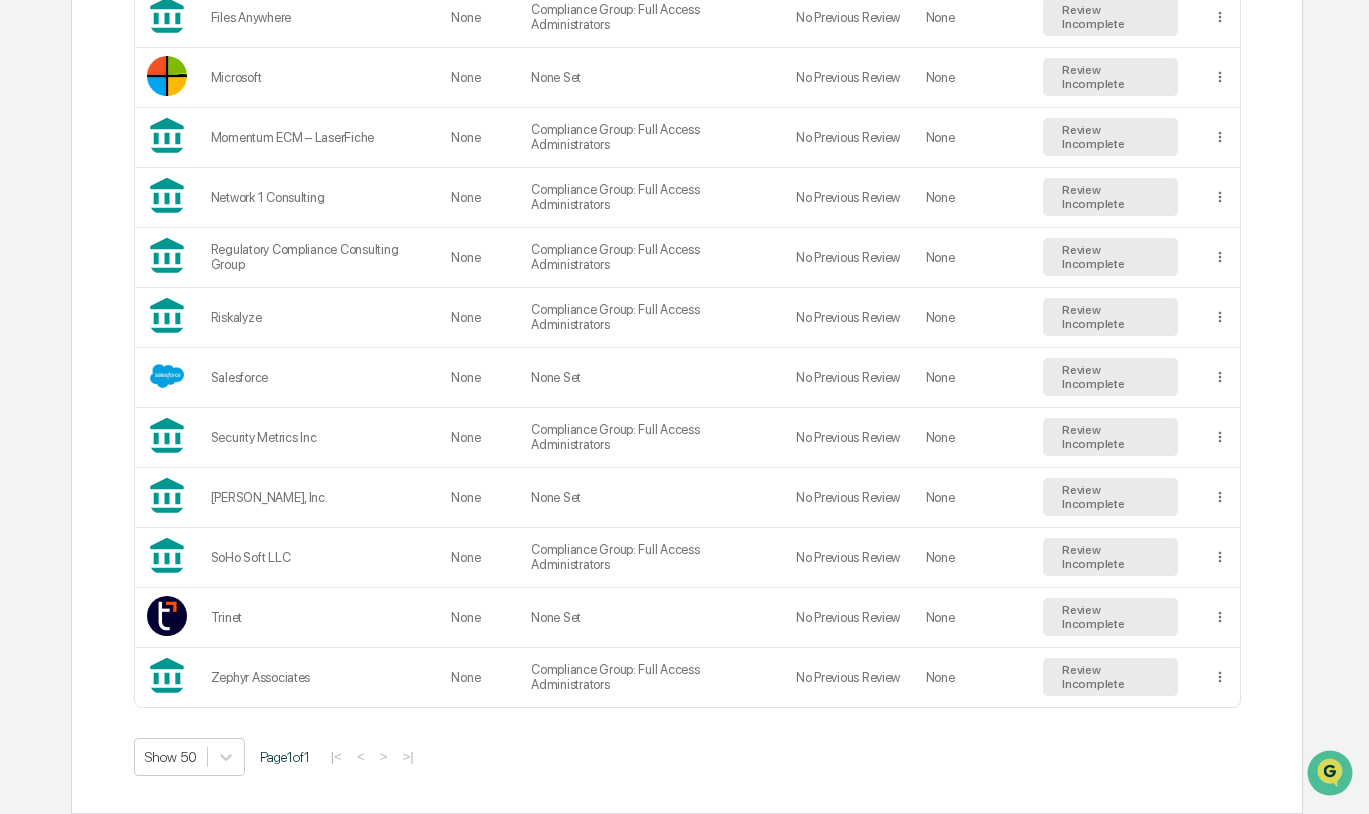 click on "Page  1  of  1" at bounding box center (285, 757) 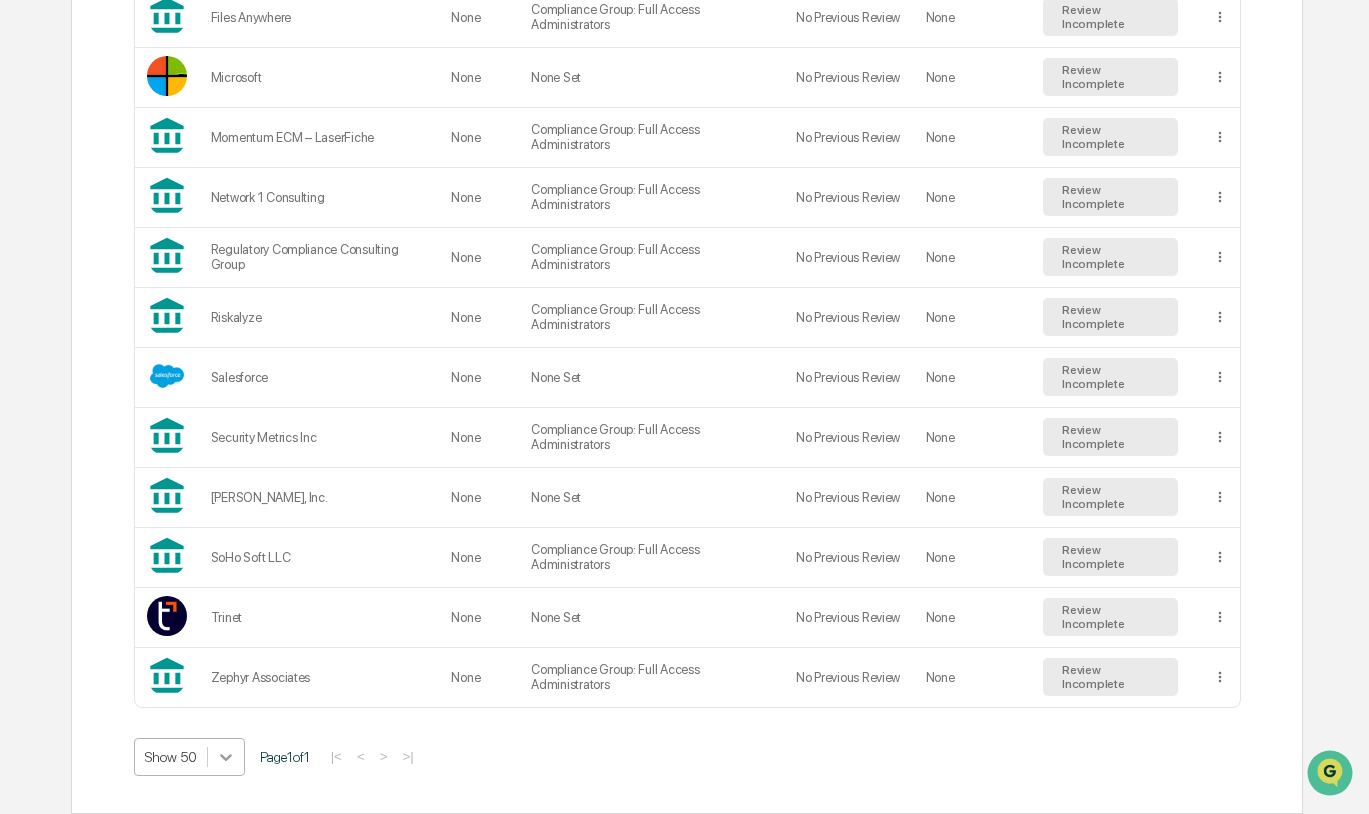 click on "Calendar Manage Tasks Reviews Approval Management Company People, Data, Settings [PERSON_NAME] Admin •  Persium Advisors, LLC Home Calendar Vendor Diligence Vendor Diligence Vendors Questionnaires Add Vendor Status : Active Select/Deselect All Active Archived Risk Level Select/Deselect All Low Medium High Review Incomplete Vendor Name Type Compliance Owner Last Reviewed Date Next Review Date Risk Level A1 Shredding and Recycling None Compliance Group: Full Access Administrators No Previous Review None Review Incomplete Advent Black Diamond   None Compliance Group: Full Access Administrators No Previous Review None Review Incomplete BluTree Advantage None Compliance Group: Full Access Administrators No Previous Review None Review Incomplete [PERSON_NAME] [PERSON_NAME] Custodian [PERSON_NAME] [DATE] [DATE] Medium [PERSON_NAME] [PERSON_NAME]  None Compliance Group: Full Access Administrators No Previous Review None Review Incomplete DISA Global Solutions  None Compliance Group: Full Access Administrators No Previous Review 1" at bounding box center [684, -193] 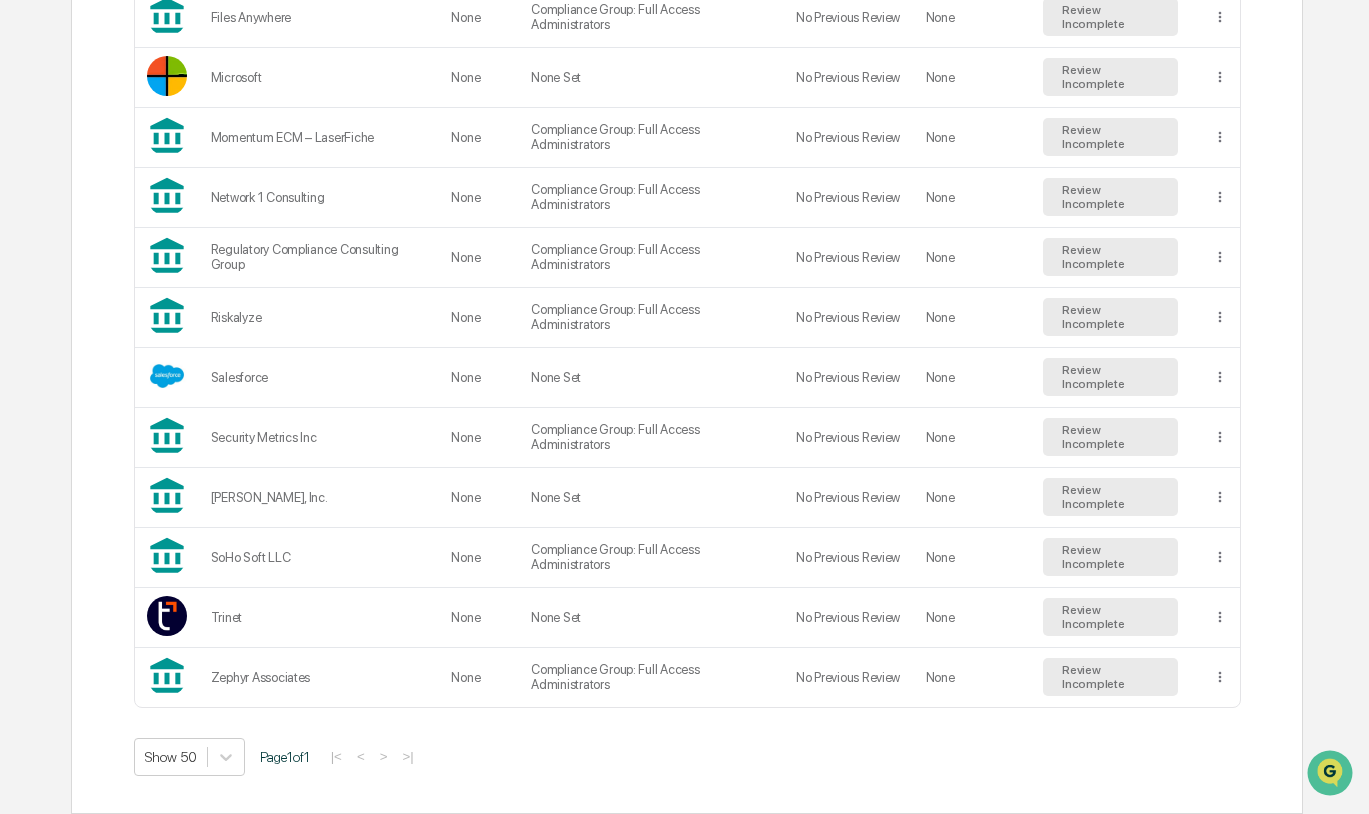 scroll, scrollTop: 1199, scrollLeft: 0, axis: vertical 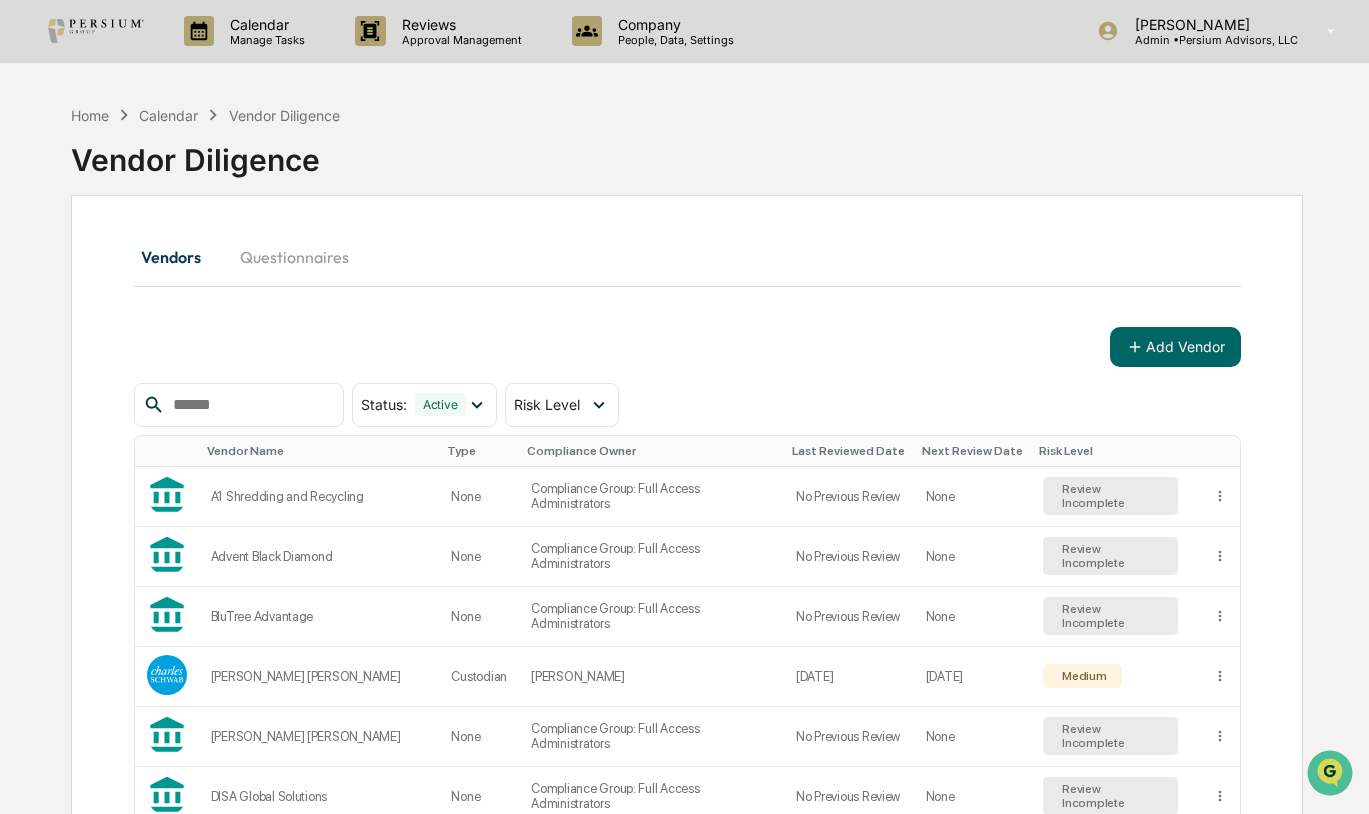 click on "Add Vendor" at bounding box center [687, 347] 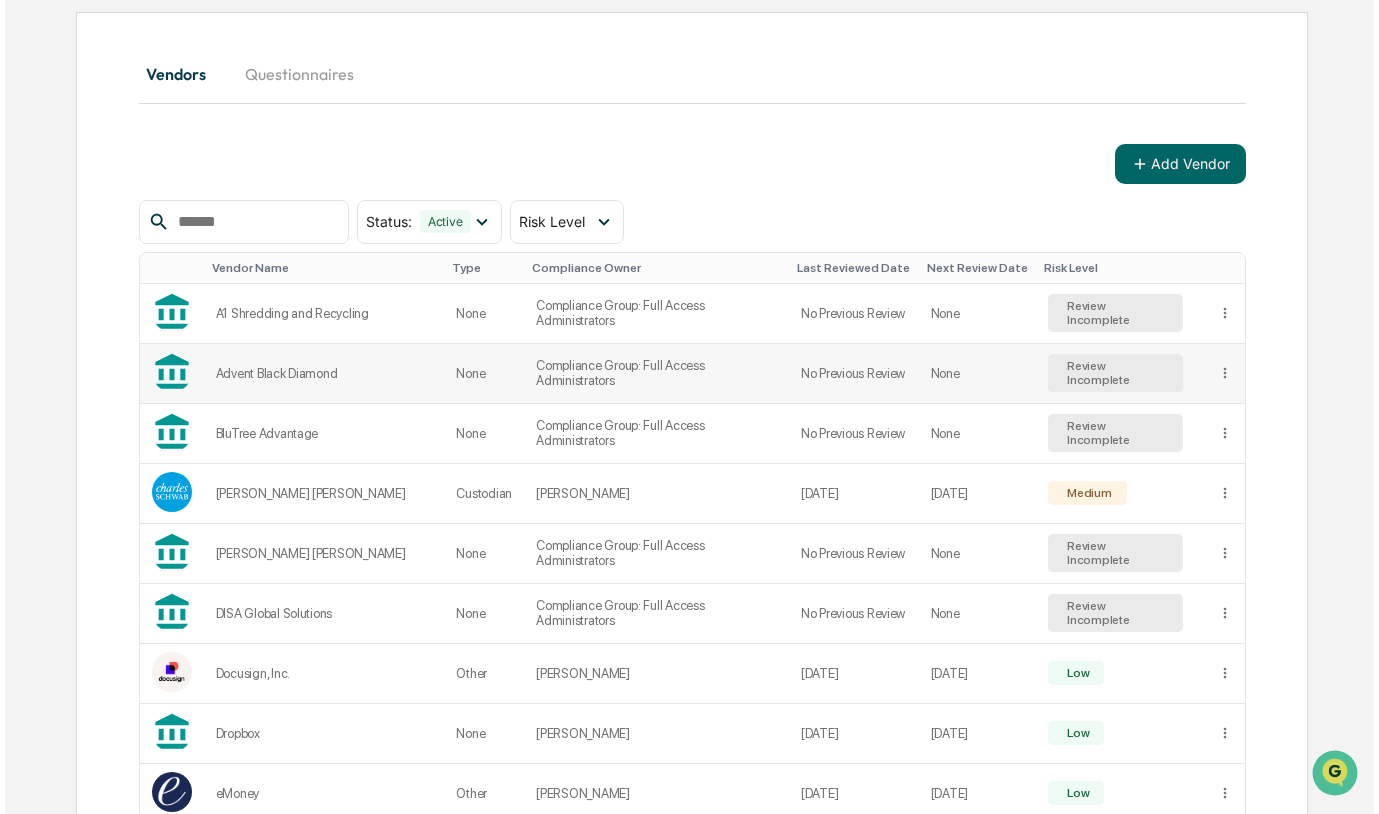 scroll, scrollTop: 200, scrollLeft: 0, axis: vertical 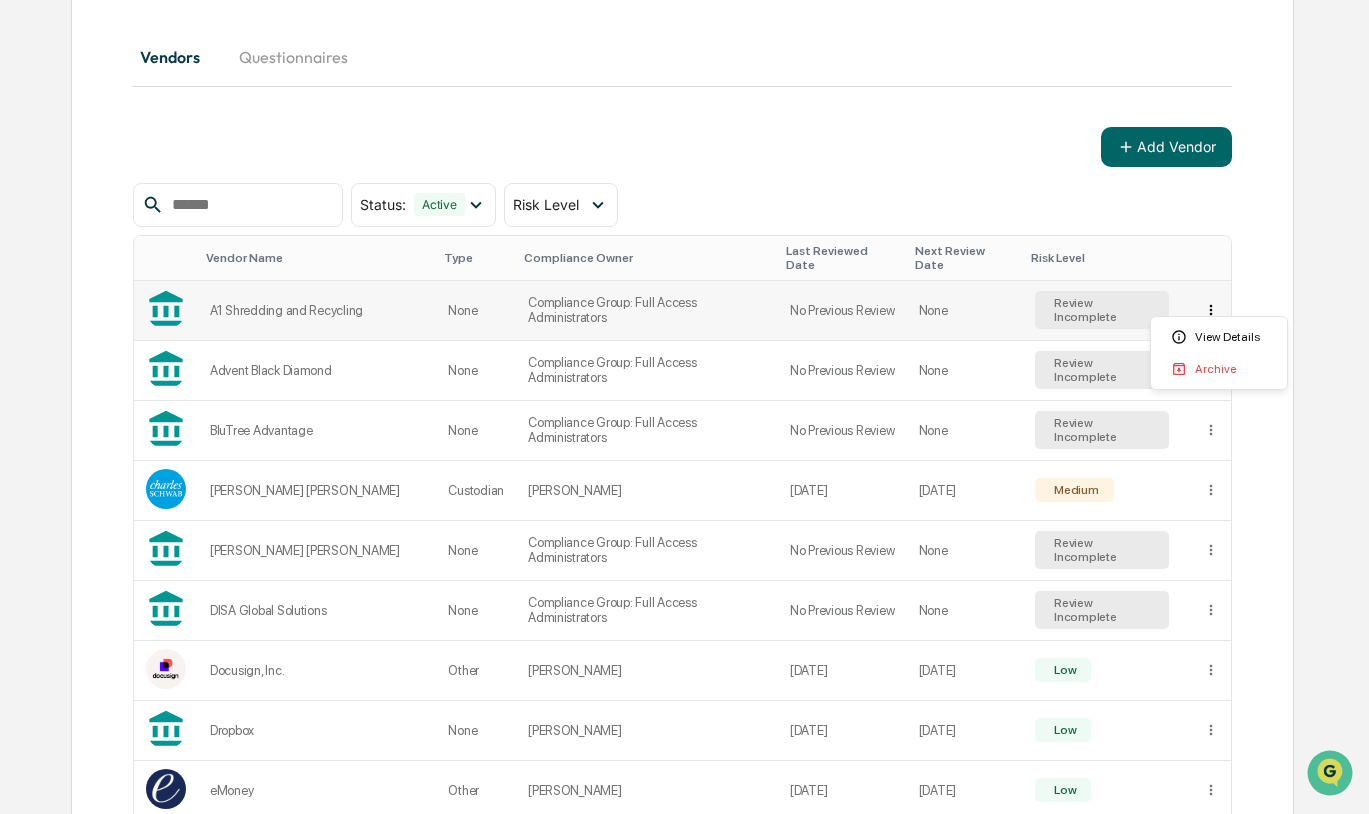 click on "Calendar Manage Tasks Reviews Approval Management Company People, Data, Settings [PERSON_NAME] Admin •  Persium Advisors, LLC Home Calendar Vendor Diligence Vendor Diligence Vendors Questionnaires Add Vendor Status : Active Select/Deselect All Active Archived Risk Level Select/Deselect All Low Medium High Review Incomplete Vendor Name Type Compliance Owner Last Reviewed Date Next Review Date Risk Level A1 Shredding and Recycling None Compliance Group: Full Access Administrators No Previous Review None Review Incomplete Advent Black Diamond   None Compliance Group: Full Access Administrators No Previous Review None Review Incomplete BluTree Advantage None Compliance Group: Full Access Administrators No Previous Review None Review Incomplete [PERSON_NAME] [PERSON_NAME] Custodian [PERSON_NAME] [DATE] [DATE] Medium [PERSON_NAME] [PERSON_NAME]  None Compliance Group: Full Access Administrators No Previous Review None Review Incomplete DISA Global Solutions  None Compliance Group: Full Access Administrators No Previous Review 1" at bounding box center [684, 207] 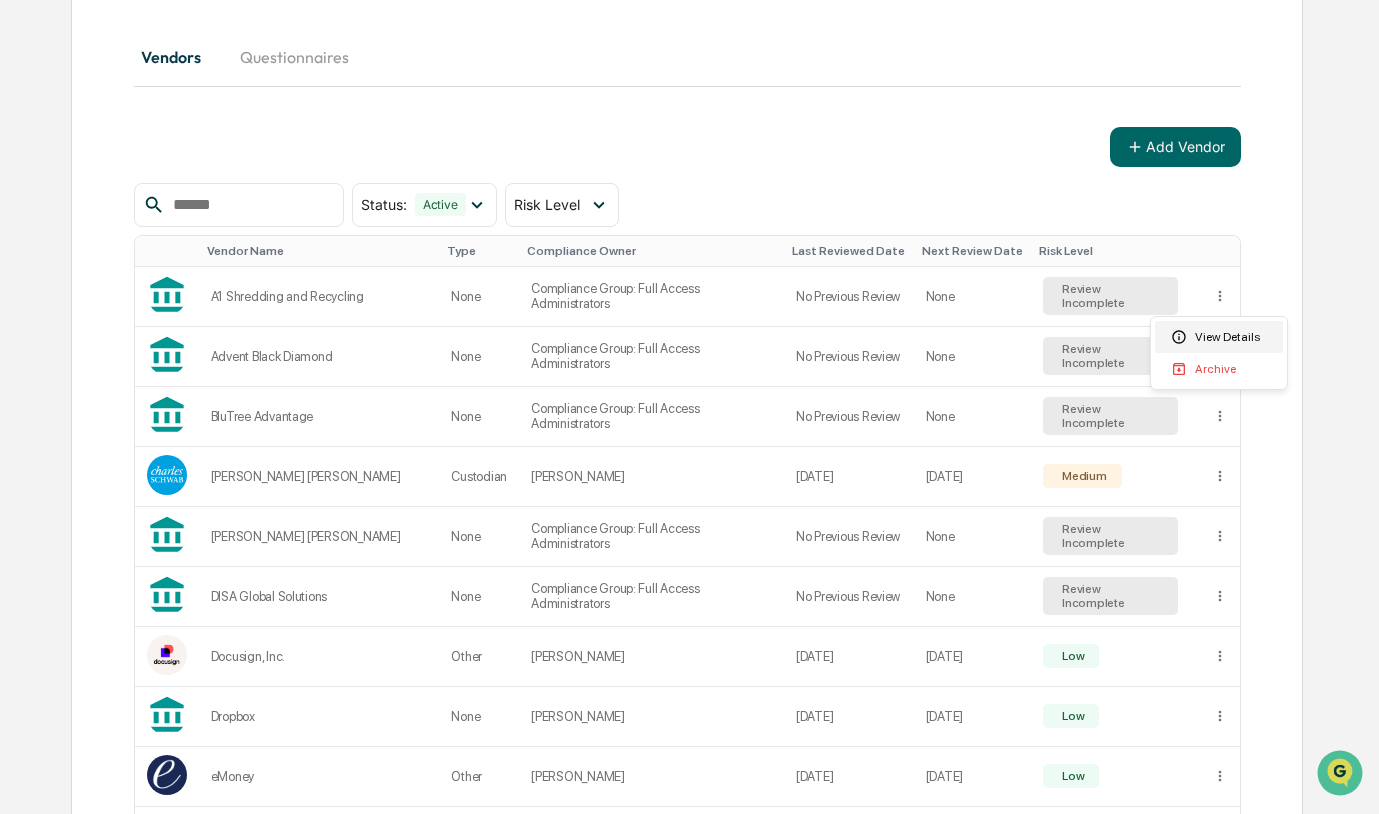 click on "View Details" at bounding box center (1219, 337) 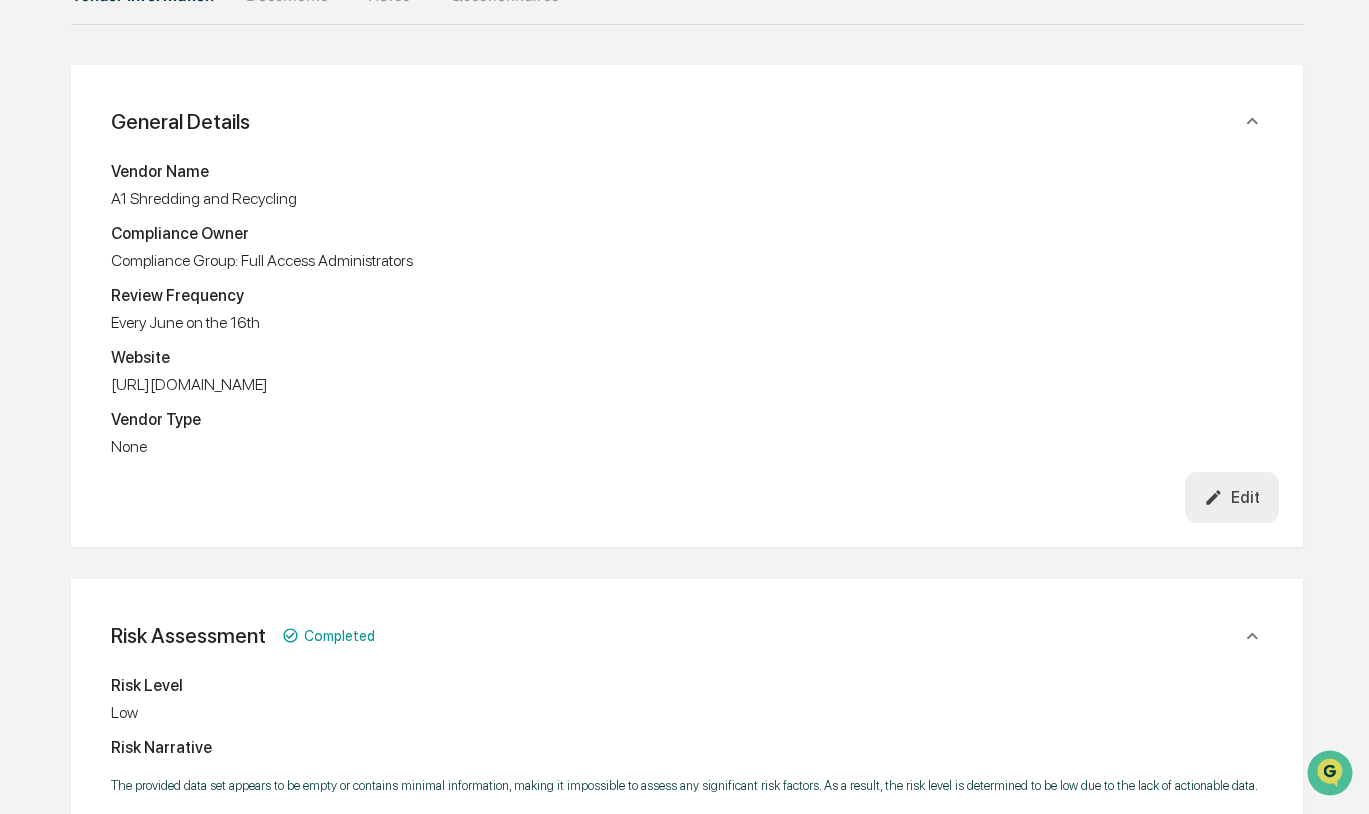 scroll, scrollTop: 421, scrollLeft: 0, axis: vertical 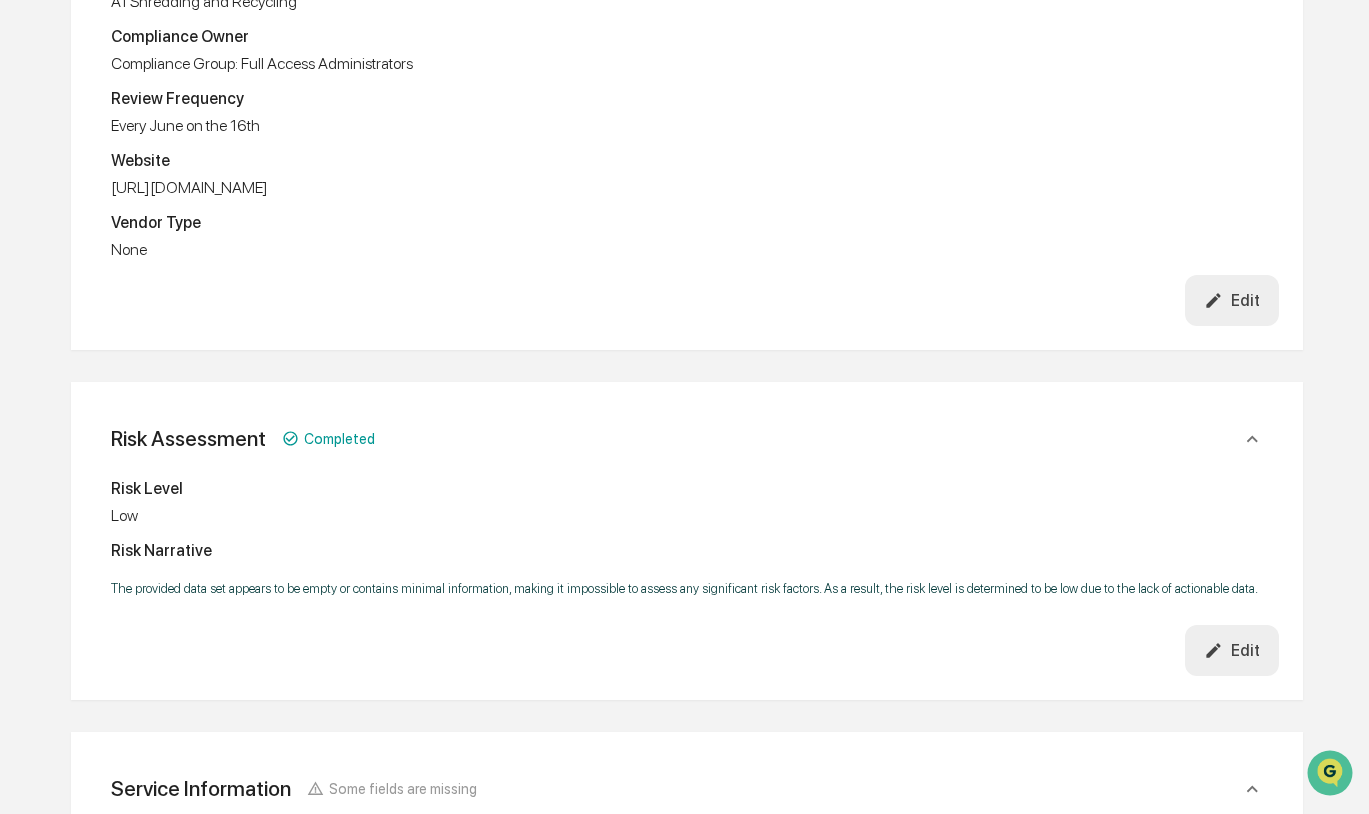 click on "Edit" at bounding box center (1232, 300) 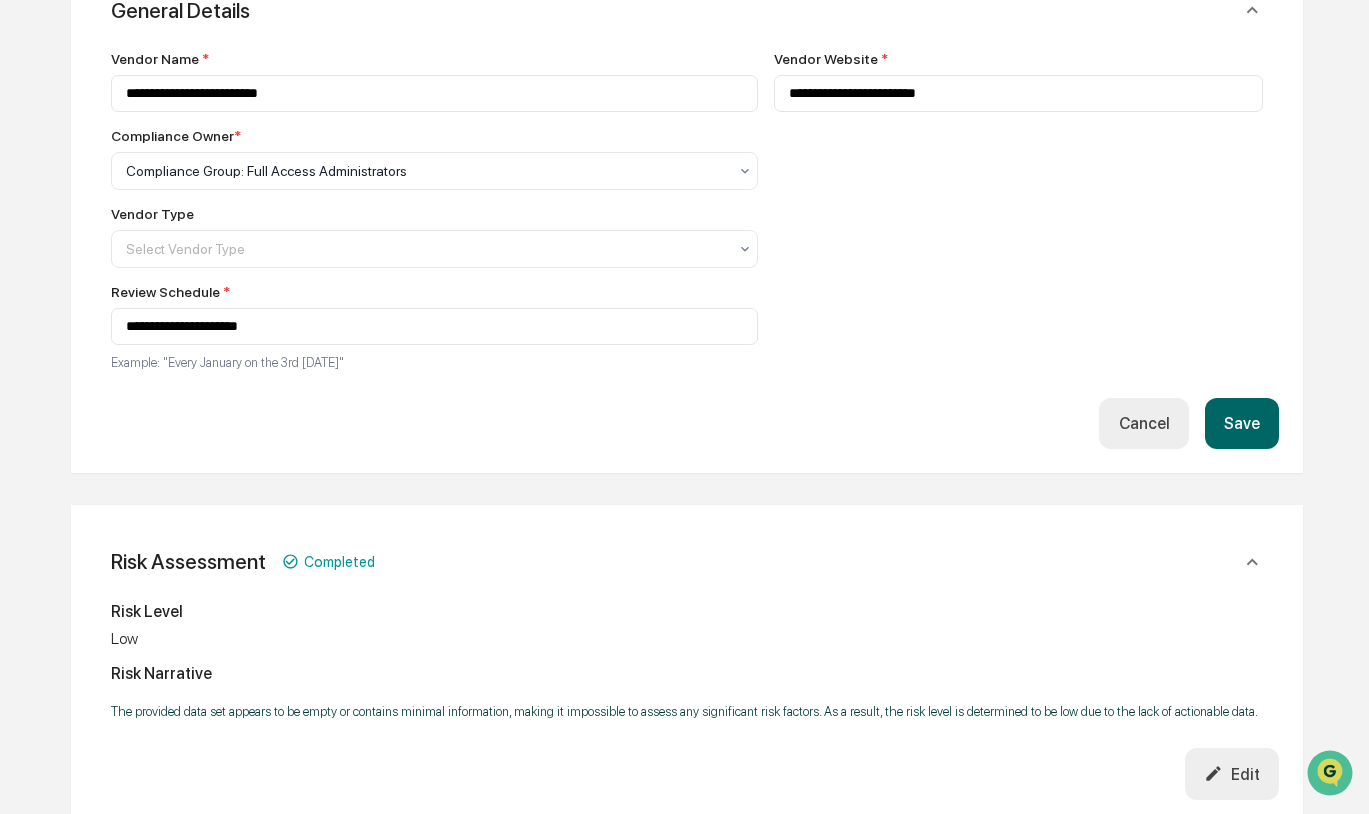 scroll, scrollTop: 221, scrollLeft: 0, axis: vertical 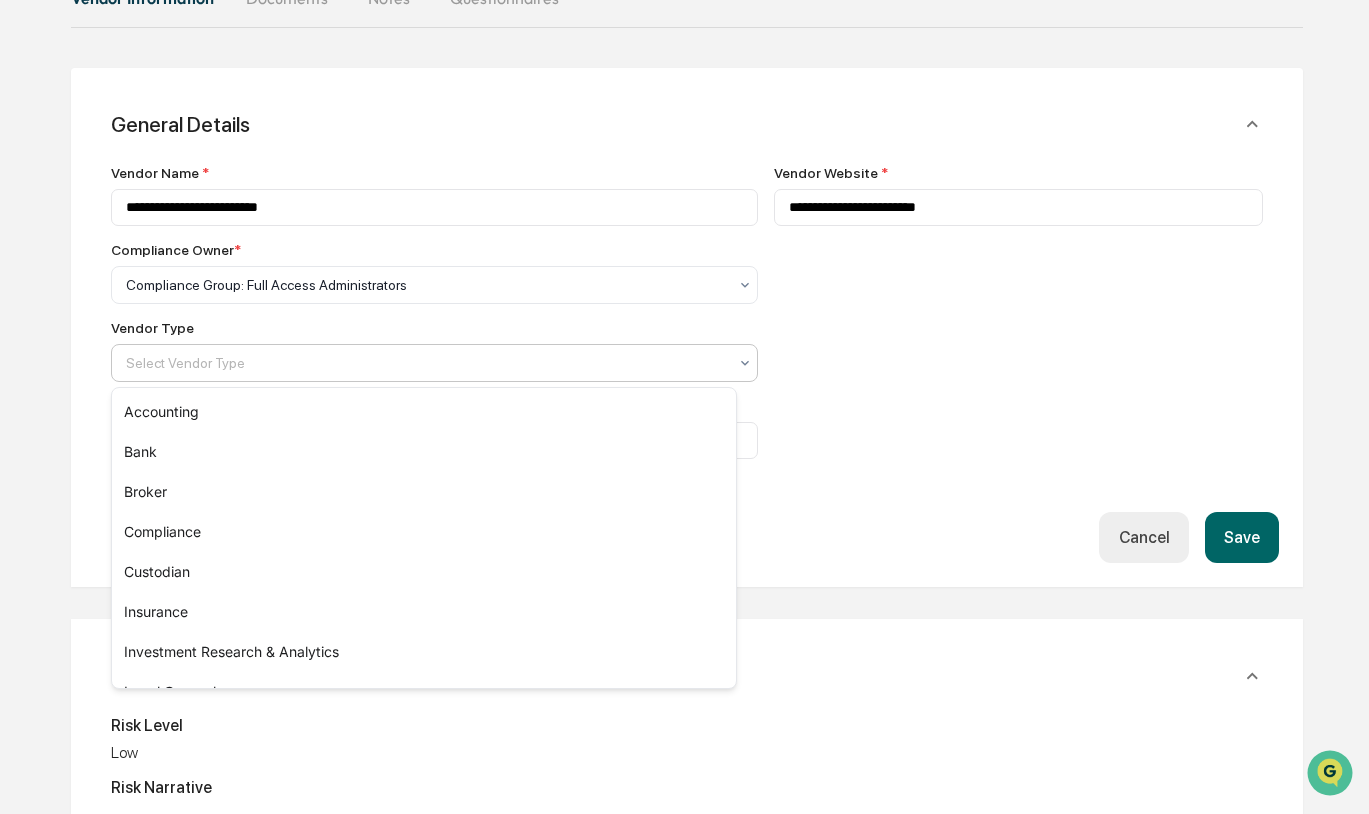 click at bounding box center [426, 363] 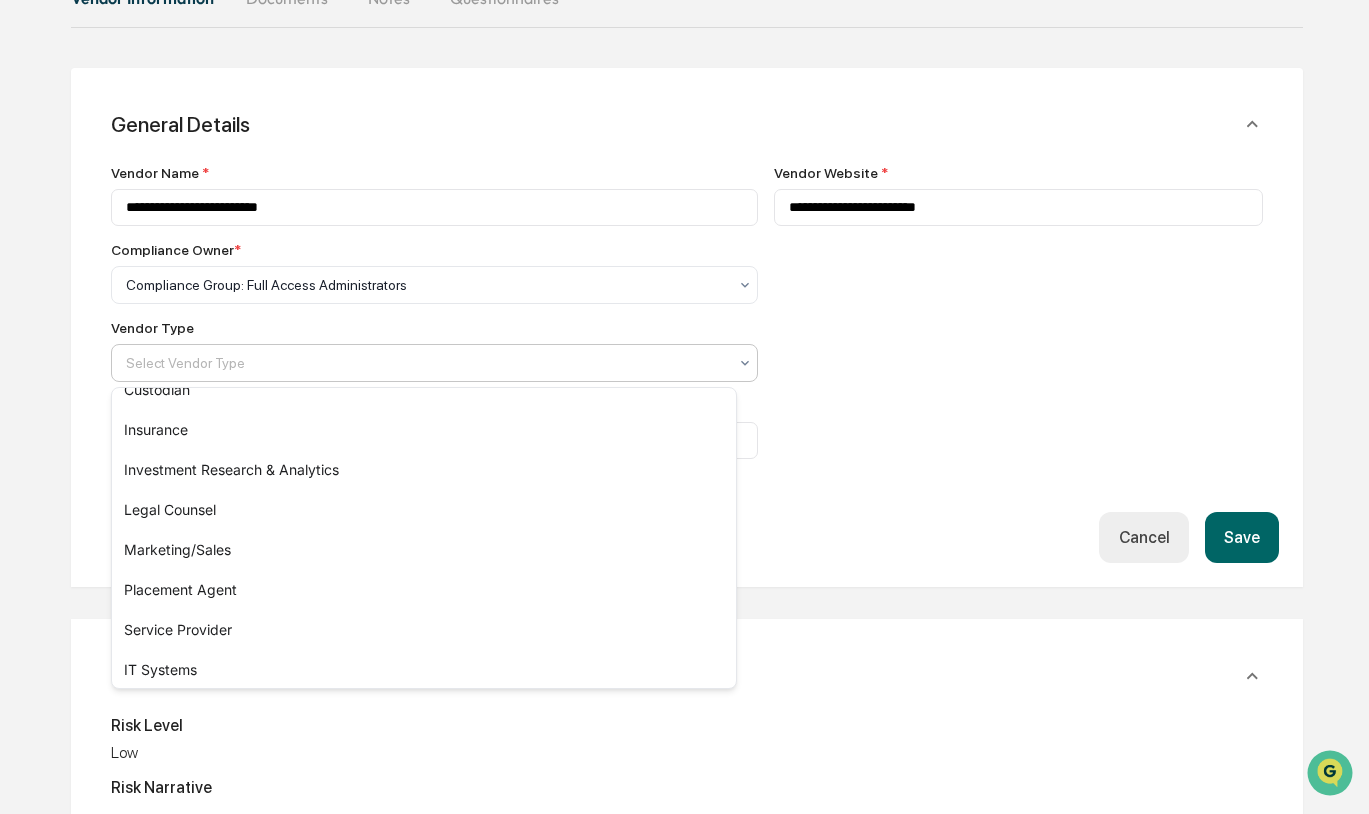 scroll, scrollTop: 228, scrollLeft: 0, axis: vertical 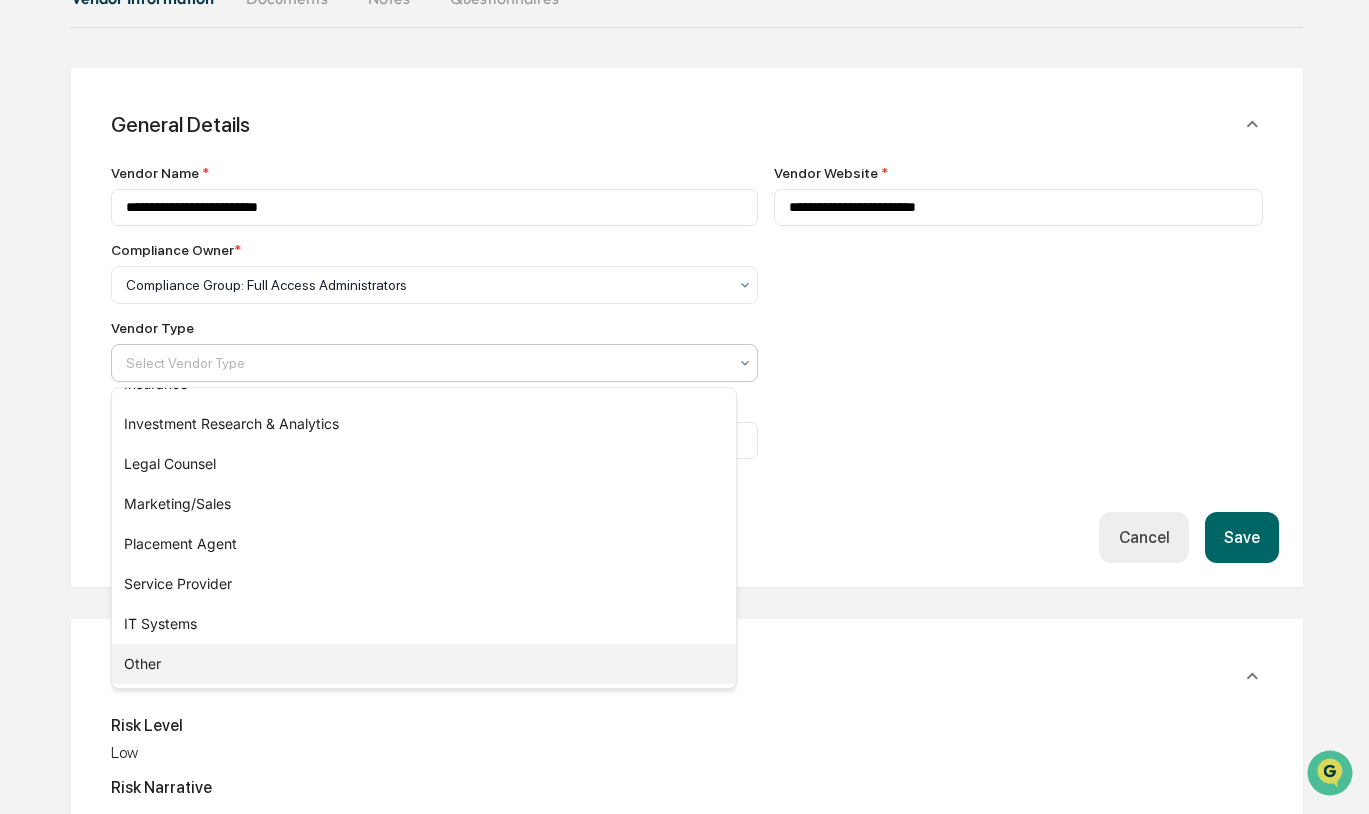 click on "Other" at bounding box center [424, 664] 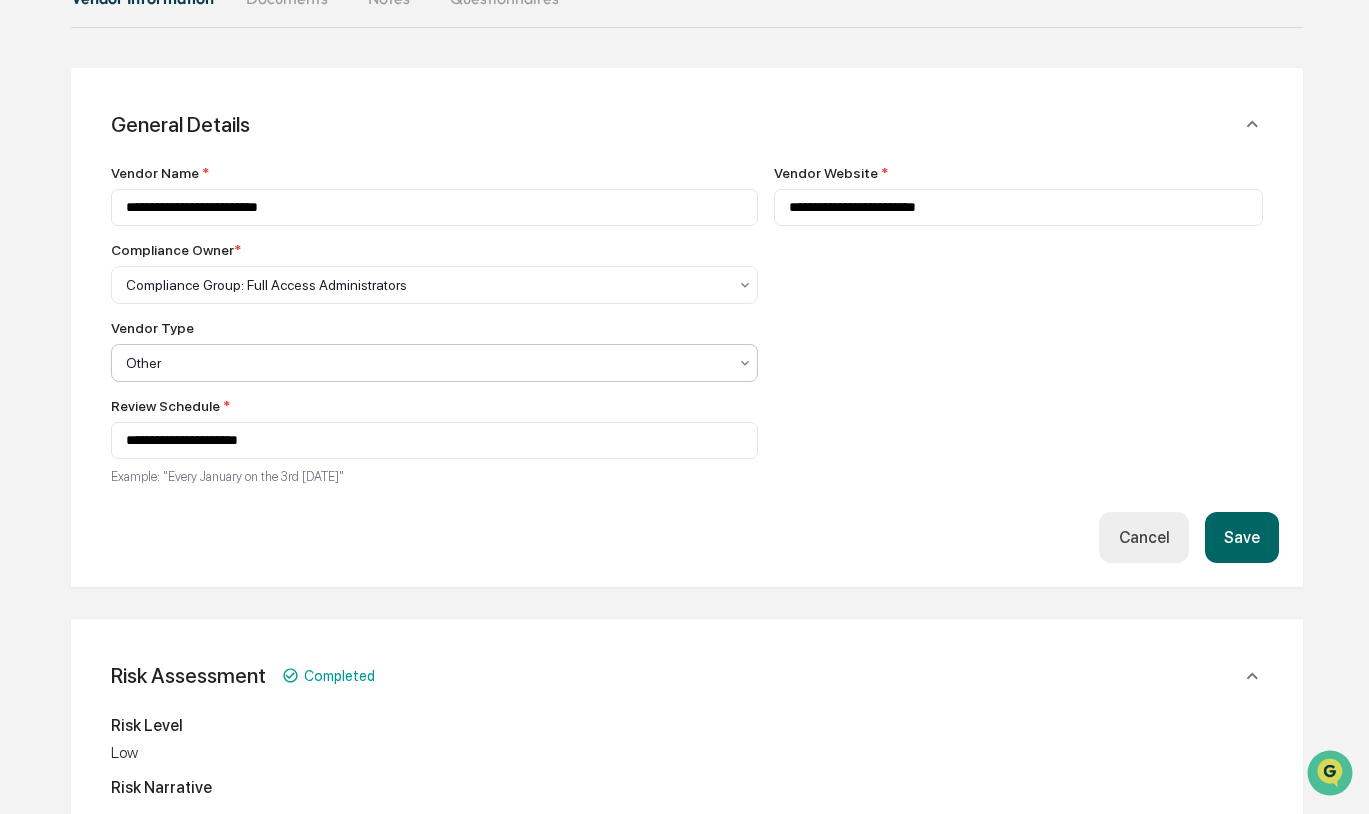 click on "Save" at bounding box center [1242, 537] 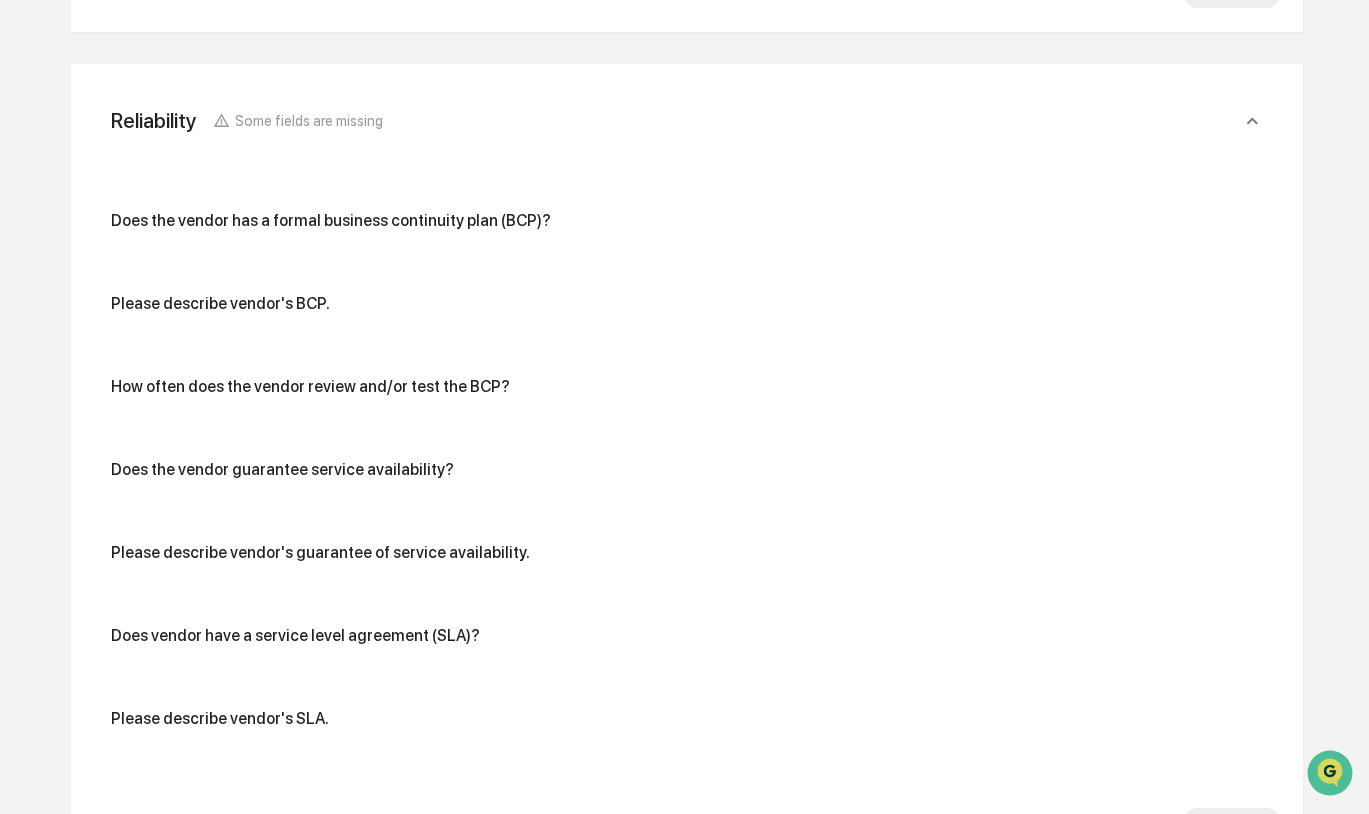 scroll, scrollTop: 5000, scrollLeft: 0, axis: vertical 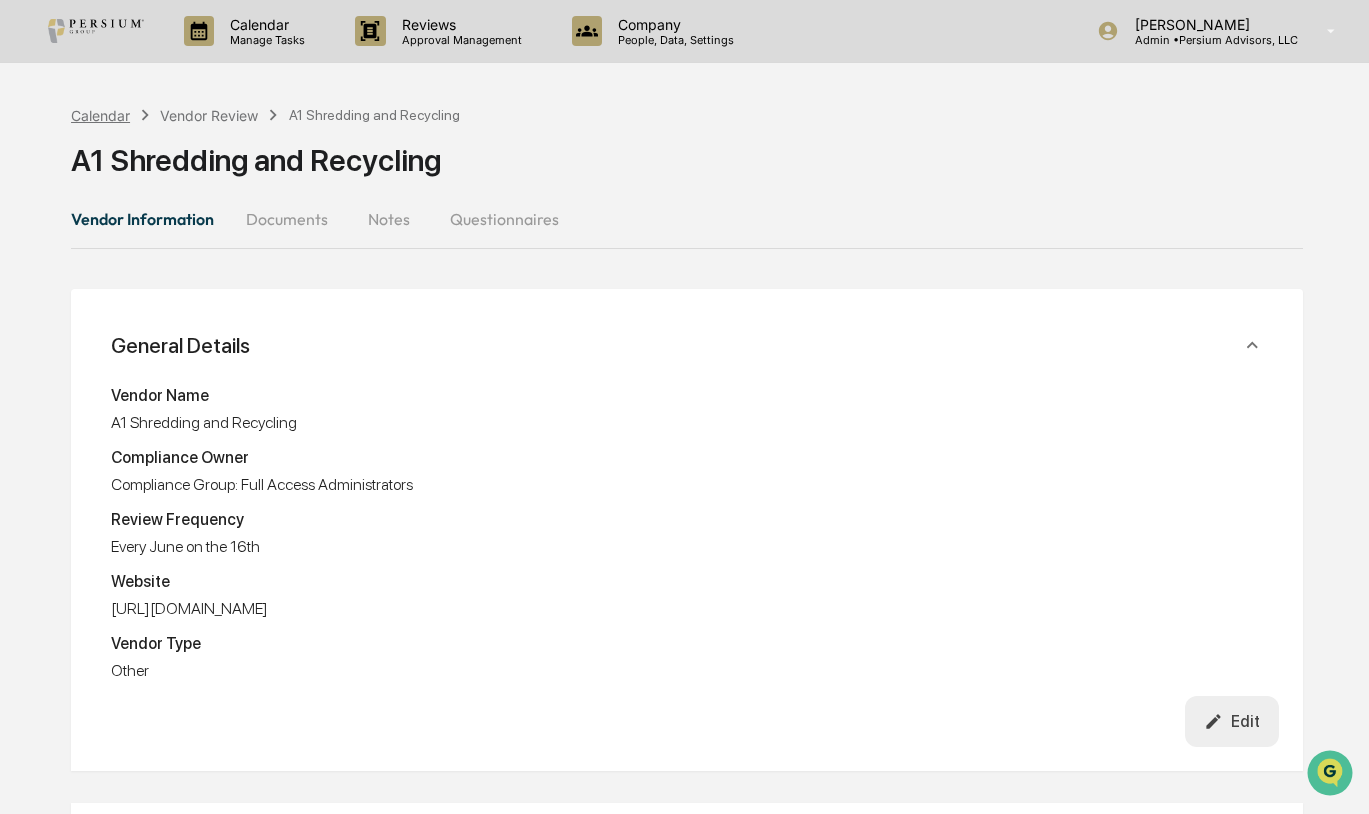 click on "Calendar" at bounding box center [100, 115] 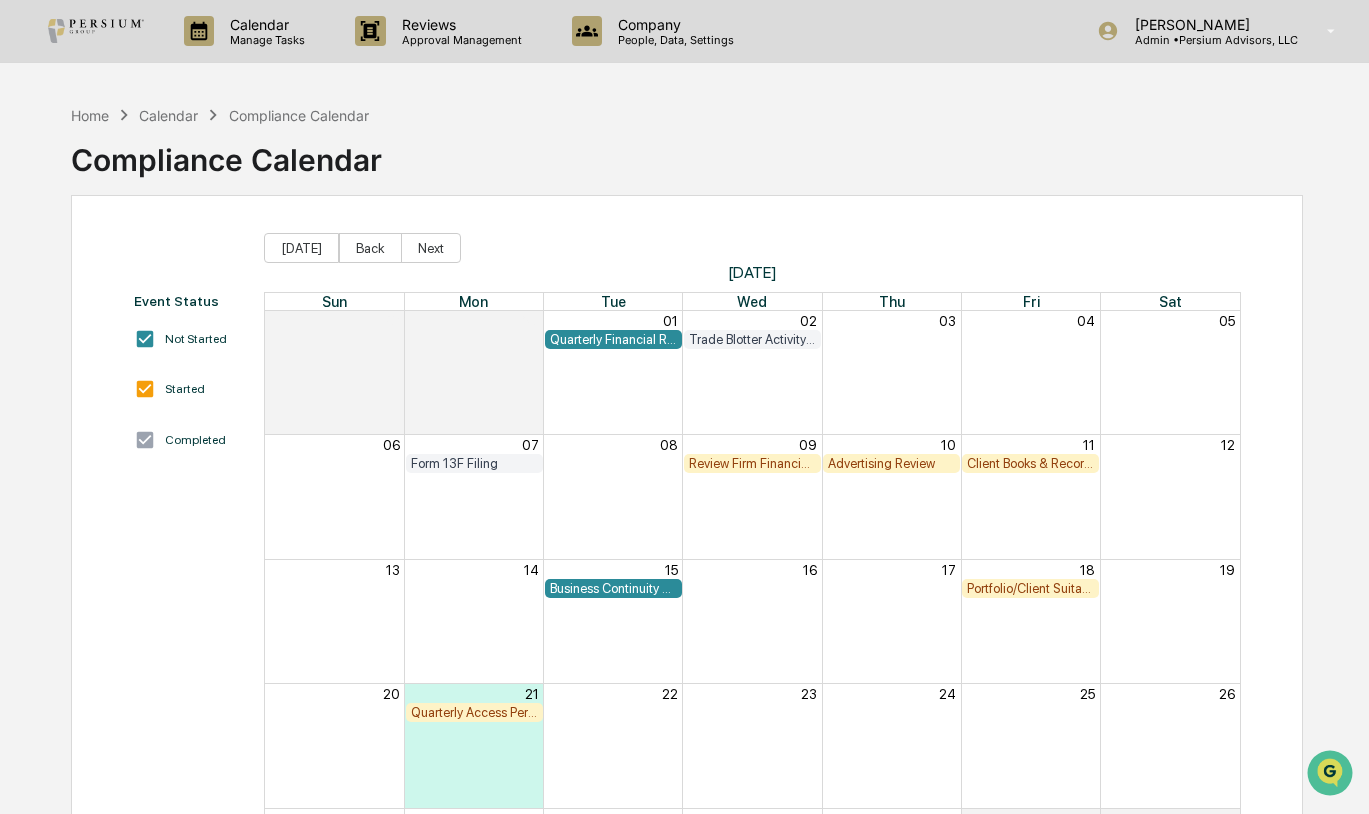 click on "Calendar" at bounding box center [168, 115] 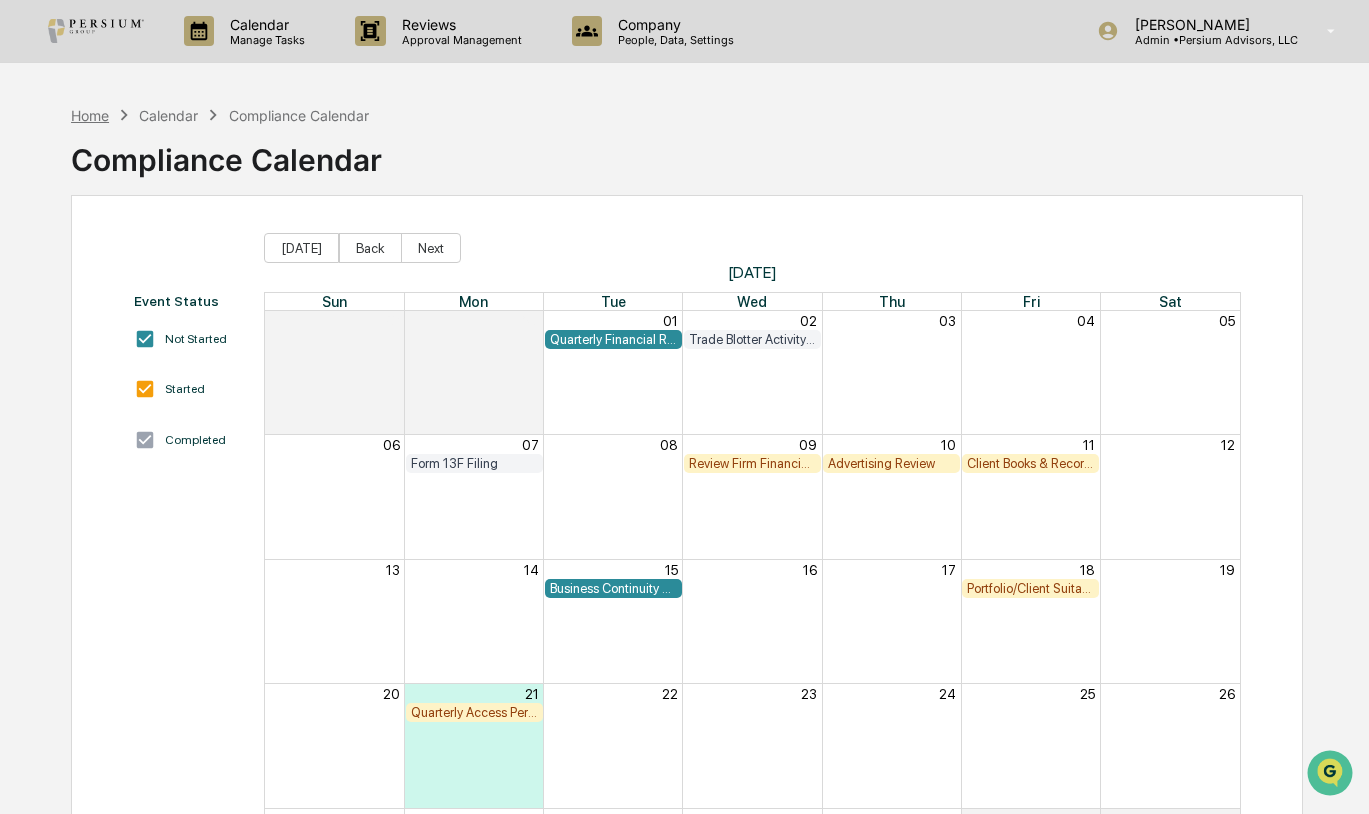 click on "Home" at bounding box center (90, 115) 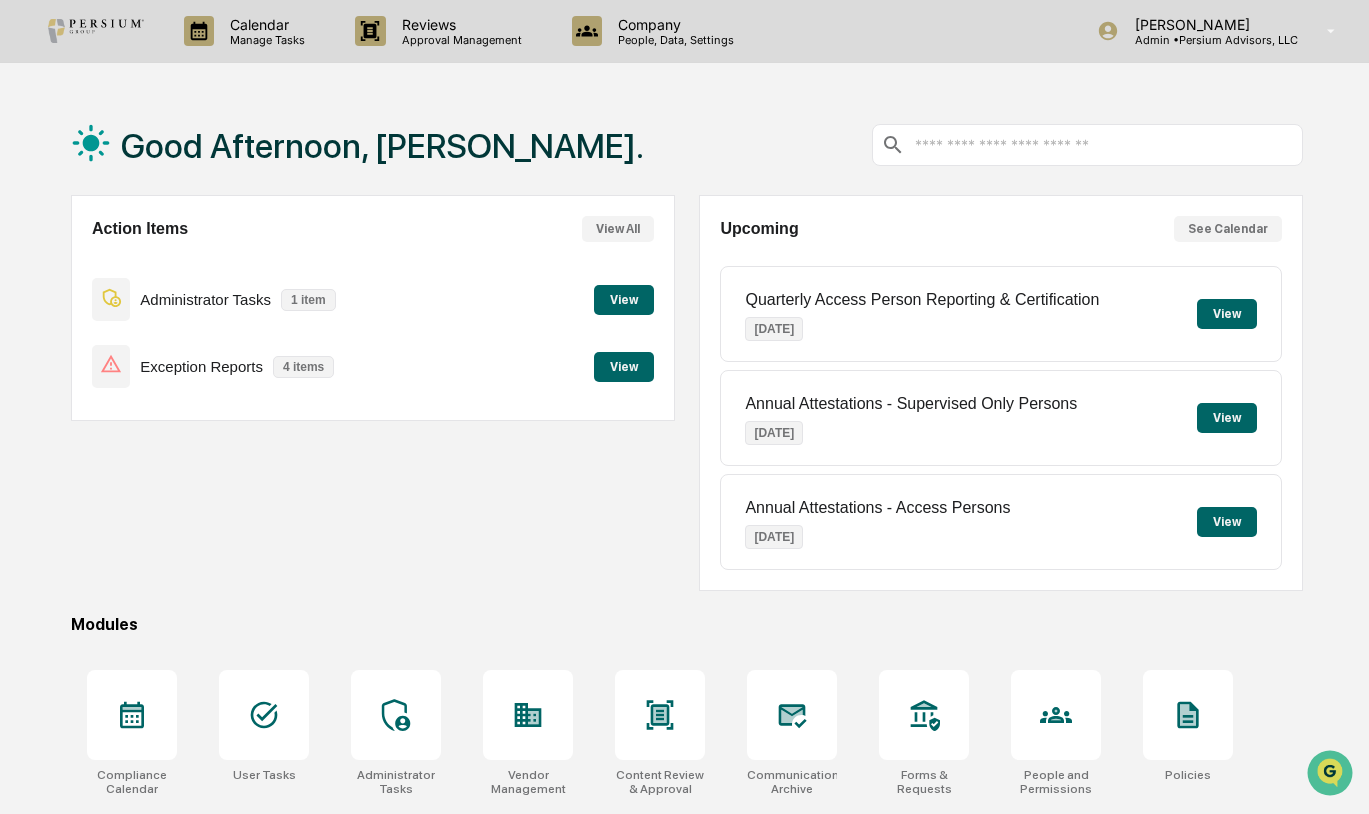click on "Good Afternoon, [PERSON_NAME]." at bounding box center (687, 145) 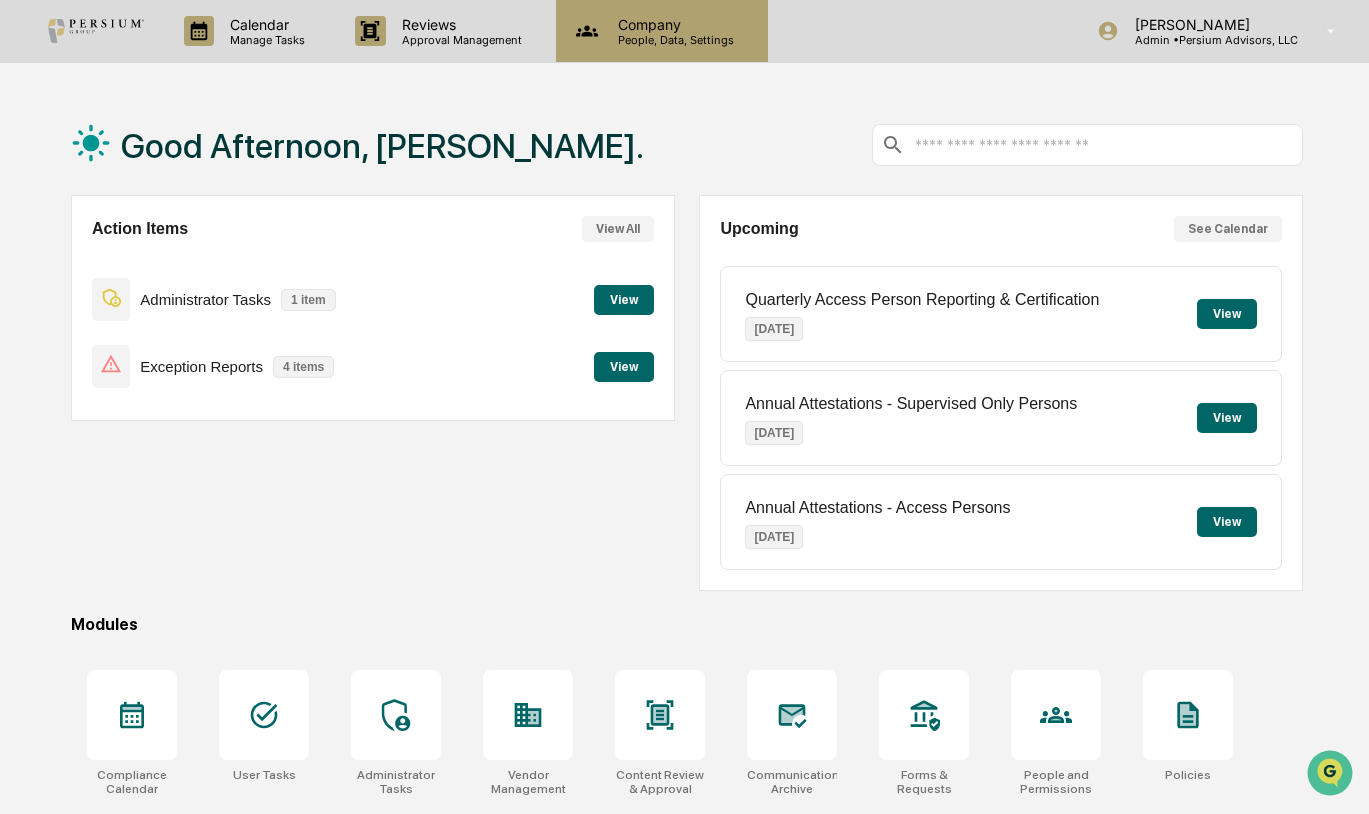 click on "People, Data, Settings" at bounding box center (673, 40) 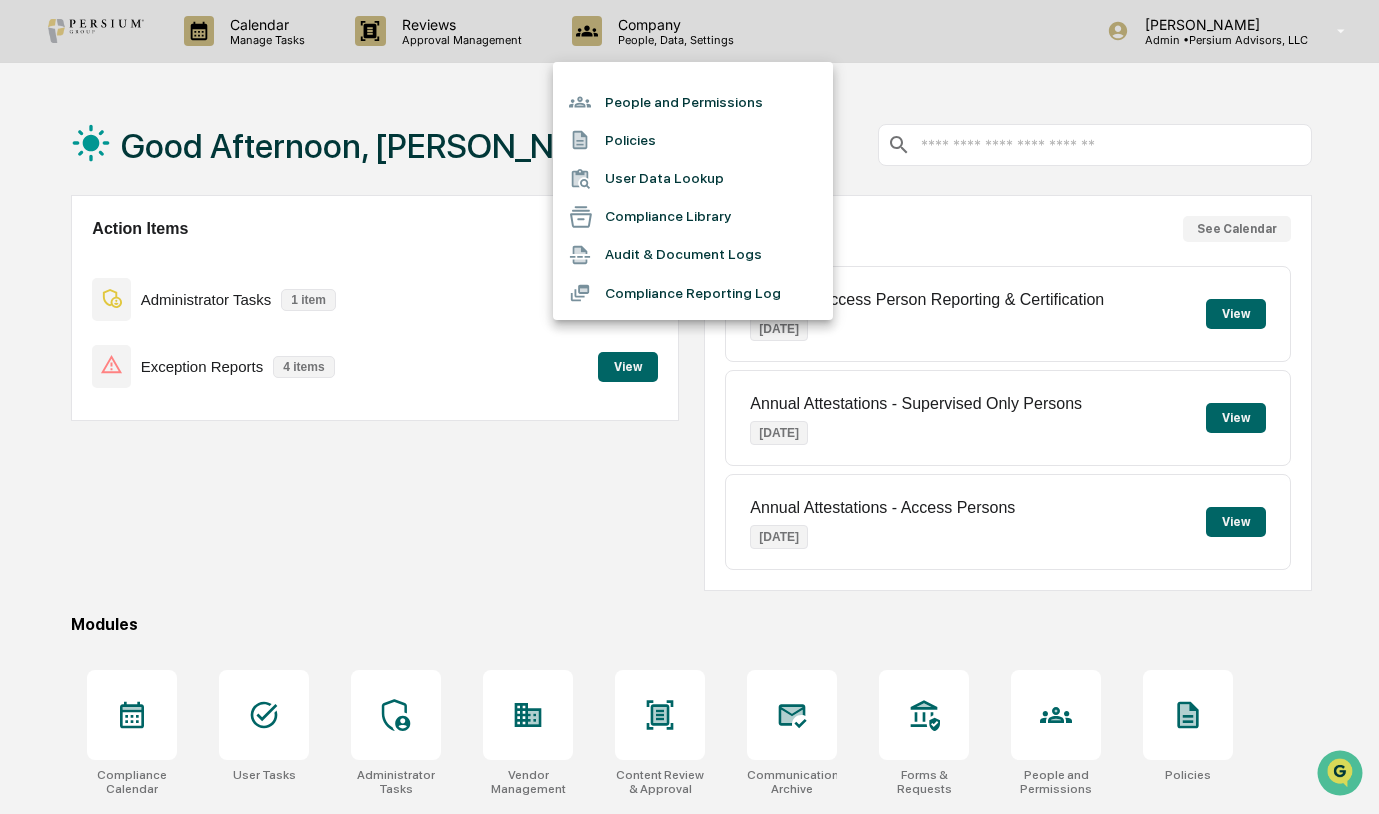click at bounding box center (689, 407) 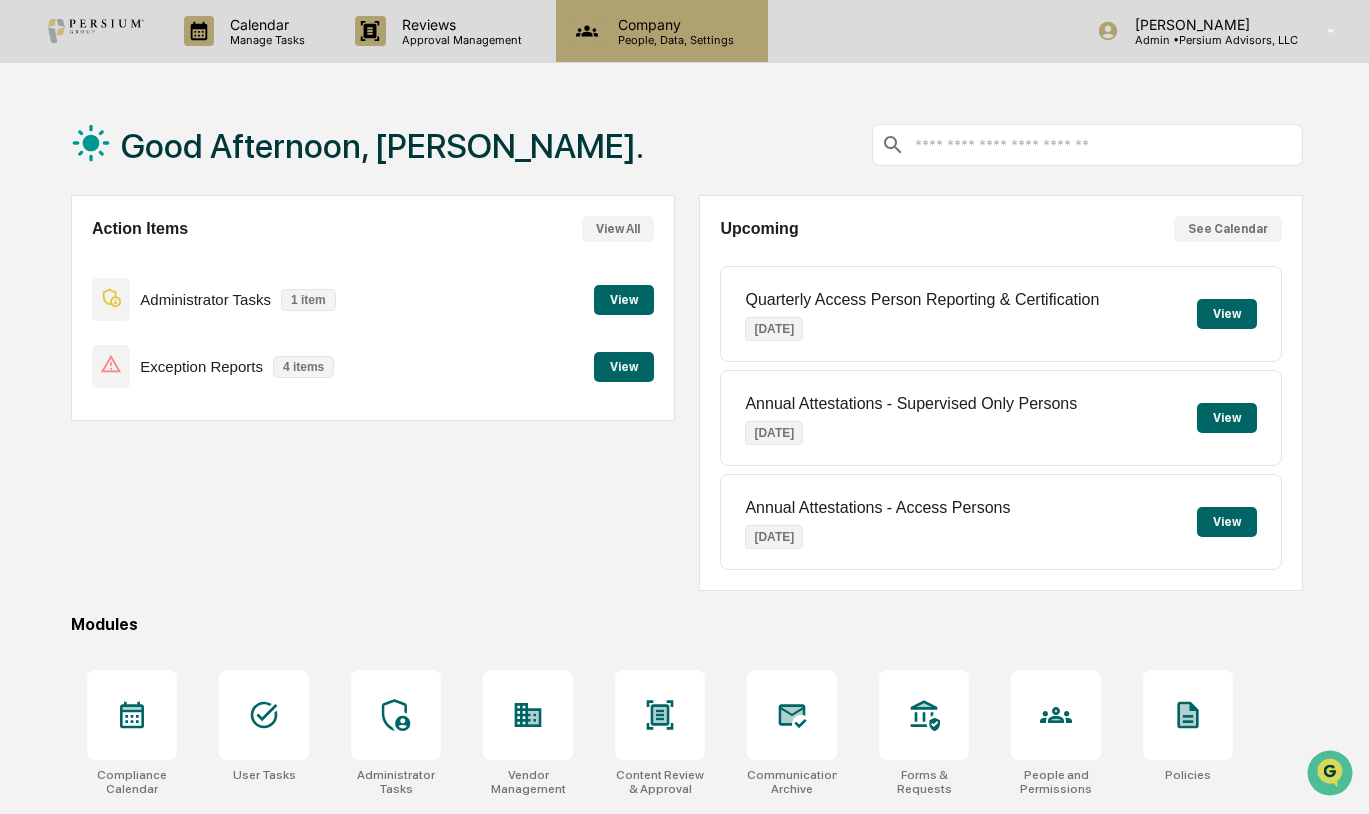 click on "Company" at bounding box center [673, 24] 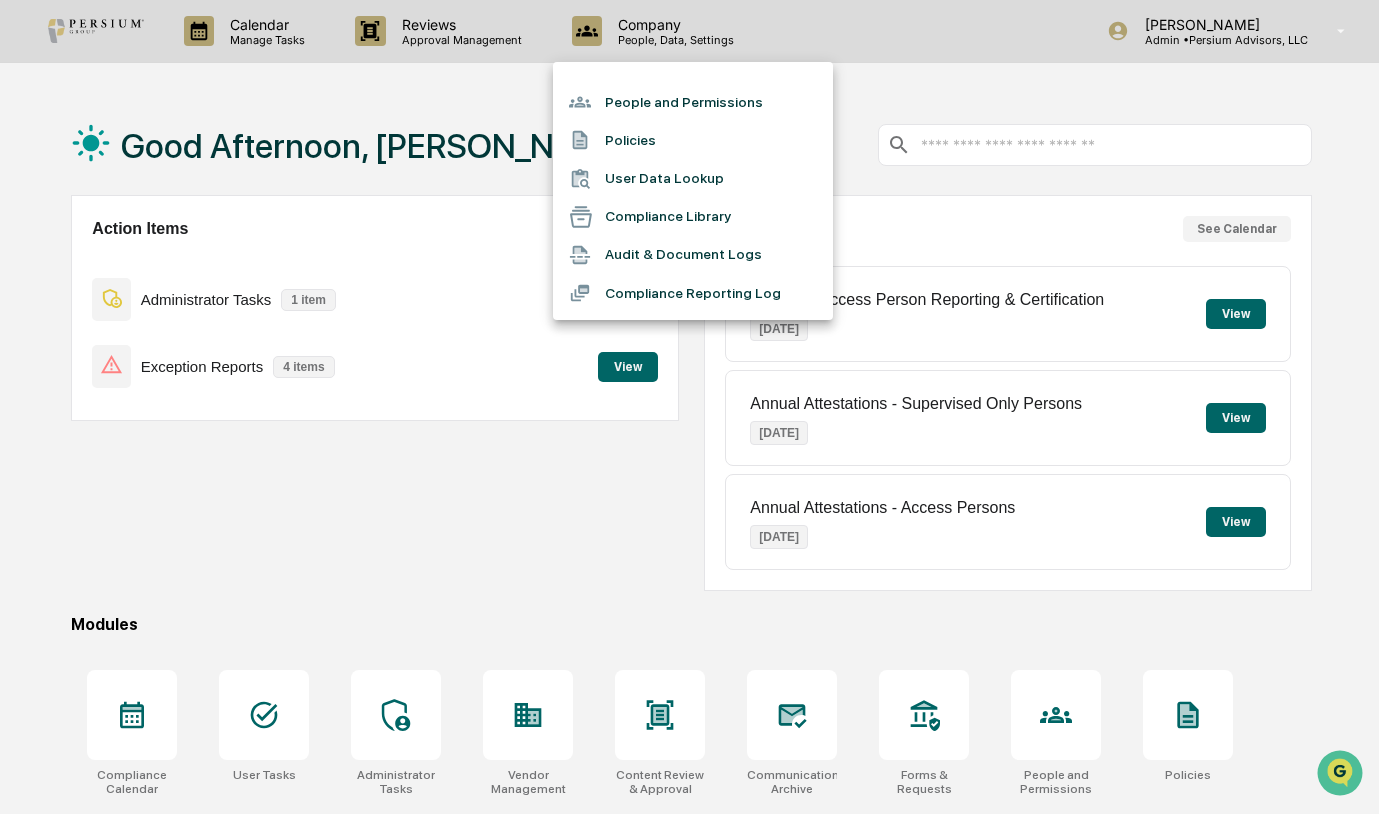 click at bounding box center [689, 407] 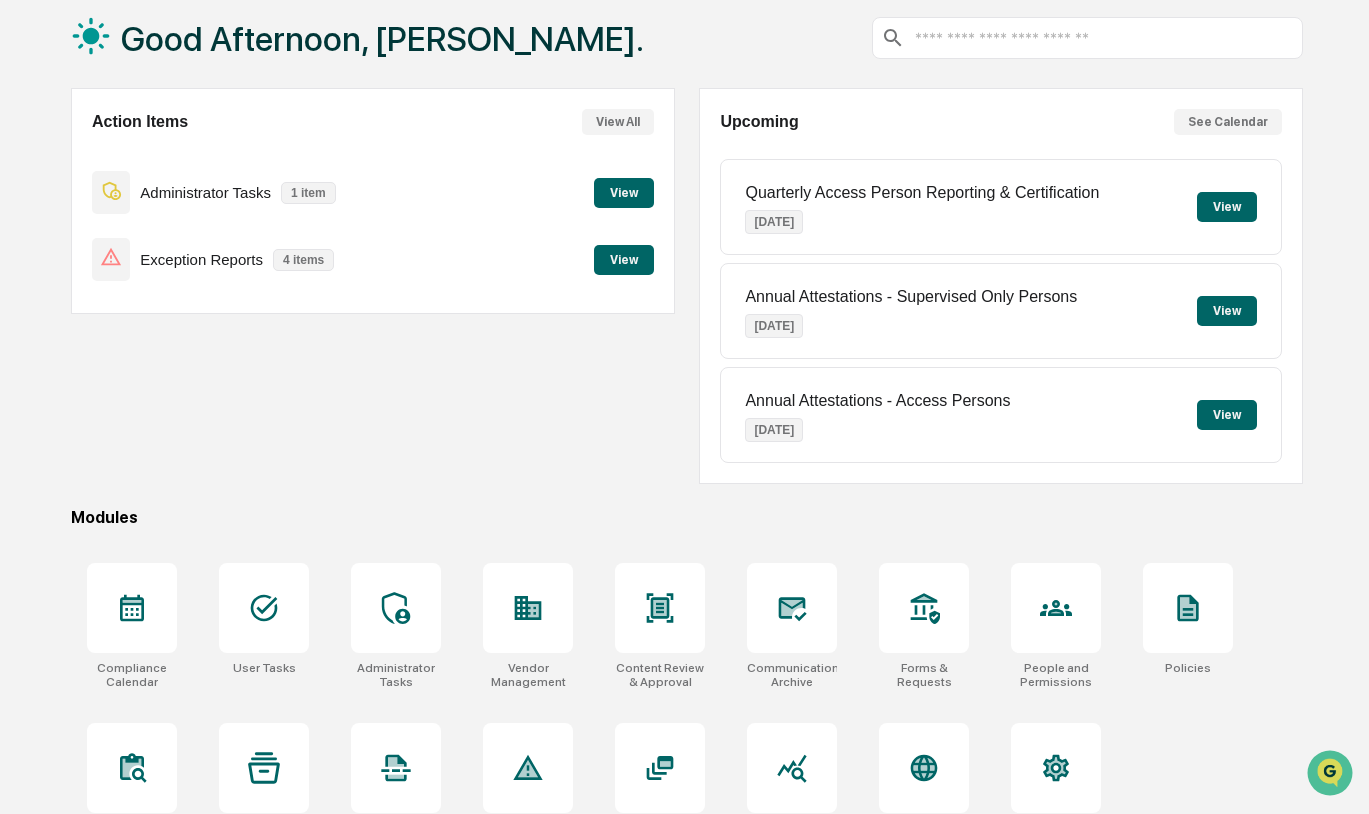 scroll, scrollTop: 154, scrollLeft: 0, axis: vertical 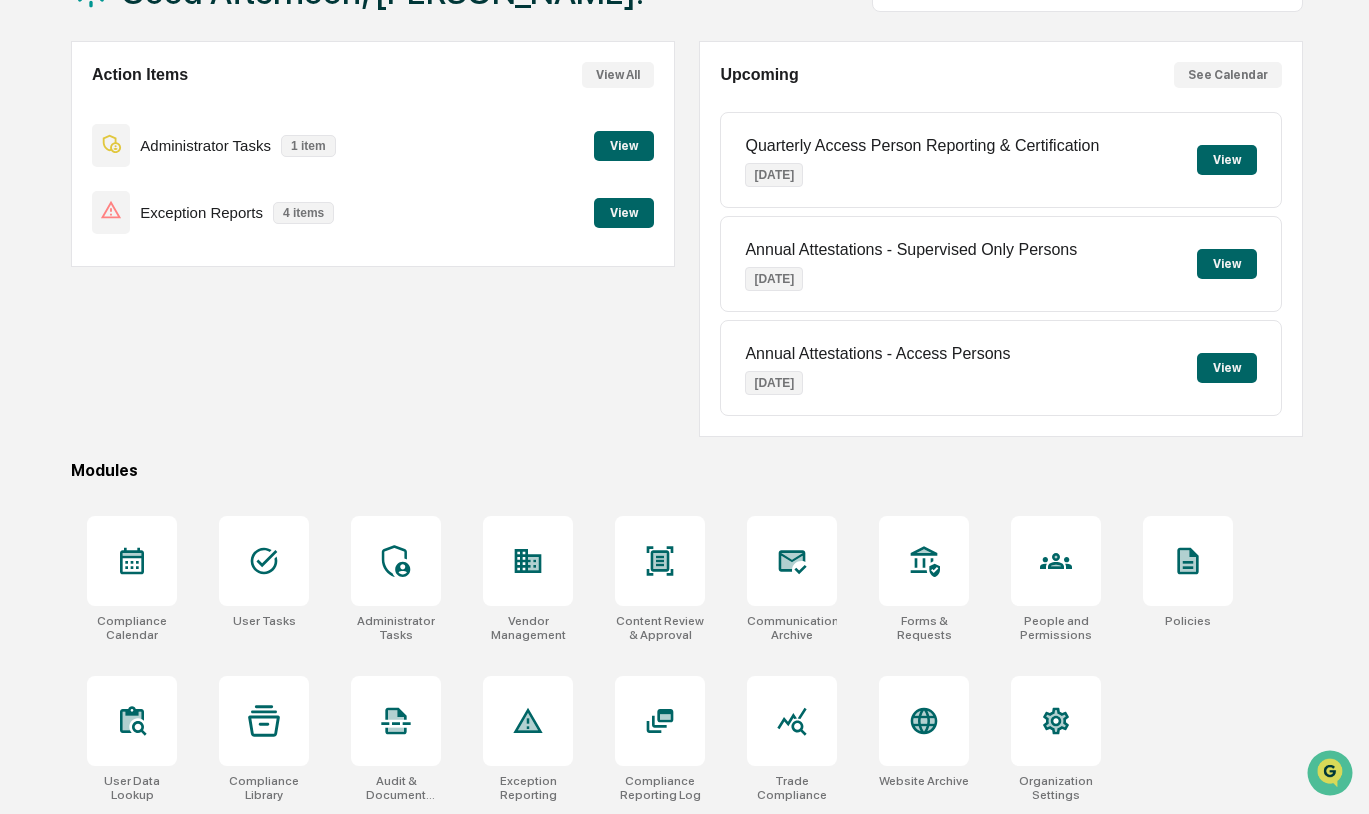 click on "Exception Reports" at bounding box center (201, 212) 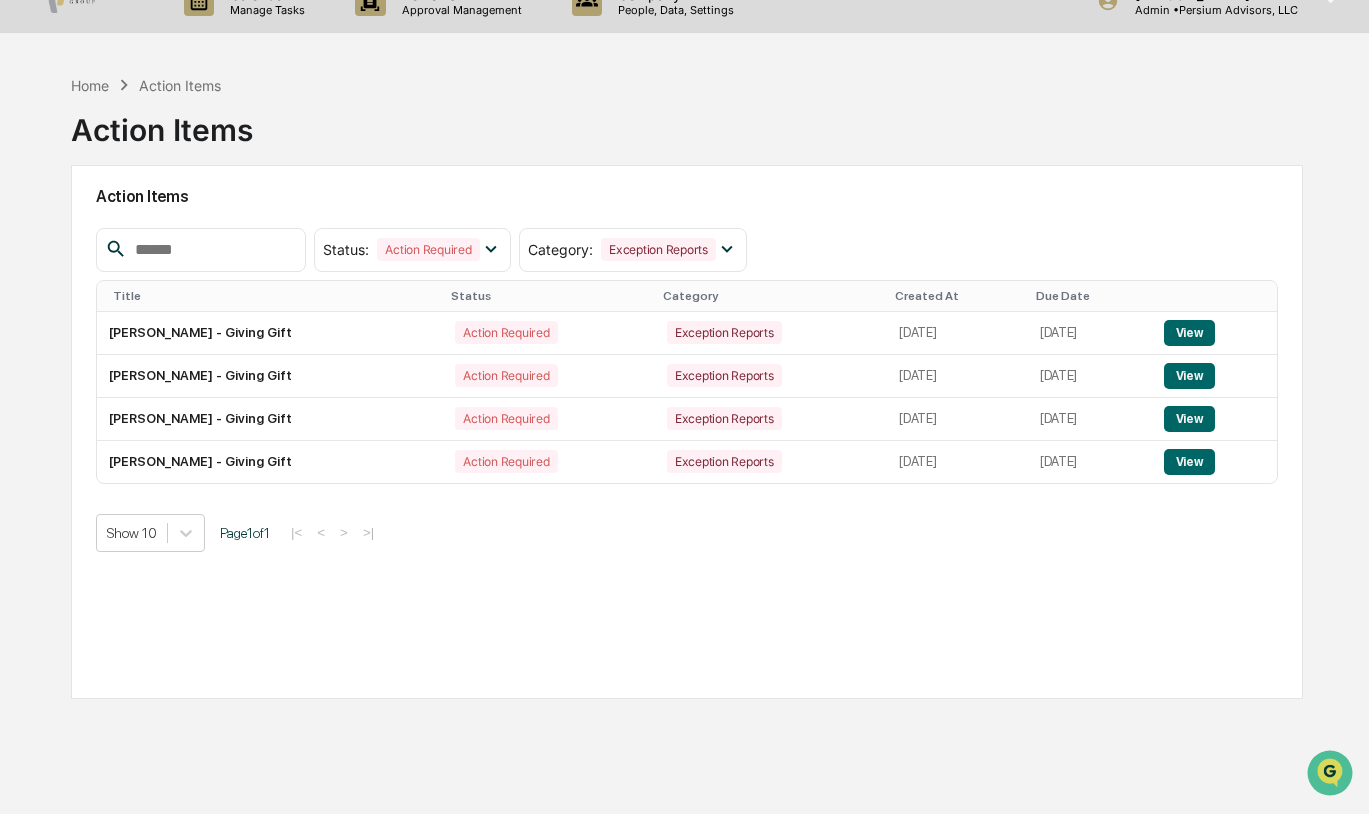 scroll, scrollTop: 0, scrollLeft: 0, axis: both 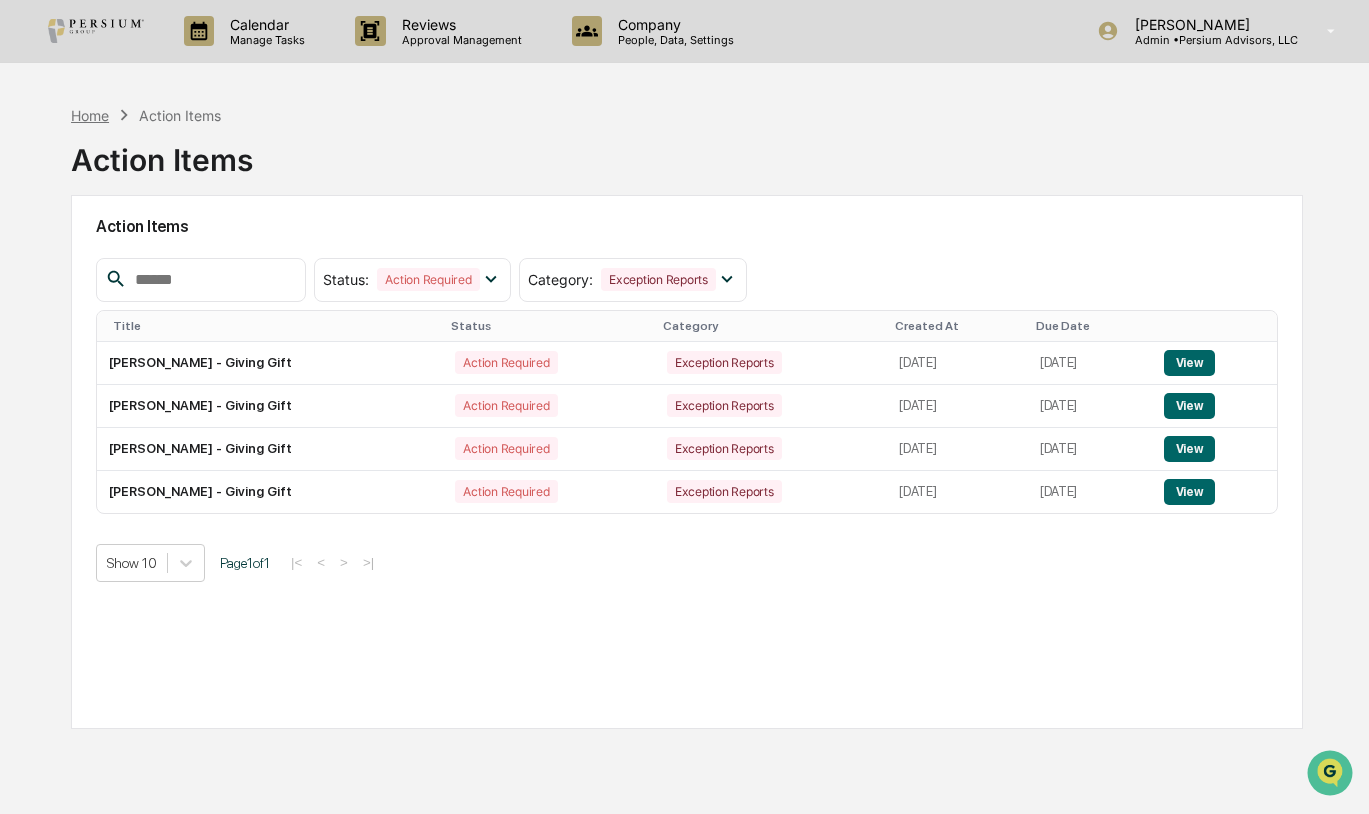 click on "Home" at bounding box center [90, 115] 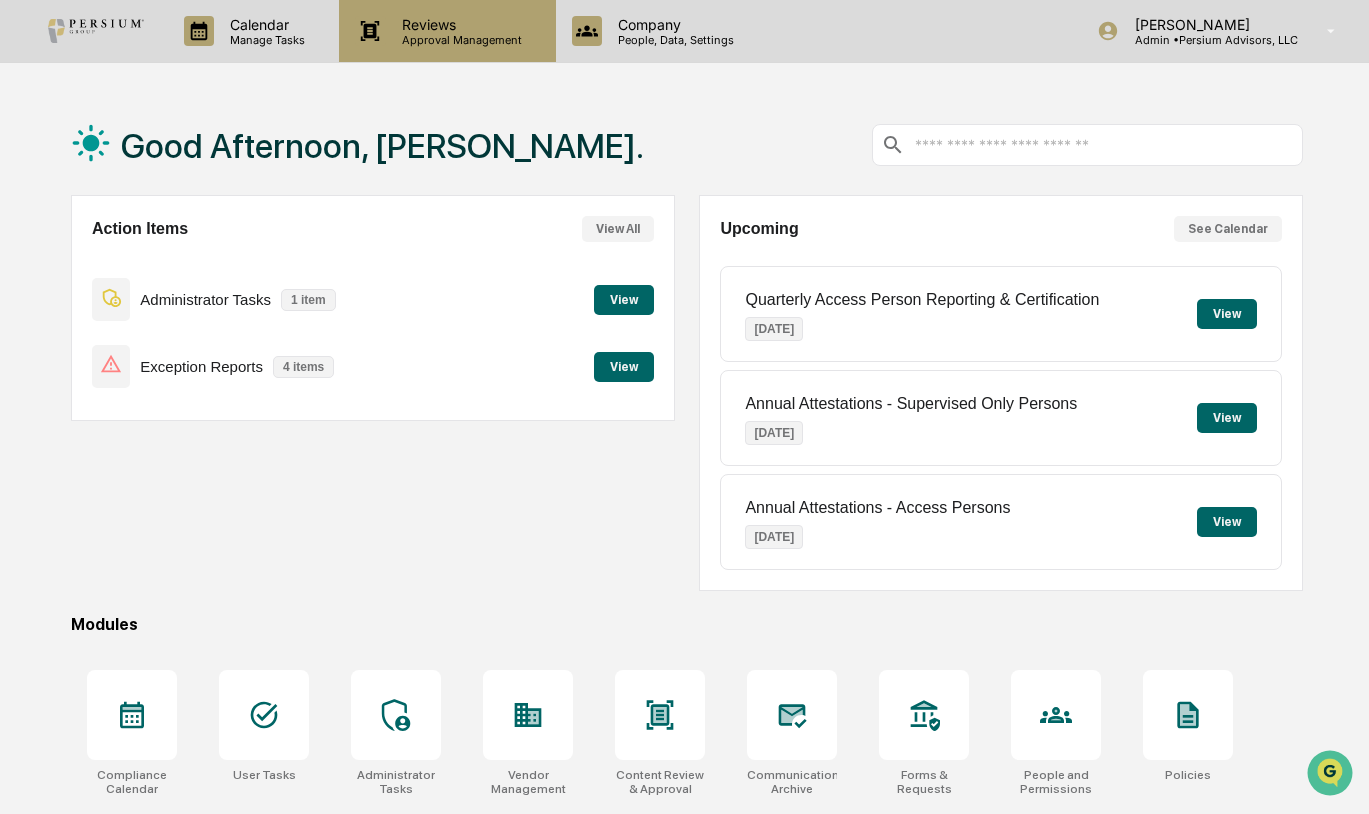 click on "Reviews Approval Management" at bounding box center [447, 31] 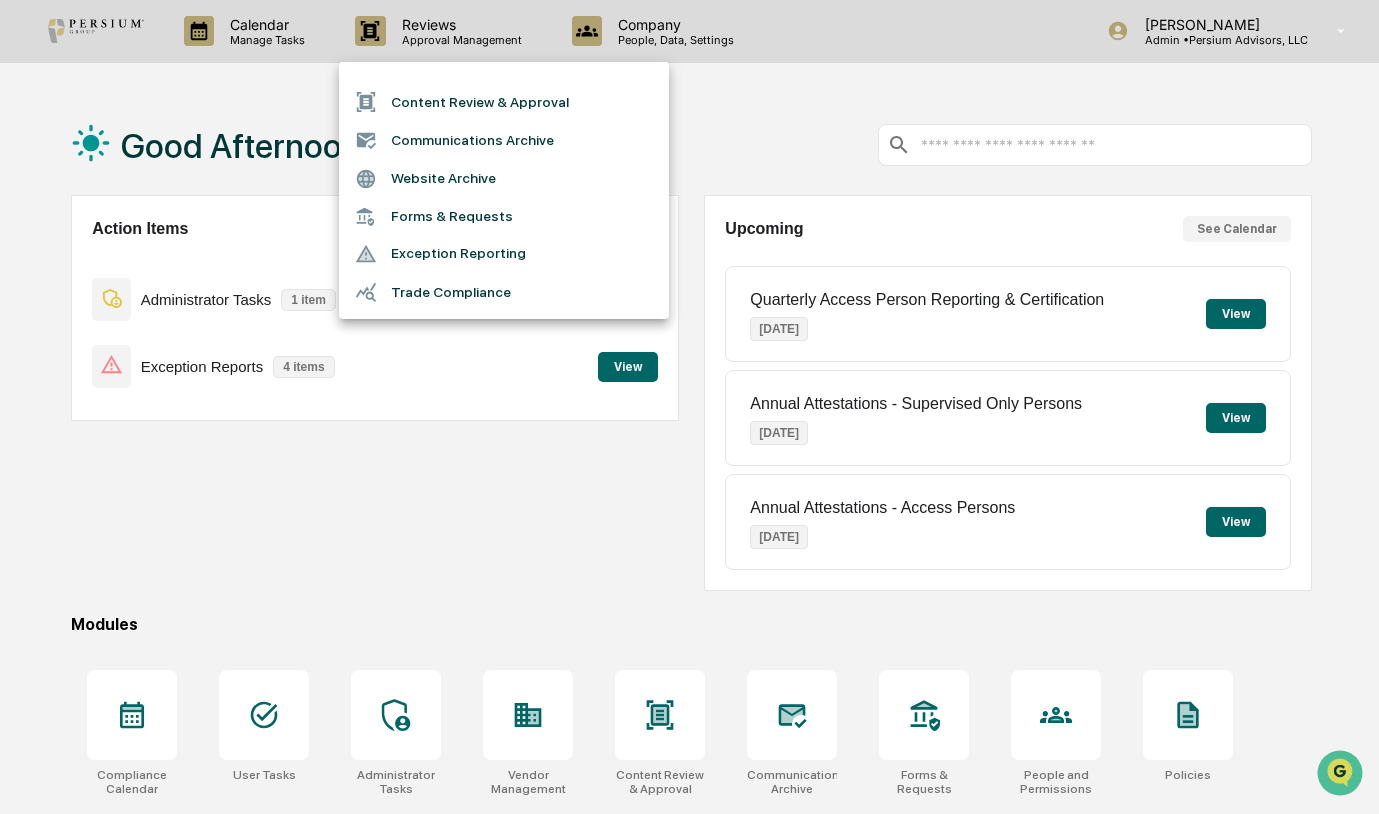 click at bounding box center (689, 407) 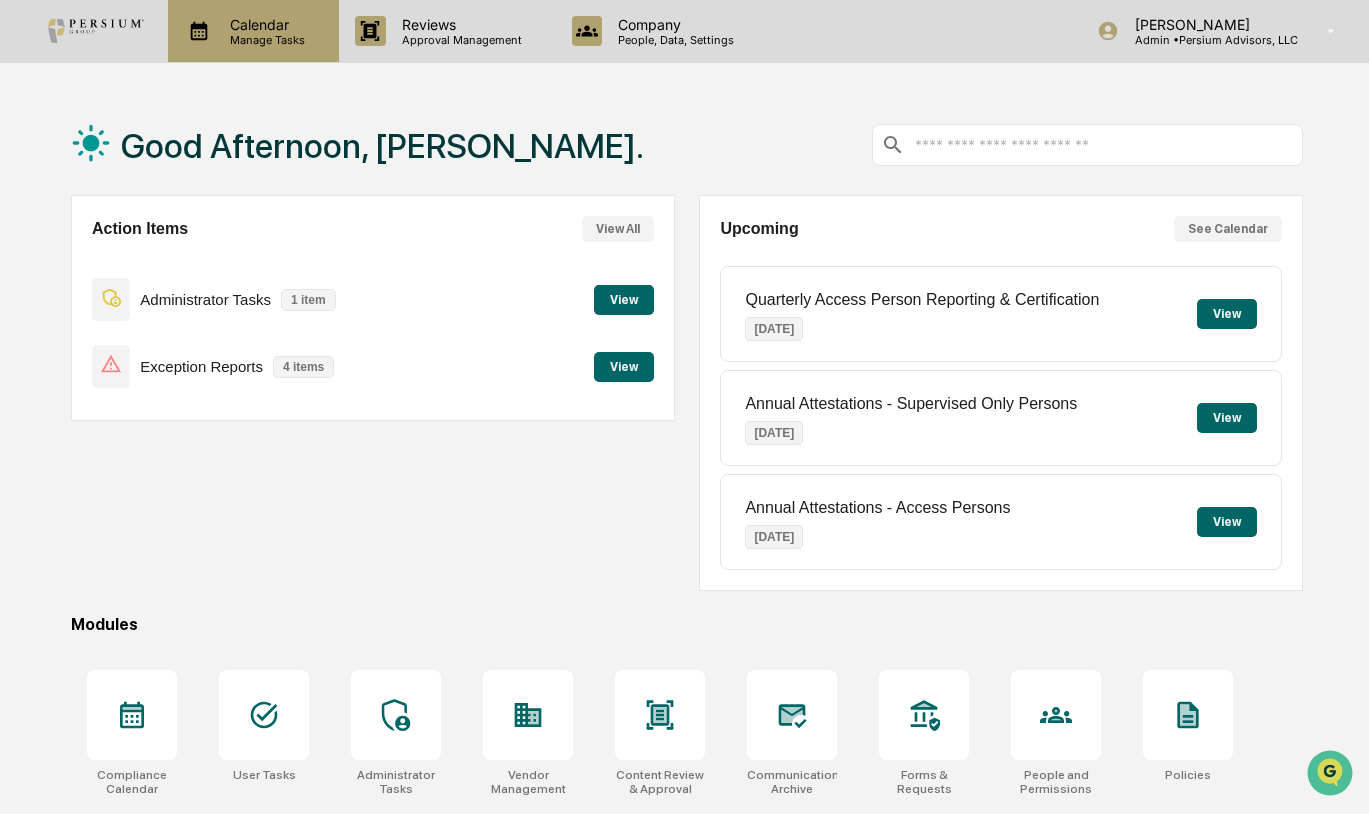 click 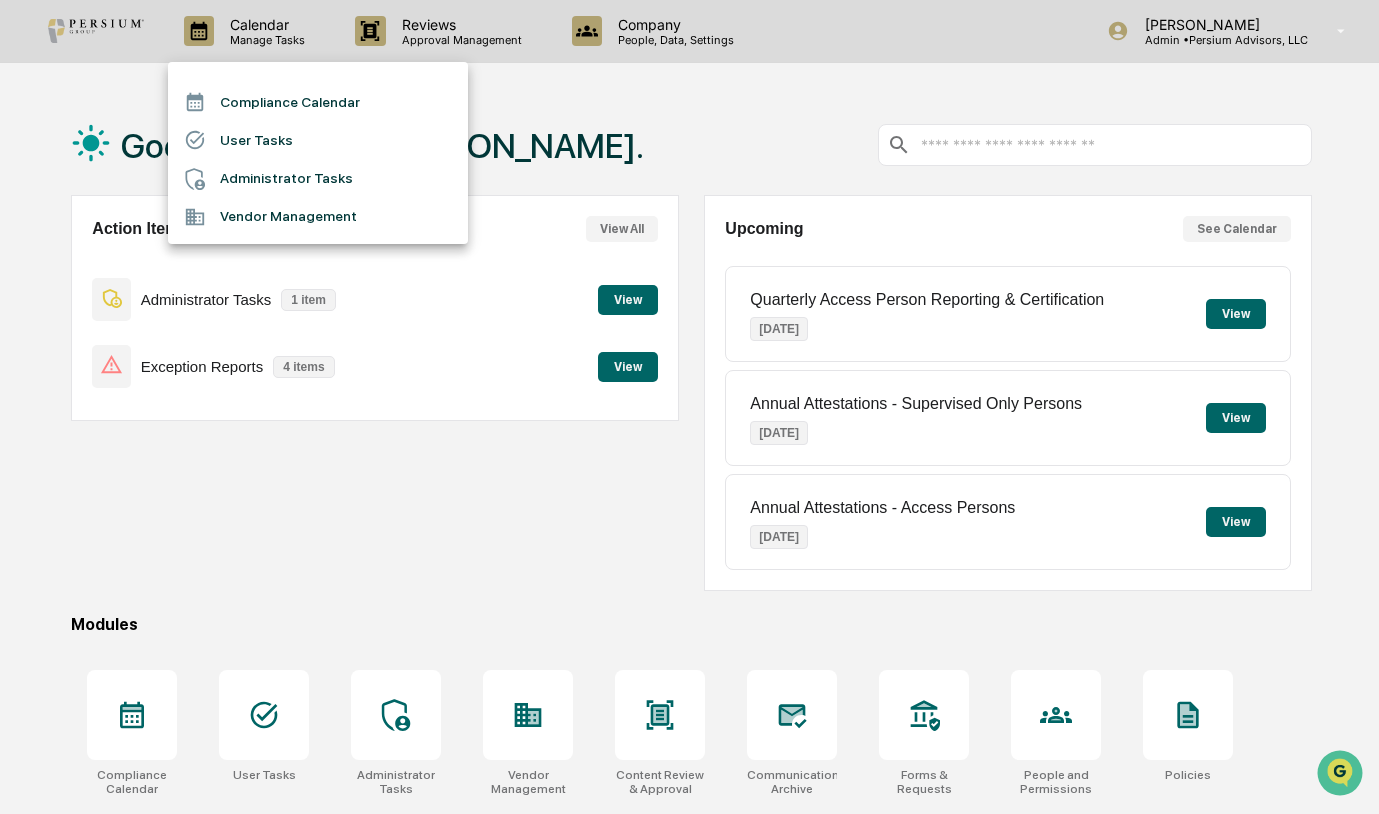 click on "Administrator Tasks" at bounding box center [318, 179] 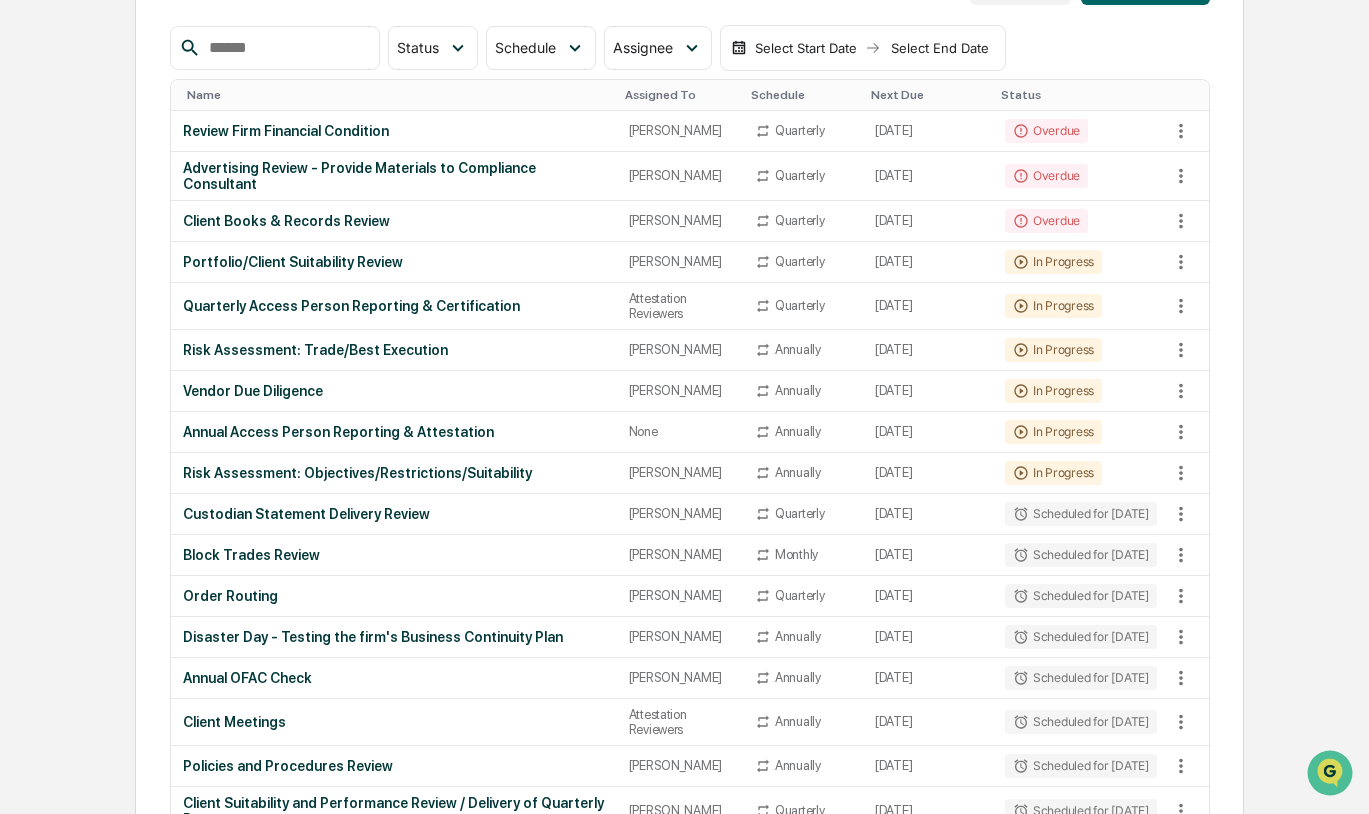 scroll, scrollTop: 0, scrollLeft: 0, axis: both 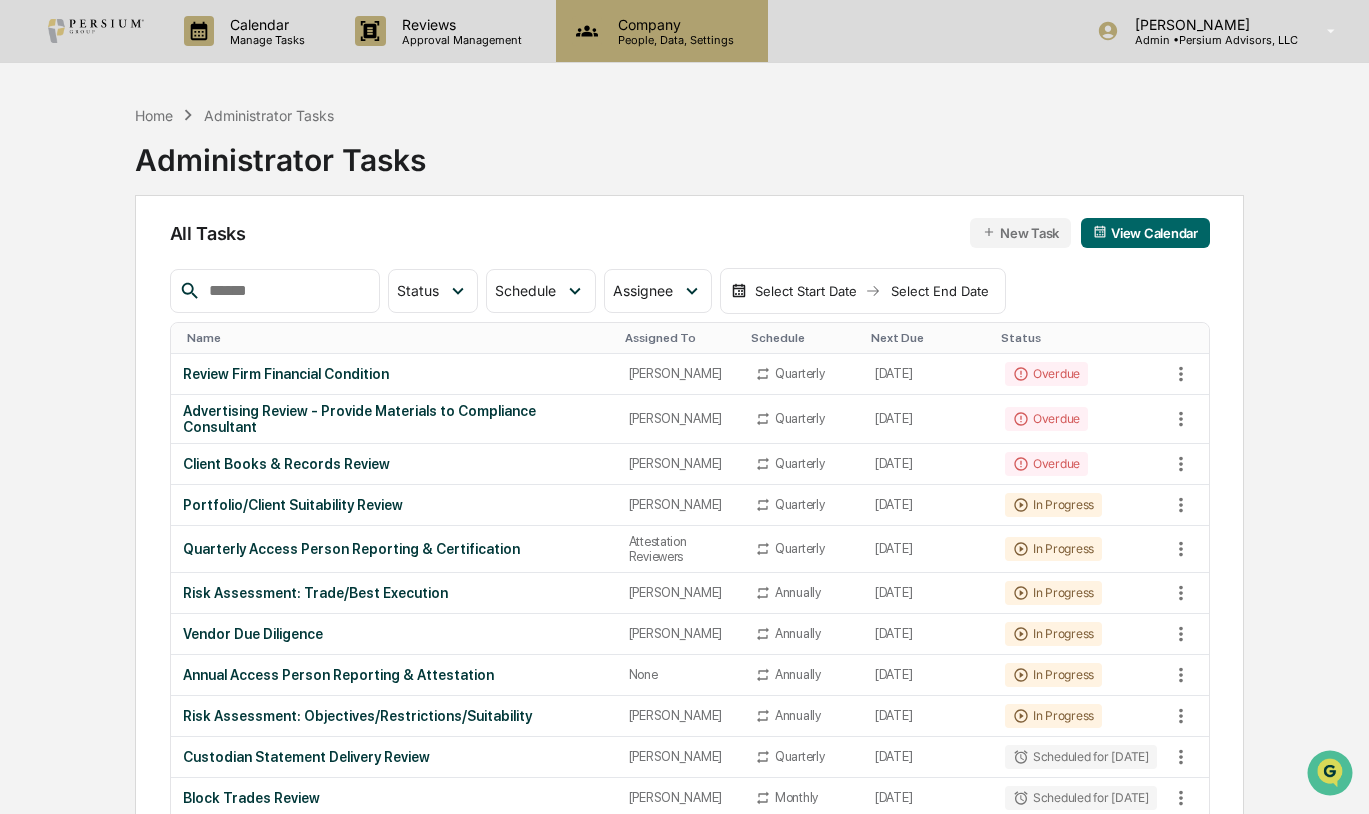 click on "Company People, Data, Settings" at bounding box center (662, 31) 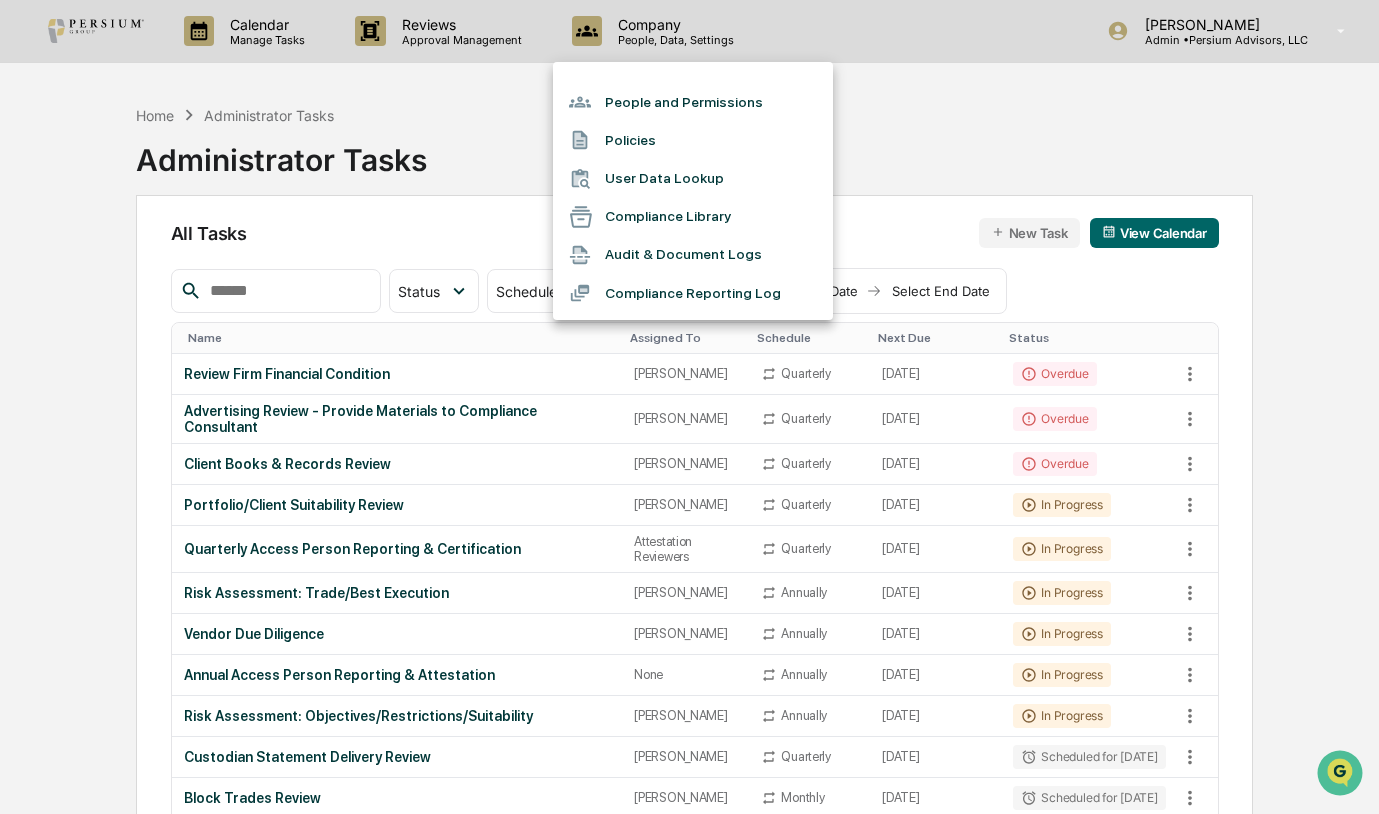 click on "Compliance Library" at bounding box center [693, 217] 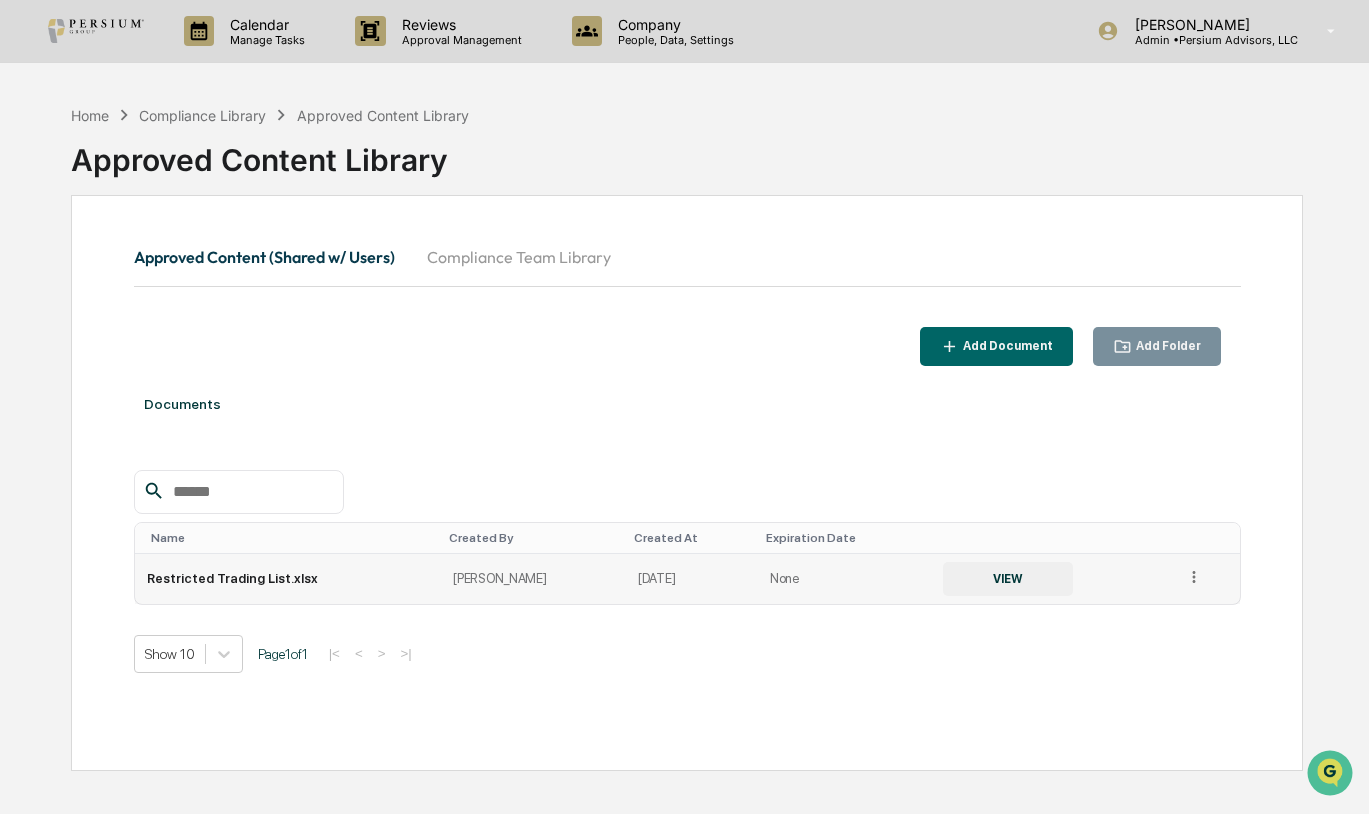 click on "Restricted Trading List.xlsx" at bounding box center (288, 579) 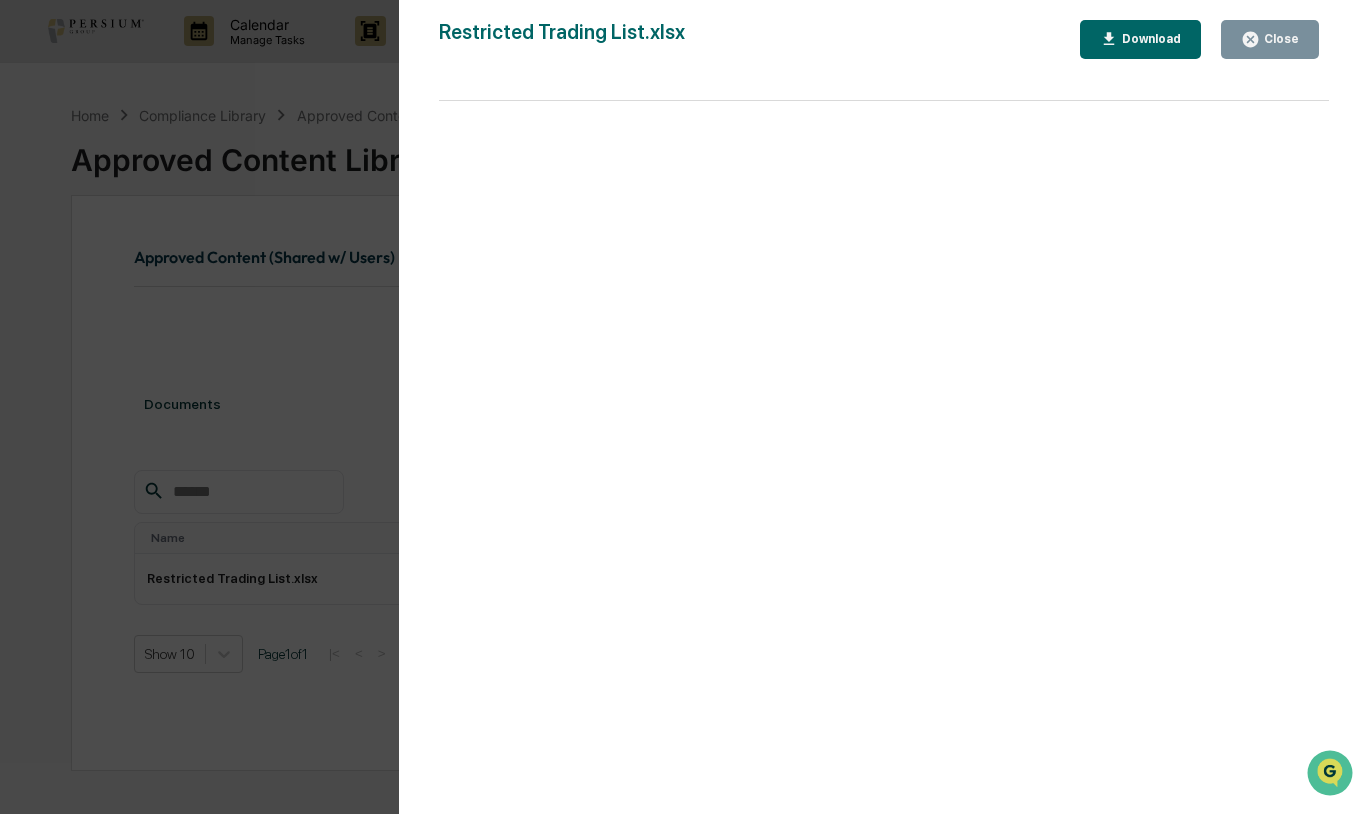 click on "Version History [DATE] 05:30 PM [PERSON_NAME] Restricted Trading List.xlsx   Close   Download Page  1   100%" at bounding box center (684, 407) 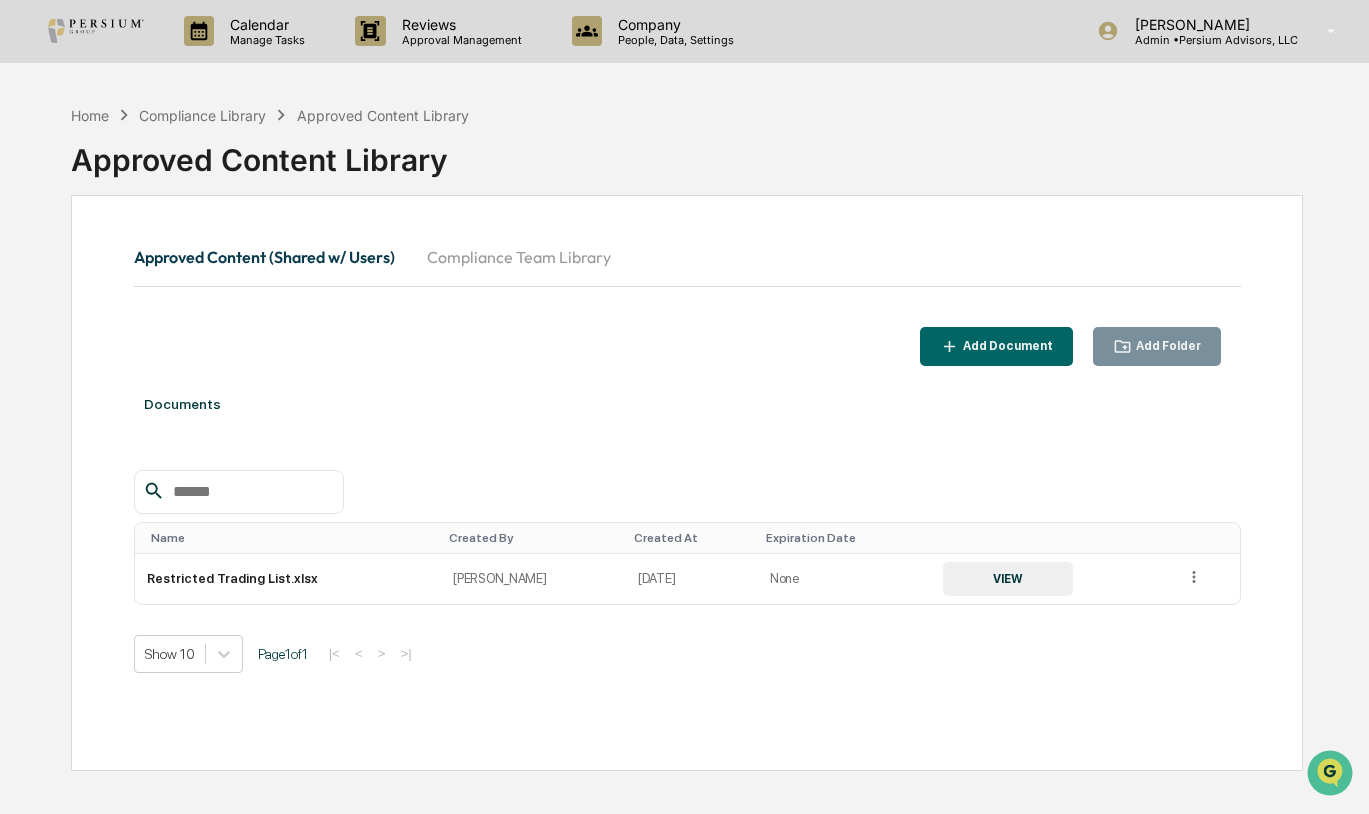 click on "Add Document   Add Folder" at bounding box center [687, 346] 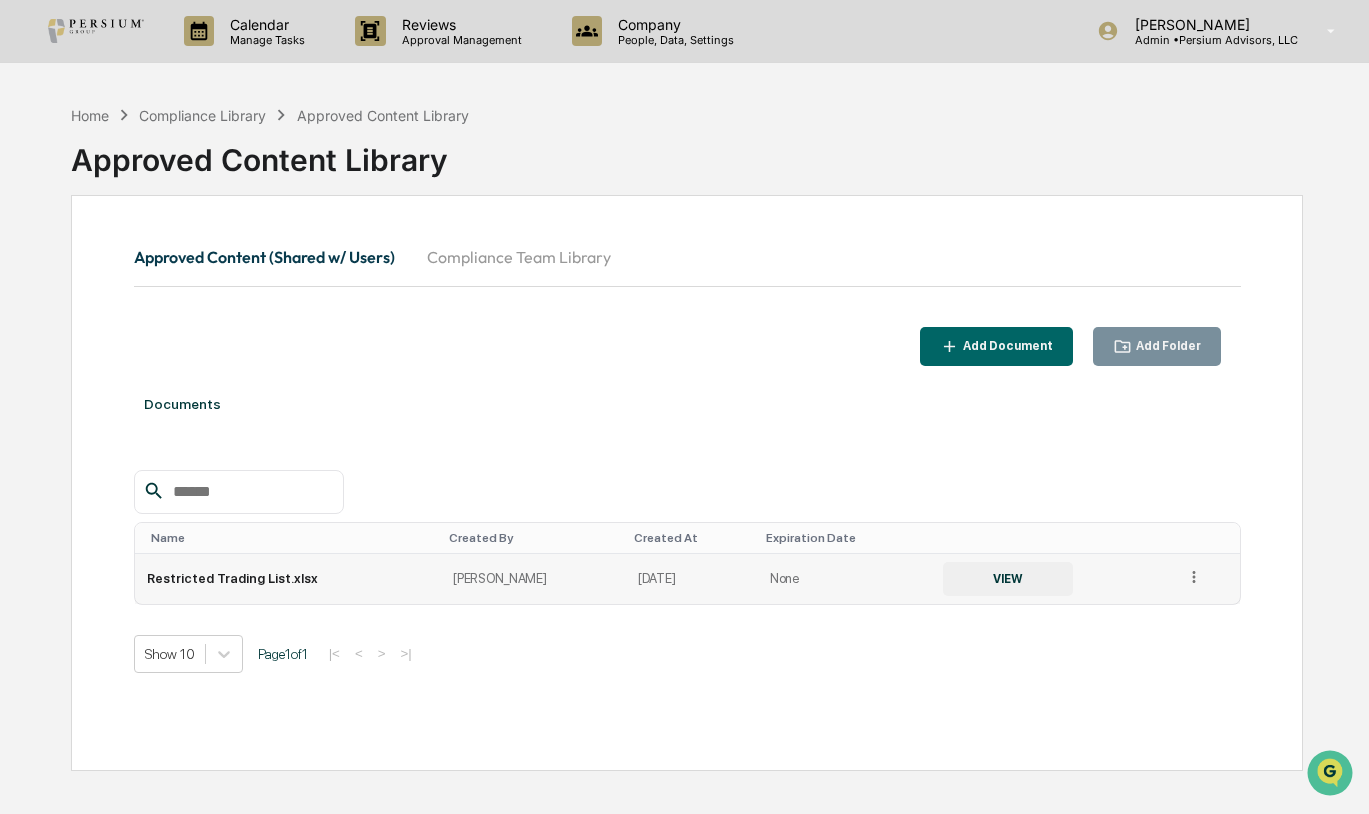 click 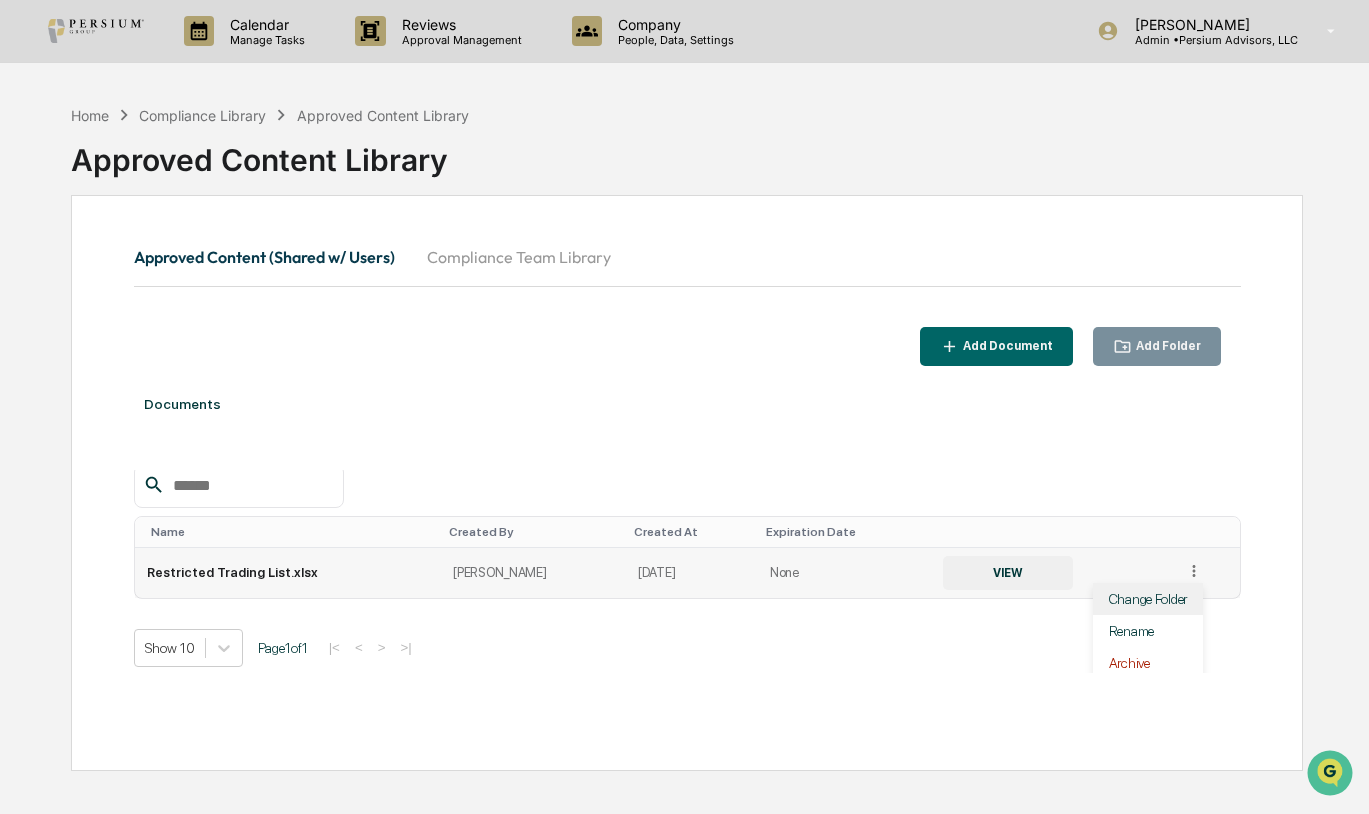 scroll, scrollTop: 12, scrollLeft: 0, axis: vertical 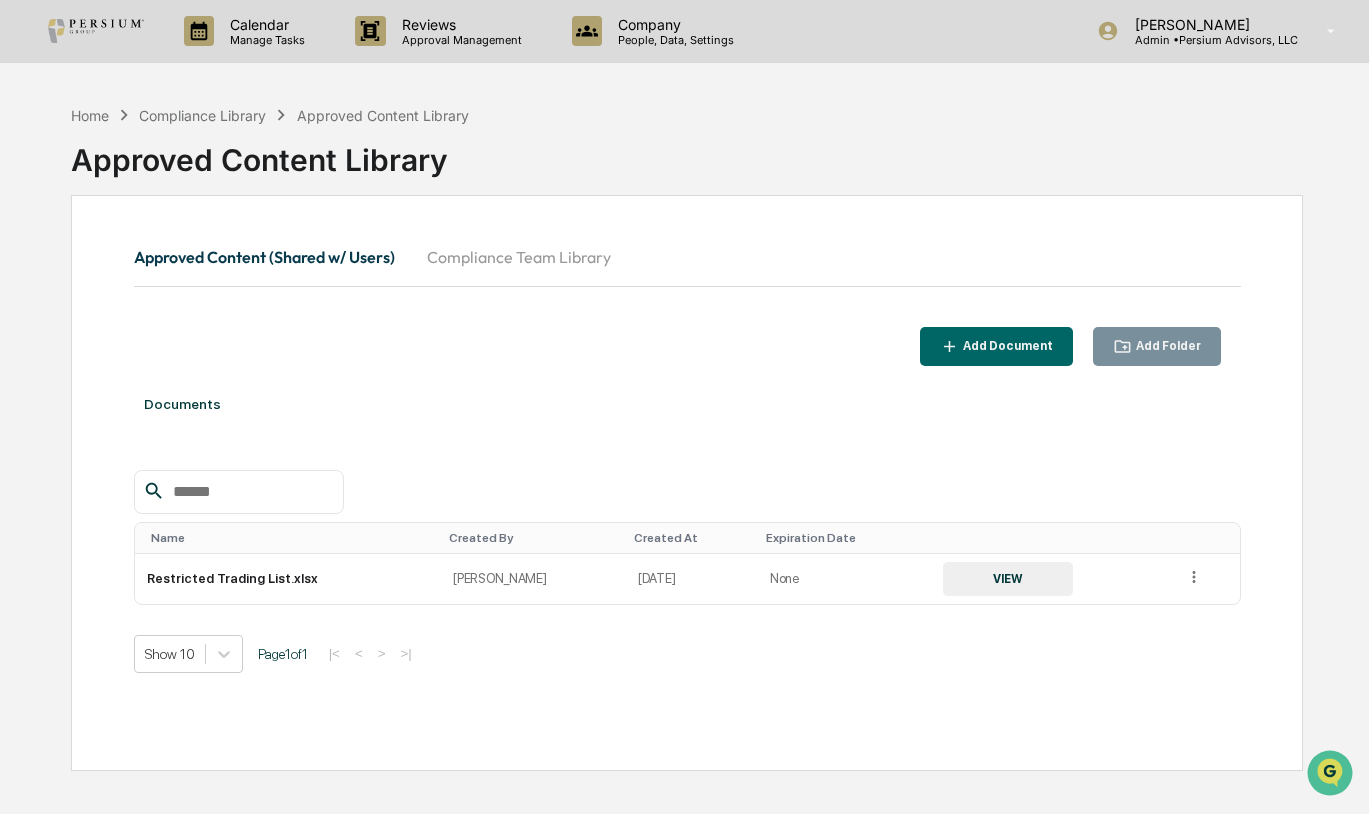 click on "Documents" at bounding box center (687, 404) 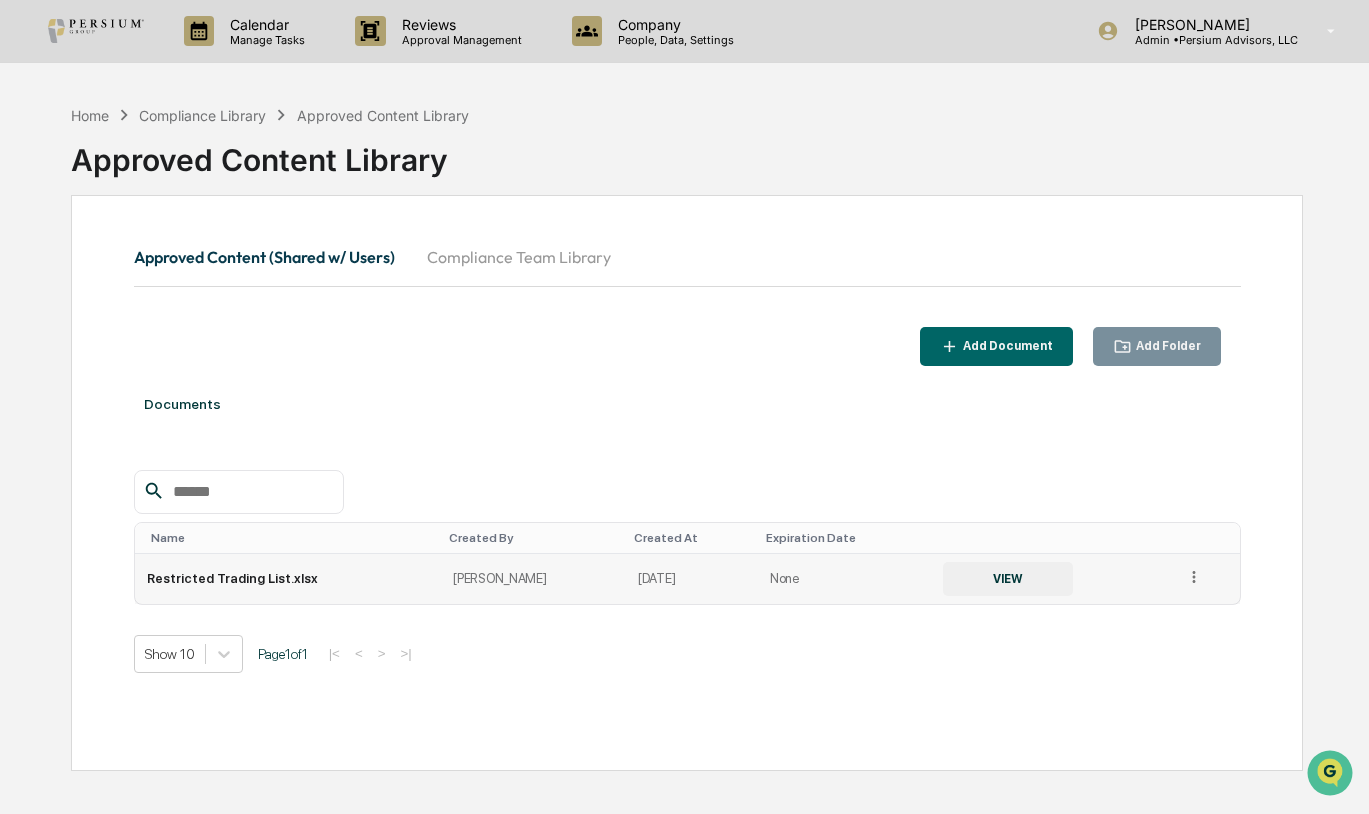 click 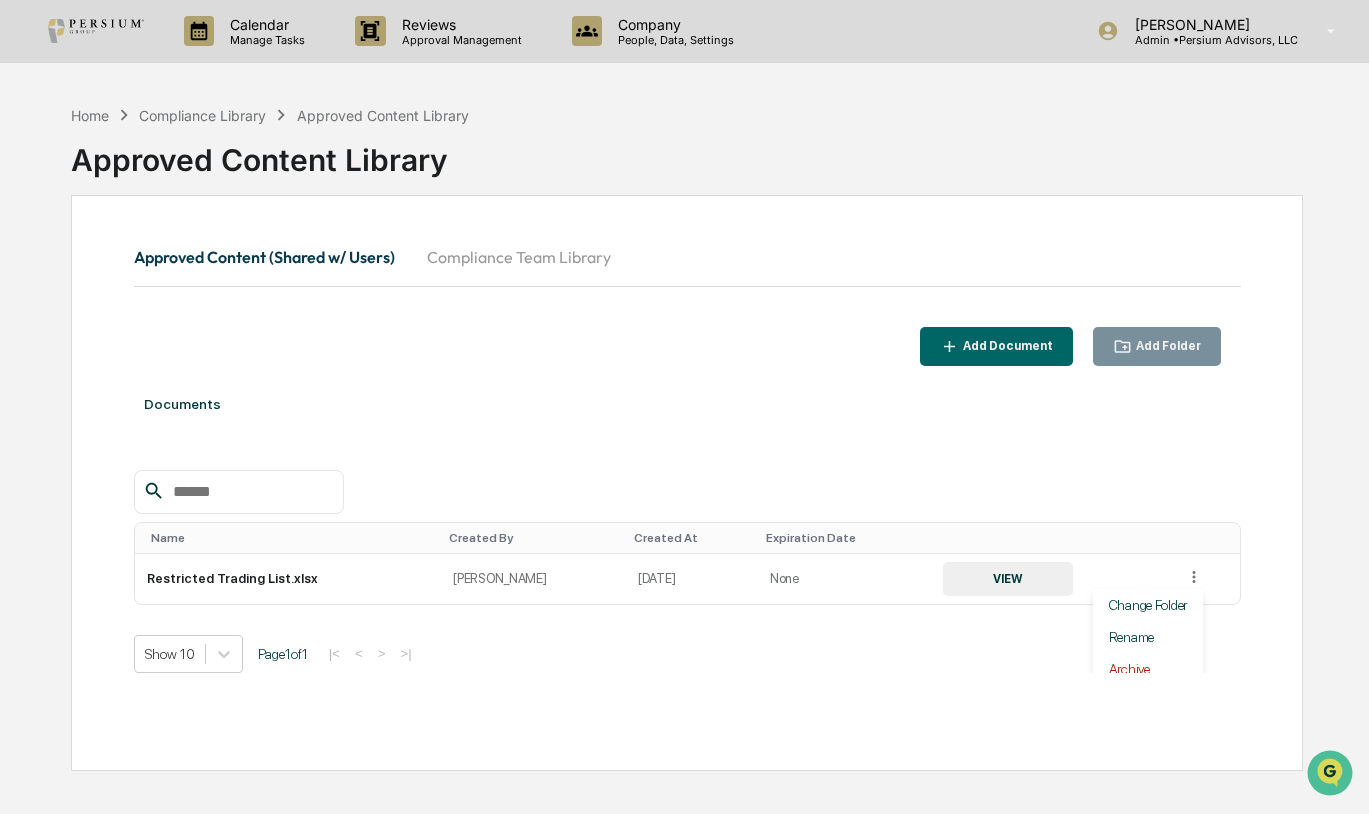 click on "Documents" at bounding box center (687, 404) 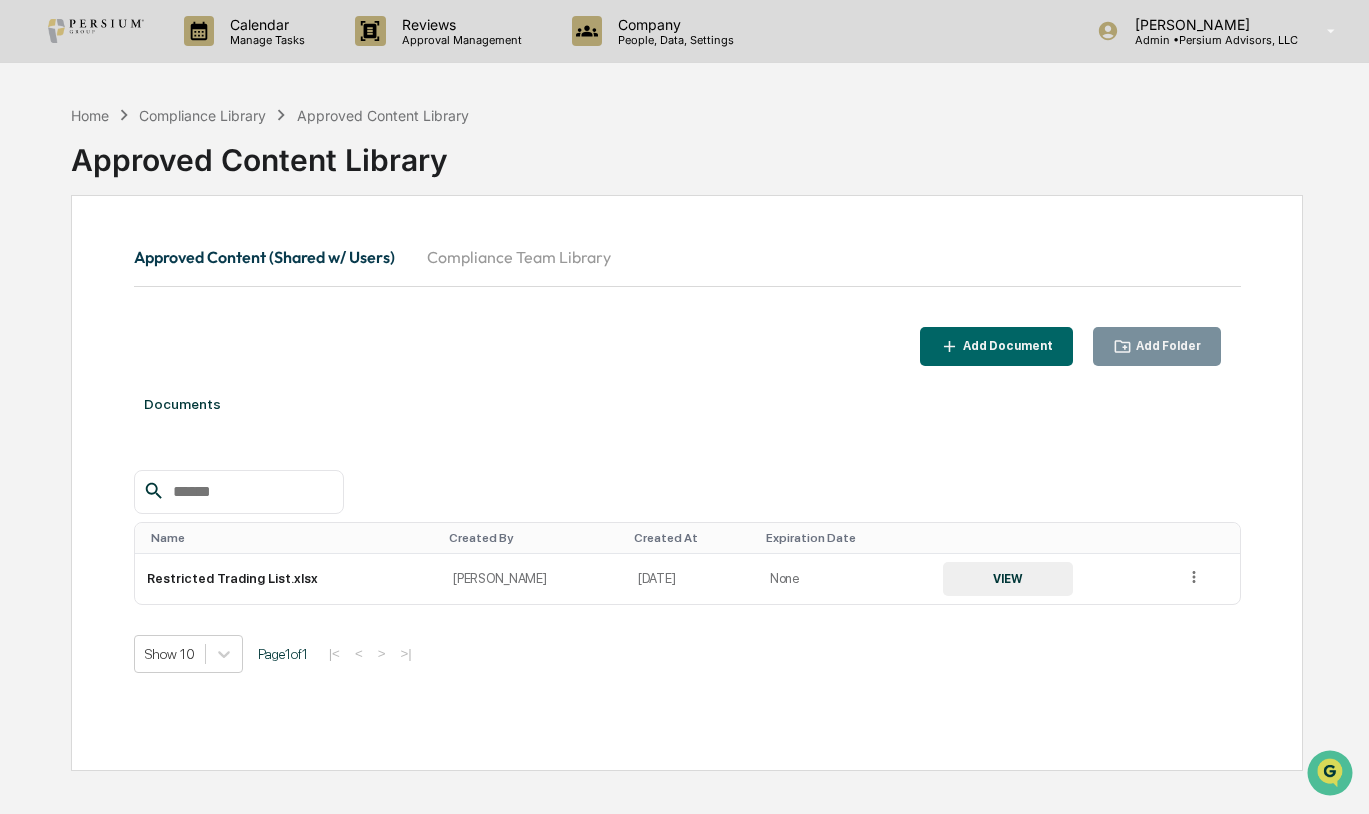 click on "Compliance Team Library" at bounding box center [519, 257] 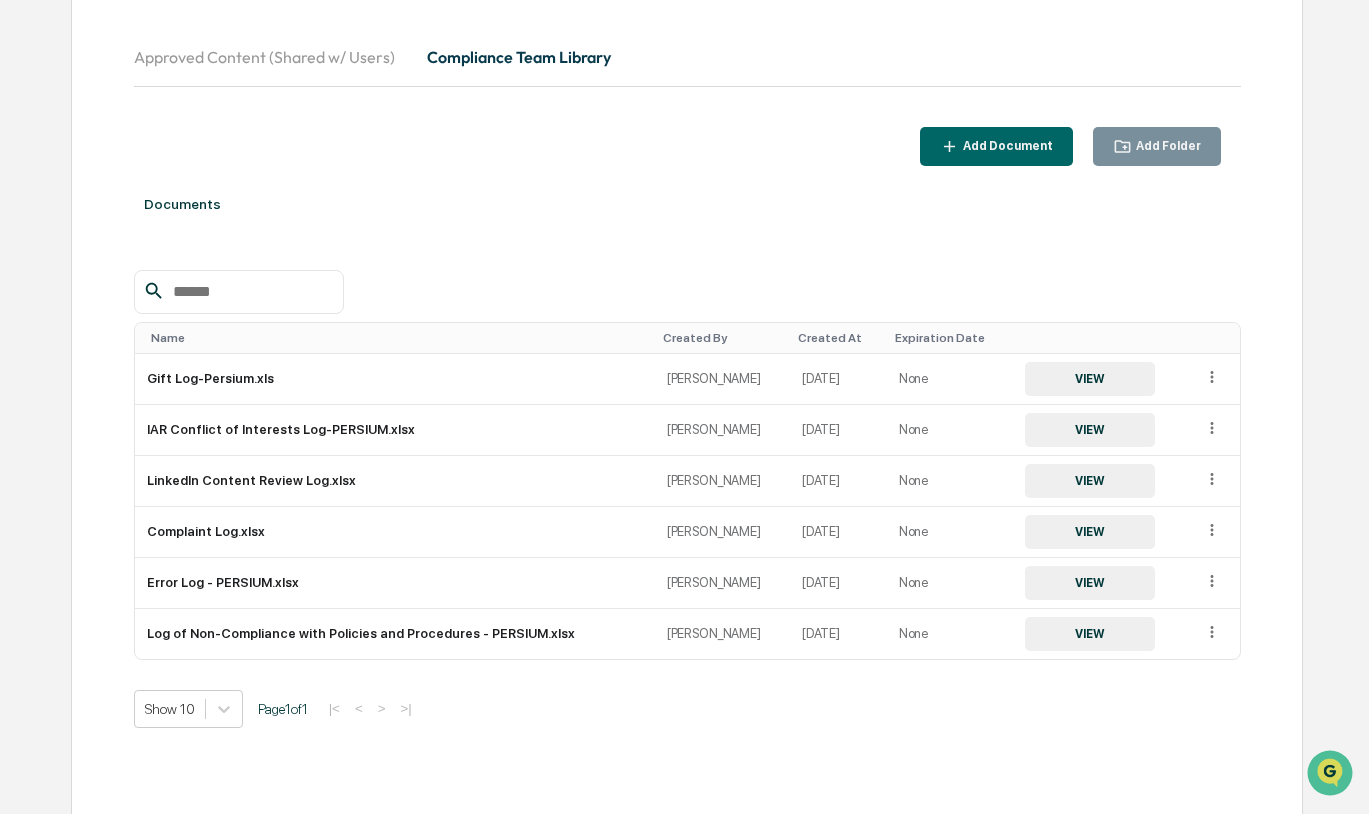 scroll, scrollTop: 201, scrollLeft: 0, axis: vertical 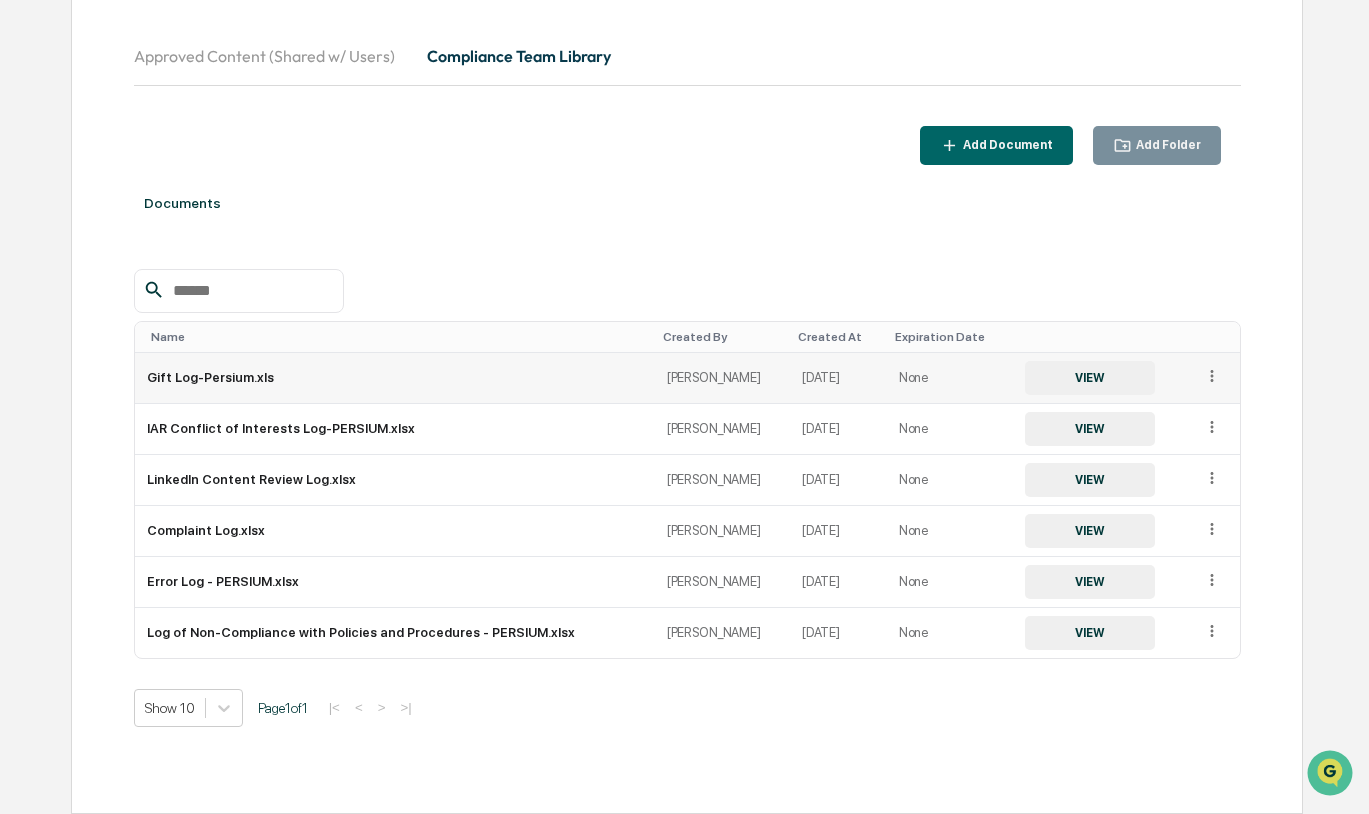 click 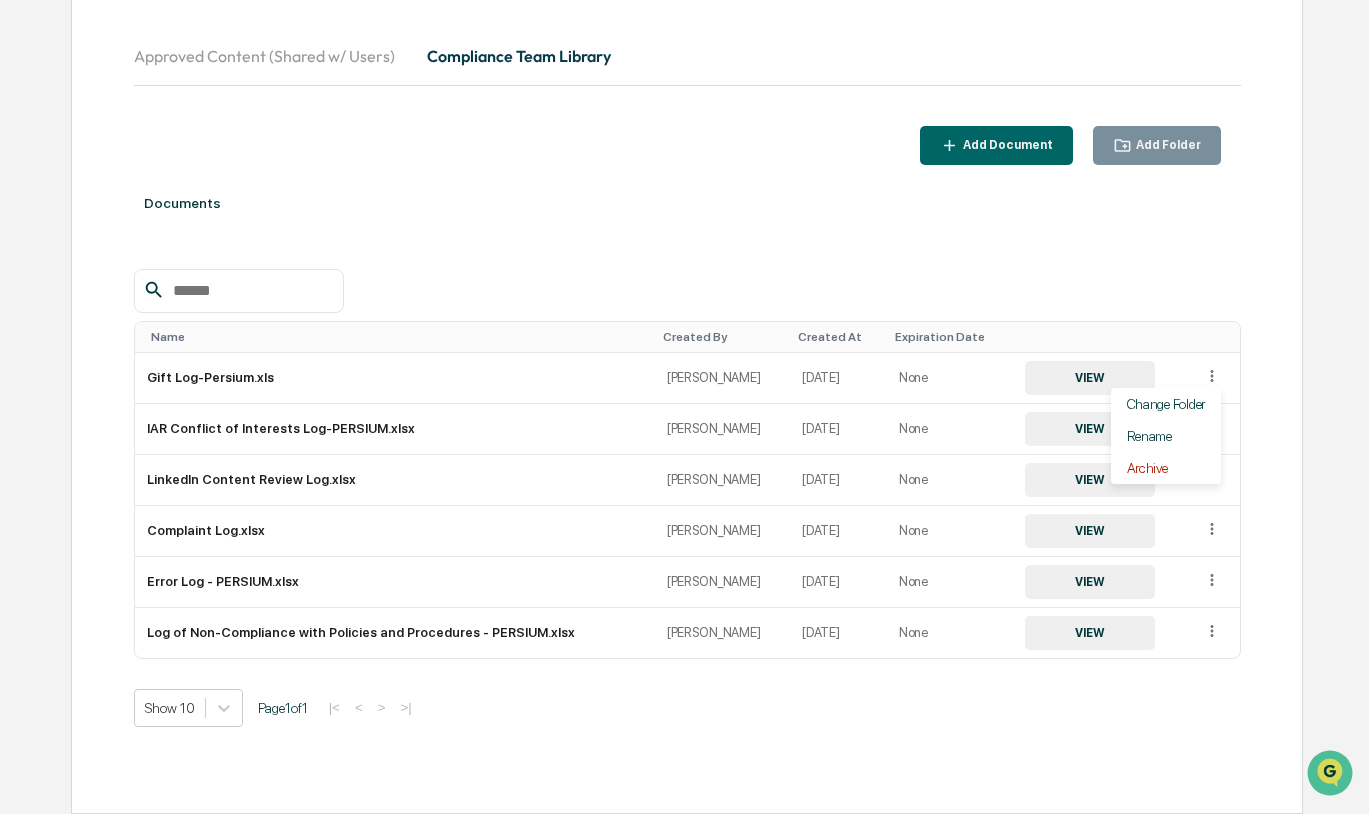 click at bounding box center [687, 291] 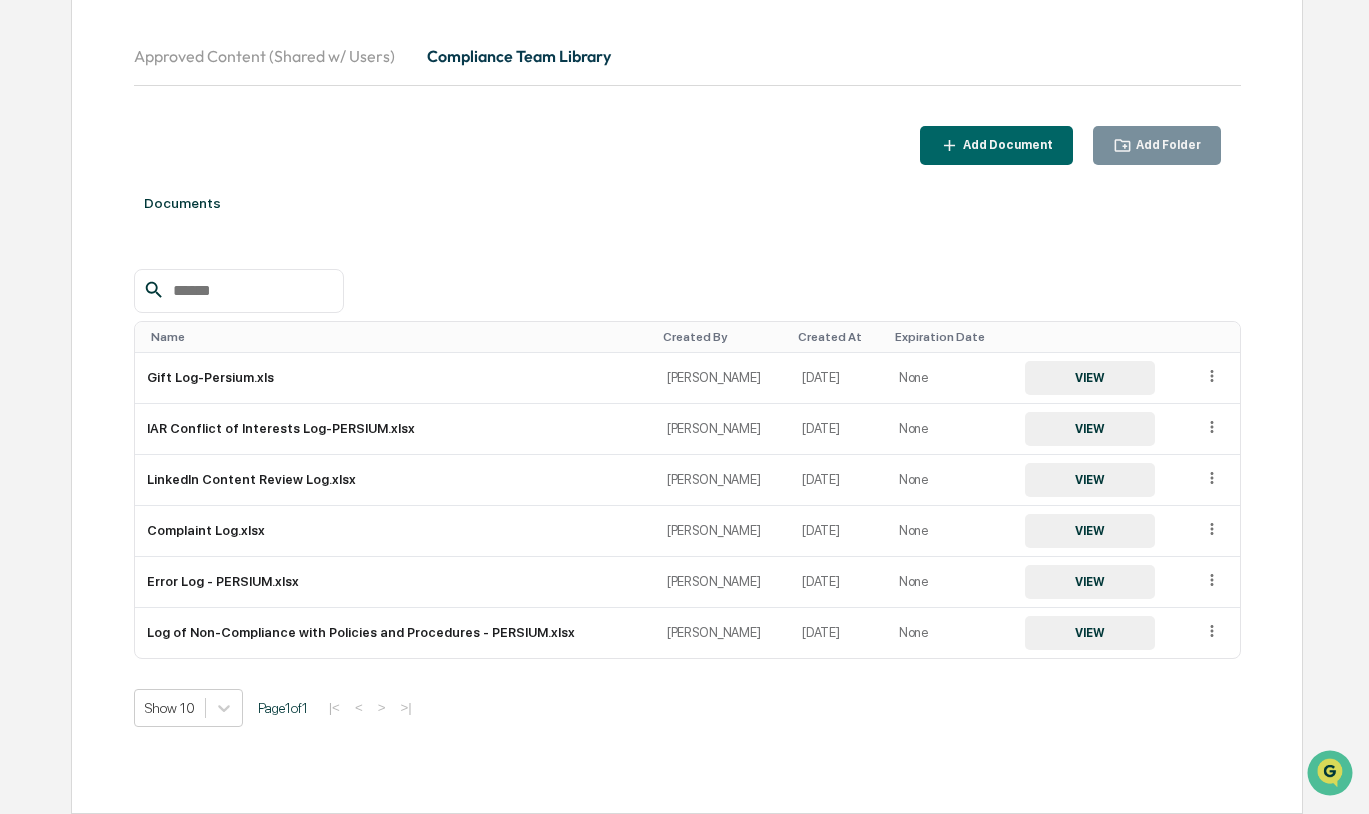 click on "Documents" at bounding box center (687, 203) 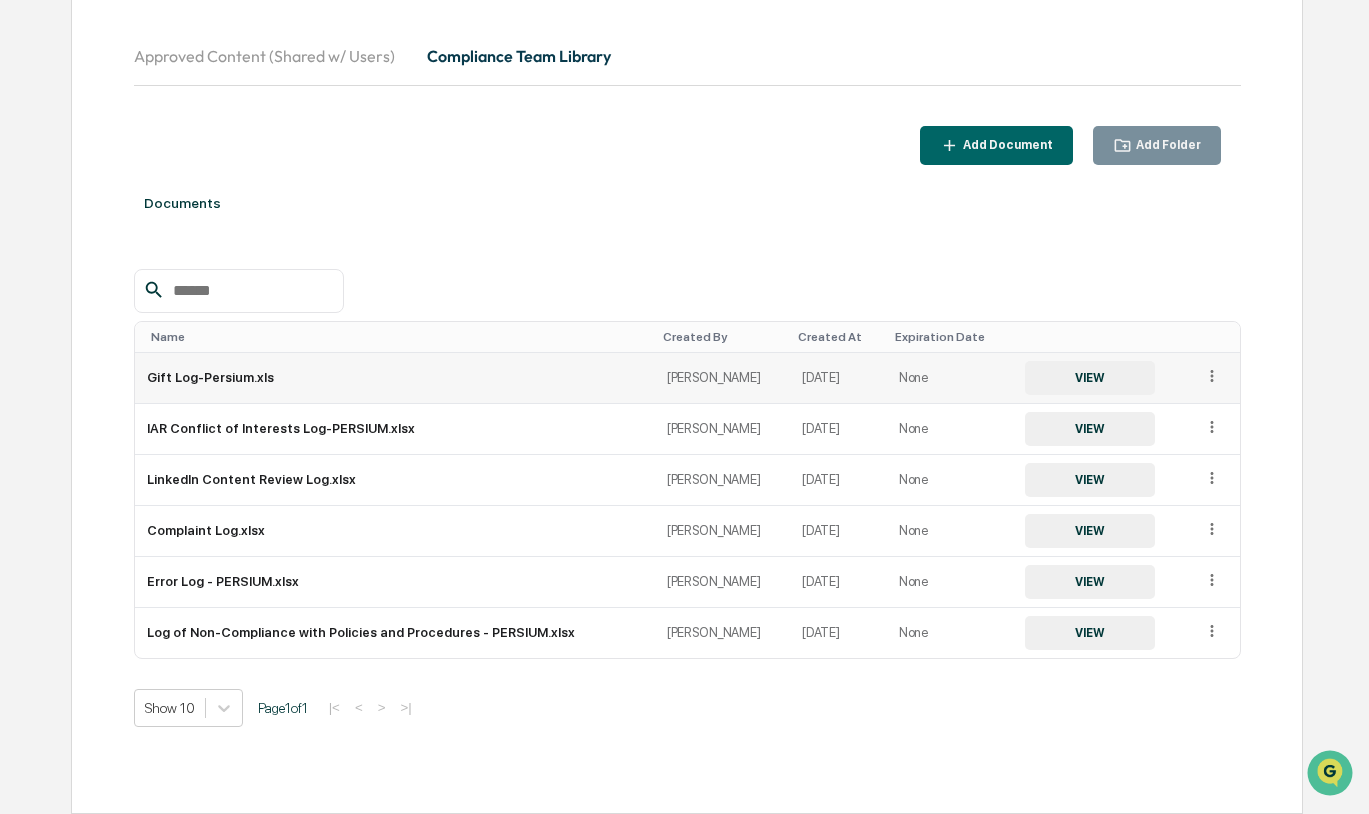 click on "VIEW" at bounding box center (1090, 378) 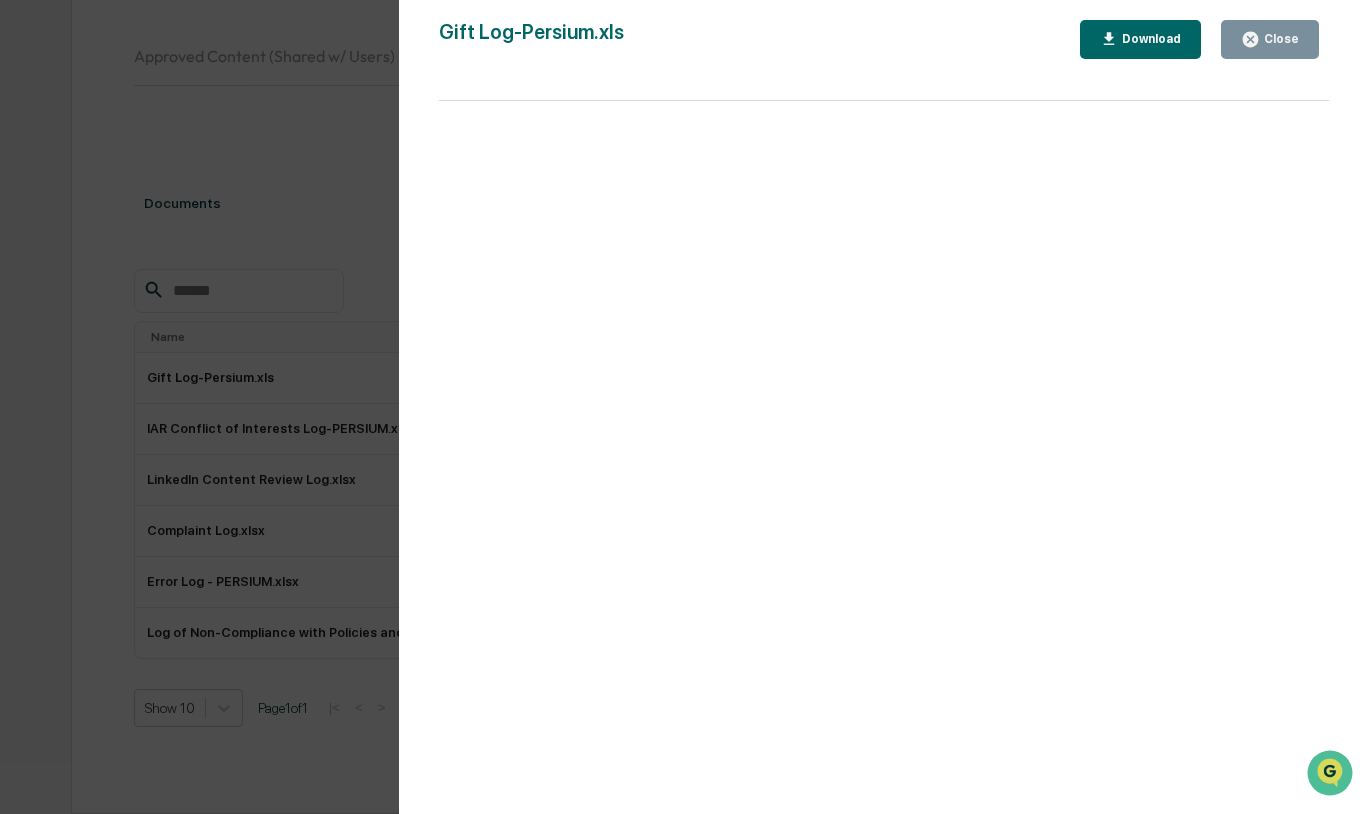 click on "Close" at bounding box center (1270, 39) 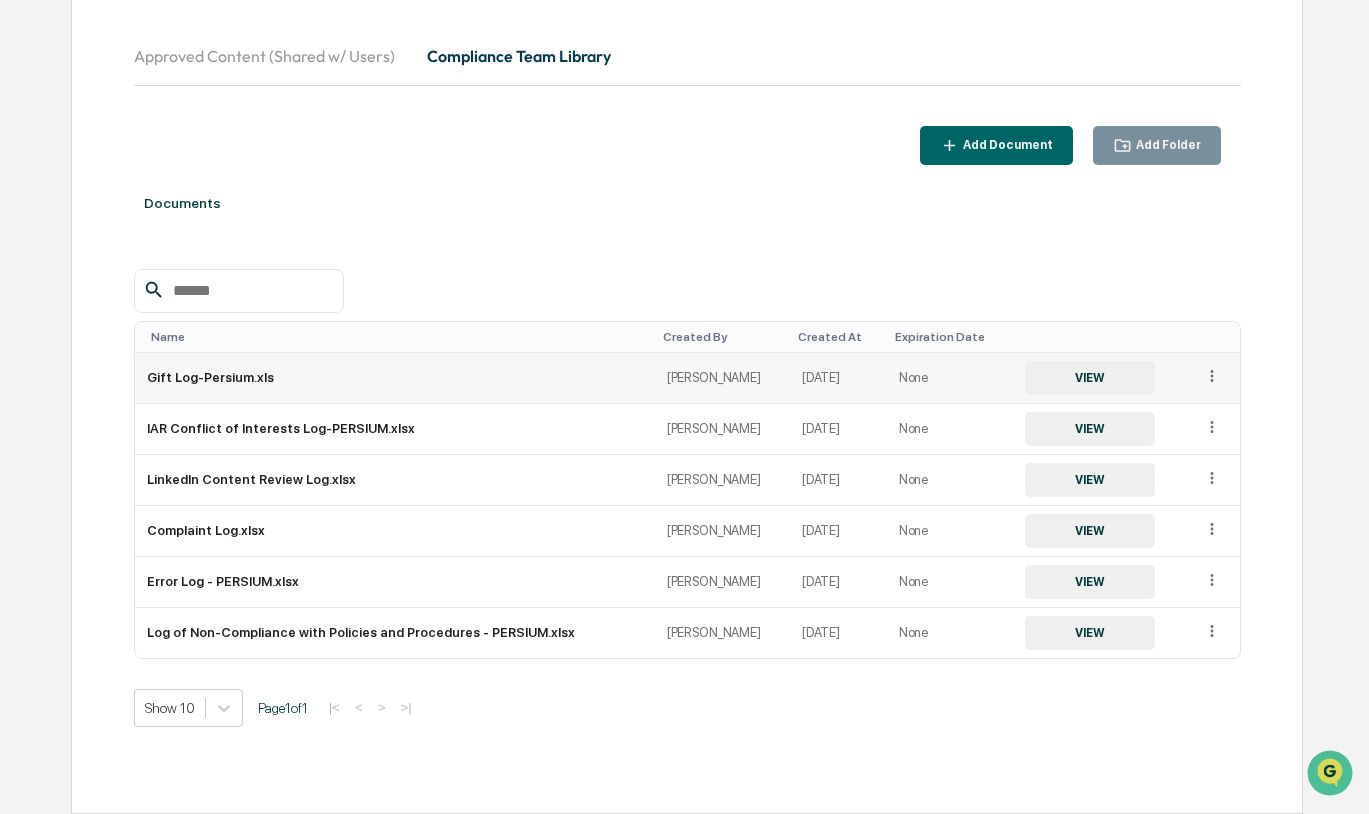 click 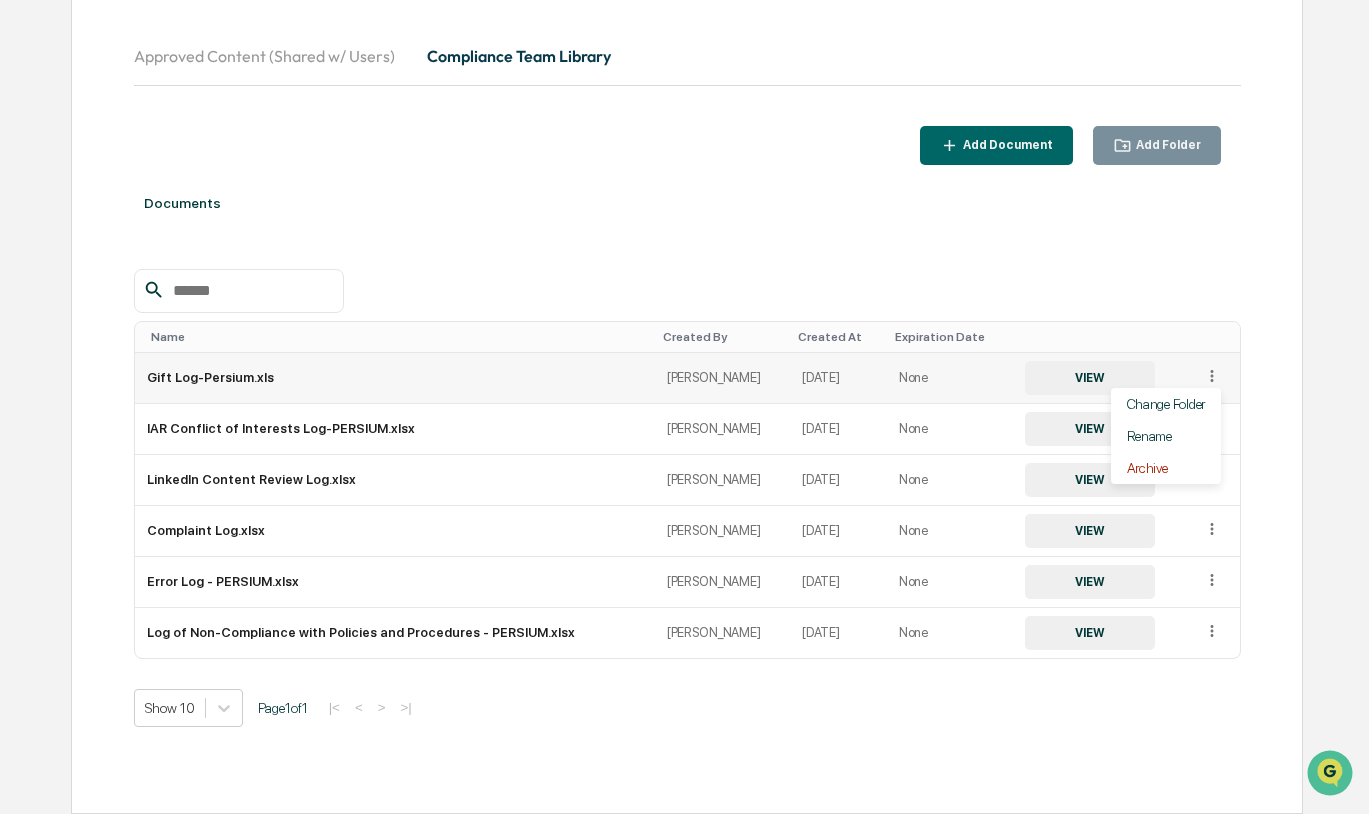 click on "Gift Log-Persium.xls" at bounding box center (395, 378) 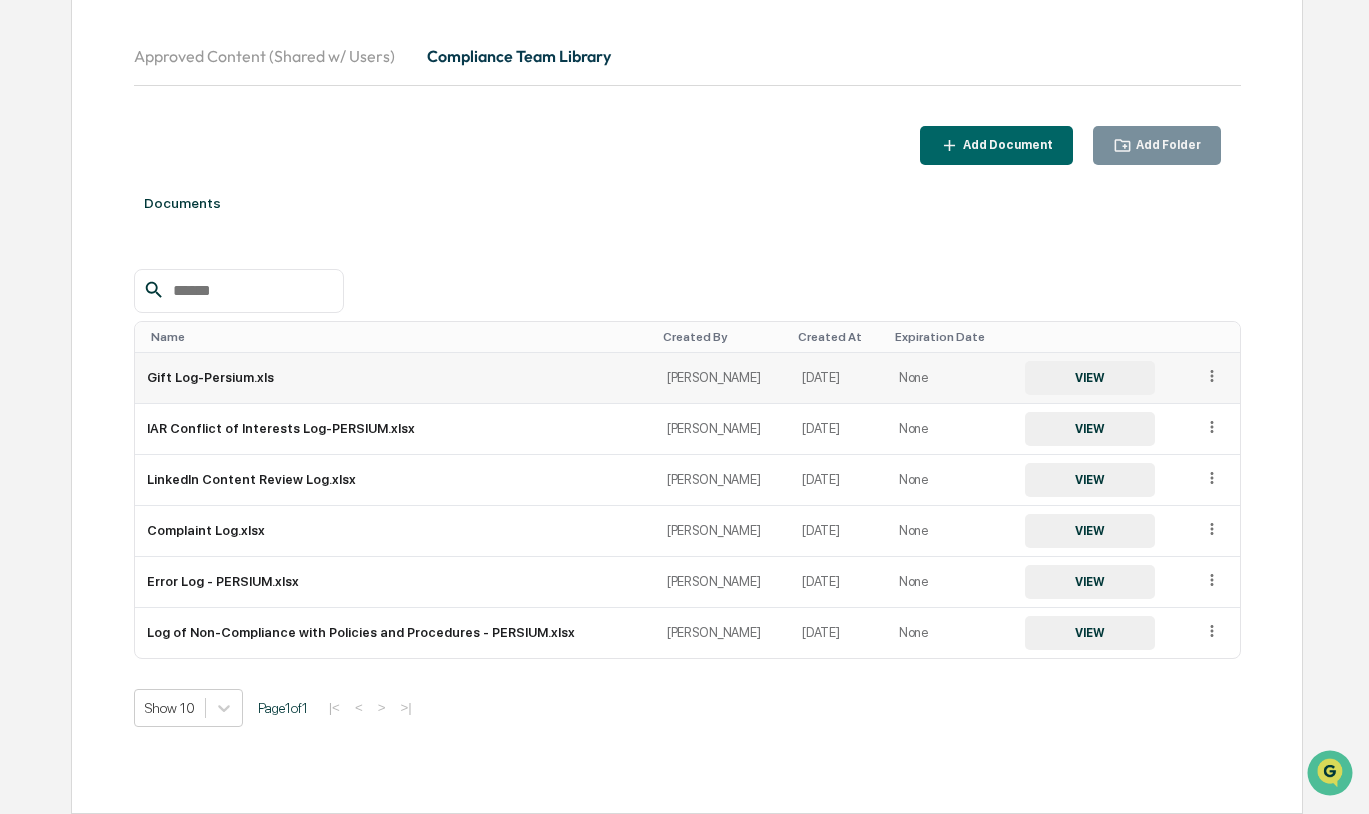 click on "Gift Log-Persium.xls" at bounding box center (395, 378) 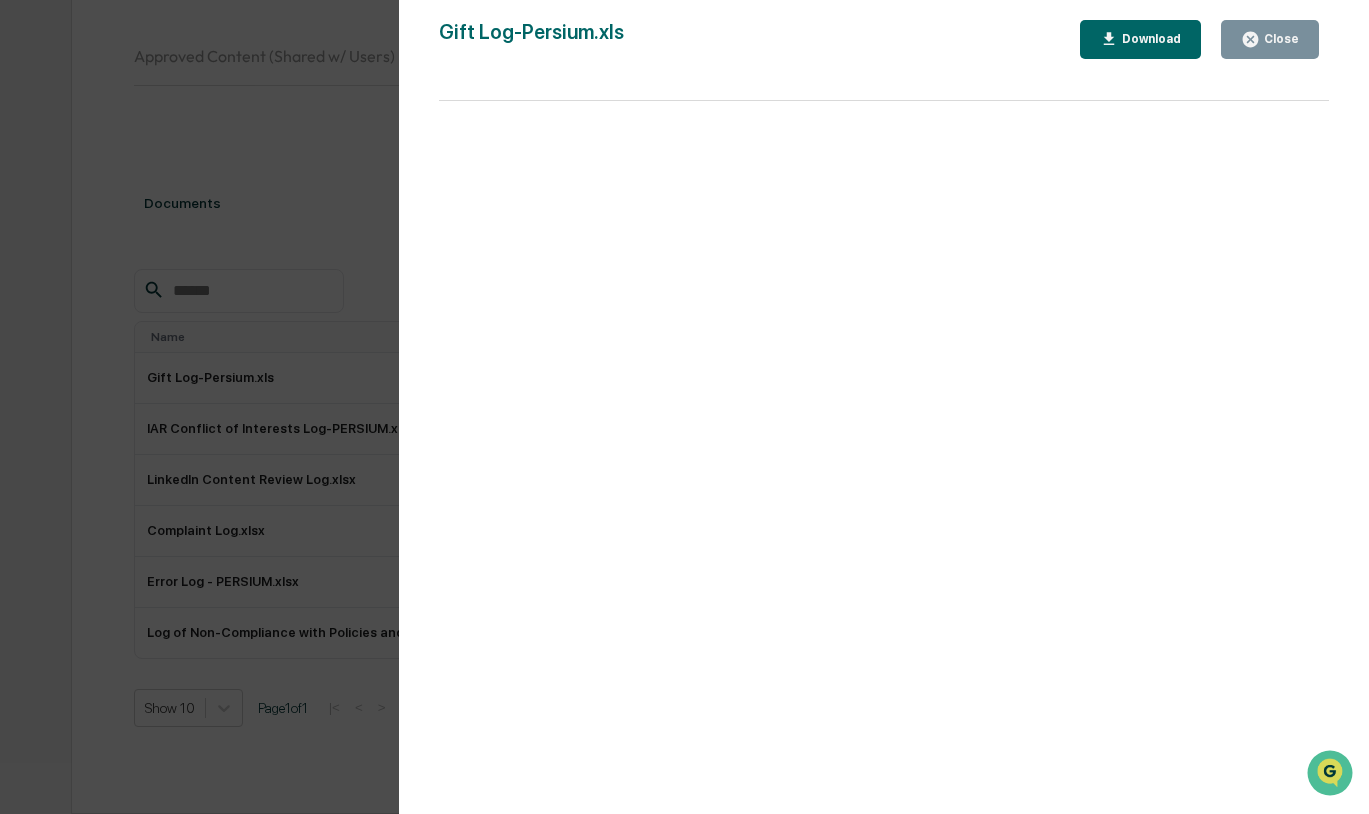 click on "Version History [DATE] 05:22 PM [PERSON_NAME] Gift Log-Persium.xls   Close   Download Page  1   100%" at bounding box center [684, 407] 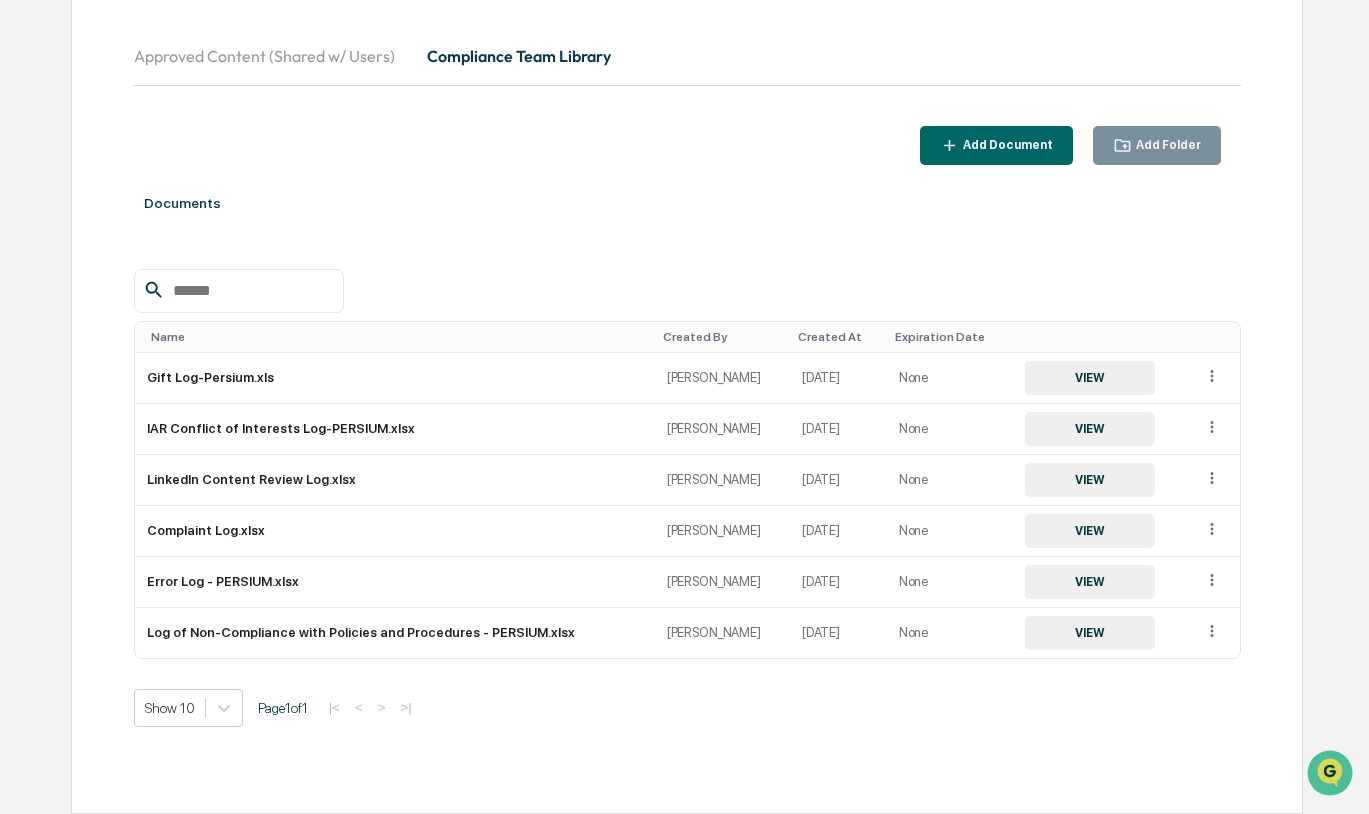 click at bounding box center [687, 291] 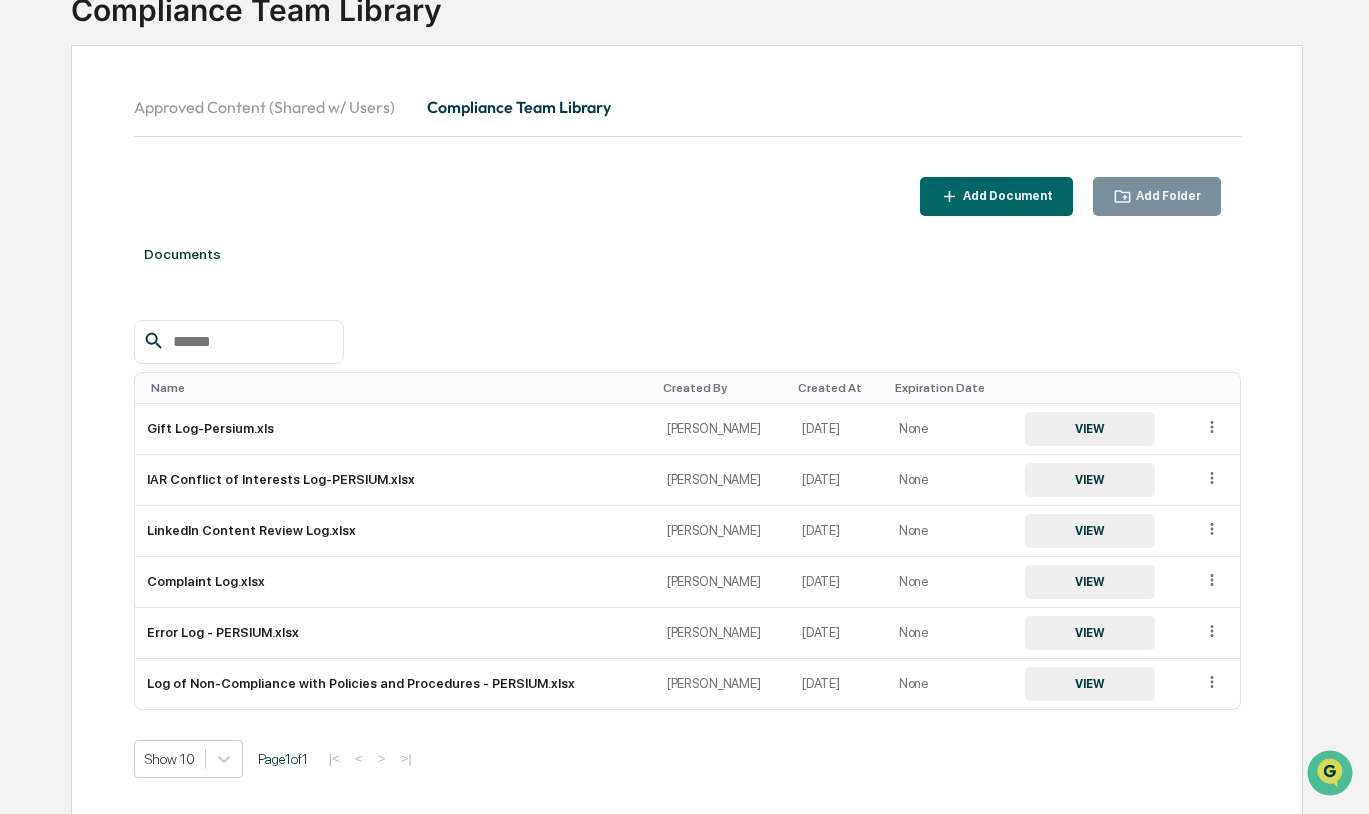 scroll, scrollTop: 200, scrollLeft: 0, axis: vertical 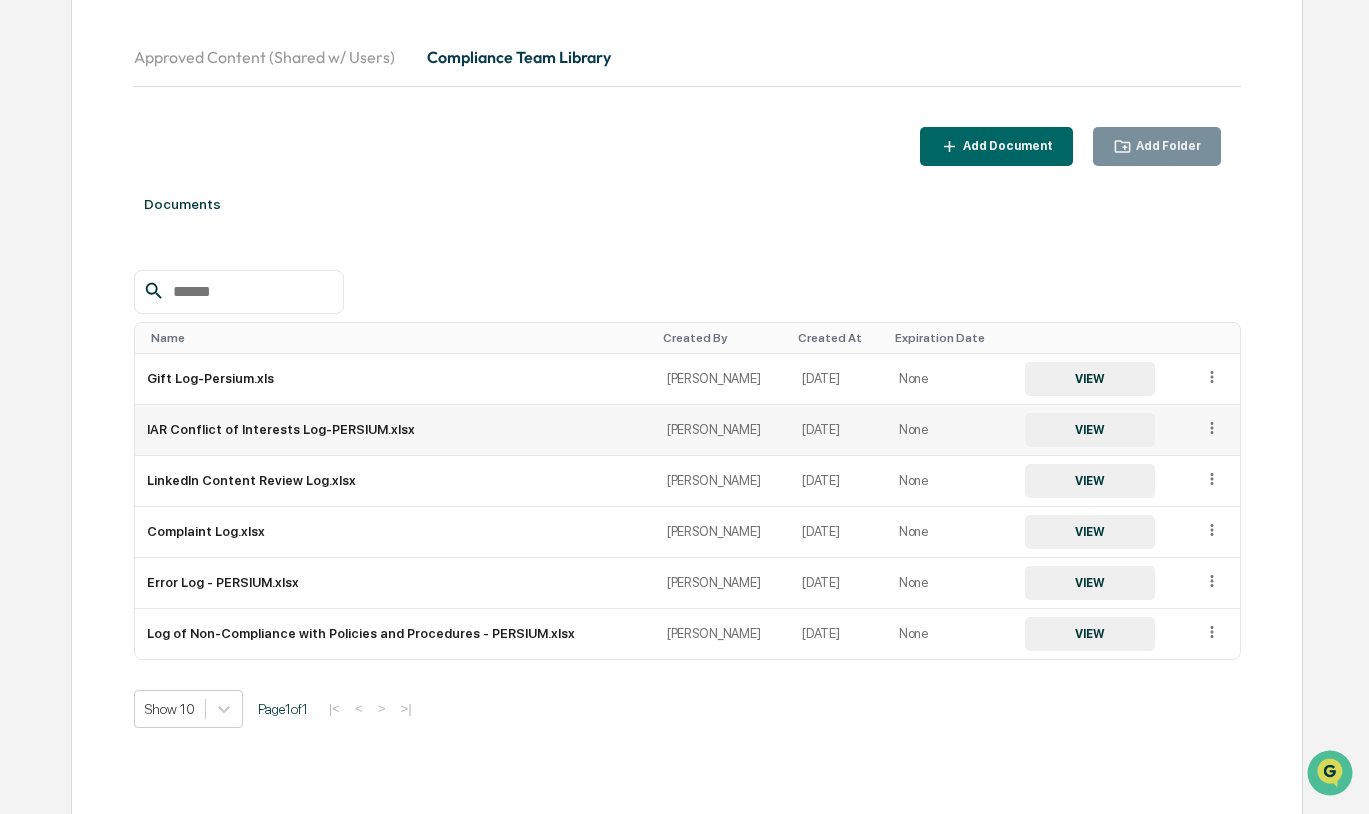 click on "VIEW" at bounding box center [1090, 430] 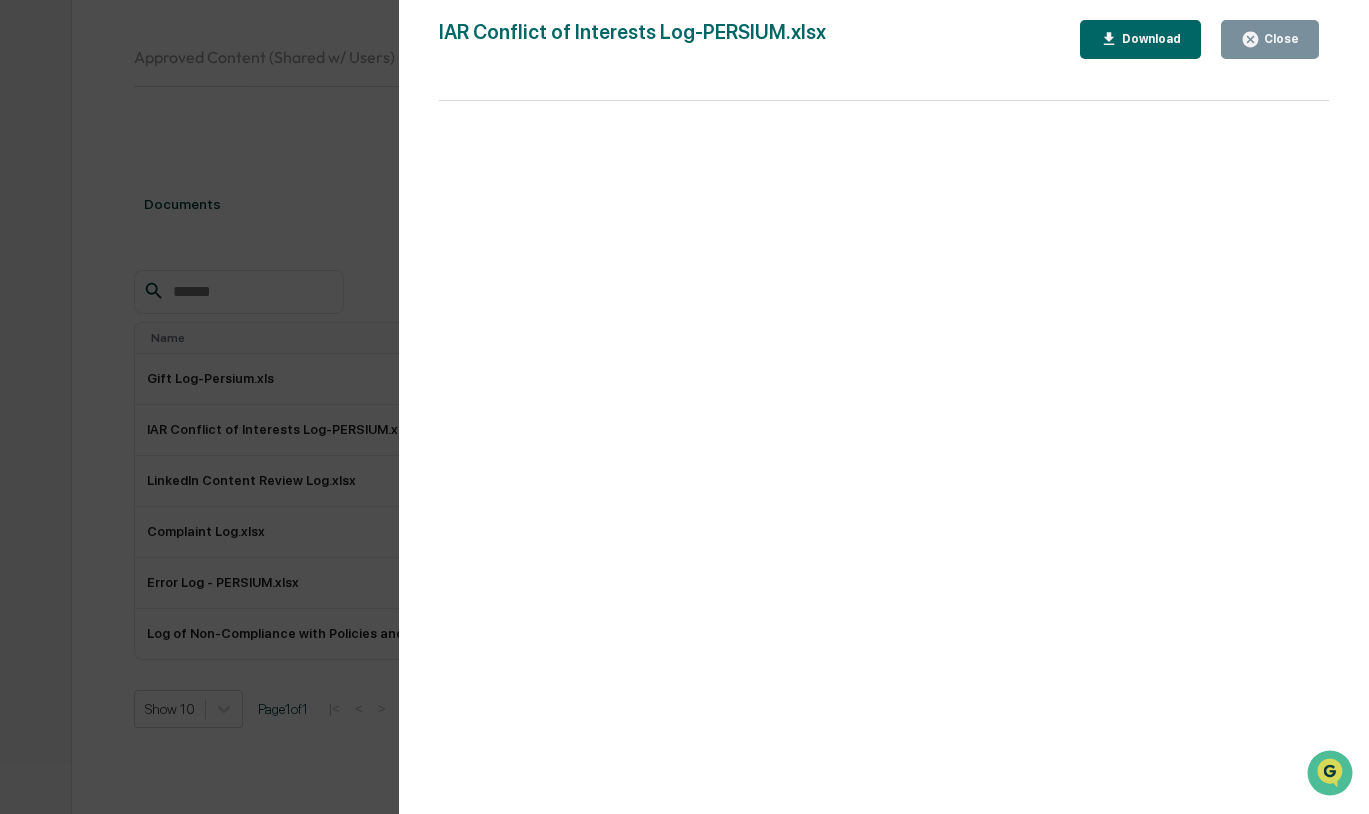 click on "Version History [DATE] 05:24 PM [PERSON_NAME] IAR Conflict of Interests Log-PERSIUM.xlsx   Close   Download Page  1   100%" at bounding box center (684, 407) 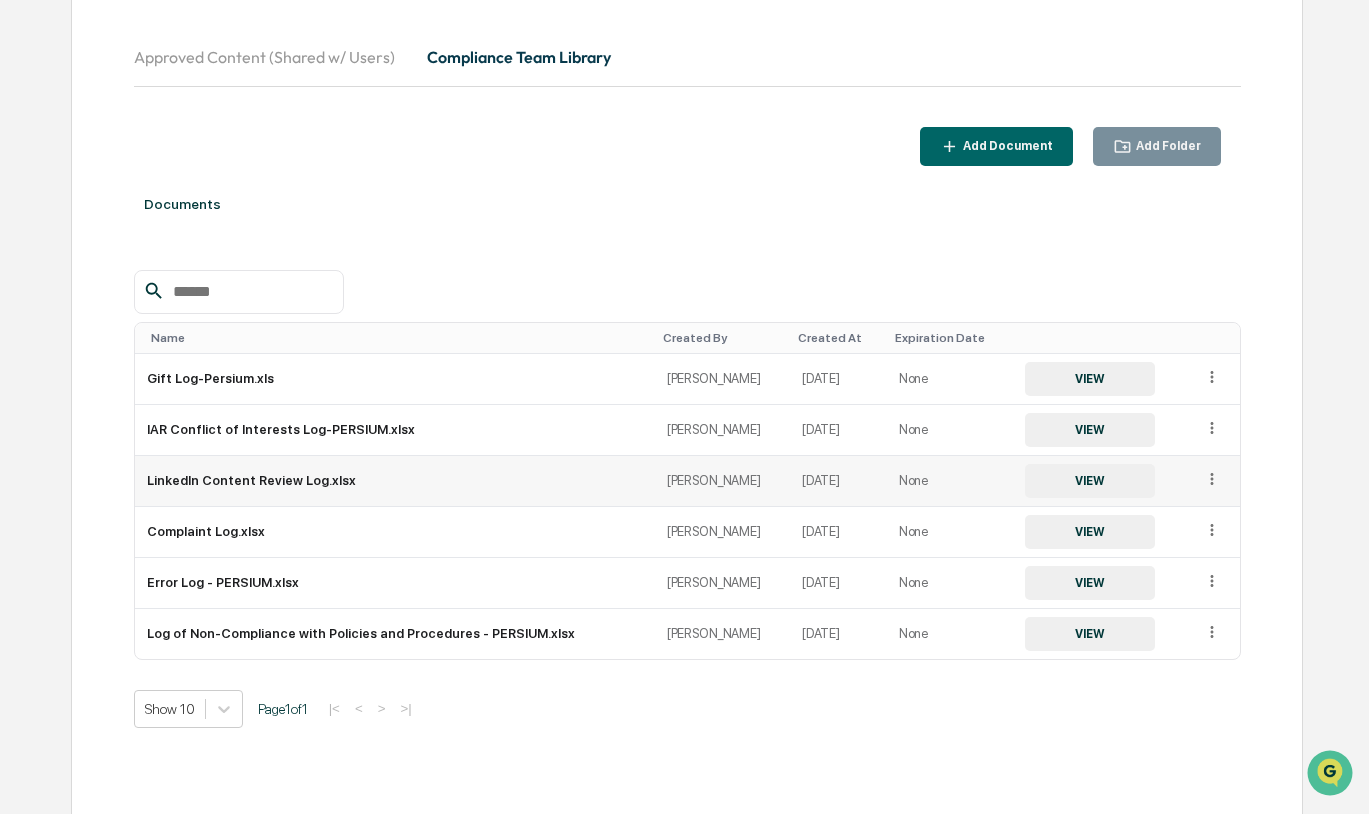 click on "LinkedIn Content Review Log.xlsx" at bounding box center [395, 481] 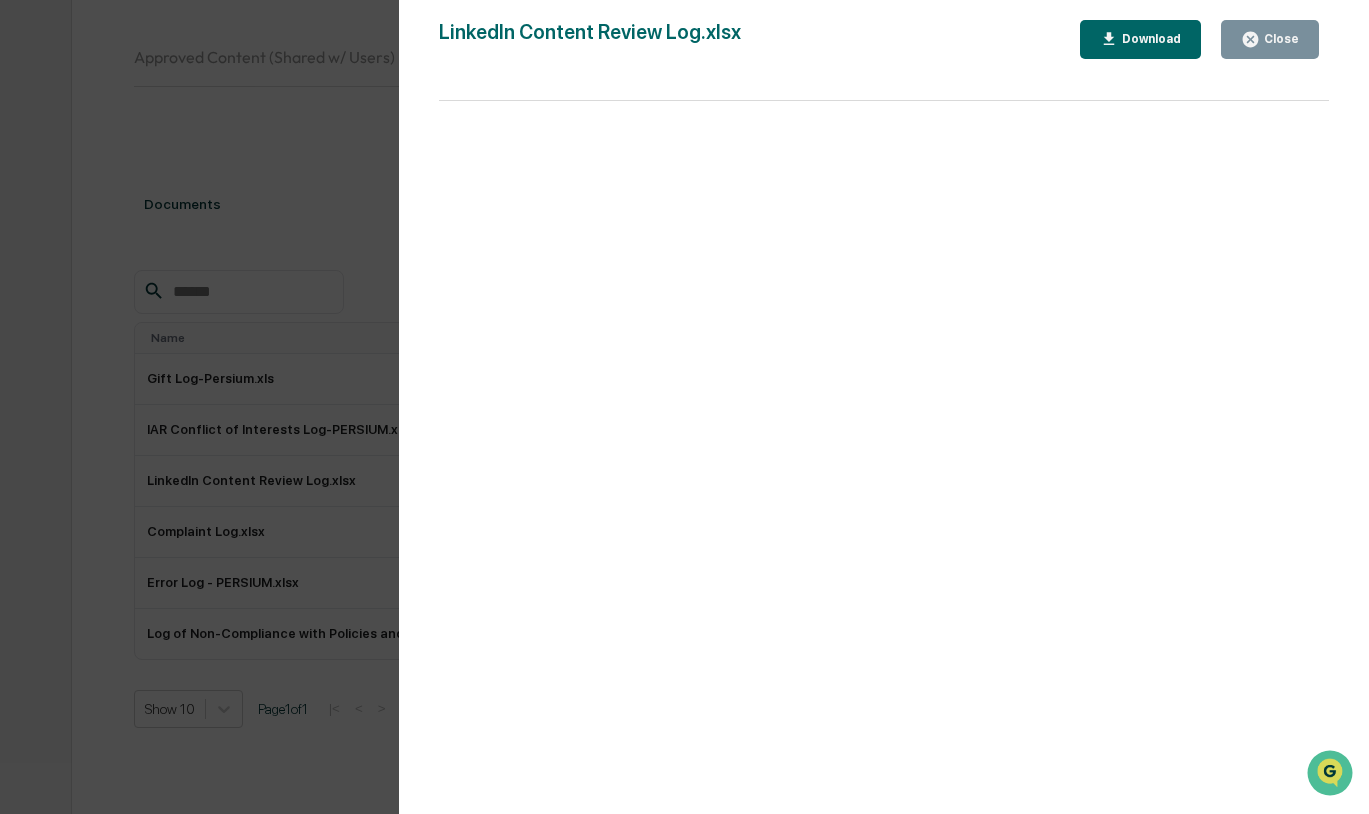click on "Close" at bounding box center [1279, 39] 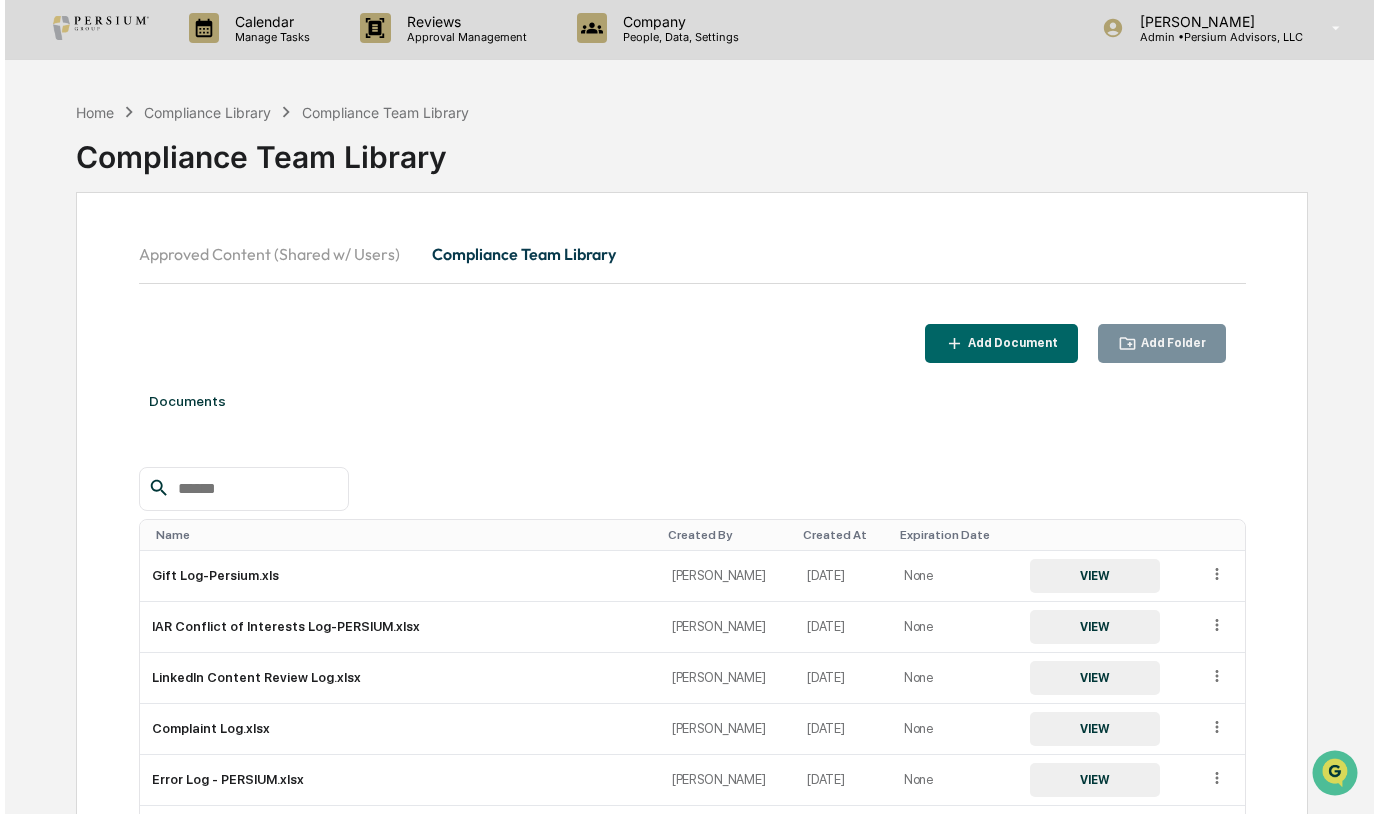 scroll, scrollTop: 1, scrollLeft: 0, axis: vertical 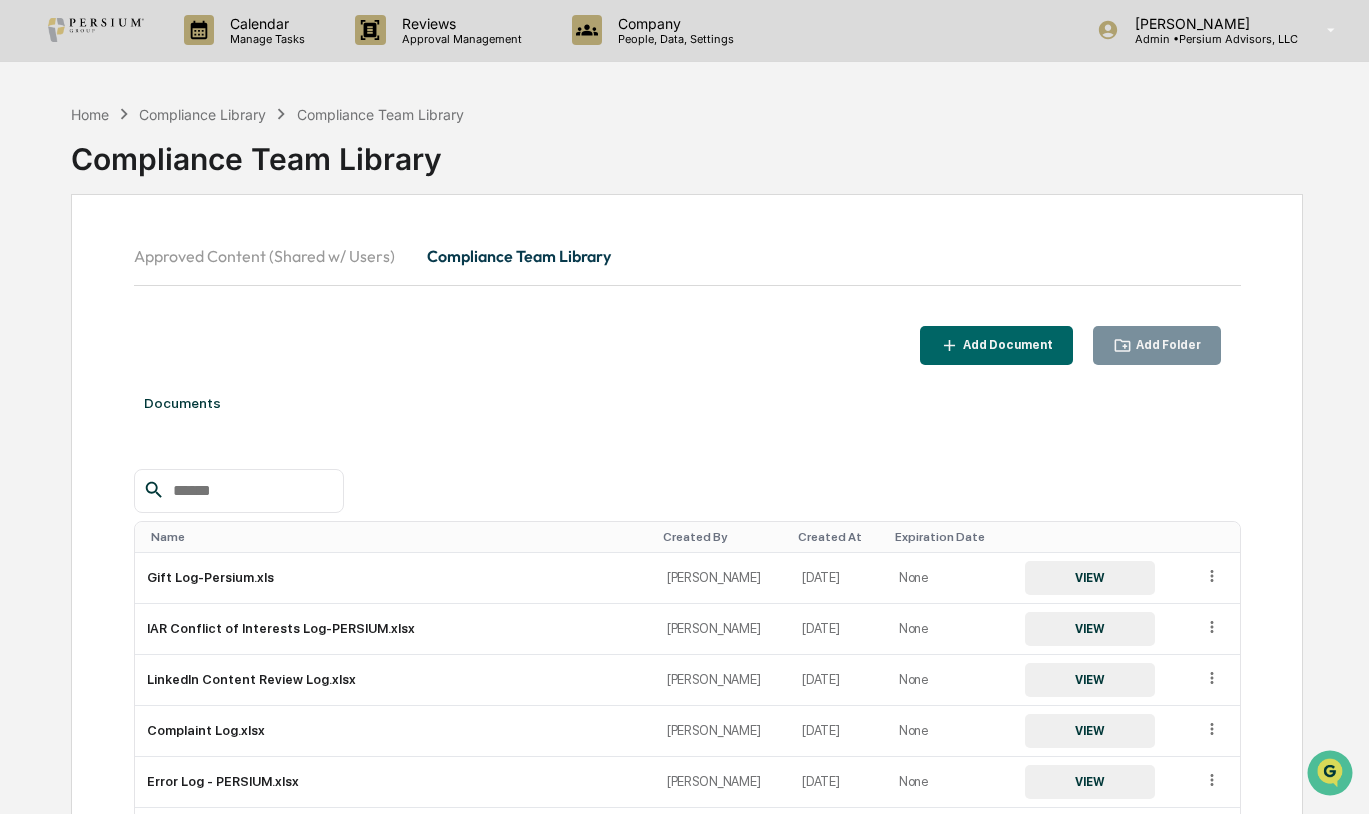 click on "Documents Name Created By Created At Expiration Date Gift Log-Persium.xls [PERSON_NAME] [DATE] None VIEW IAR Conflict of Interests Log-PERSIUM.xlsx [PERSON_NAME] [DATE] None VIEW LinkedIn Content Review Log.xlsx [PERSON_NAME] [DATE] None VIEW Complaint Log.xlsx [PERSON_NAME] [DATE] None VIEW Error Log - PERSIUM.xlsx [PERSON_NAME] [DATE] None VIEW Log of Non-Compliance with Policies and Procedures - PERSIUM.xlsx [PERSON_NAME] [DATE] None VIEW Show 10 Page  1  of  1   |<   <   >   >|" at bounding box center (687, 676) 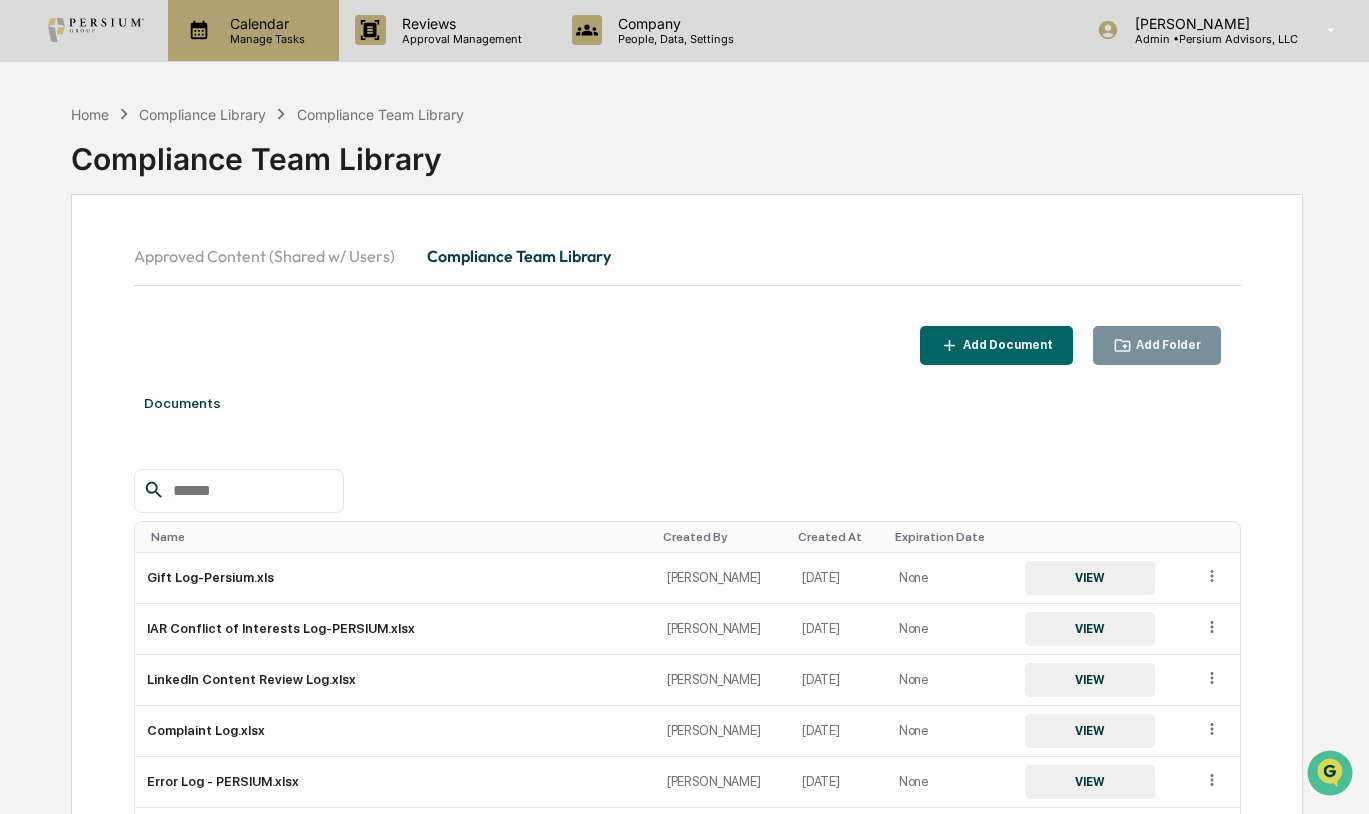 click on "Calendar" at bounding box center (264, 23) 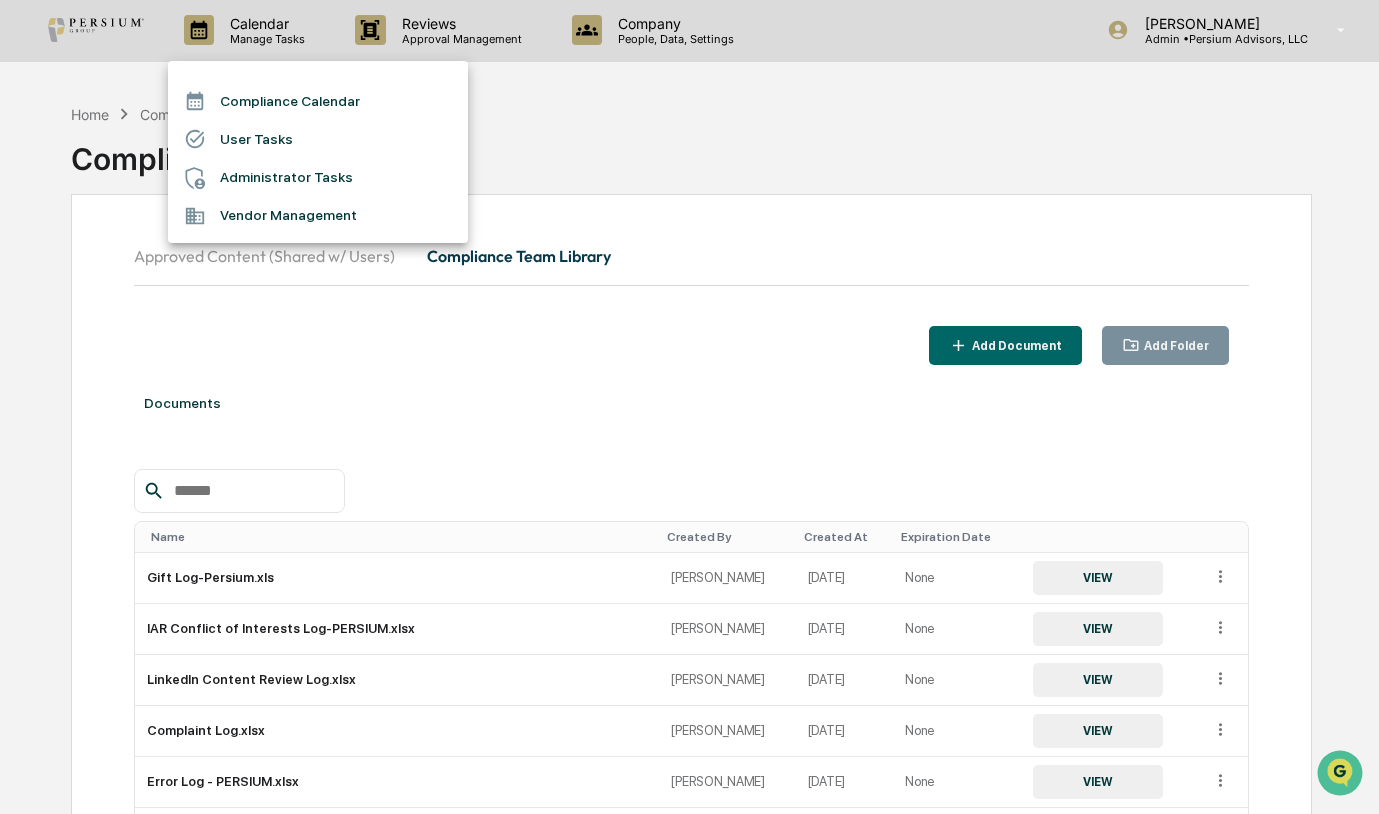 click on "User Tasks" at bounding box center (318, 139) 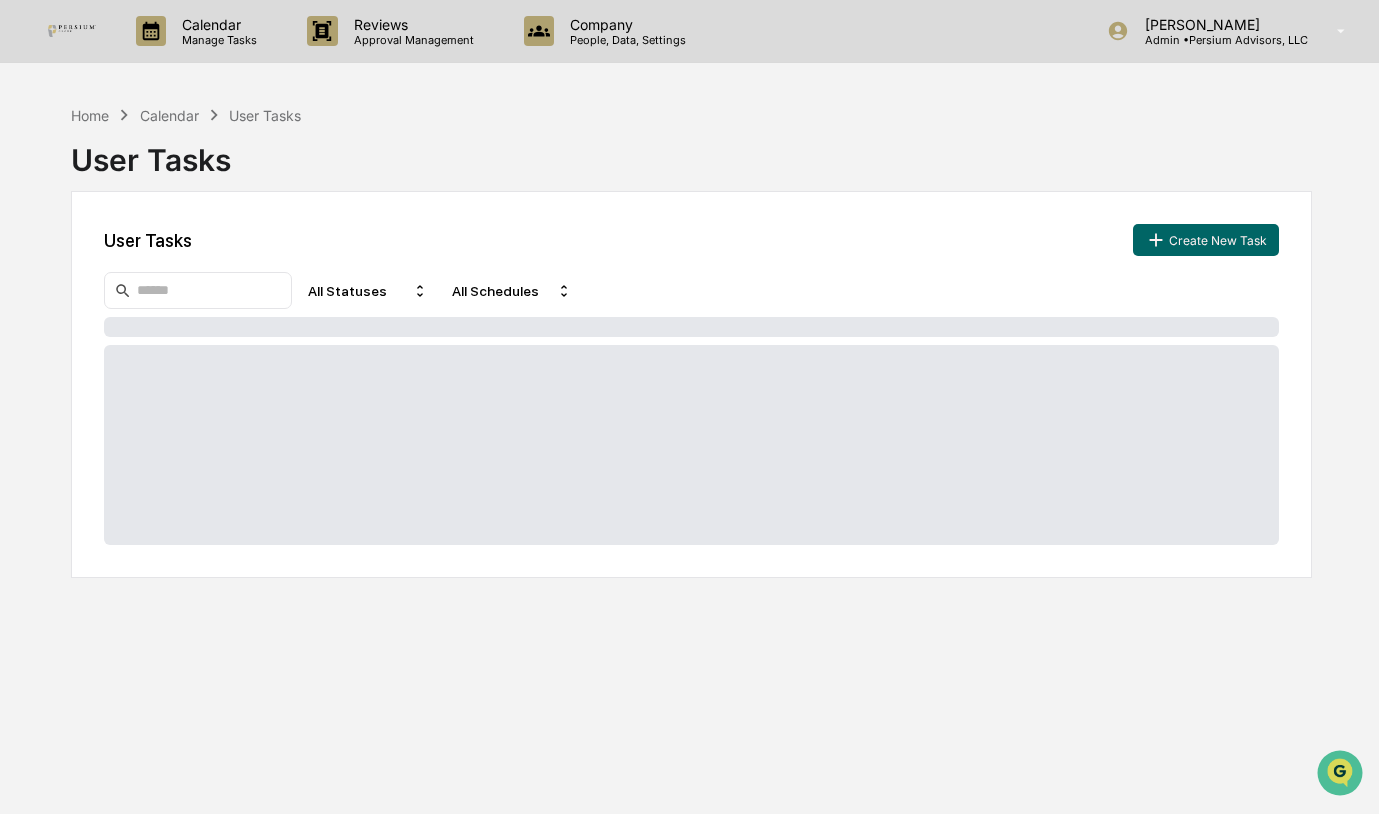 scroll, scrollTop: 0, scrollLeft: 0, axis: both 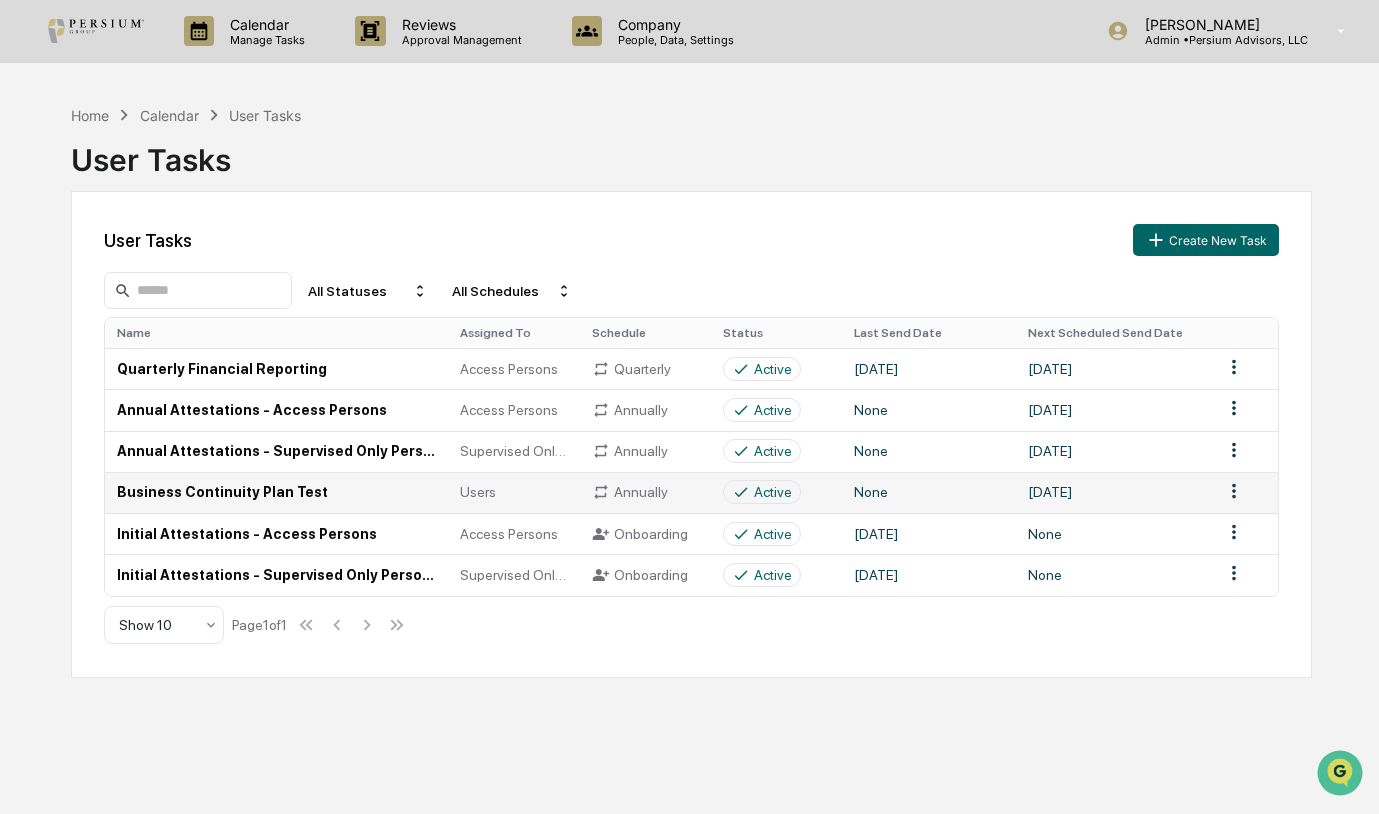 click on "Business Continuity Plan Test" at bounding box center [276, 492] 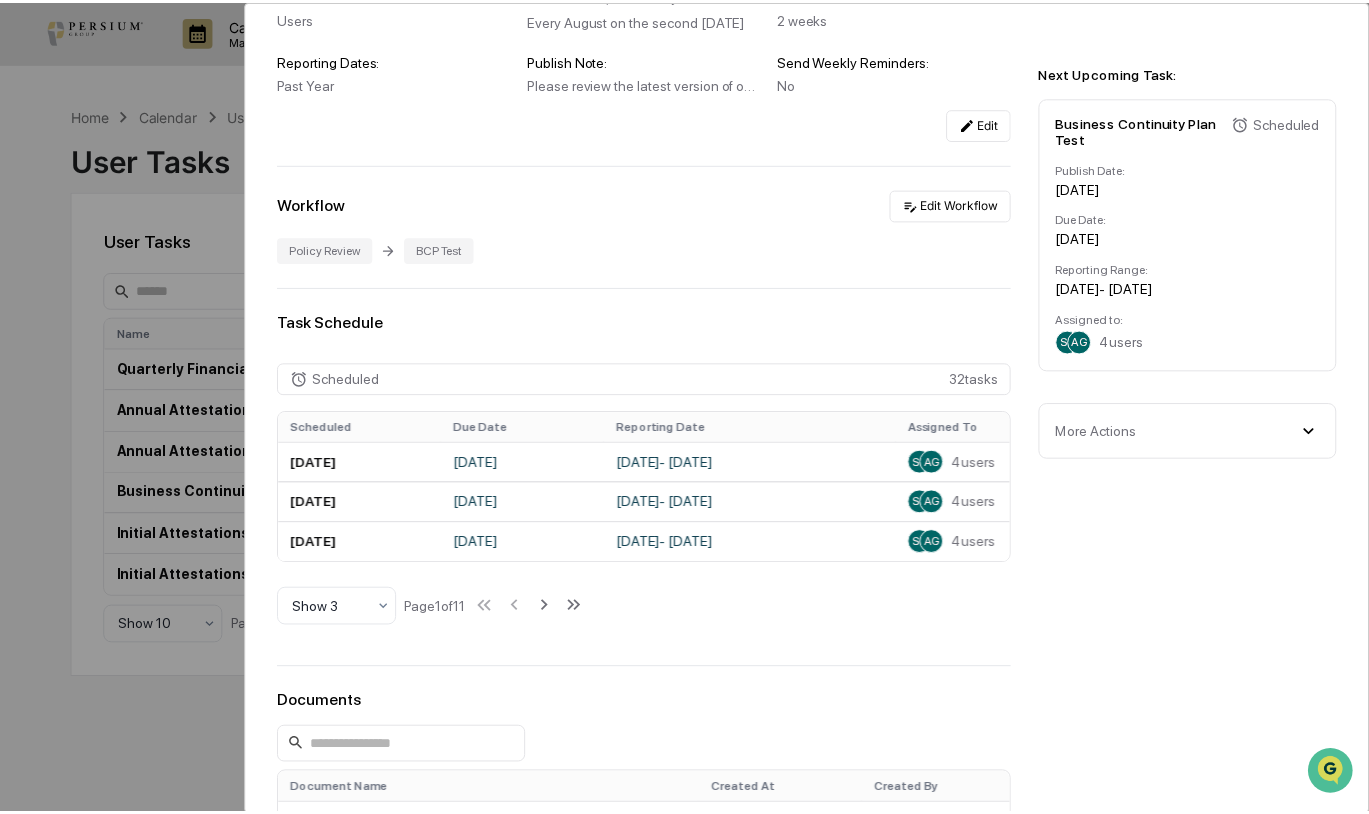 scroll, scrollTop: 0, scrollLeft: 0, axis: both 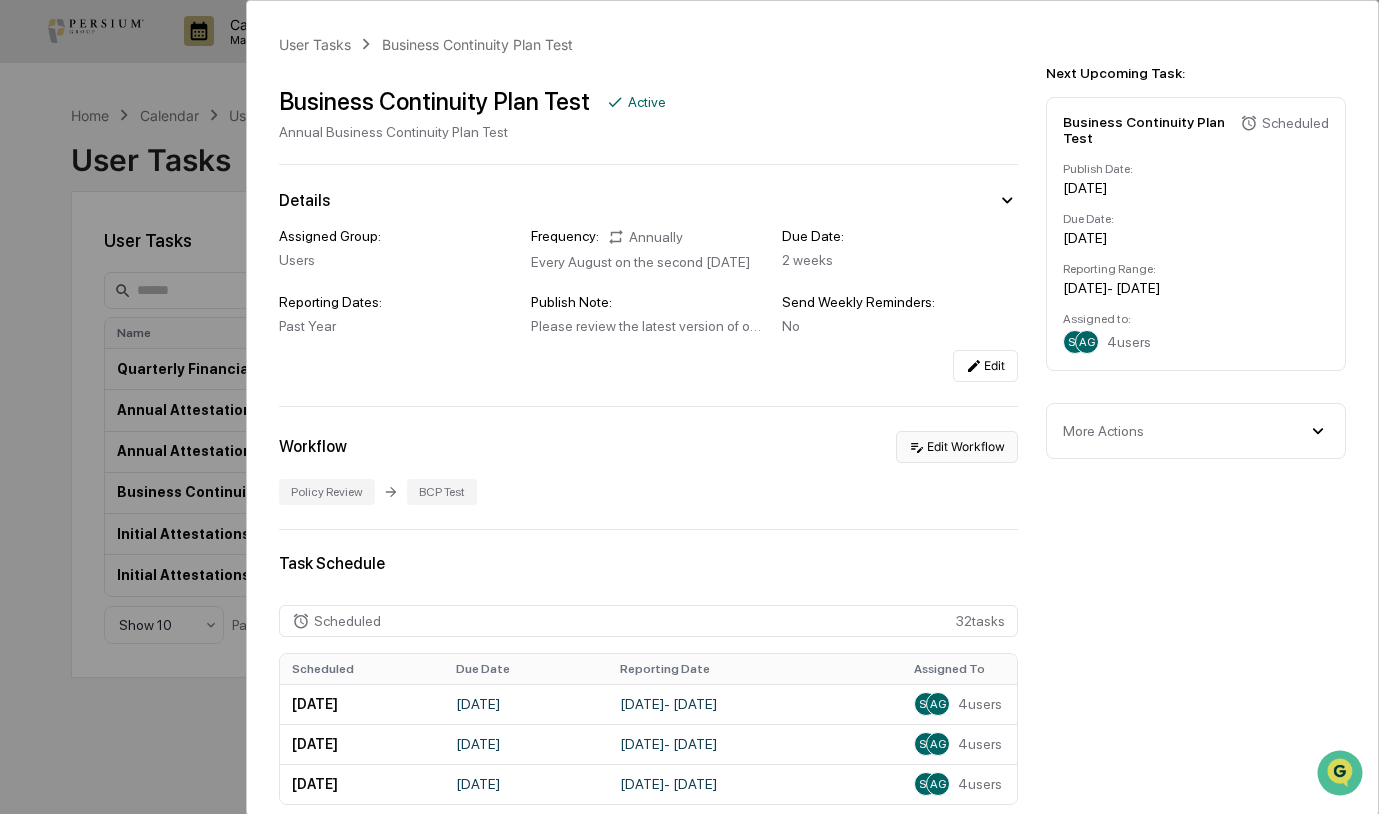 click on "Edit Workflow" at bounding box center (957, 447) 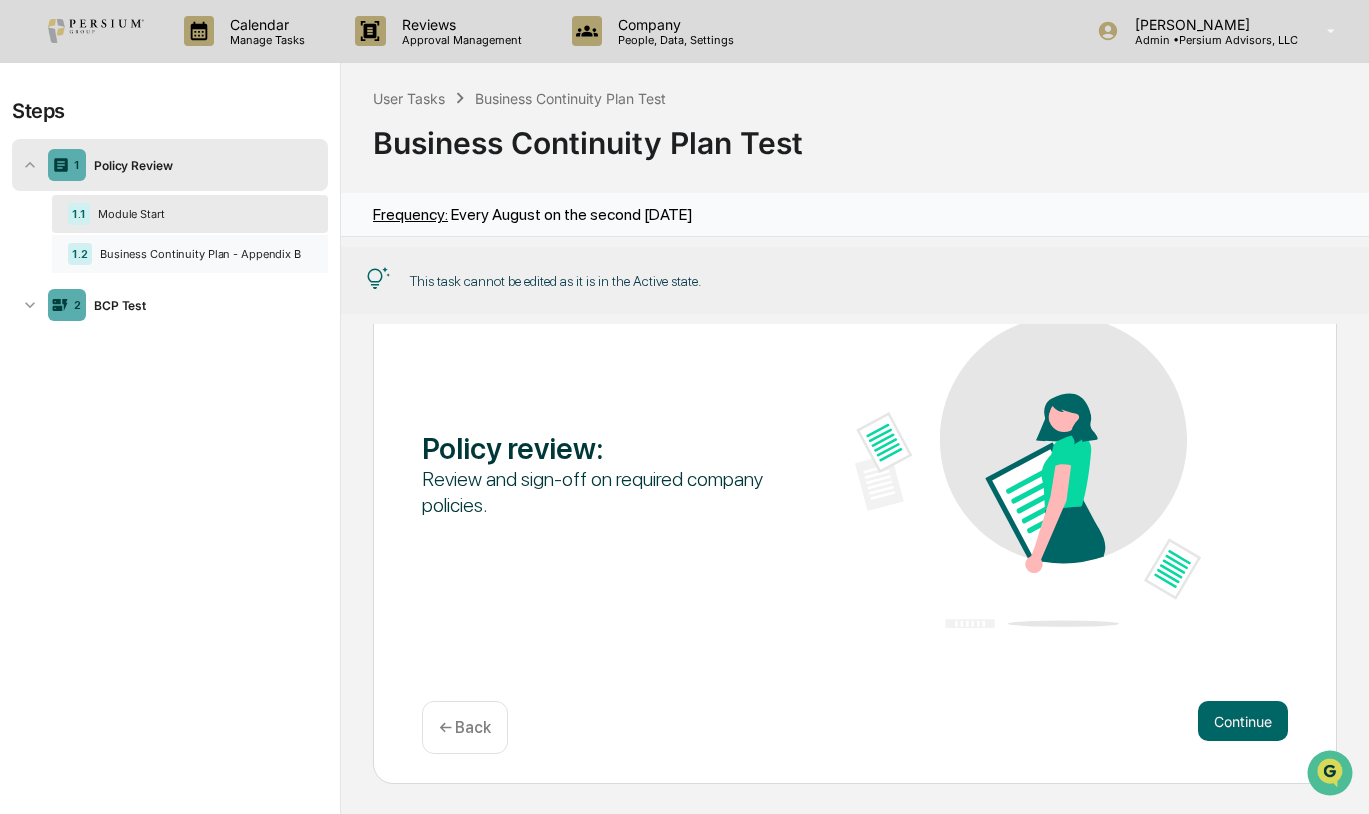 click on "Business Continuity Plan - Appendix B" at bounding box center [202, 254] 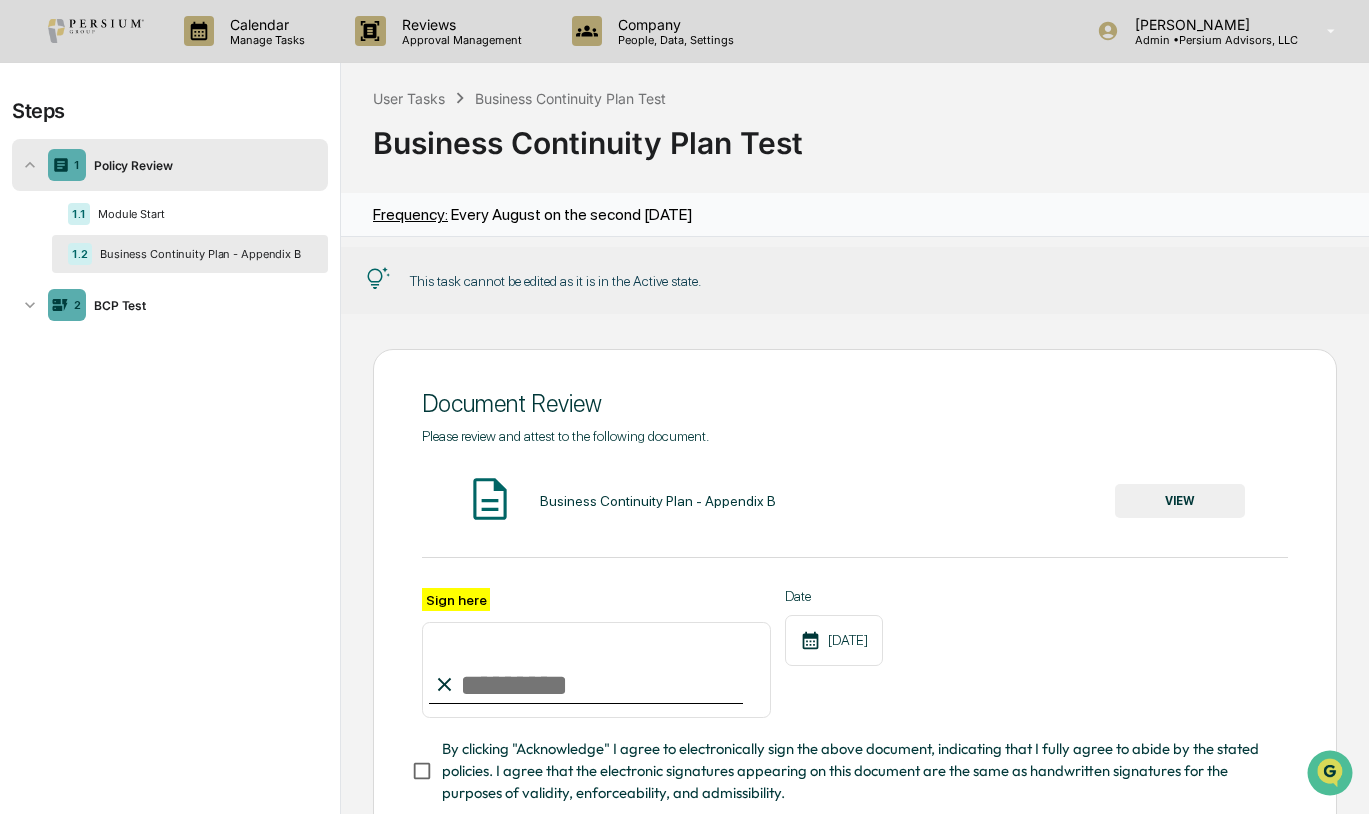 scroll, scrollTop: 0, scrollLeft: 0, axis: both 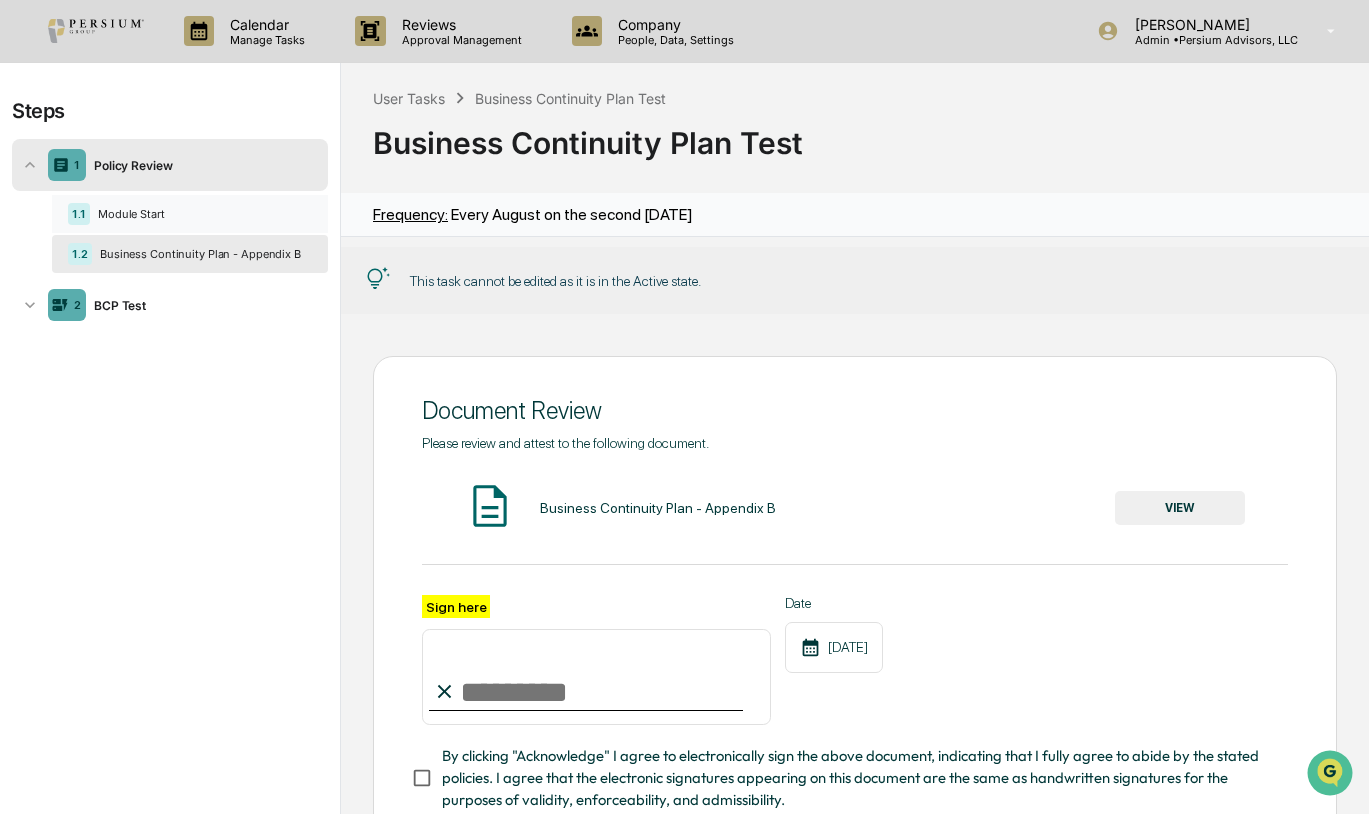 click on "Module Start" at bounding box center [201, 214] 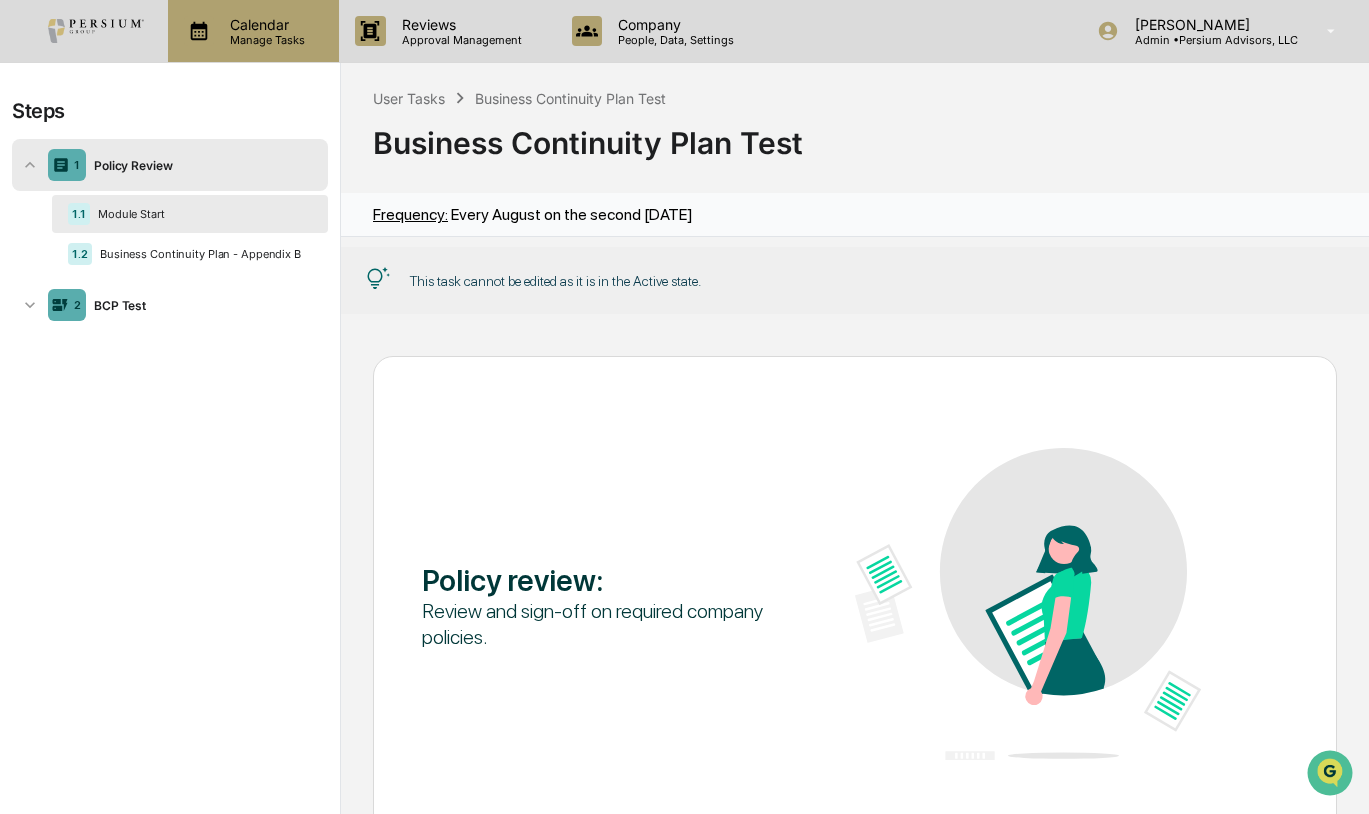 click on "Calendar" at bounding box center (264, 24) 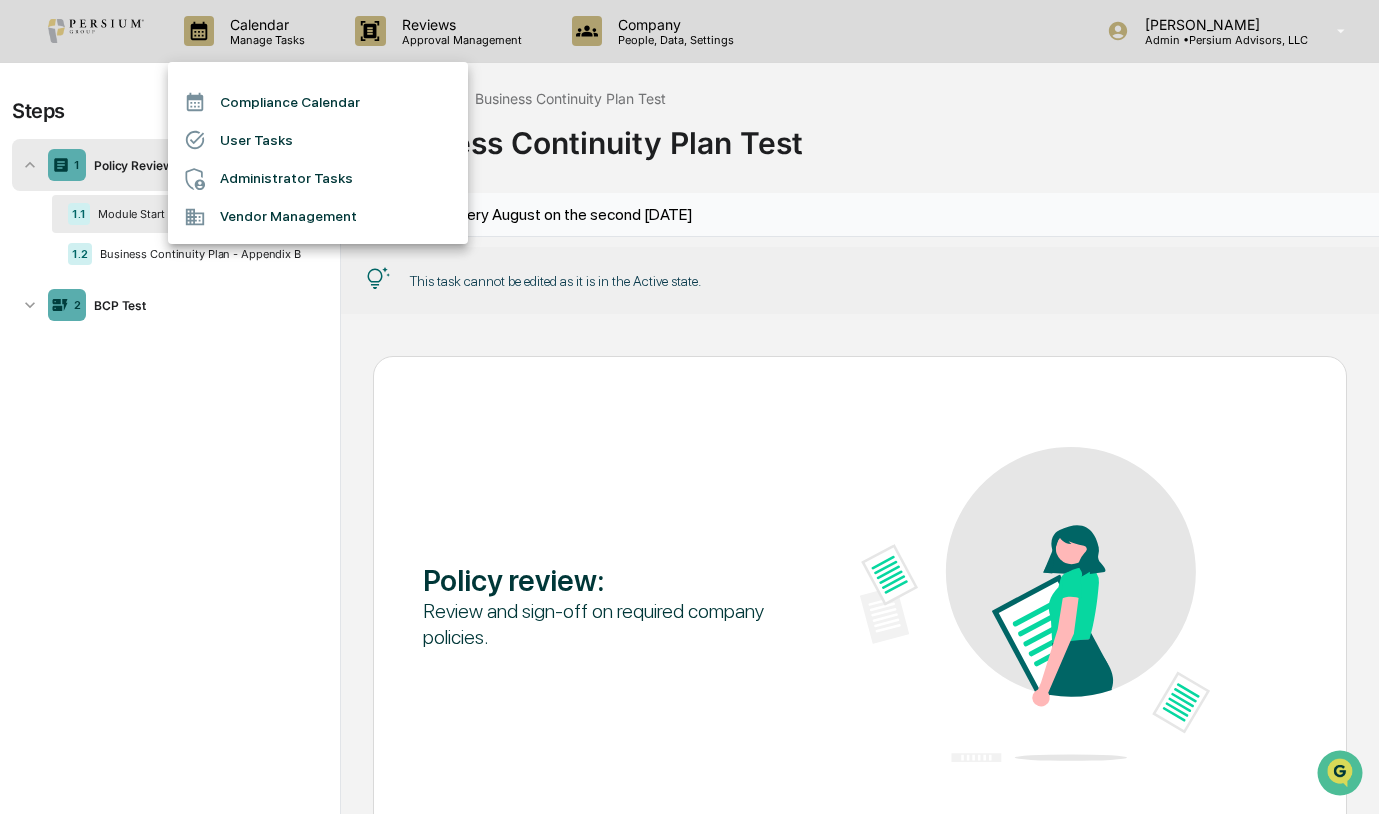 click at bounding box center (689, 407) 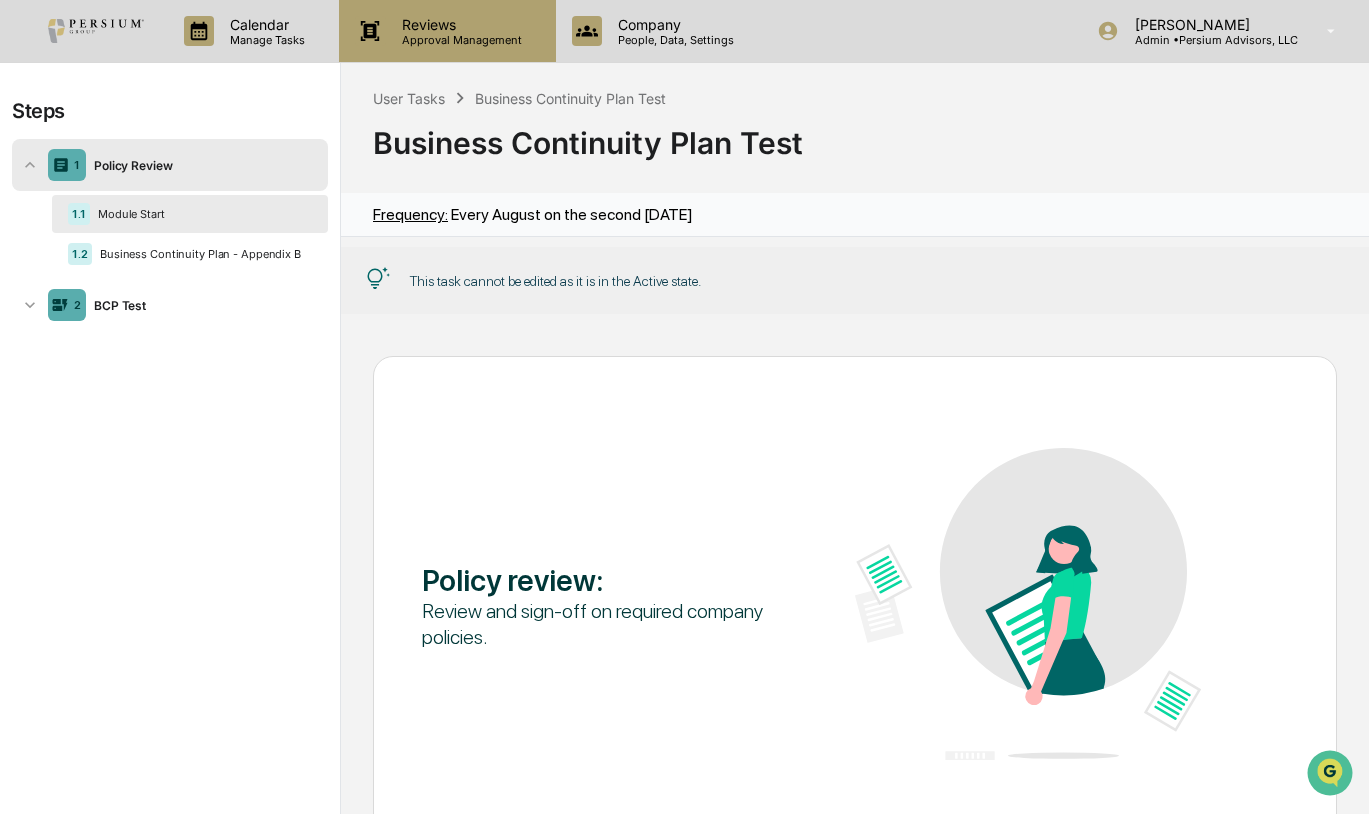 click on "Reviews" at bounding box center (459, 24) 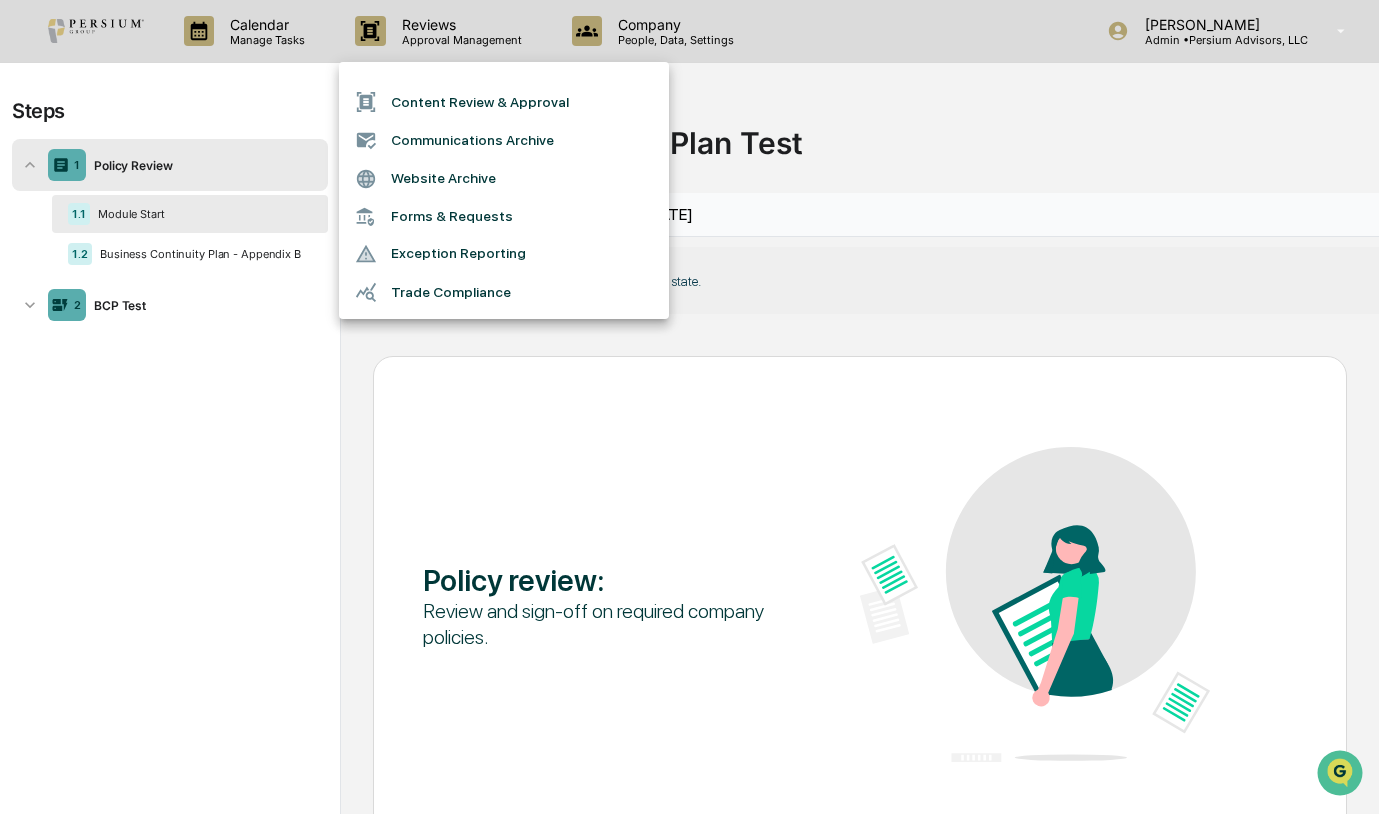 click on "Forms & Requests" at bounding box center [504, 216] 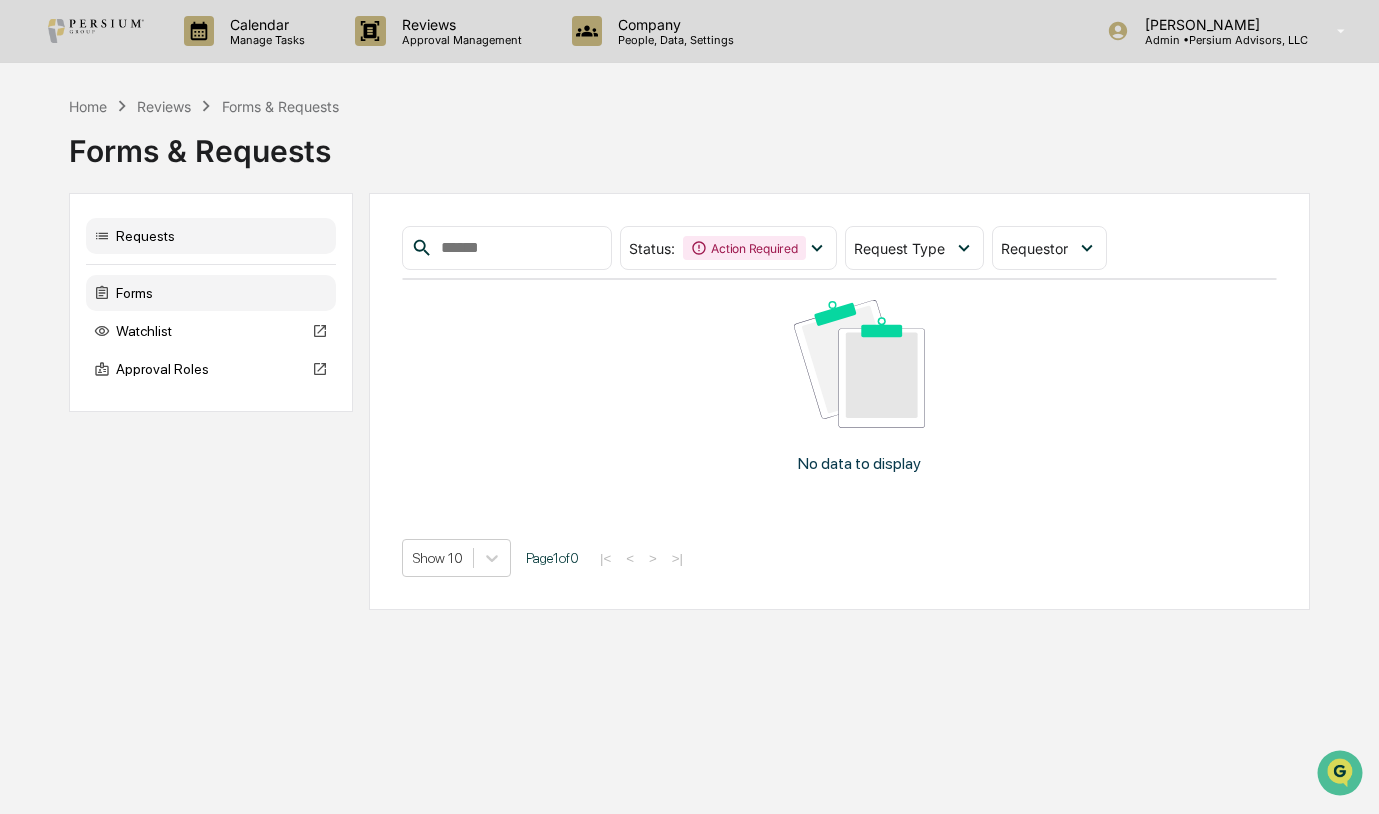 click on "Forms" at bounding box center (211, 293) 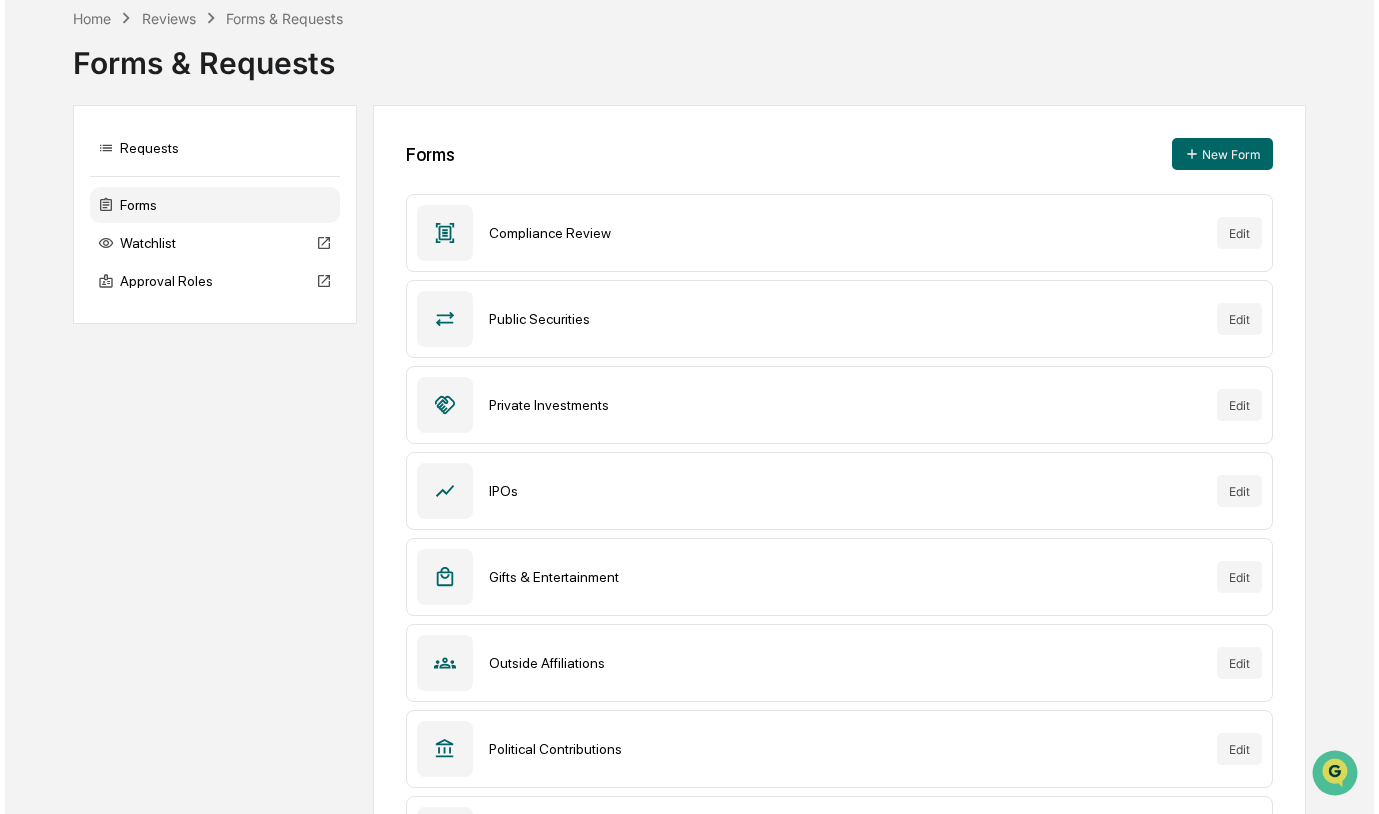 scroll, scrollTop: 0, scrollLeft: 0, axis: both 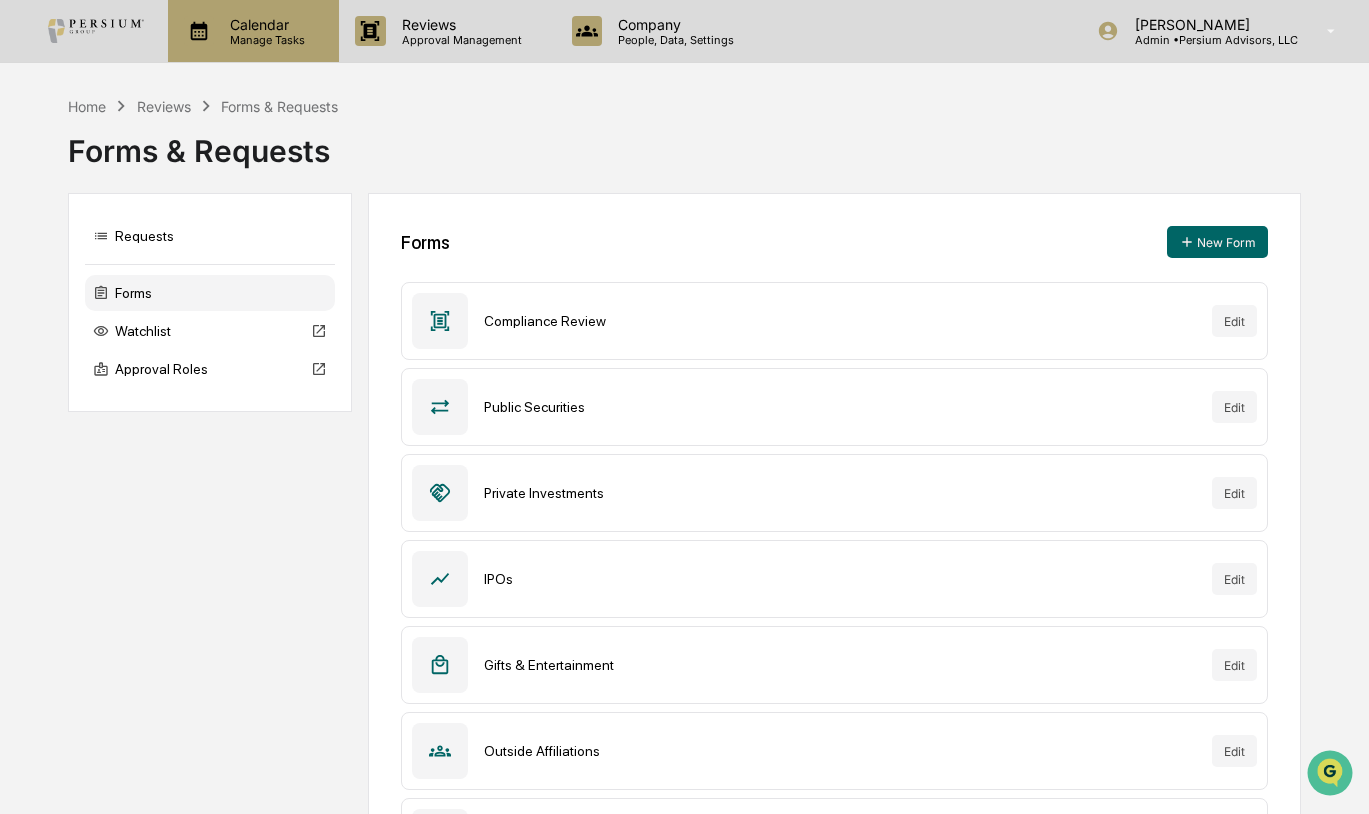 click on "Manage Tasks" at bounding box center [264, 40] 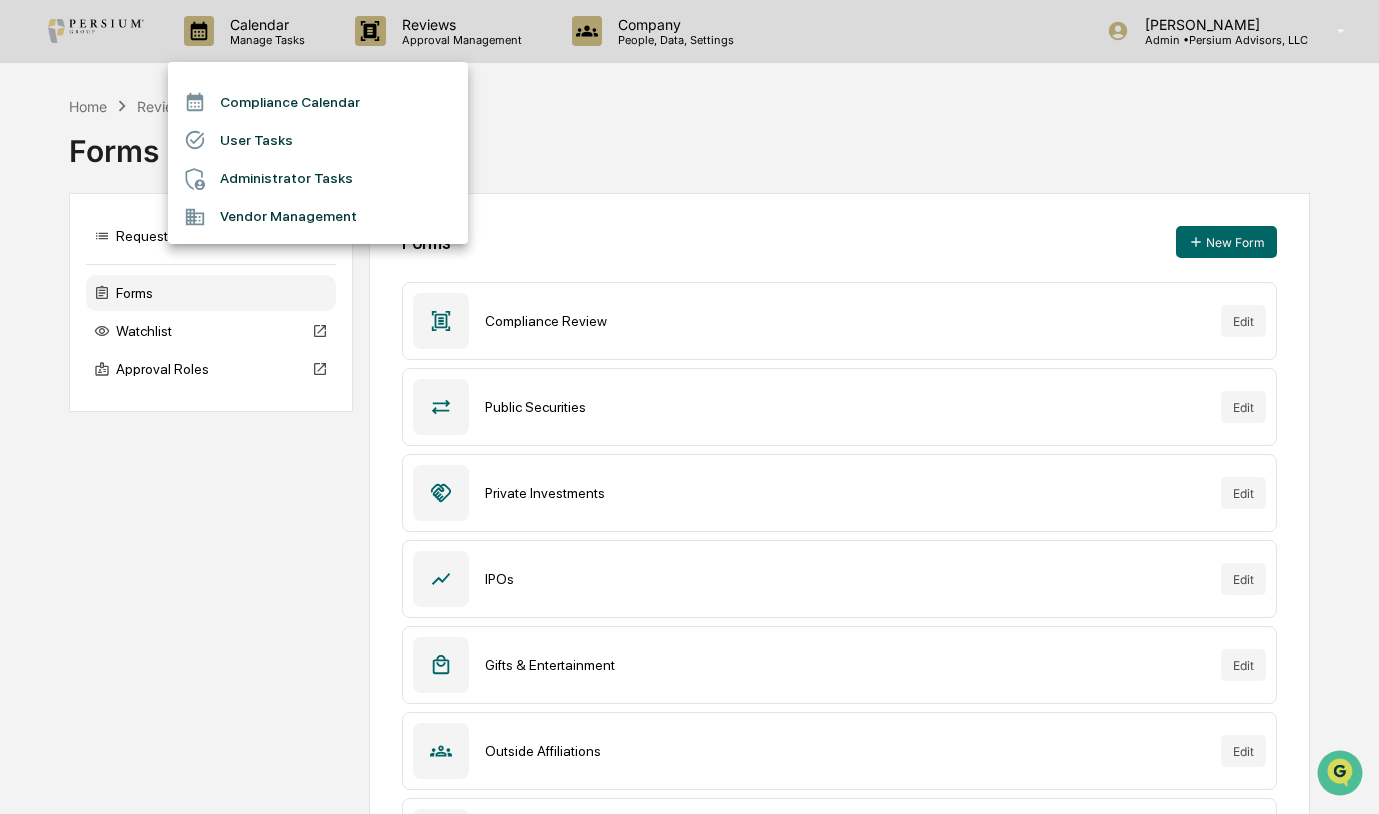click on "User Tasks" at bounding box center (318, 140) 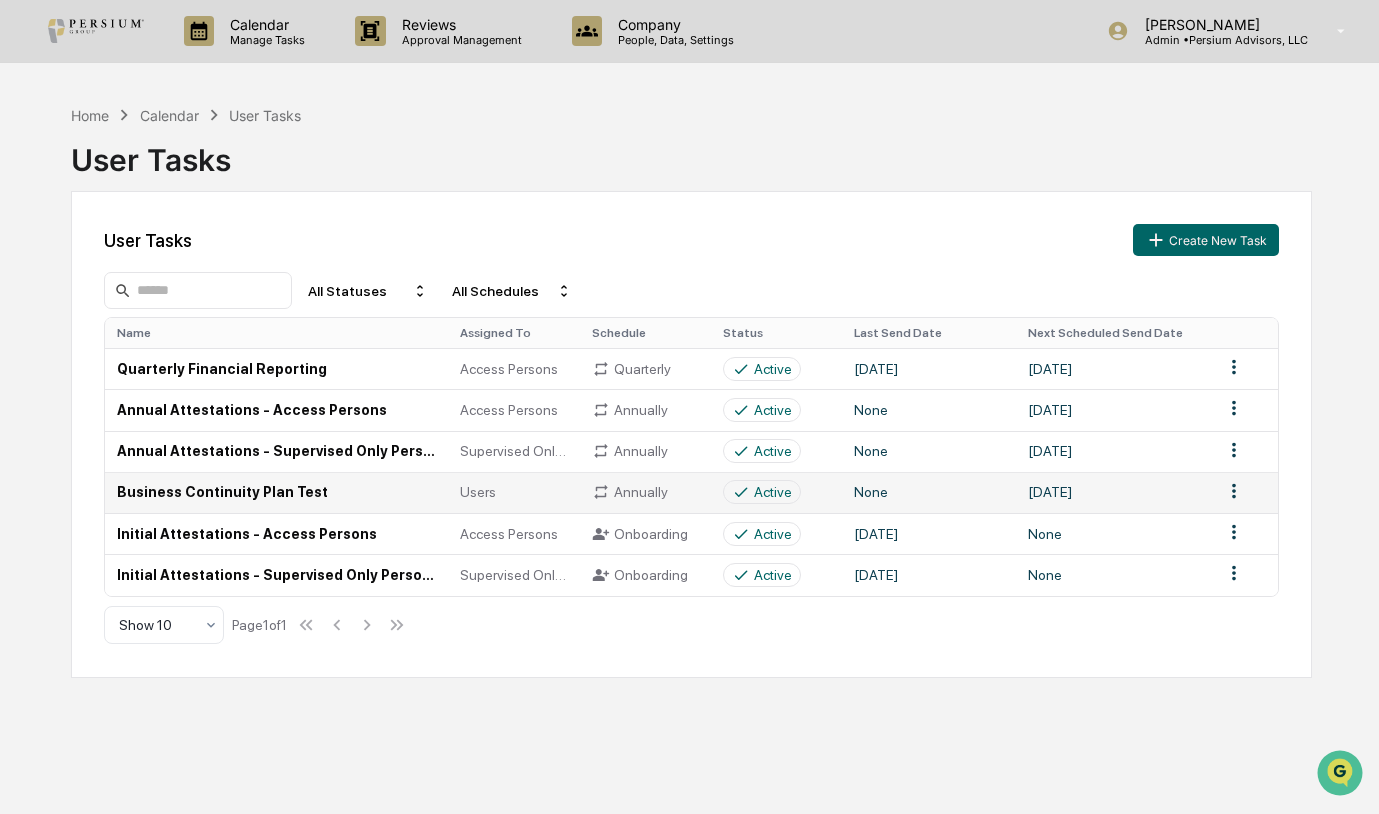 click on "Business Continuity Plan Test" at bounding box center (276, 492) 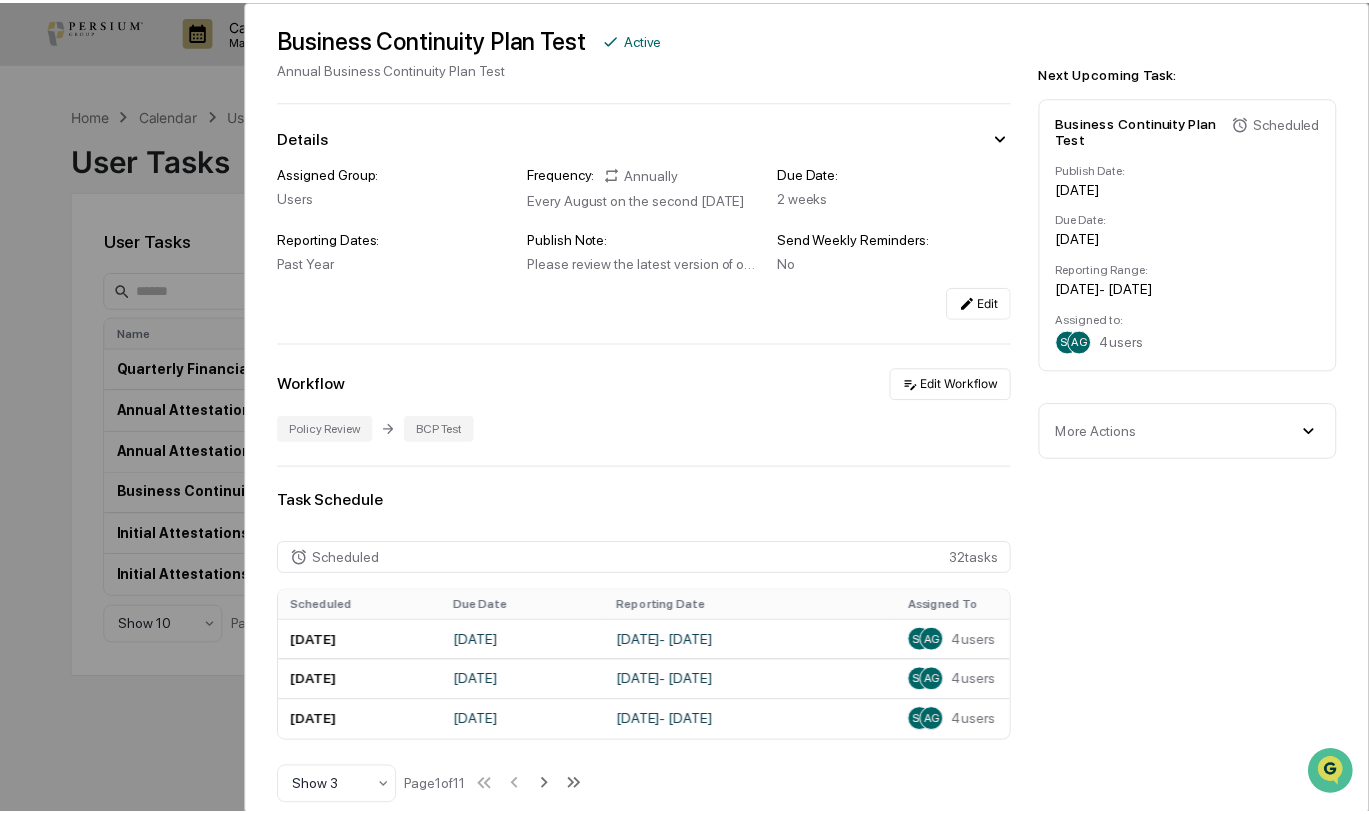 scroll, scrollTop: 0, scrollLeft: 0, axis: both 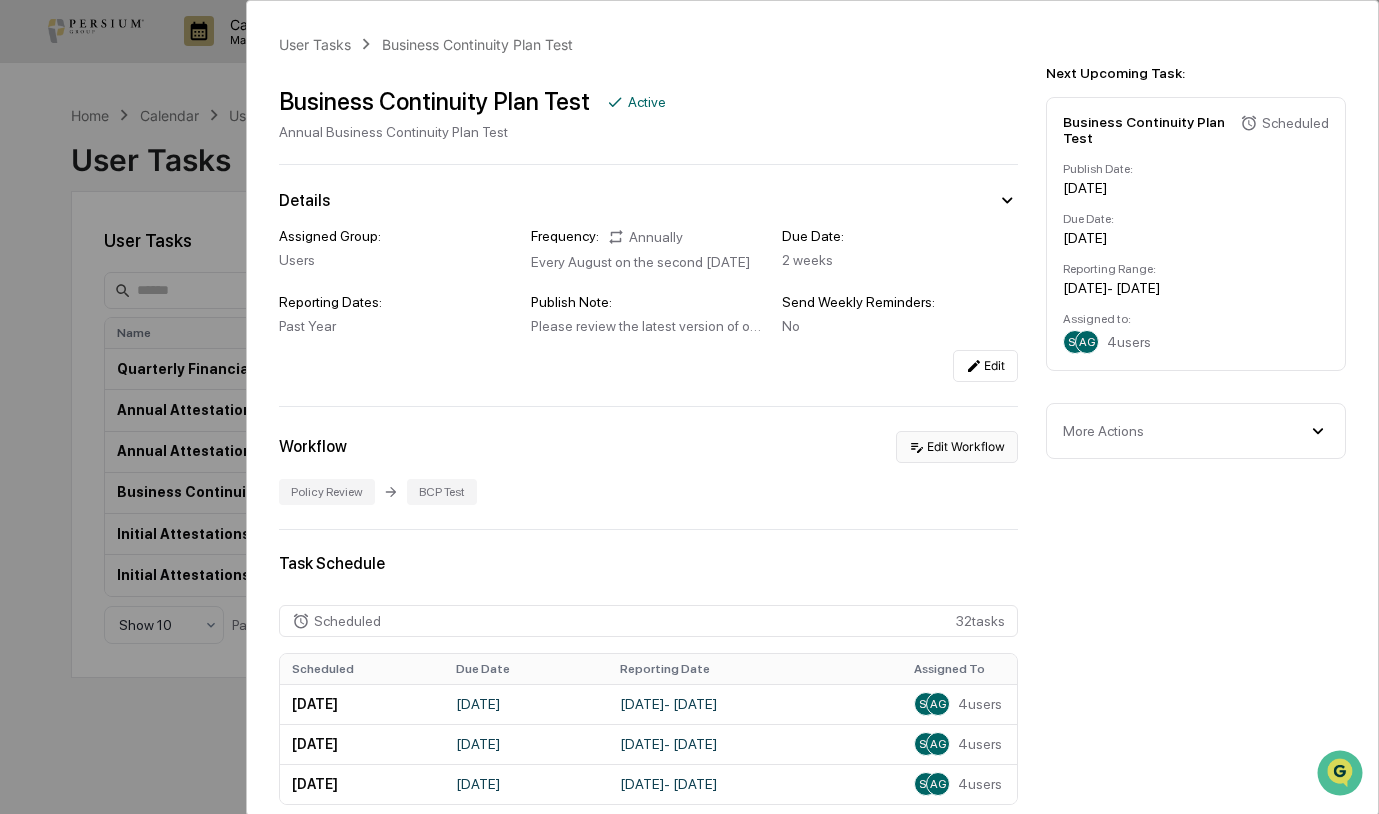click on "Edit Workflow" at bounding box center (957, 447) 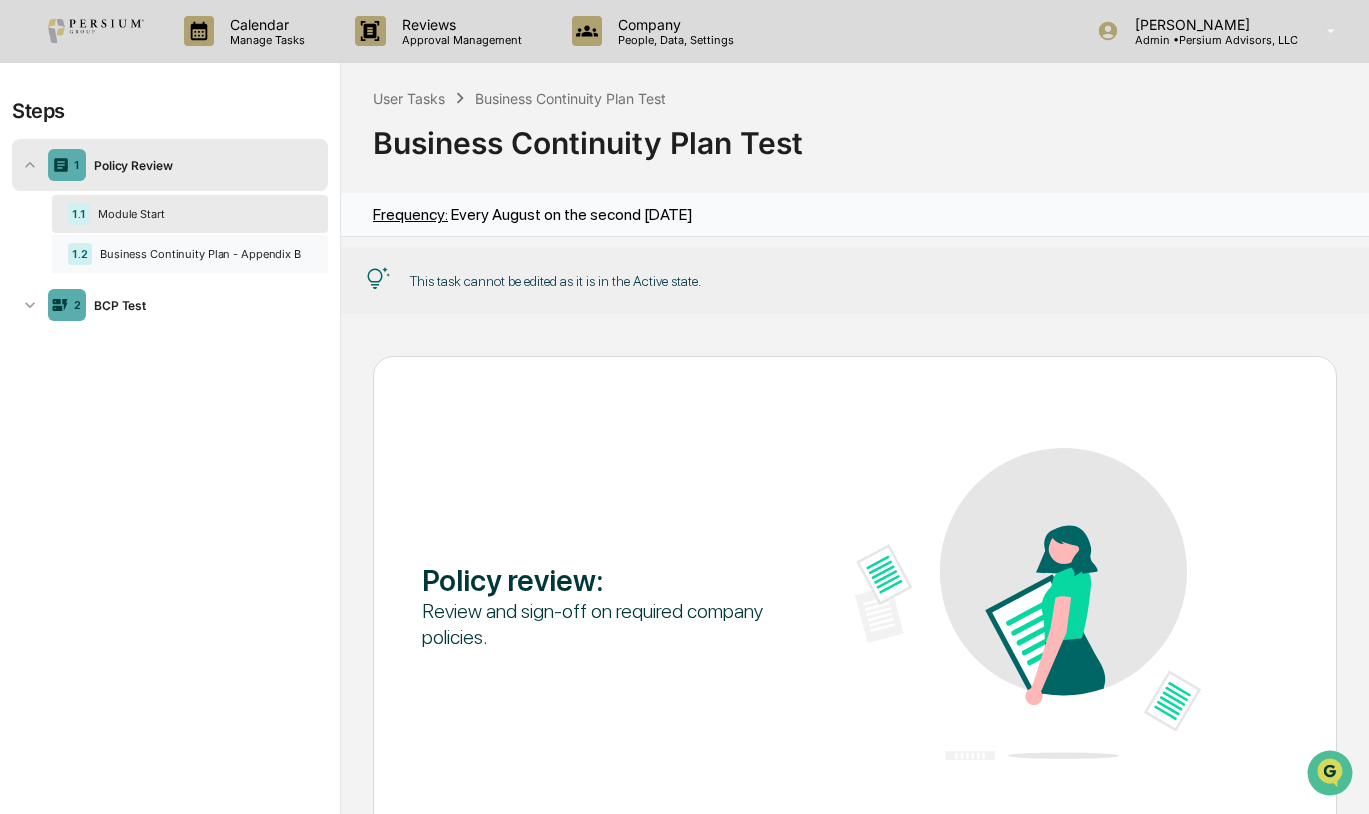 click on "1.2 Business Continuity Plan - Appendix B" at bounding box center [190, 254] 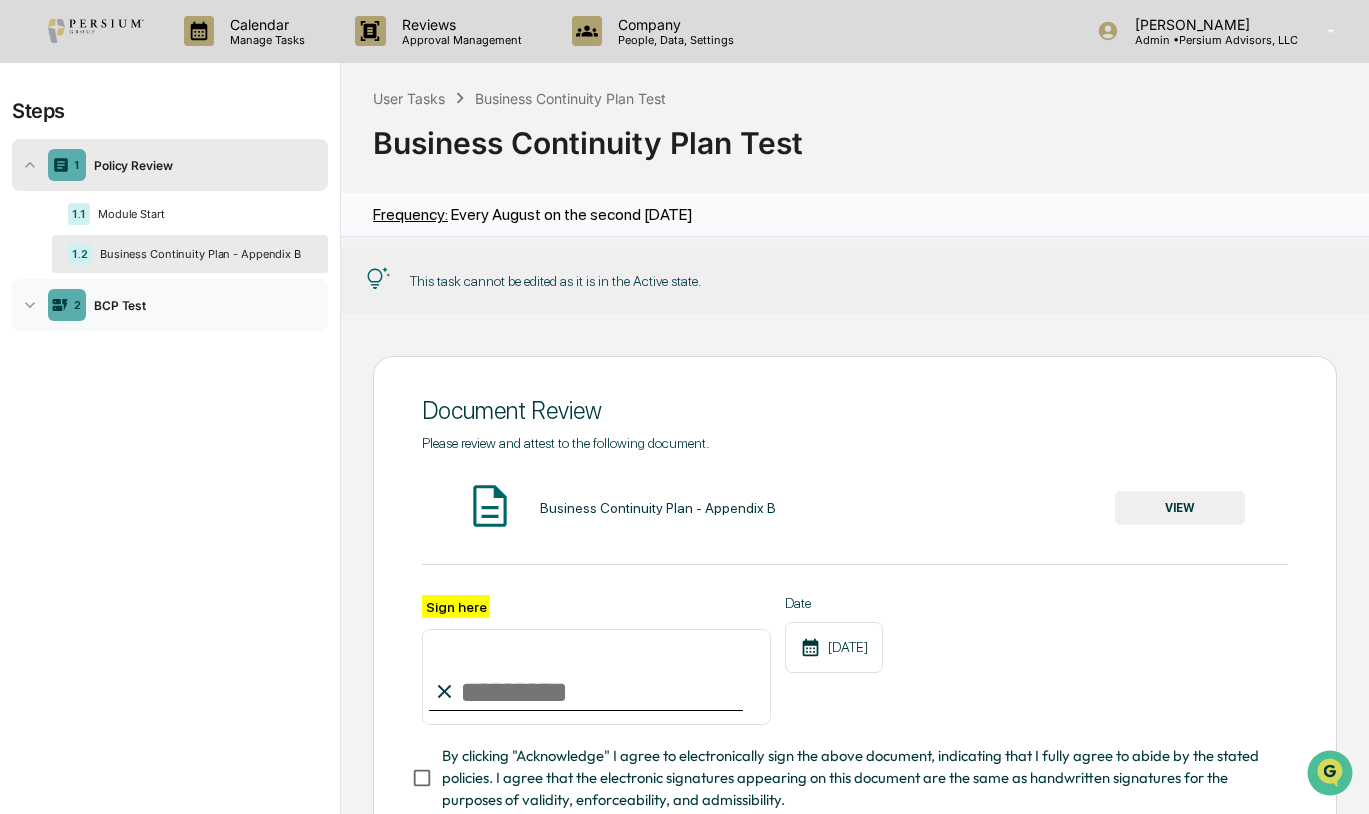 click on "BCP Test" at bounding box center [203, 305] 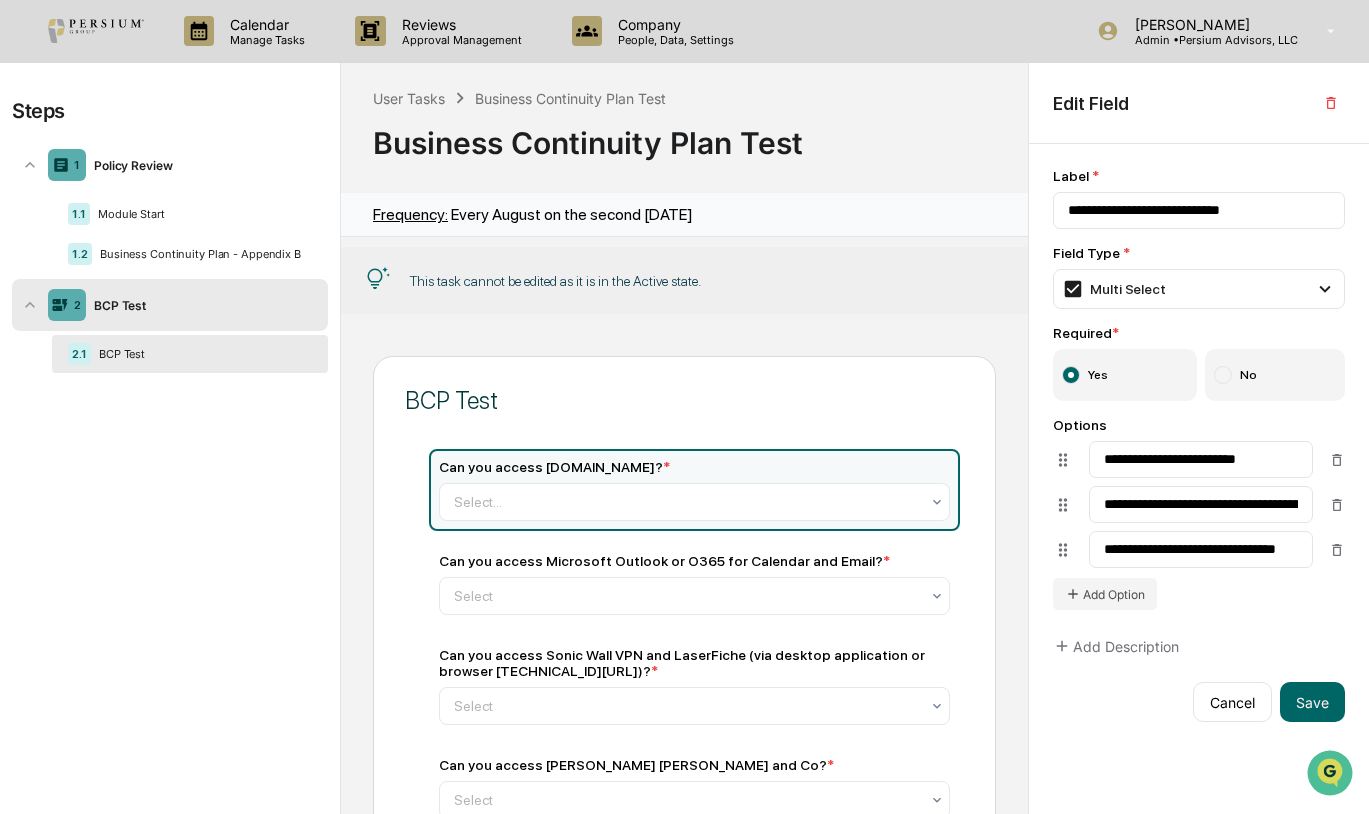 click on "2.1 BCP Test" at bounding box center [190, 354] 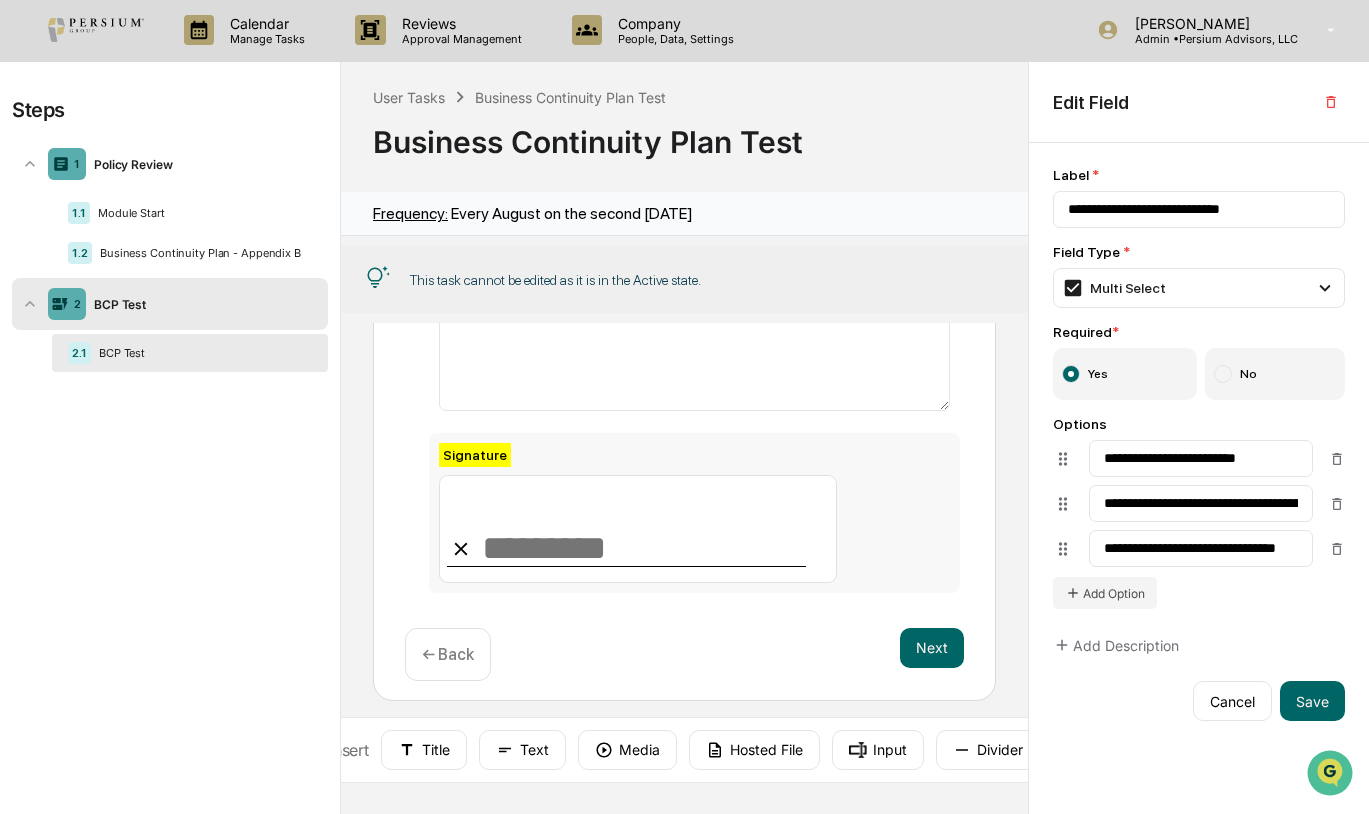 scroll, scrollTop: 872, scrollLeft: 0, axis: vertical 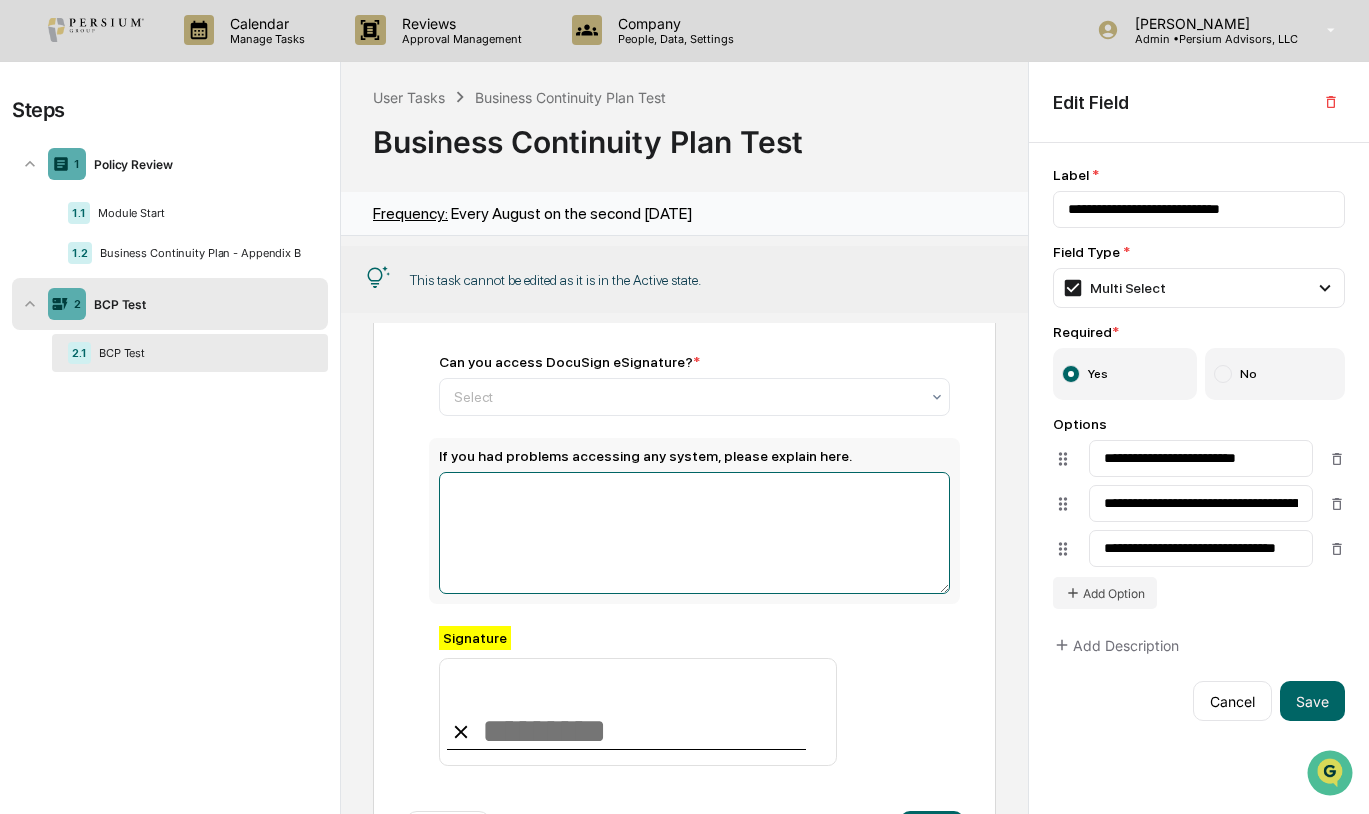 click at bounding box center (694, 533) 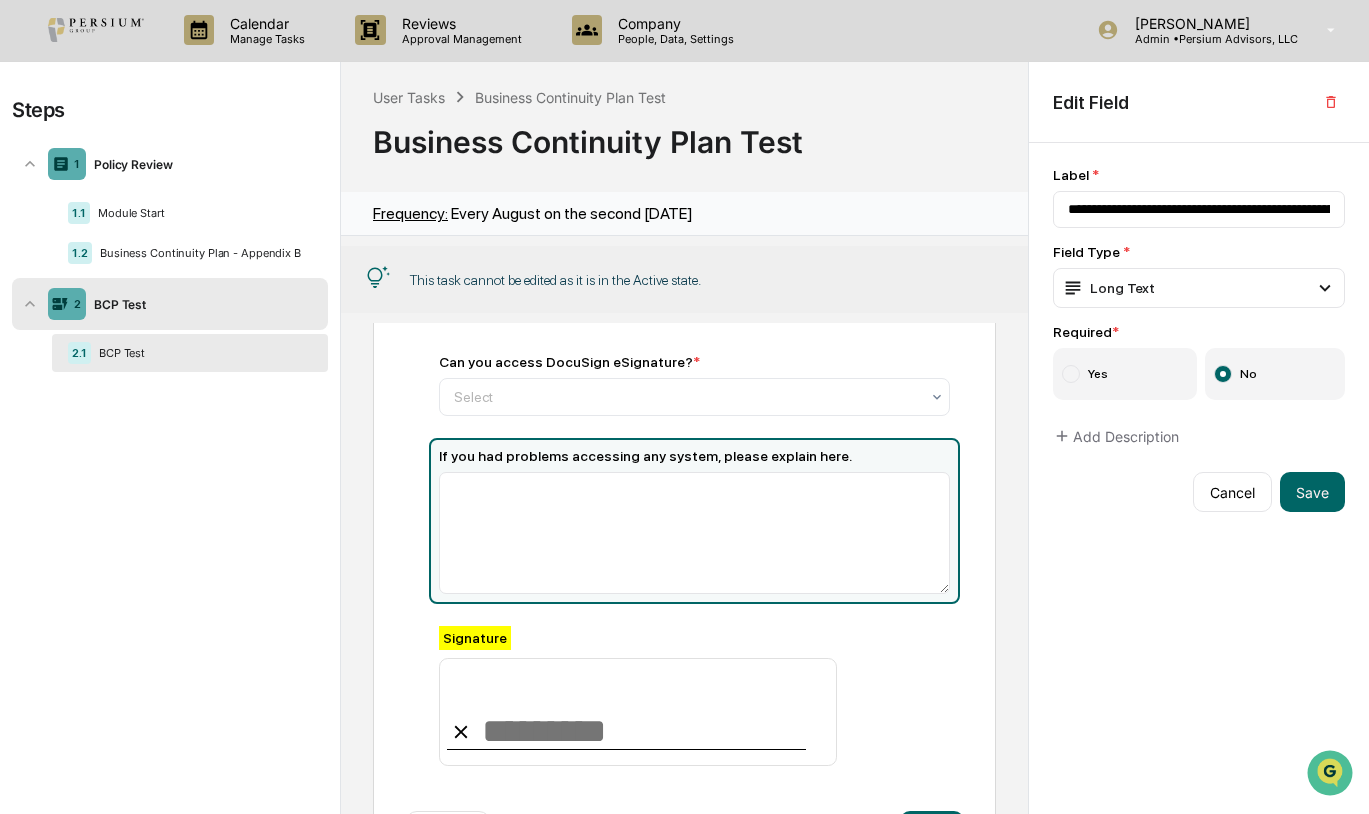 click on "If you had problems accessing any system, please explain here." at bounding box center (694, 456) 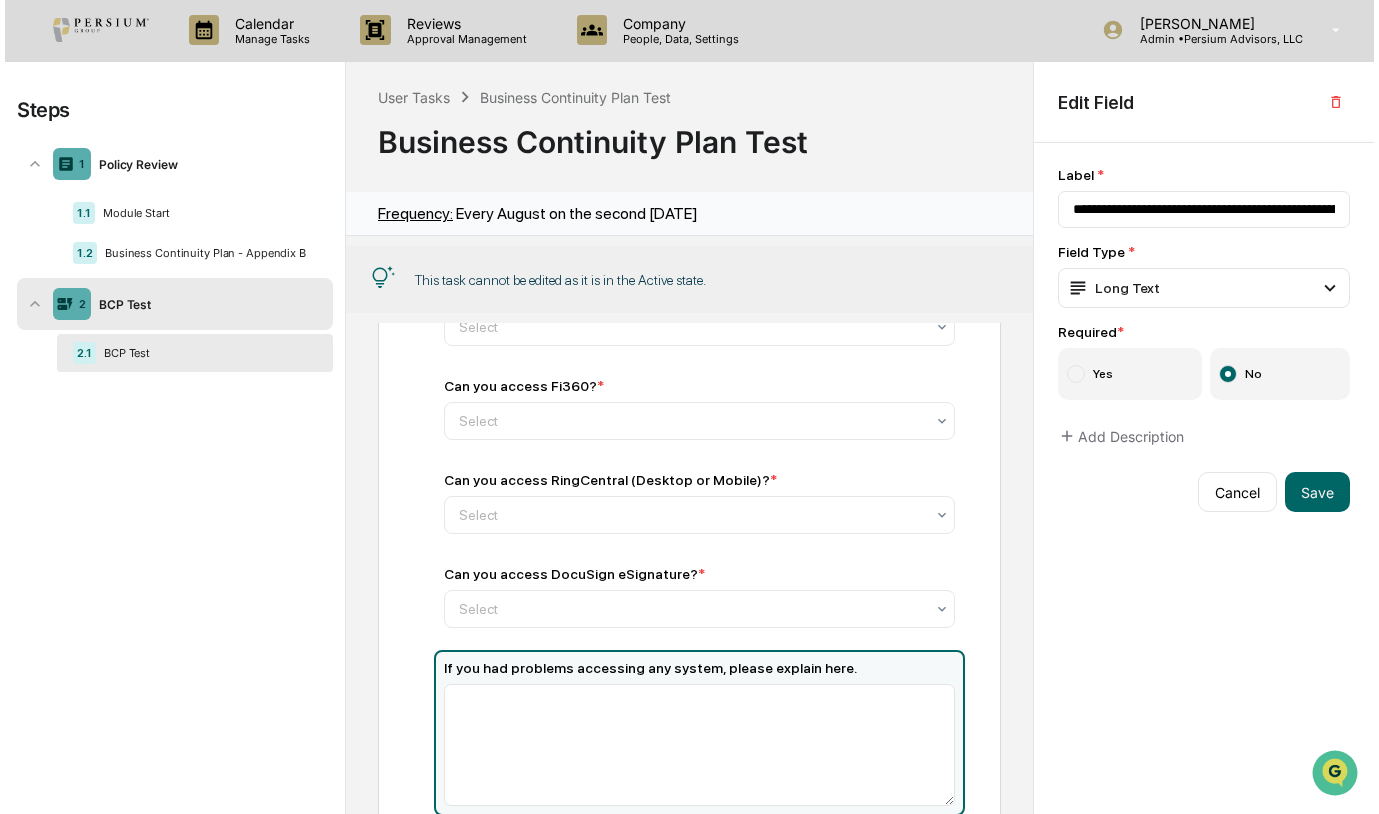 scroll, scrollTop: 772, scrollLeft: 0, axis: vertical 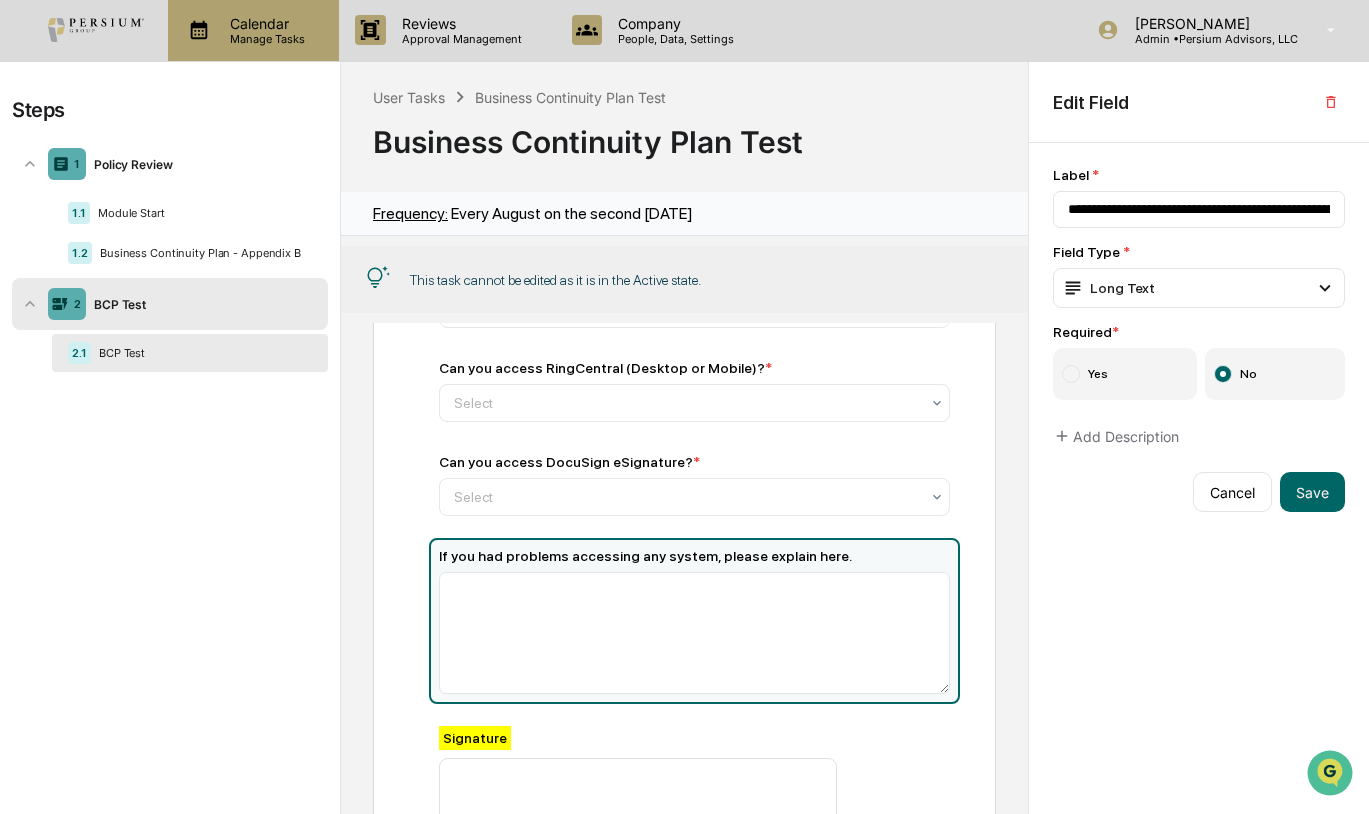 click on "Manage Tasks" at bounding box center (264, 39) 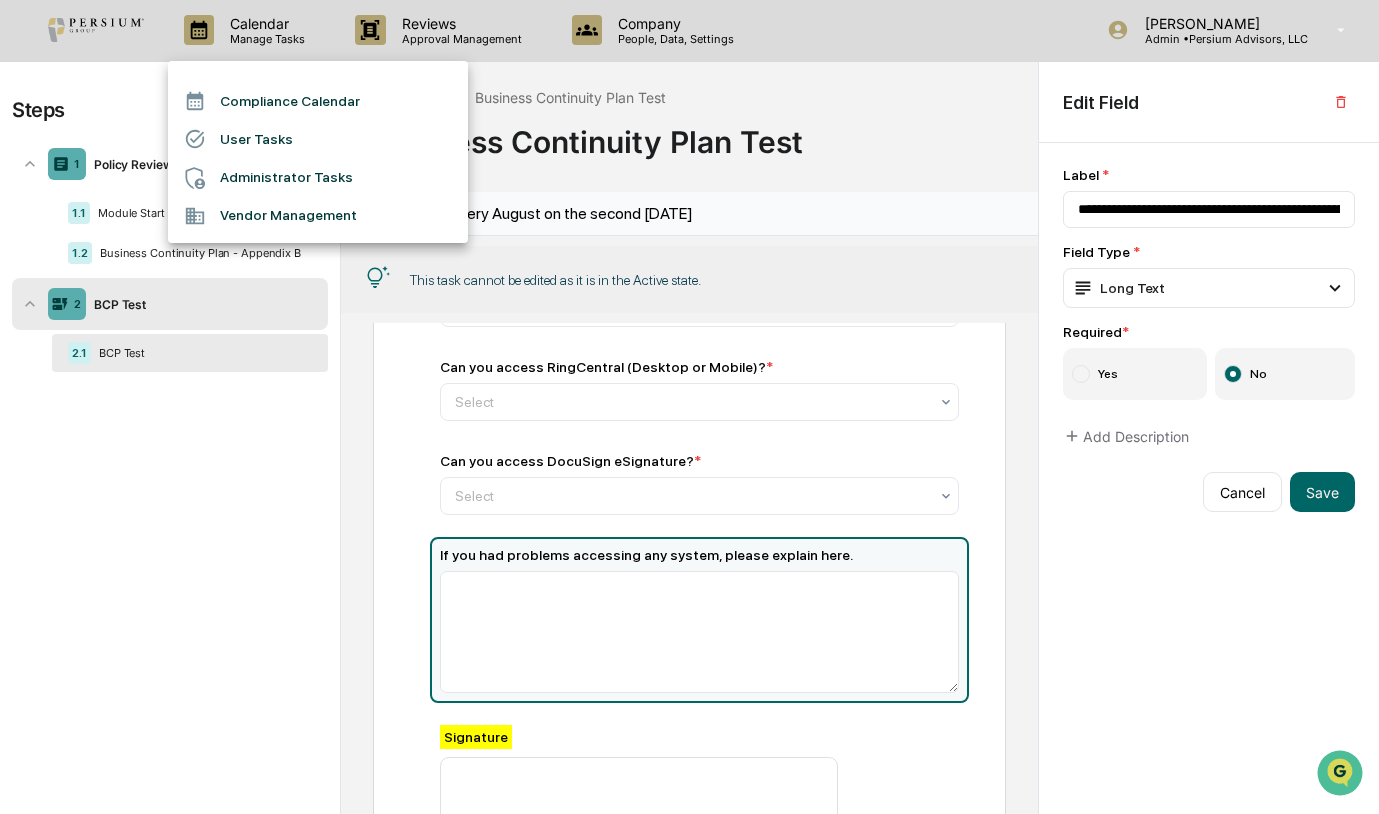 click at bounding box center [689, 407] 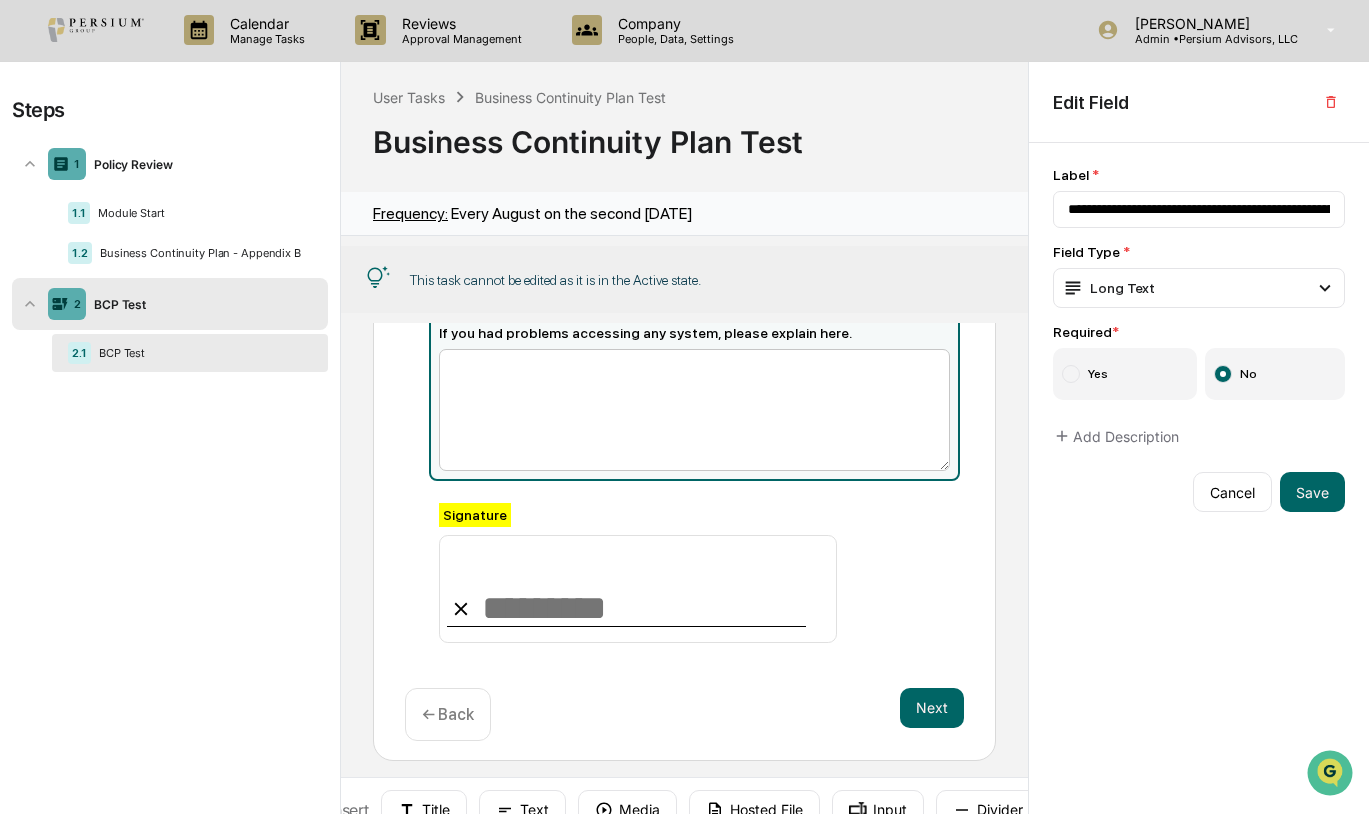 scroll, scrollTop: 972, scrollLeft: 0, axis: vertical 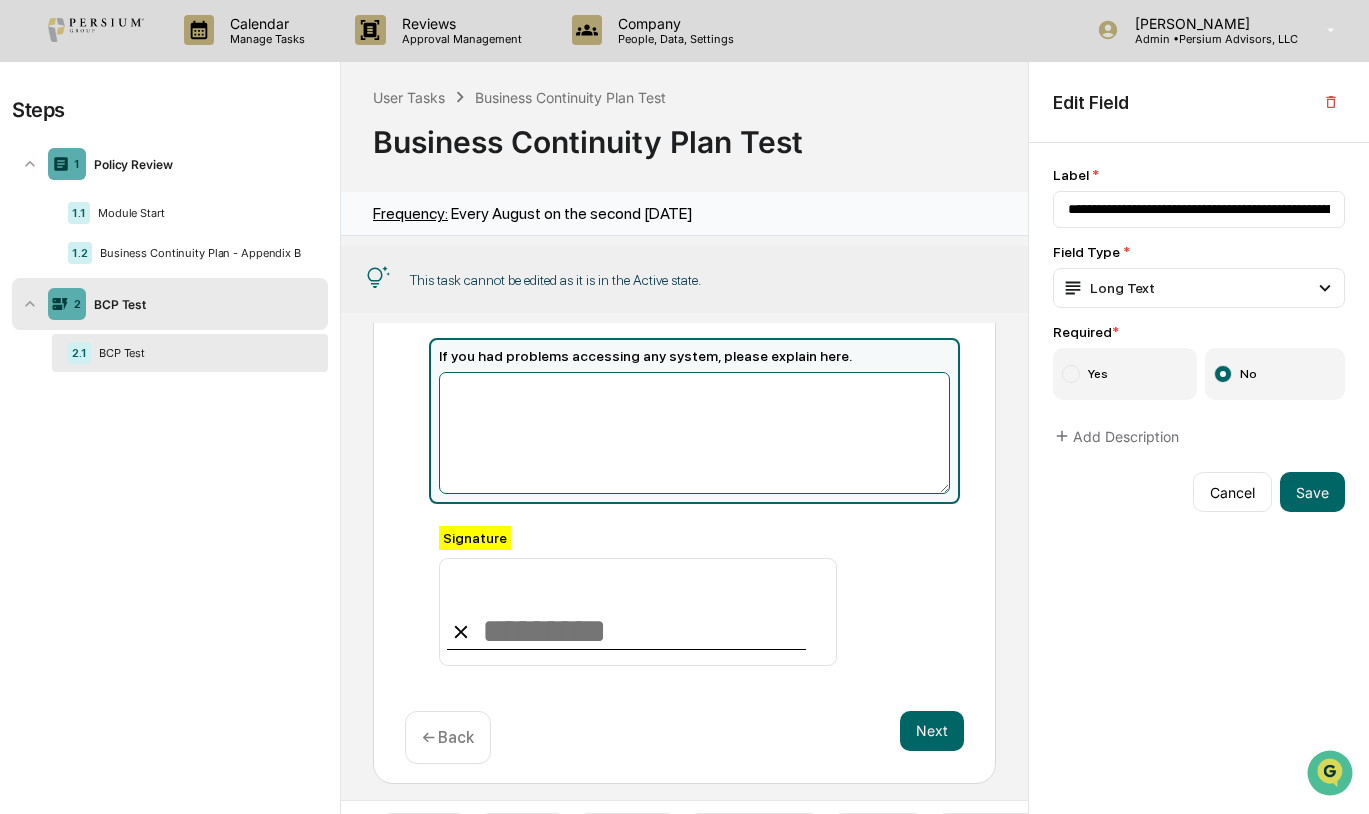 click at bounding box center [694, 433] 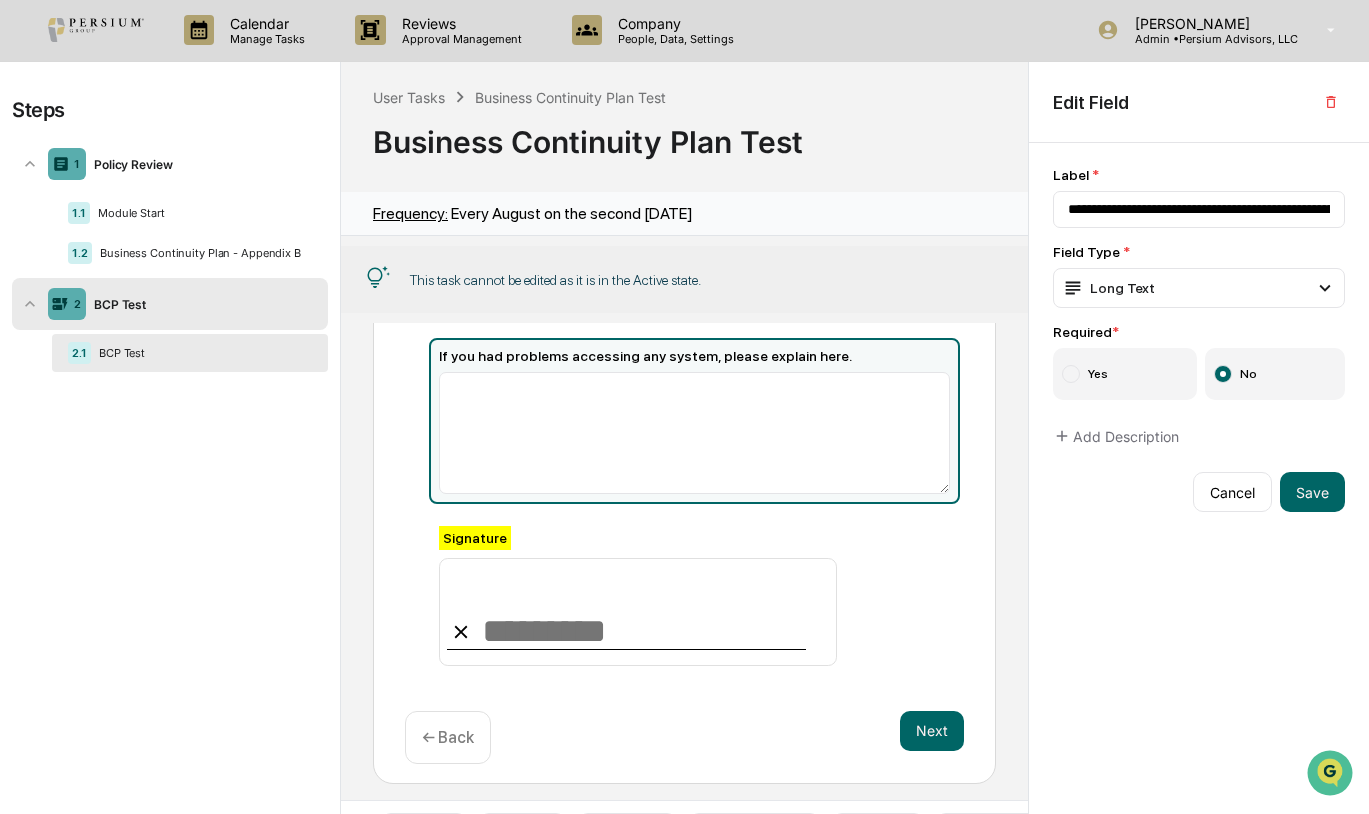 click at bounding box center [1071, 374] 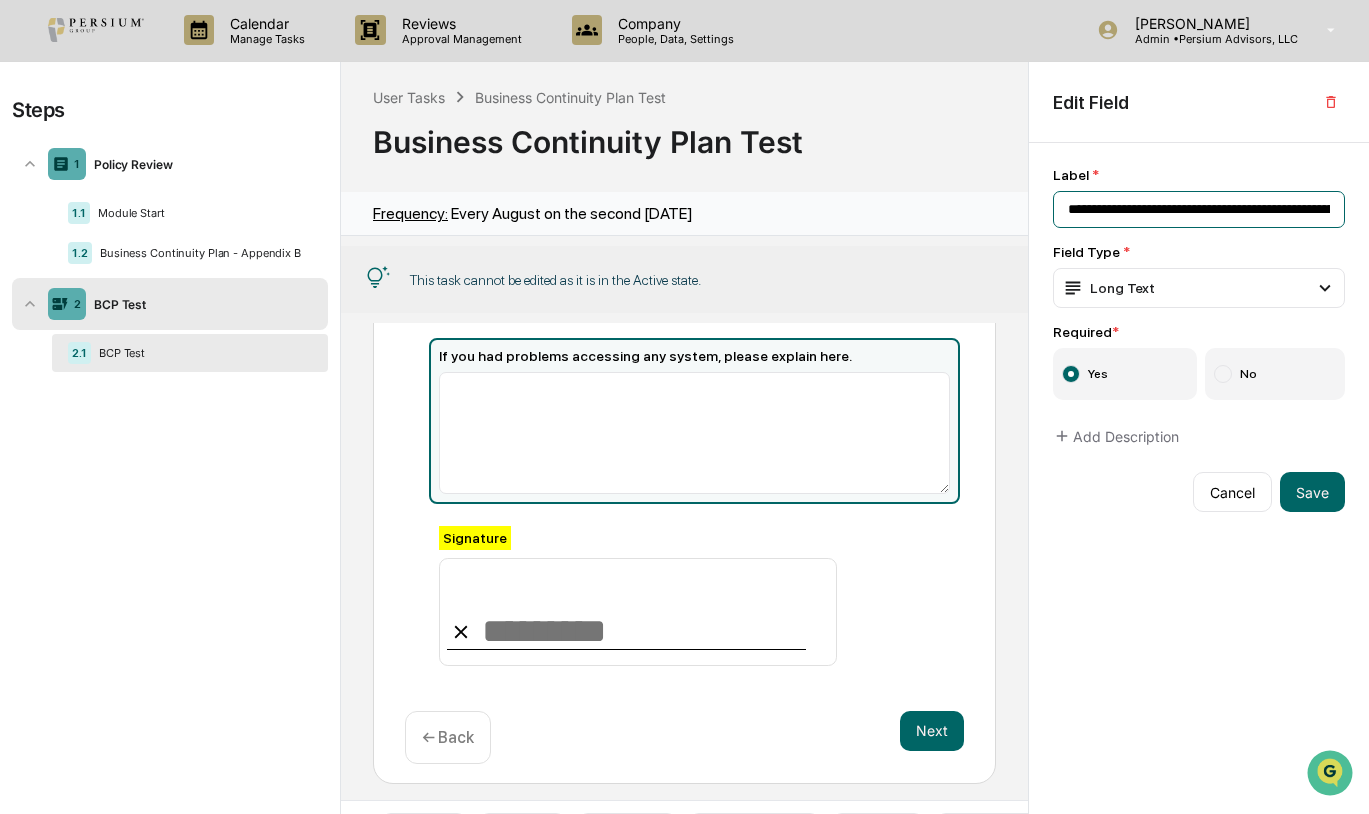 click on "**********" at bounding box center (1199, 209) 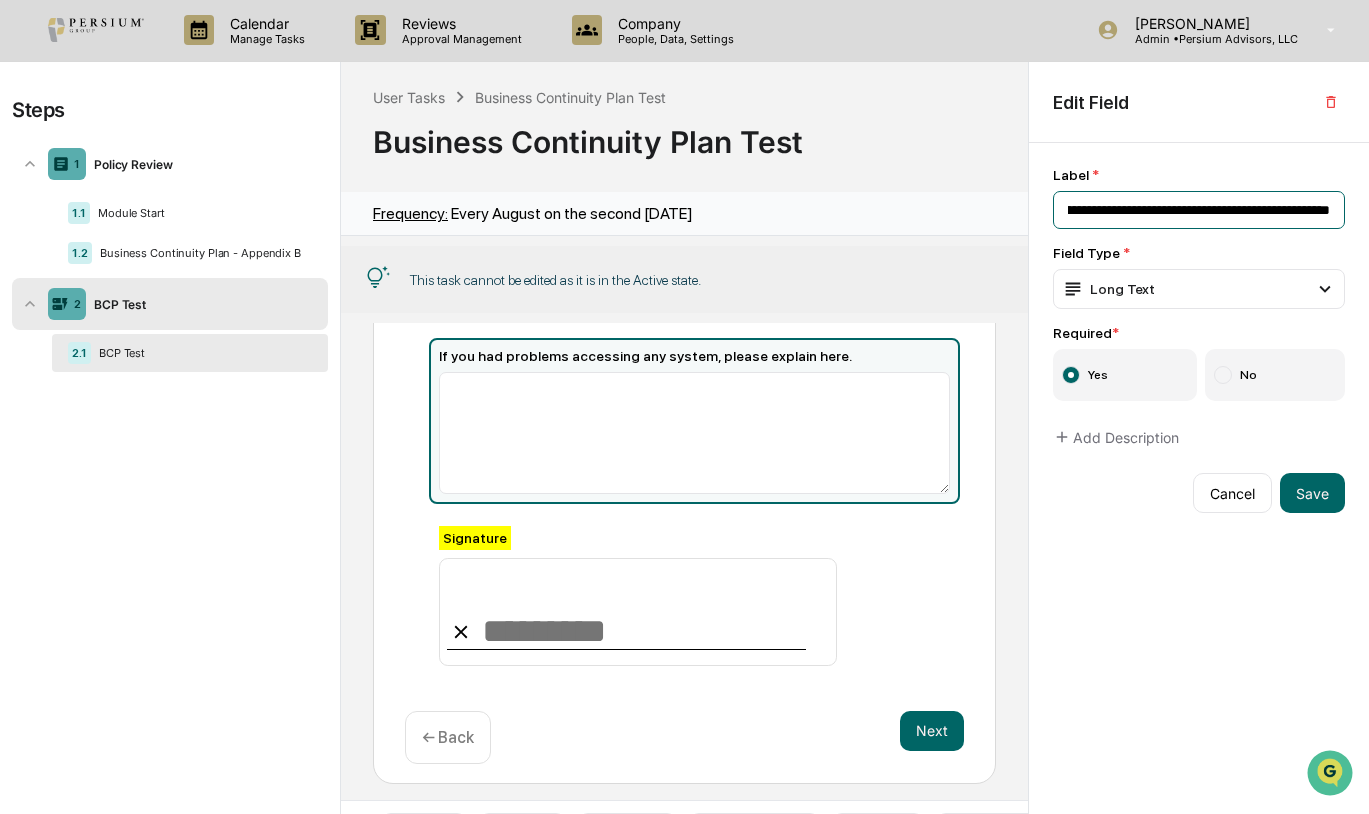 drag, startPoint x: 1097, startPoint y: 202, endPoint x: 1515, endPoint y: 202, distance: 418 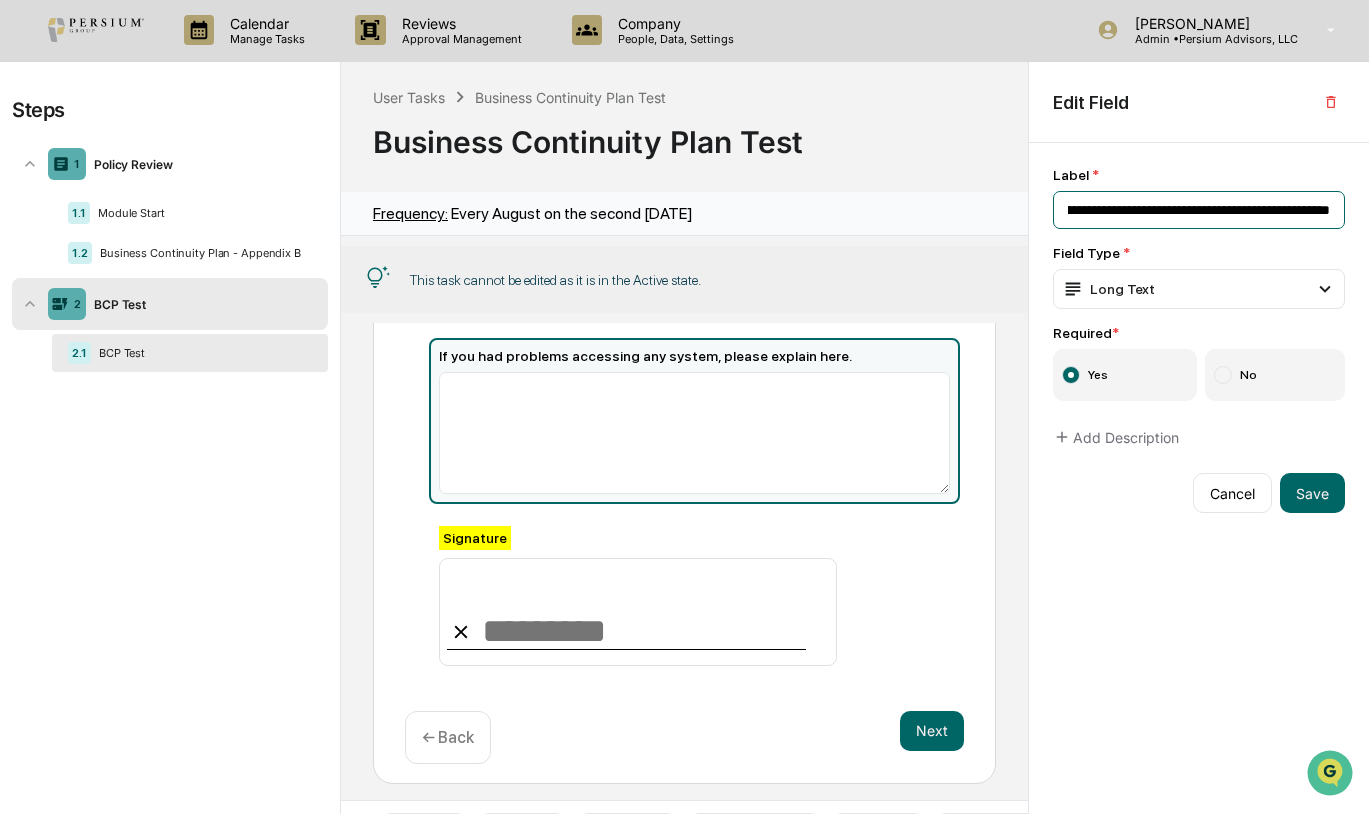 click on "**********" at bounding box center (1199, 210) 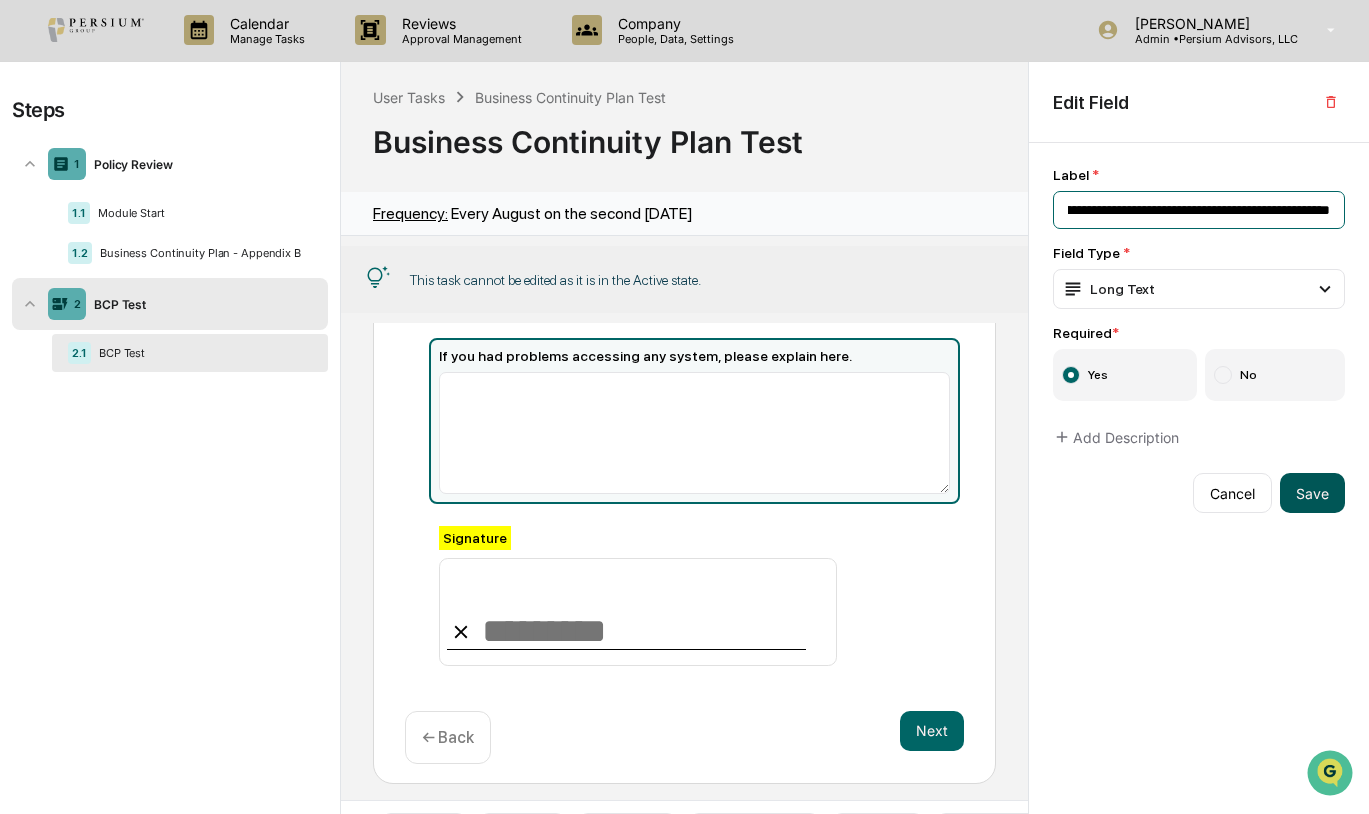 type on "**********" 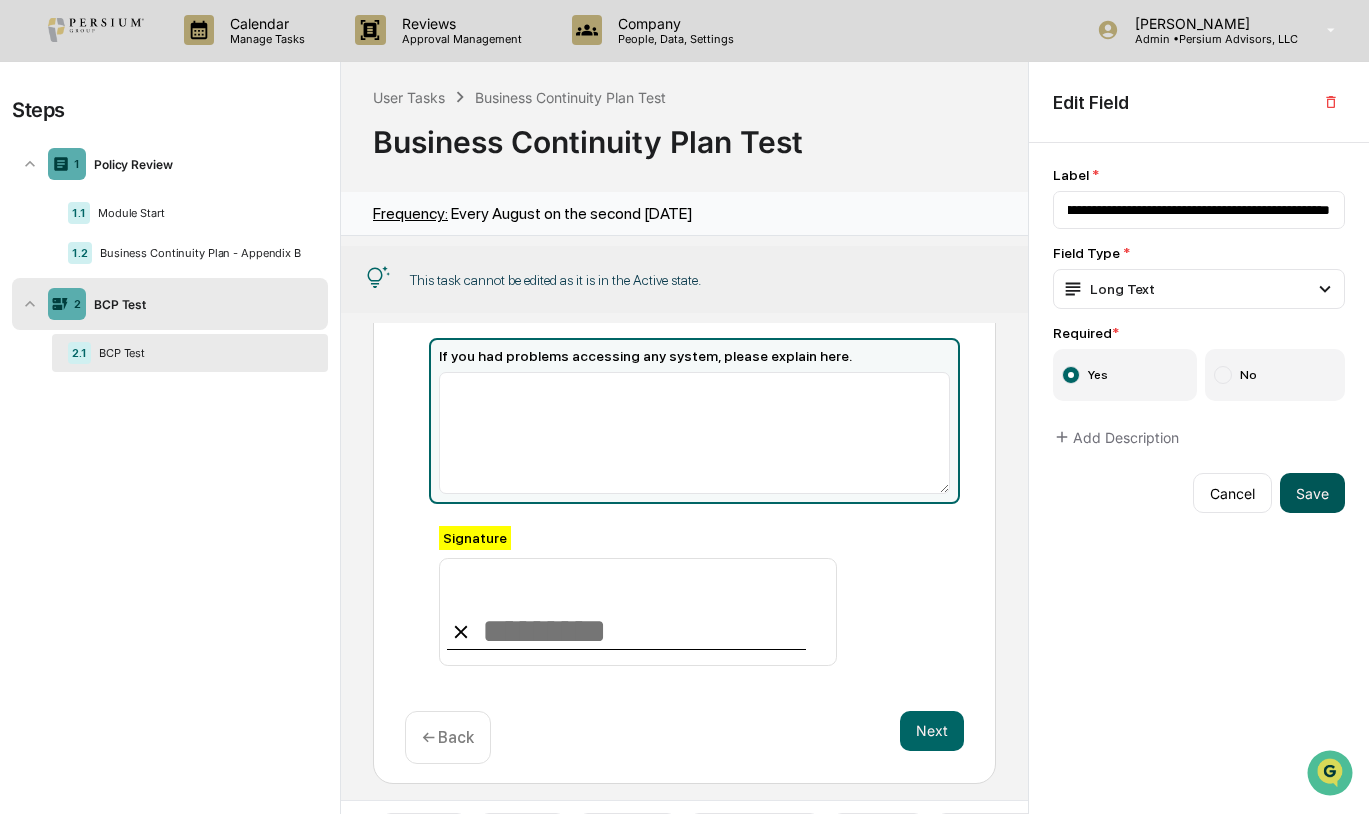 scroll, scrollTop: 0, scrollLeft: 0, axis: both 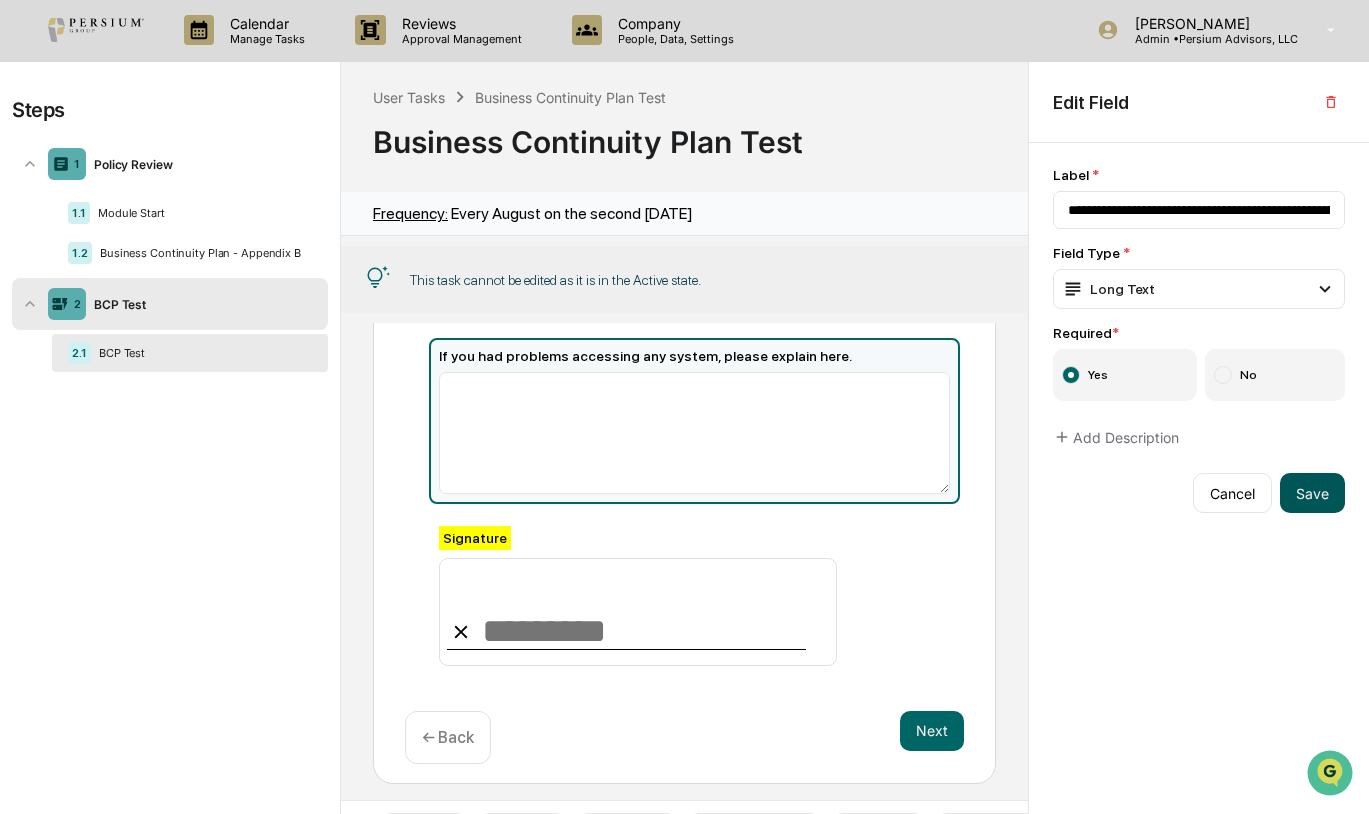 click on "Save" at bounding box center (1312, 493) 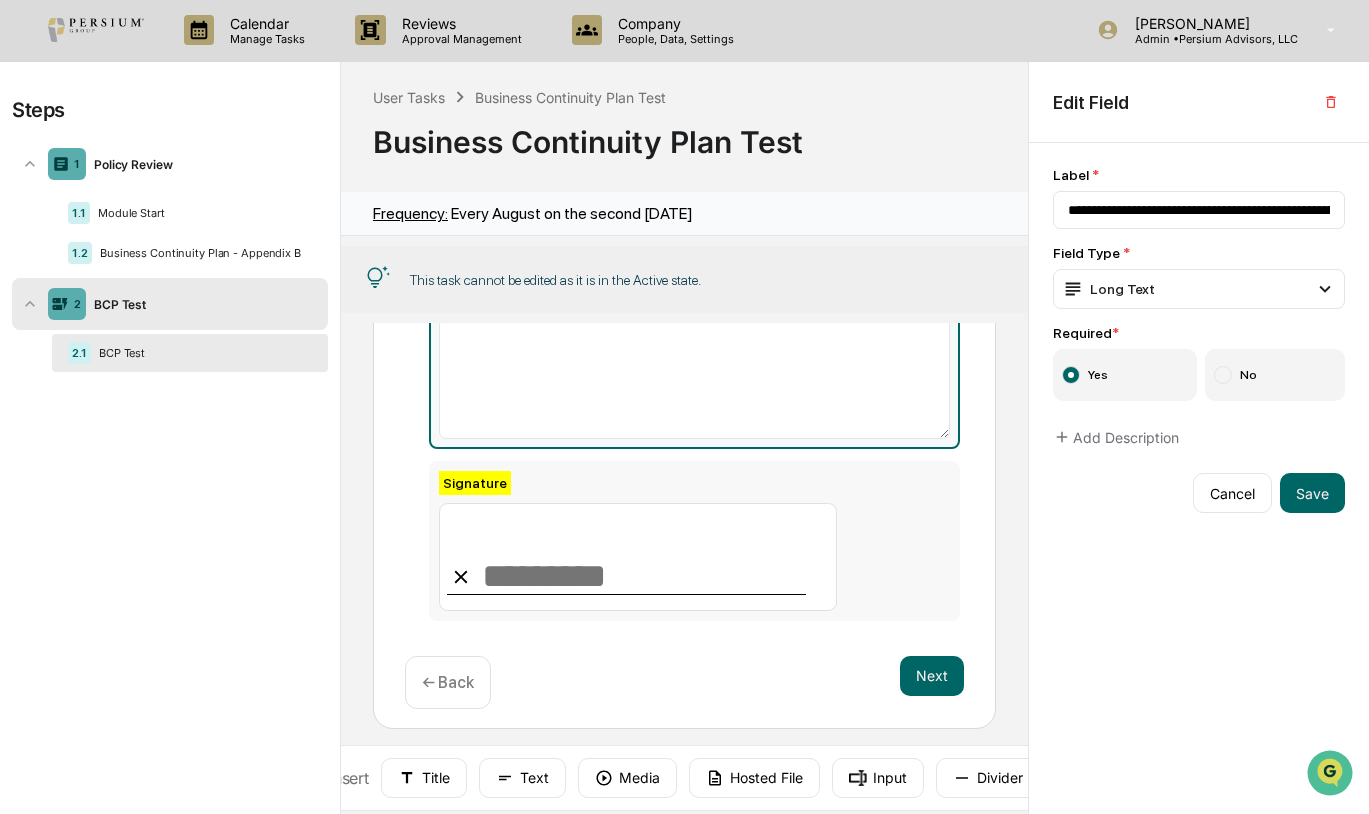 scroll, scrollTop: 1088, scrollLeft: 0, axis: vertical 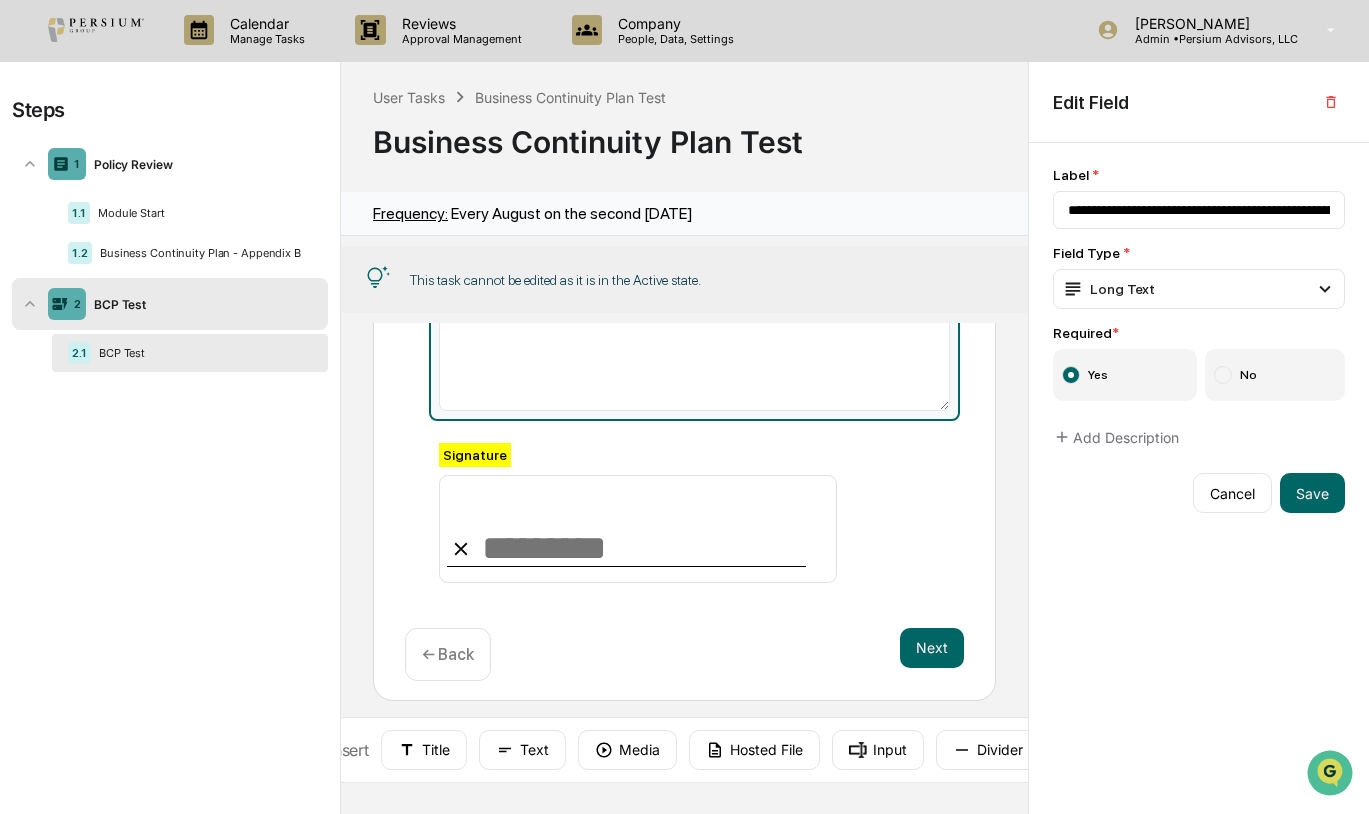 drag, startPoint x: 1228, startPoint y: 495, endPoint x: 1324, endPoint y: 529, distance: 101.84302 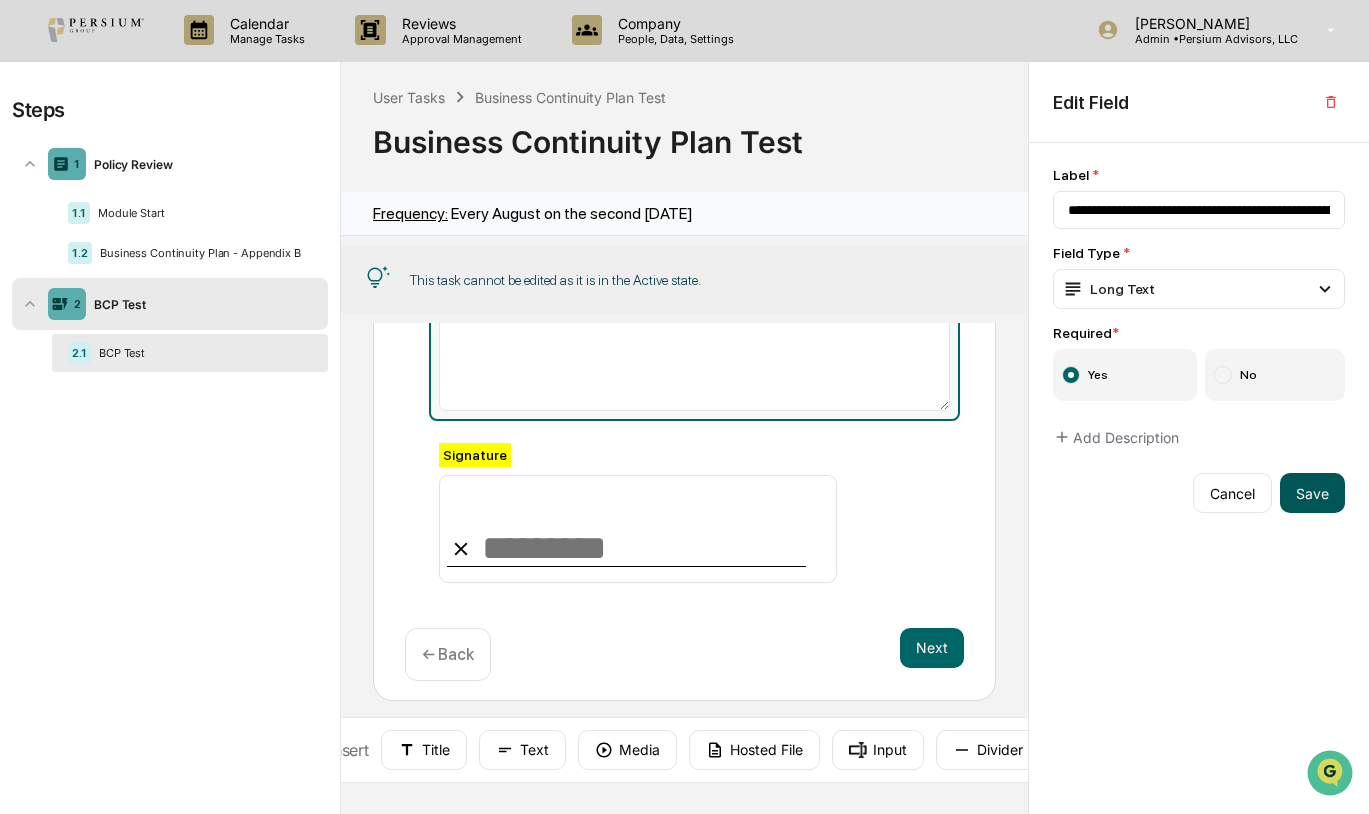click on "Save" at bounding box center [1312, 493] 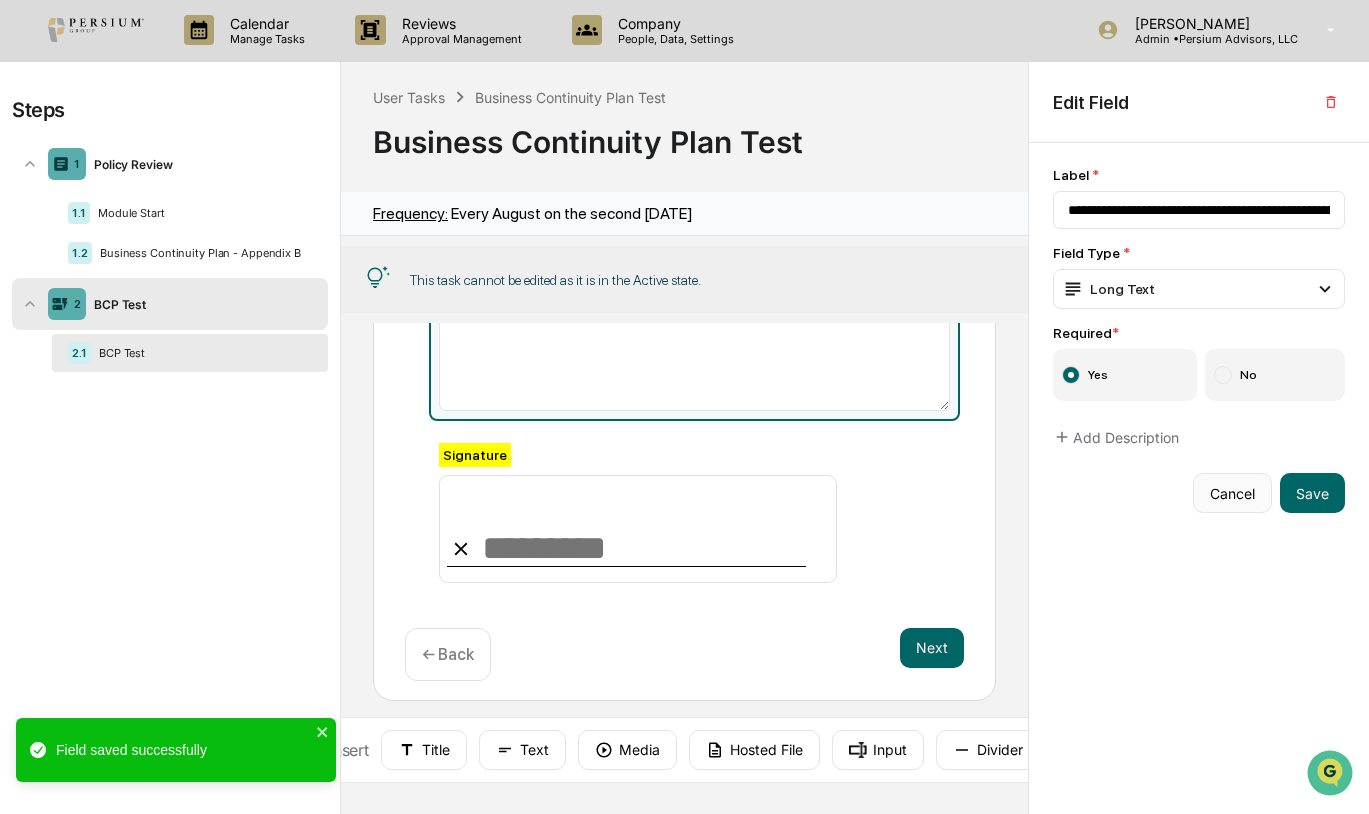 click on "Cancel" at bounding box center (1232, 493) 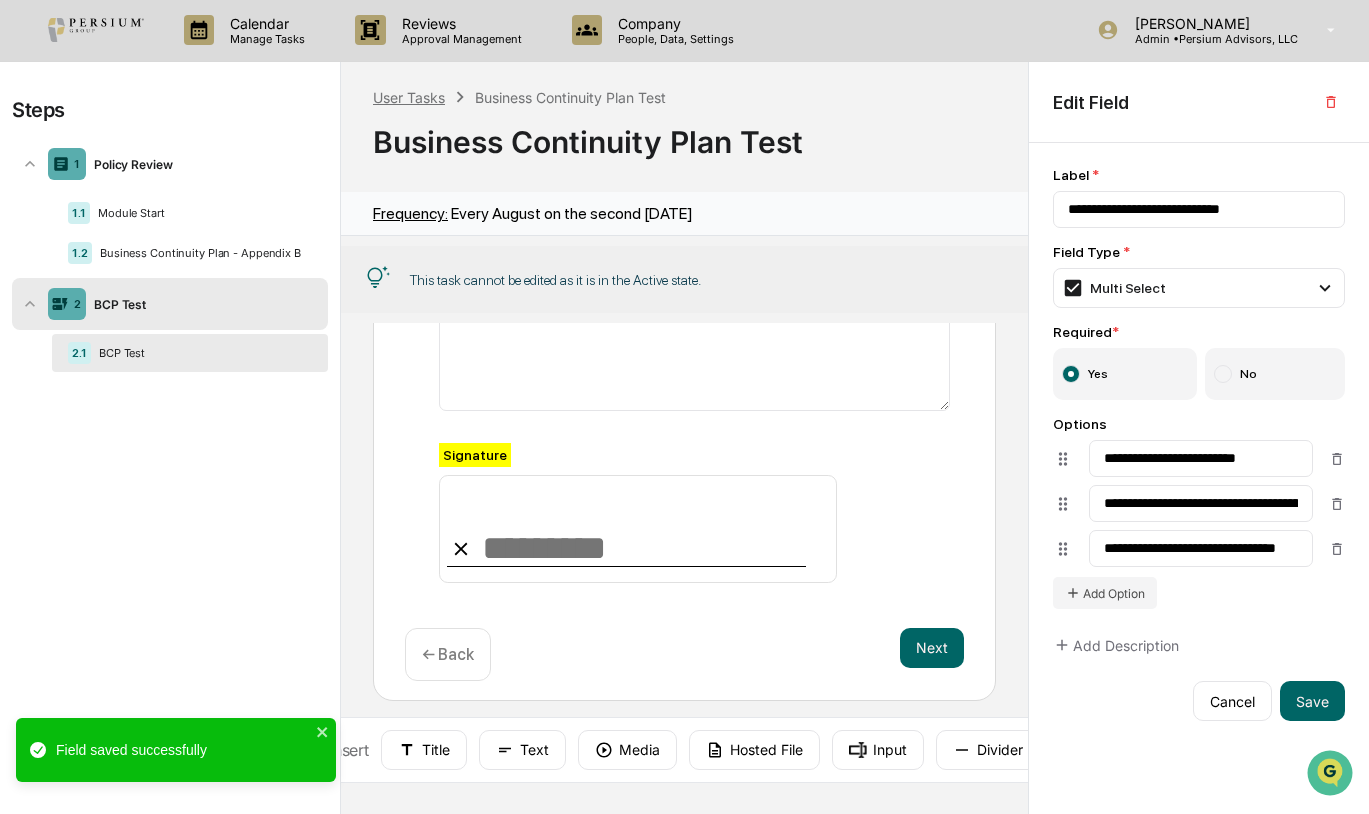 click on "User Tasks" at bounding box center [409, 97] 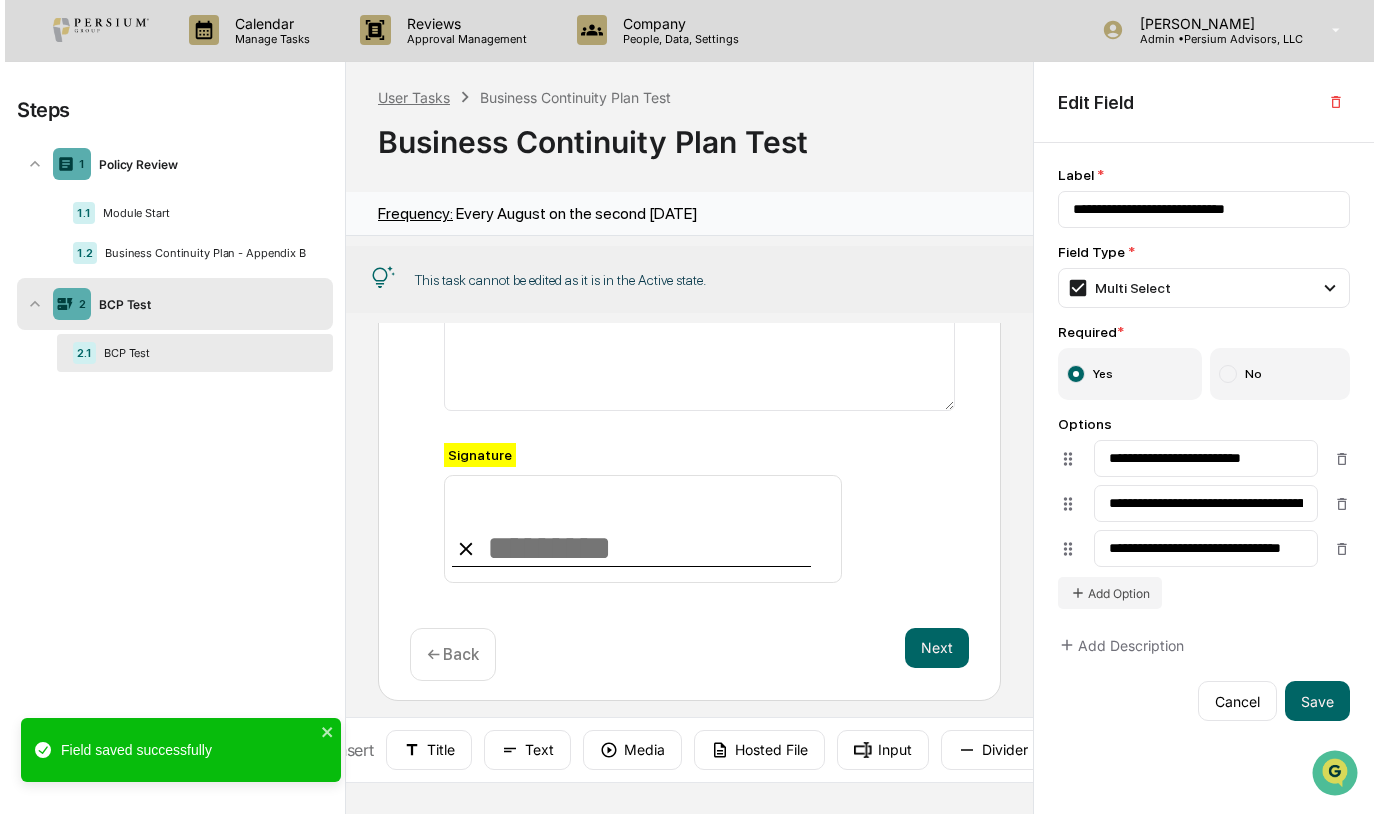 scroll, scrollTop: 0, scrollLeft: 0, axis: both 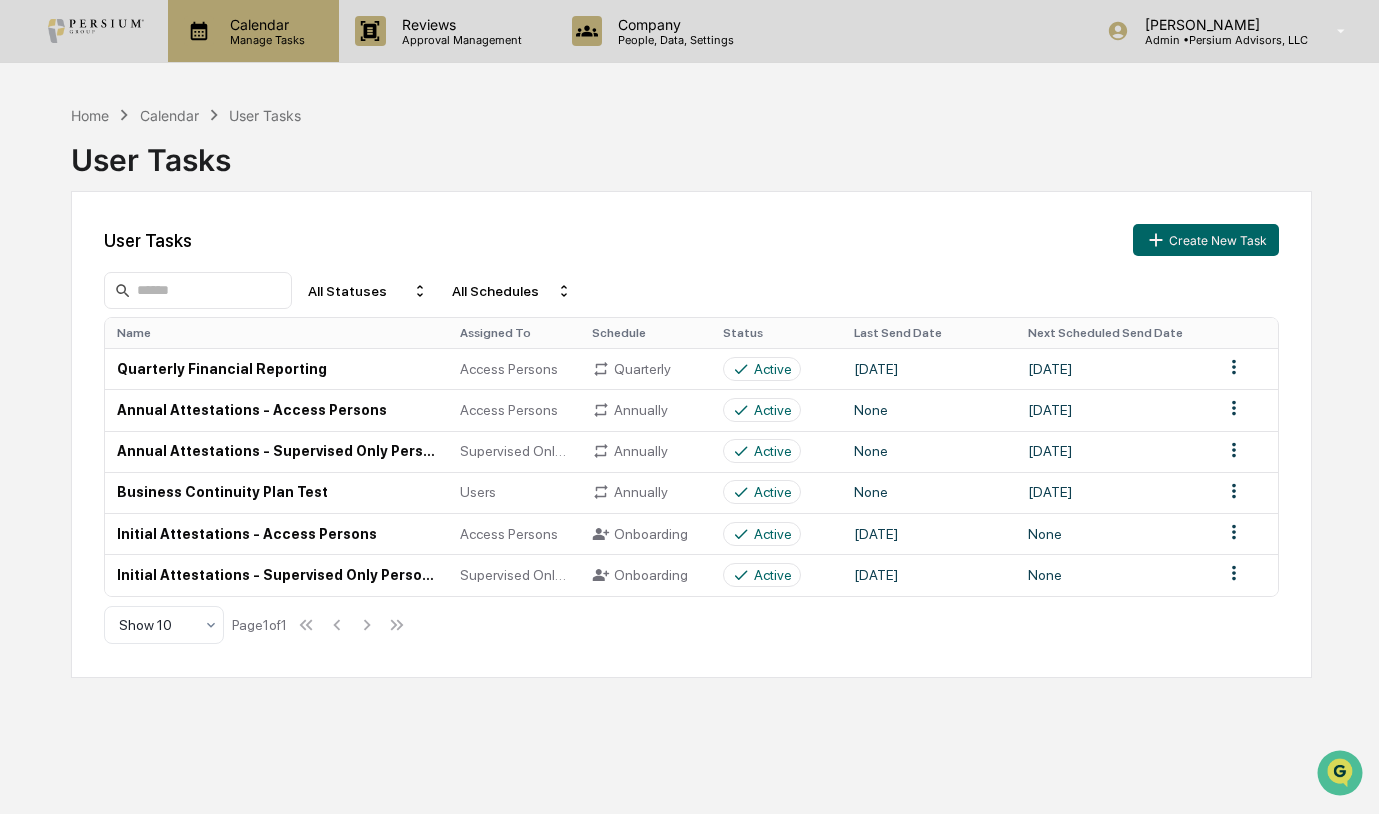 click on "Calendar Manage Tasks" at bounding box center (253, 31) 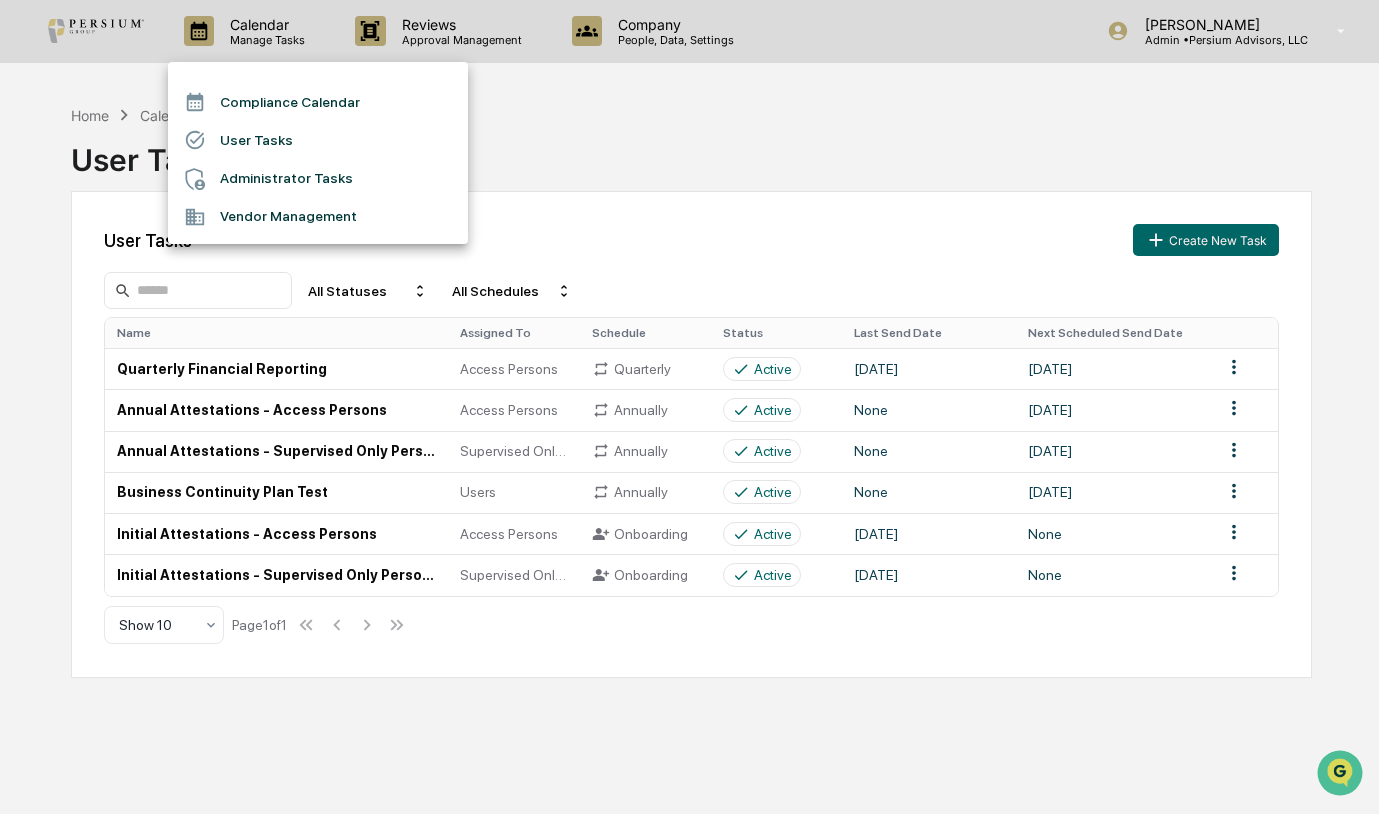 click at bounding box center [689, 407] 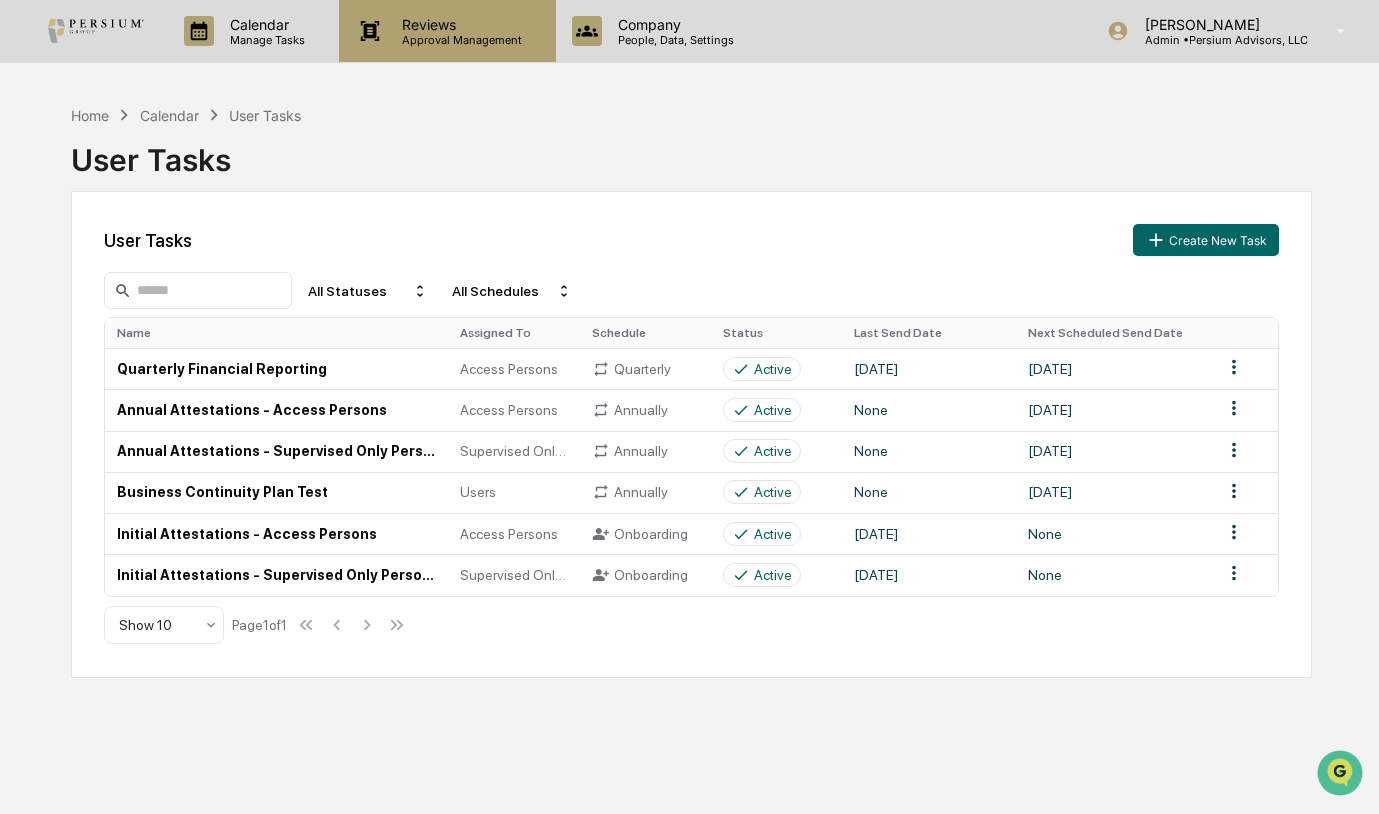 click on "Reviews" at bounding box center (459, 24) 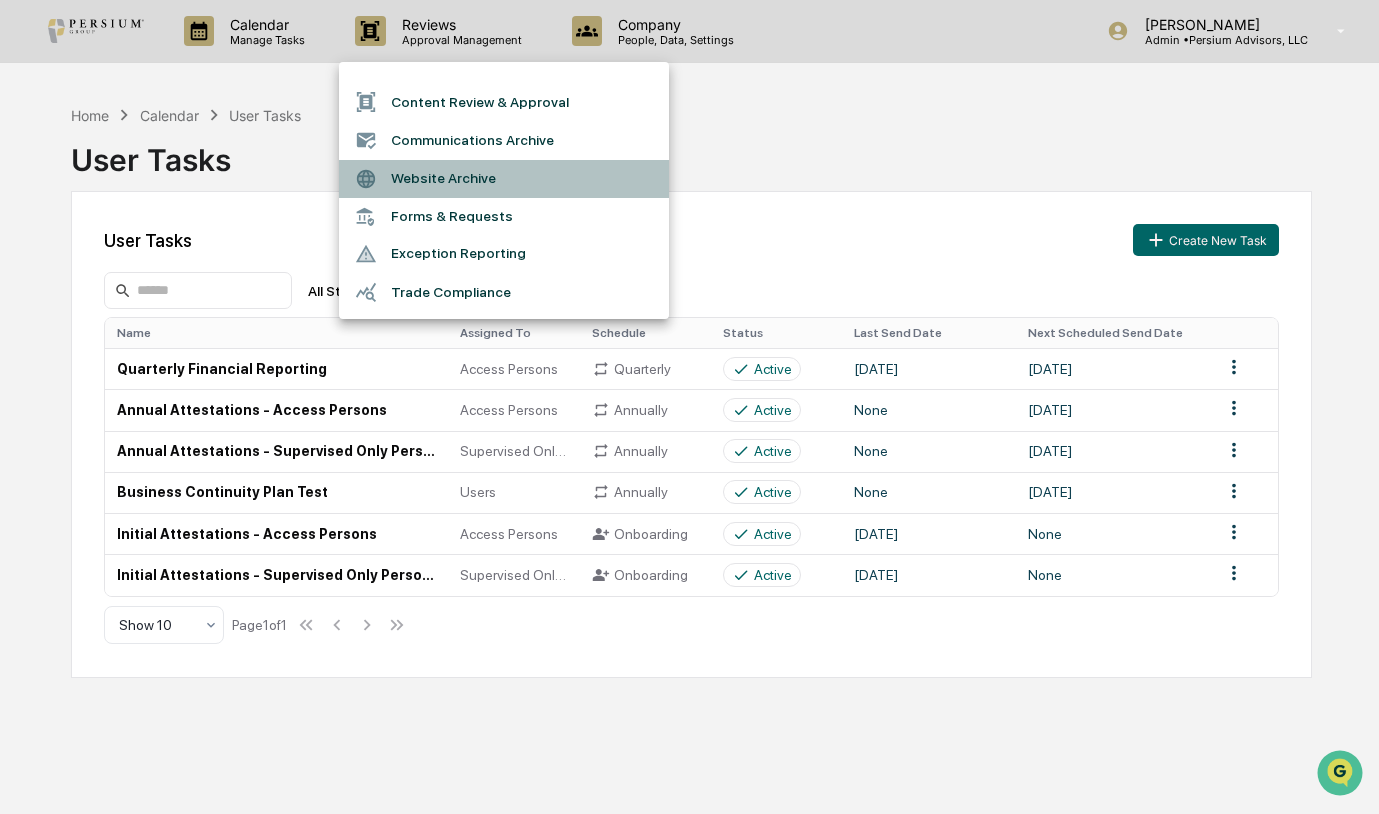 click on "Website Archive" at bounding box center [504, 179] 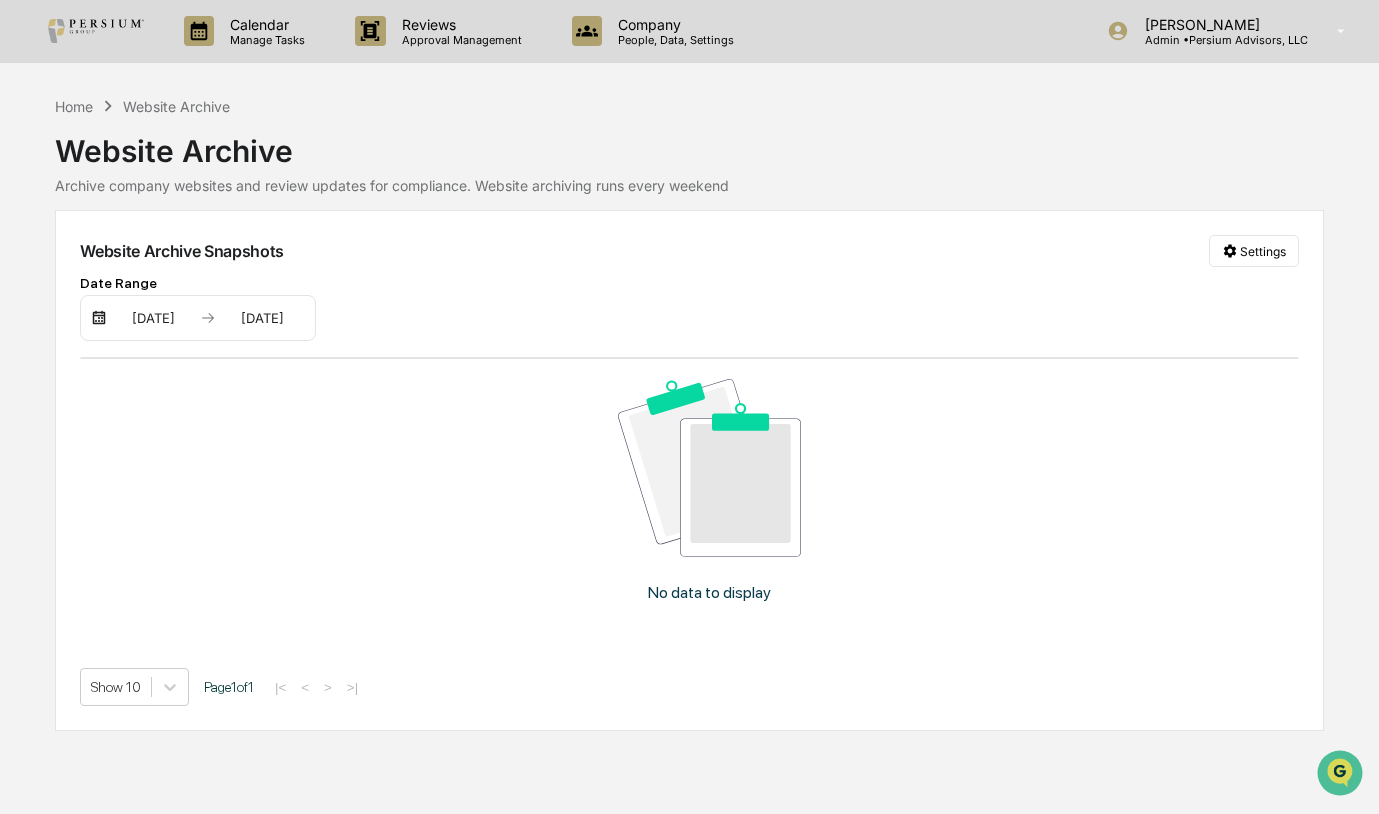 click on "[DATE]" at bounding box center [262, 318] 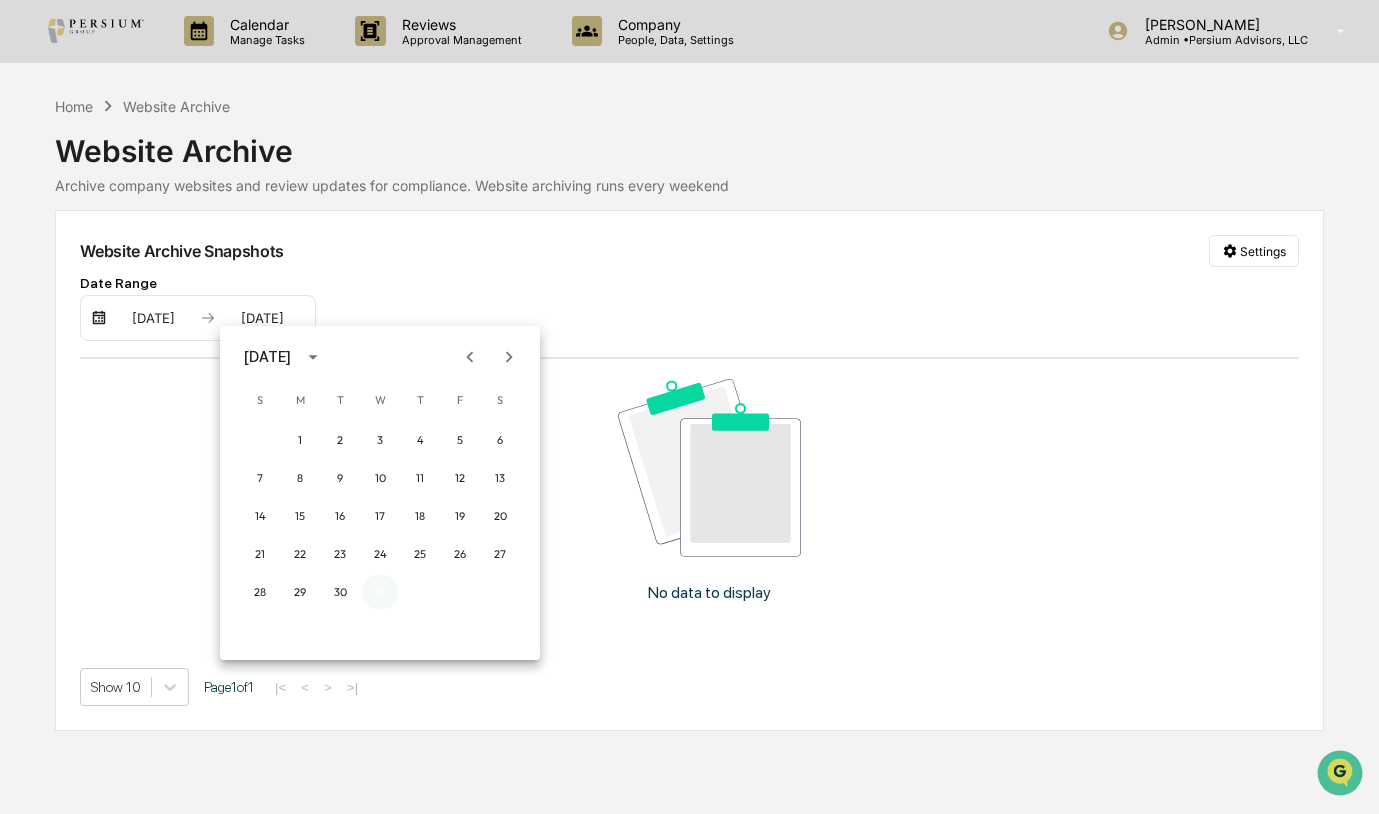 click on "31" at bounding box center (380, 592) 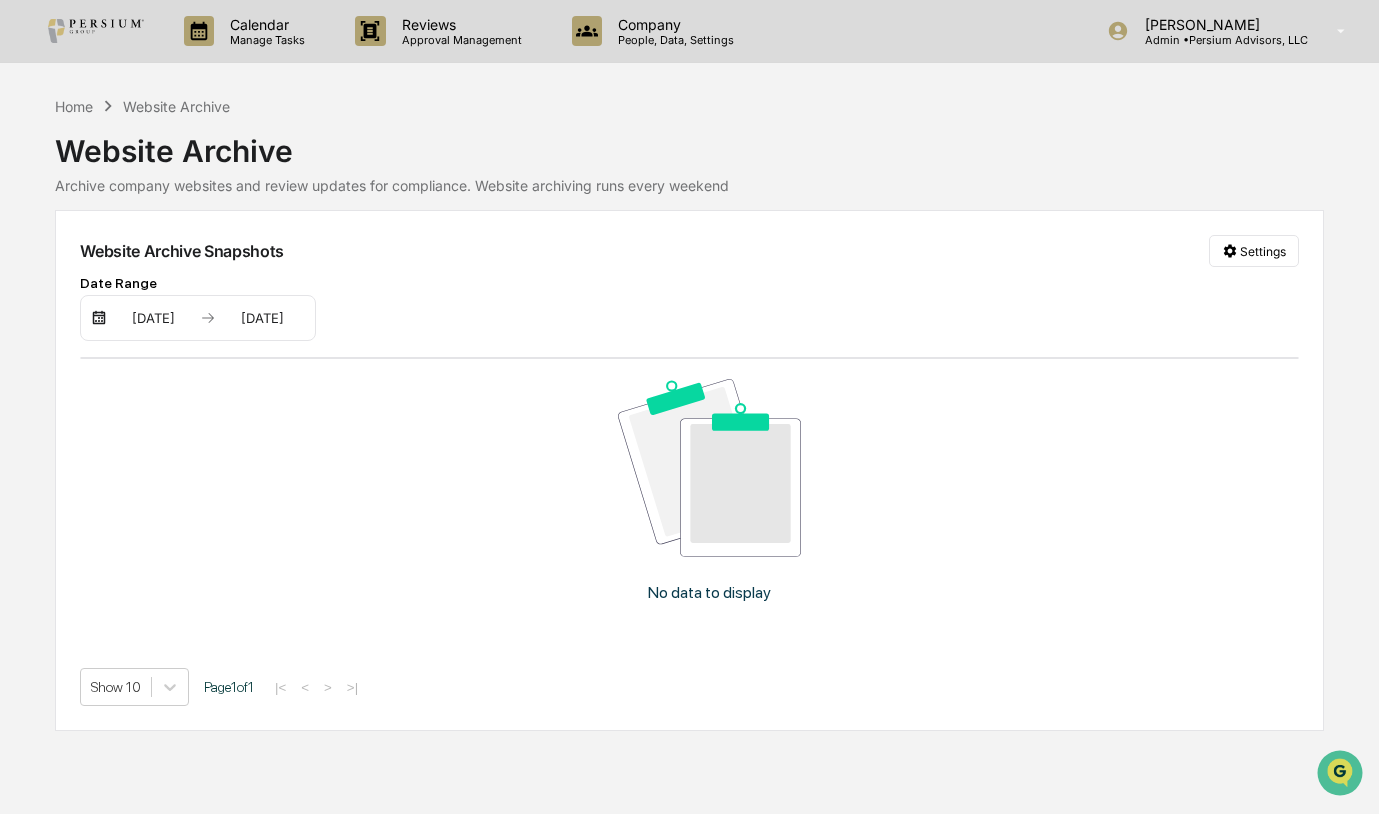 click on "[DATE]" at bounding box center [262, 318] 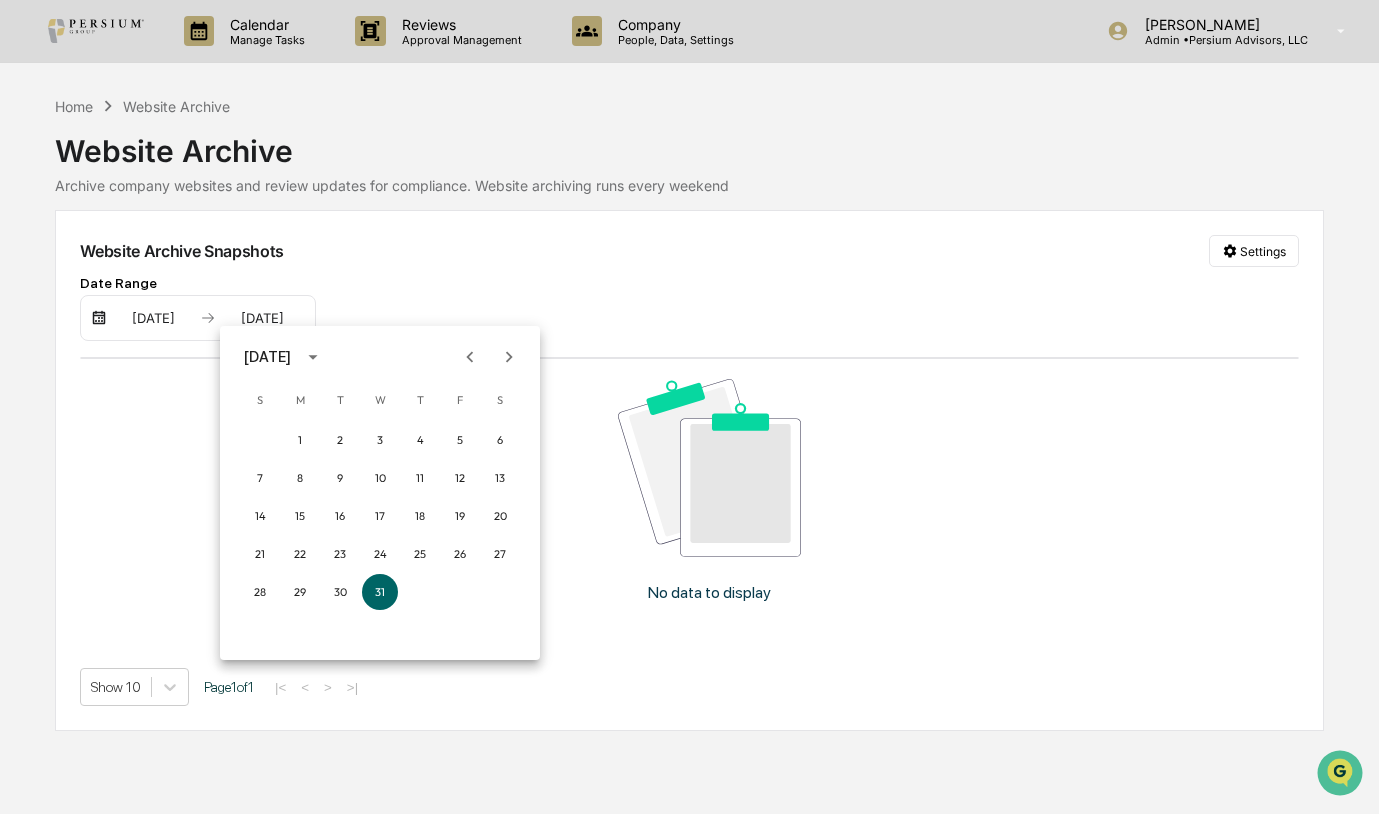 click 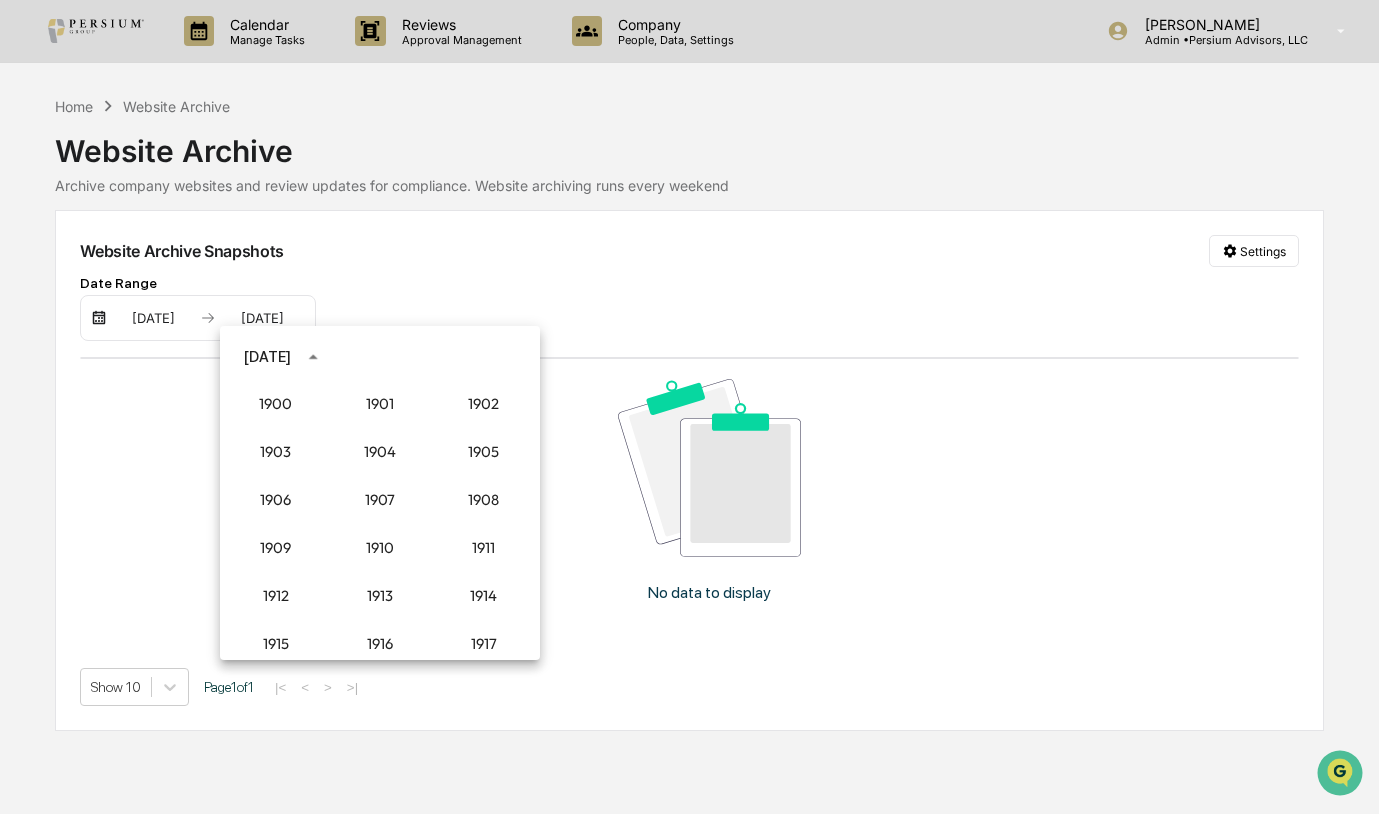 scroll, scrollTop: 1852, scrollLeft: 0, axis: vertical 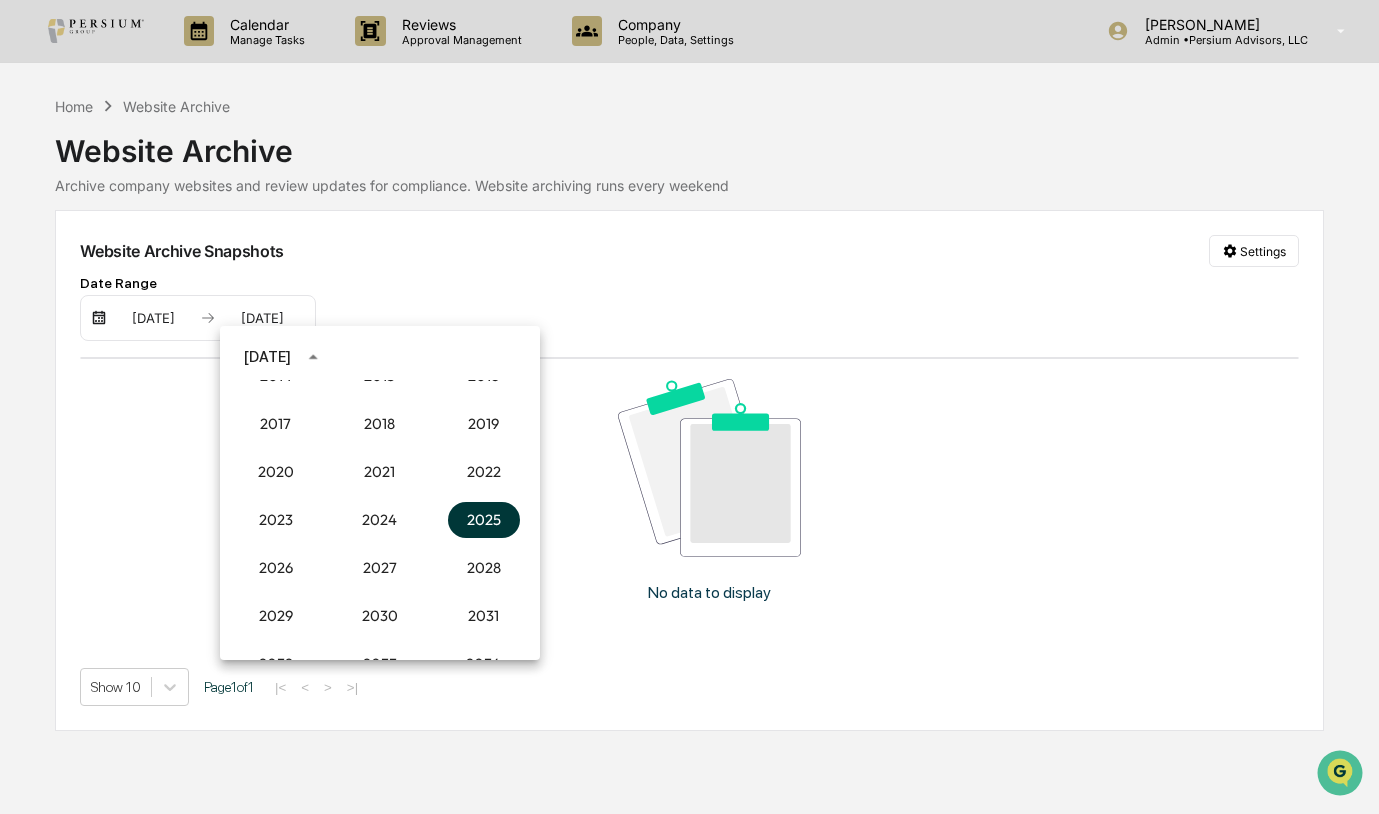 click on "2025" at bounding box center (484, 520) 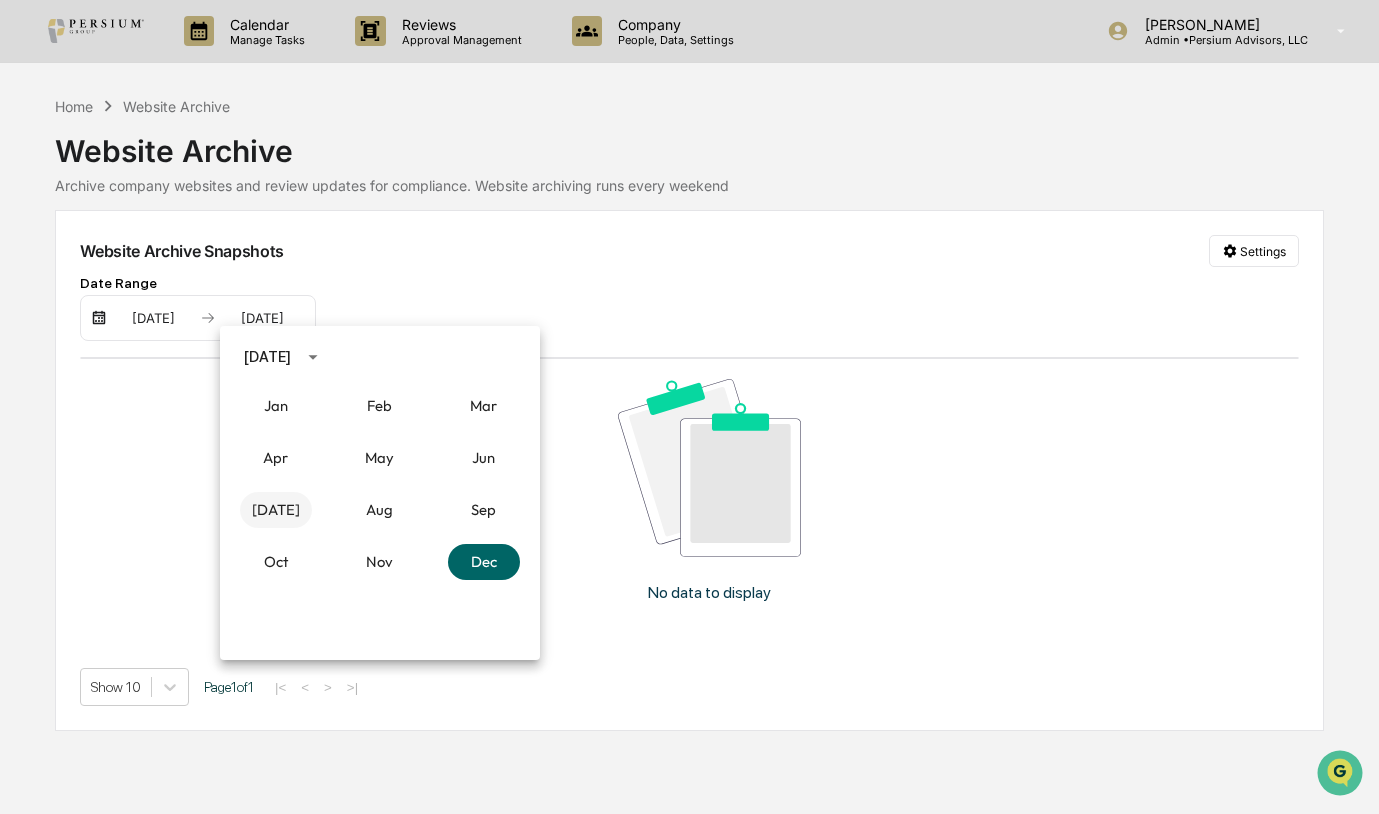 click on "[DATE]" at bounding box center (276, 510) 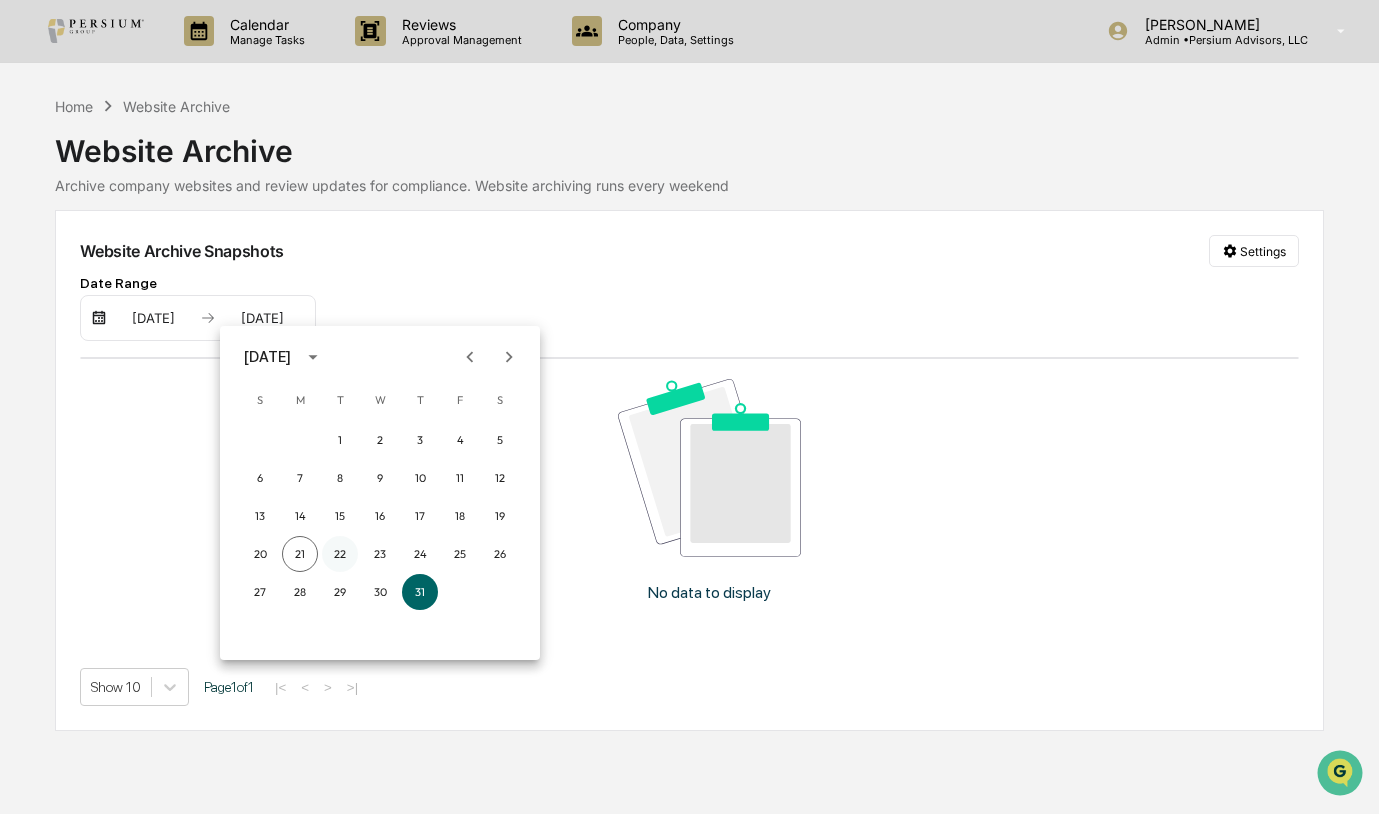 click on "22" at bounding box center [340, 554] 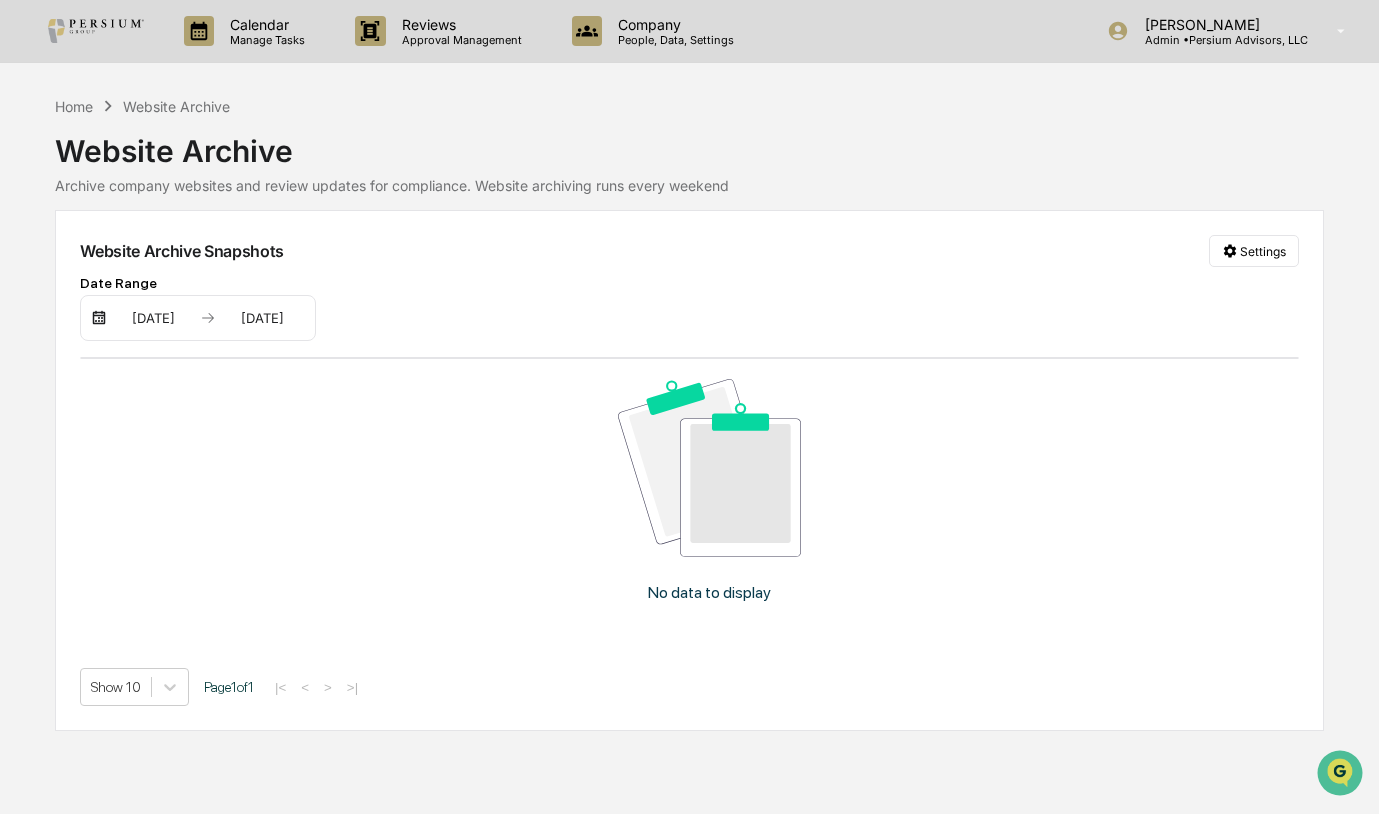 click on "[DATE]" at bounding box center [262, 318] 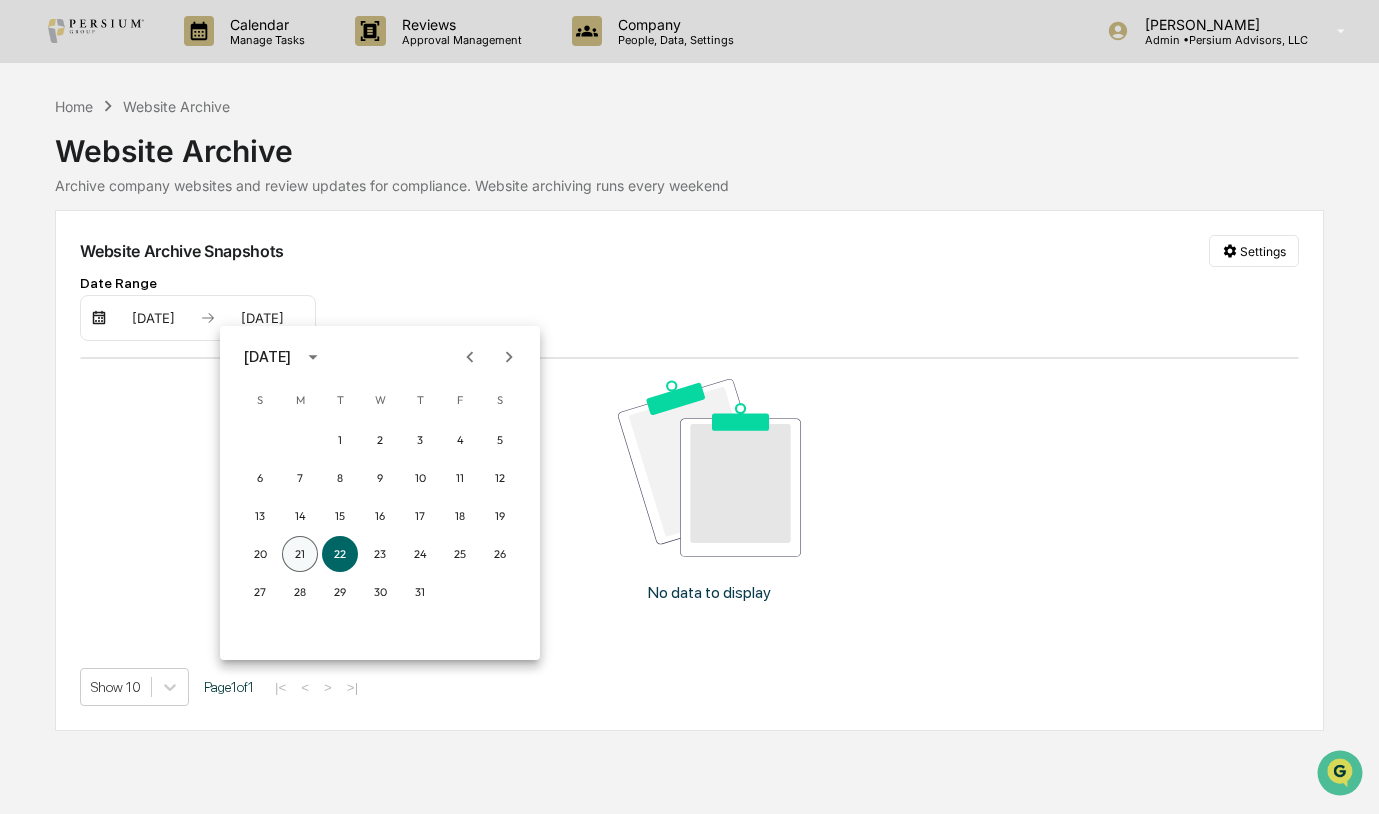 click on "21" at bounding box center [300, 554] 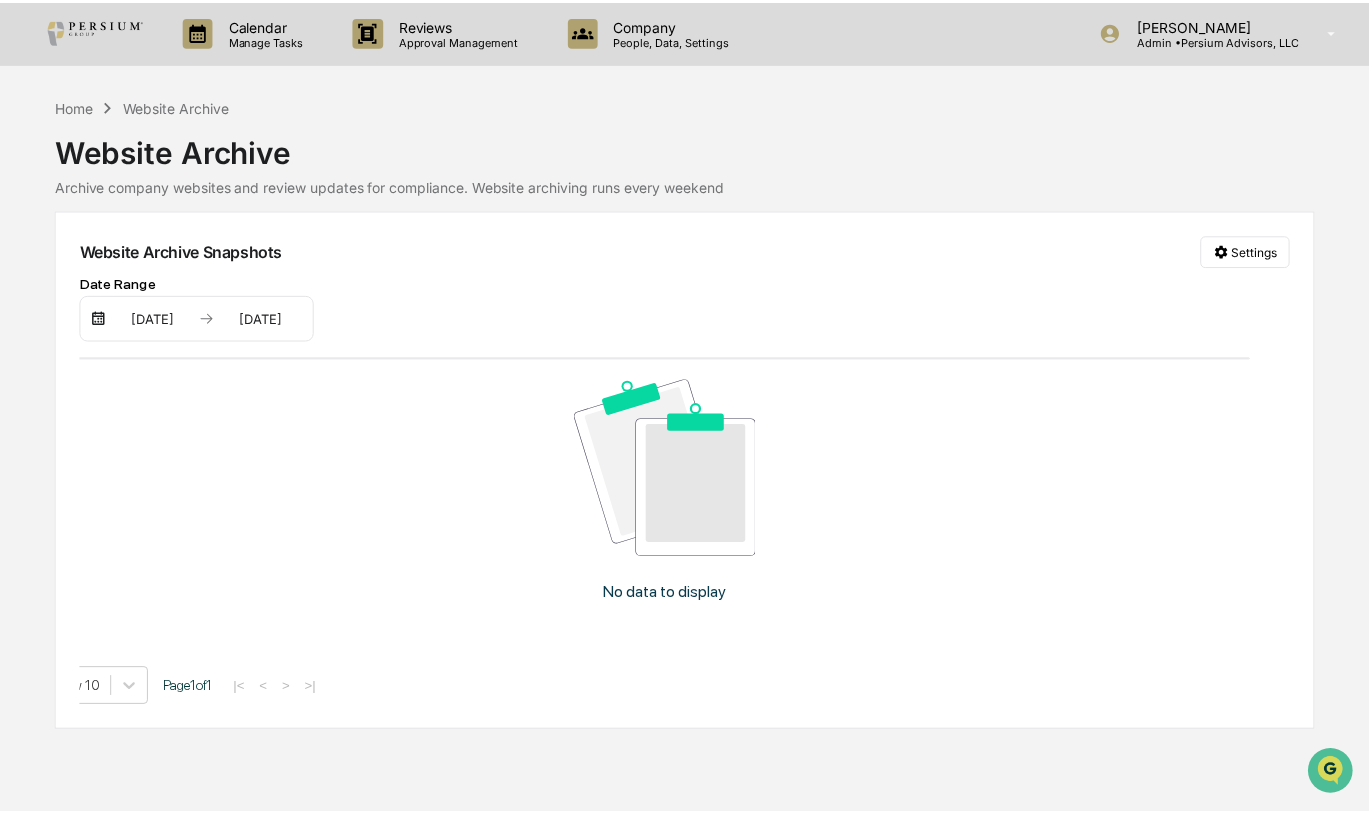 scroll, scrollTop: 0, scrollLeft: 0, axis: both 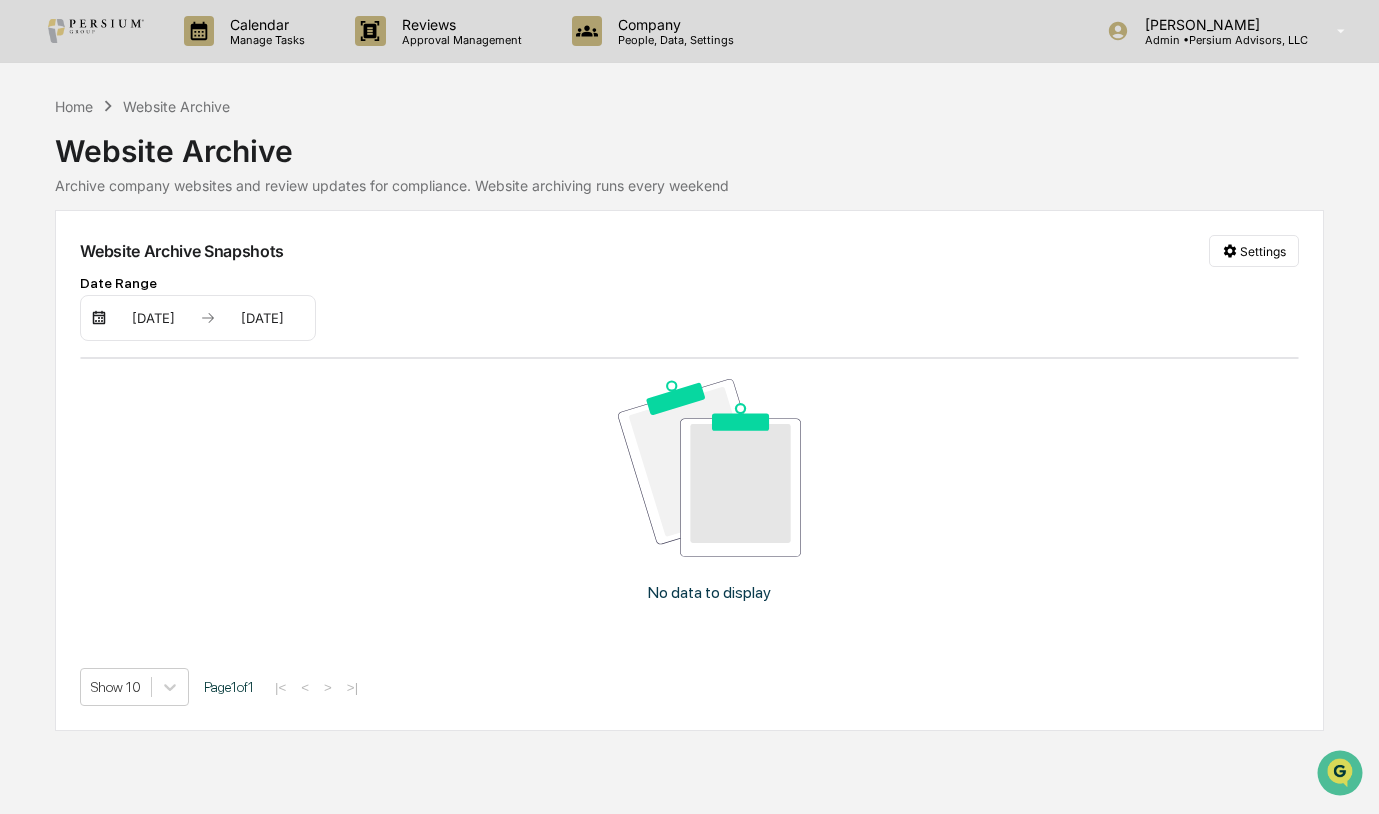 click on "Website Archive Archive company websites and review updates for compliance. Website archiving runs every weekend" at bounding box center [689, 155] 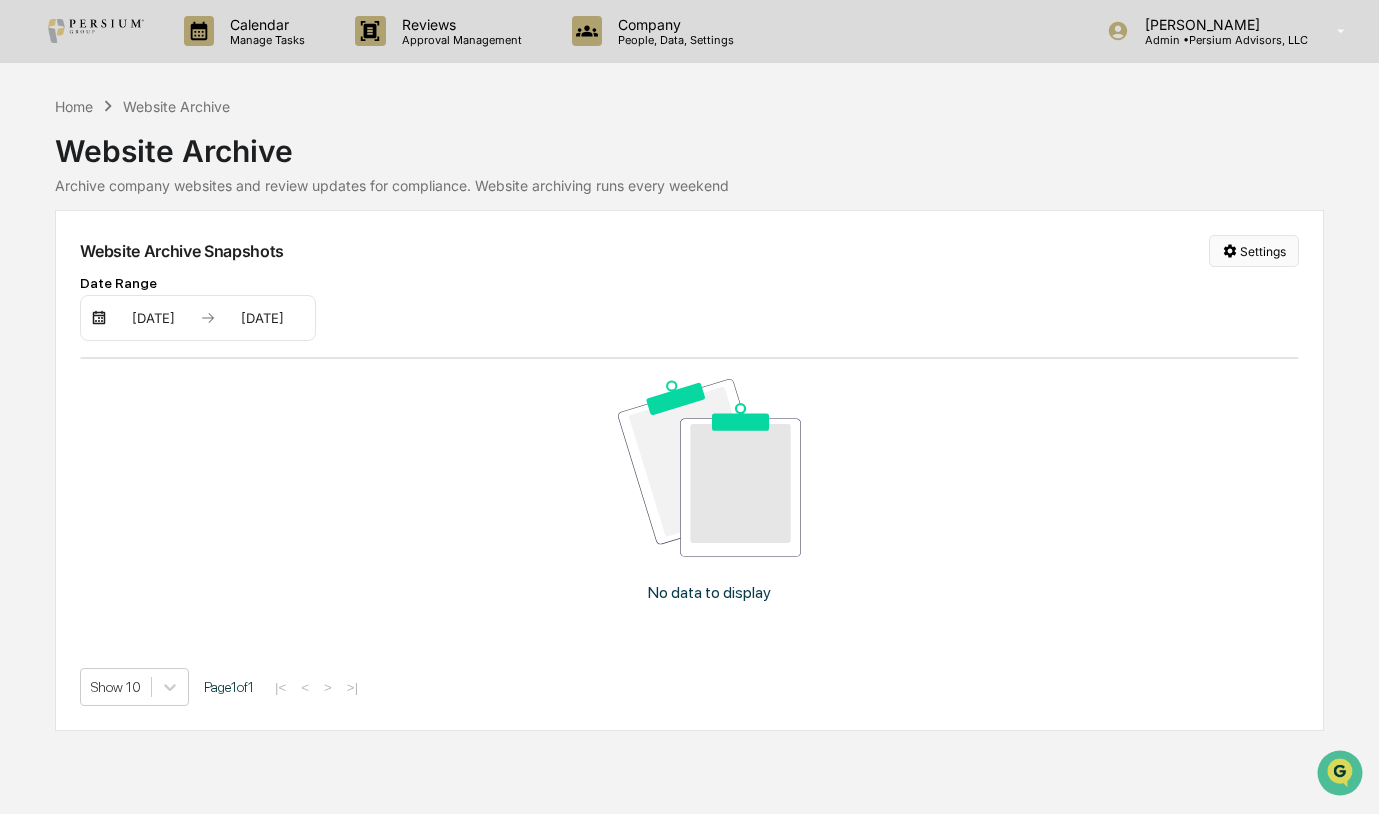 click on "Calendar Manage Tasks Reviews Approval Management Company People, Data, Settings [PERSON_NAME] Admin •  Persium Advisors, LLC Home Website Archive Website Archive Archive company websites and review updates for compliance. Website archiving runs every weekend Website Archive Snapshots Settings Date Range [DATE] [DATE] No data to display Show 10 Page  1  of  1   |<   <   >   >|" at bounding box center (689, 407) 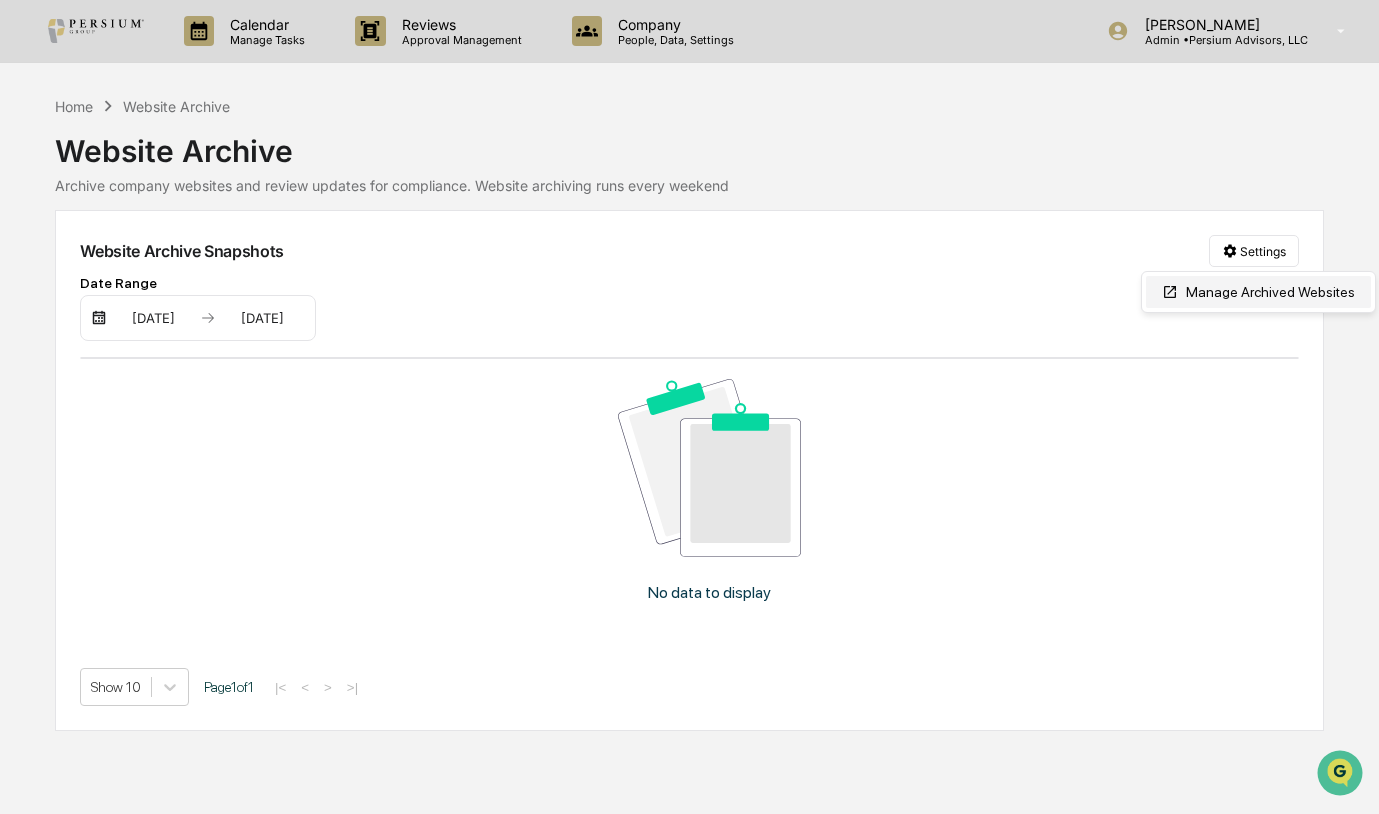 click on "Manage Archived Websites" at bounding box center (1258, 292) 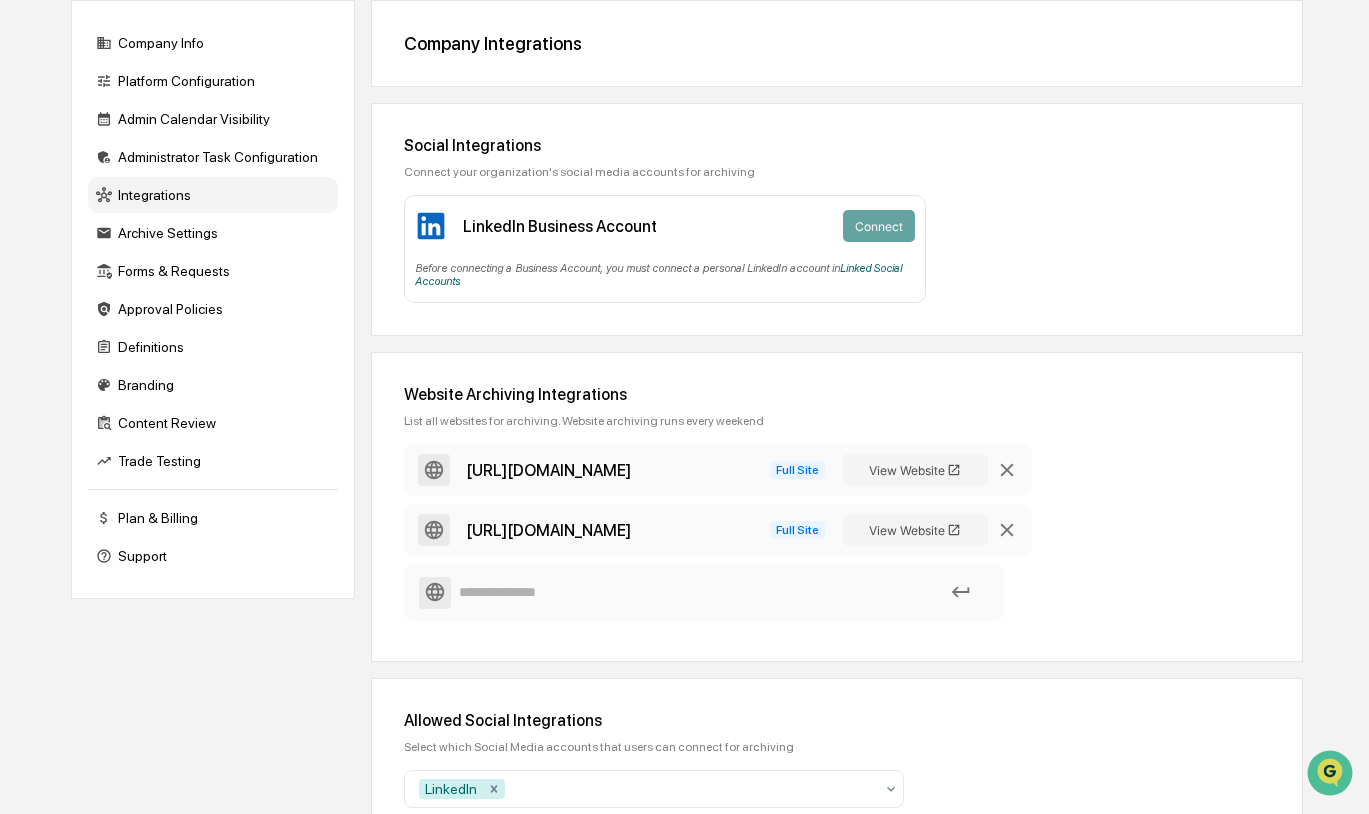 scroll, scrollTop: 200, scrollLeft: 0, axis: vertical 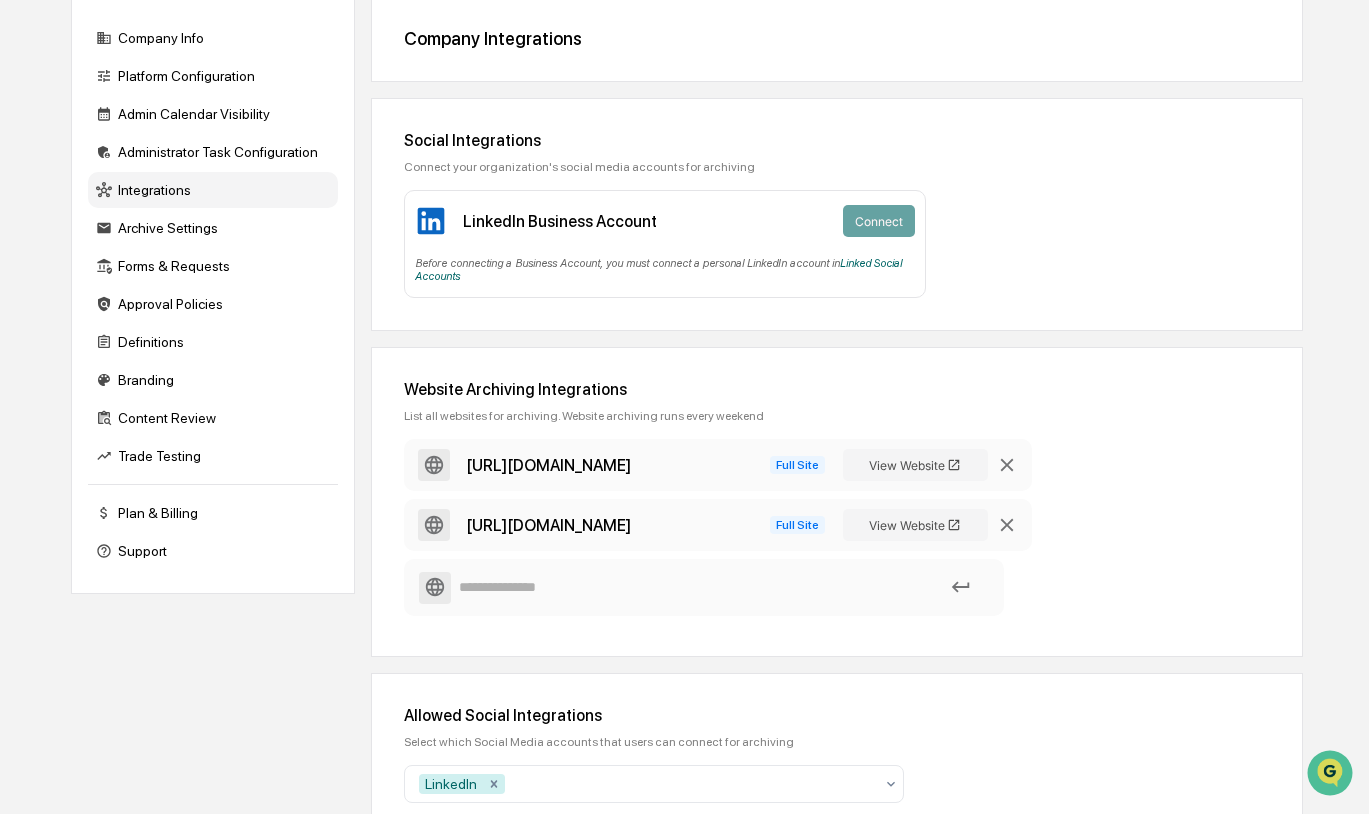click on "[URL][DOMAIN_NAME]" at bounding box center (548, 465) 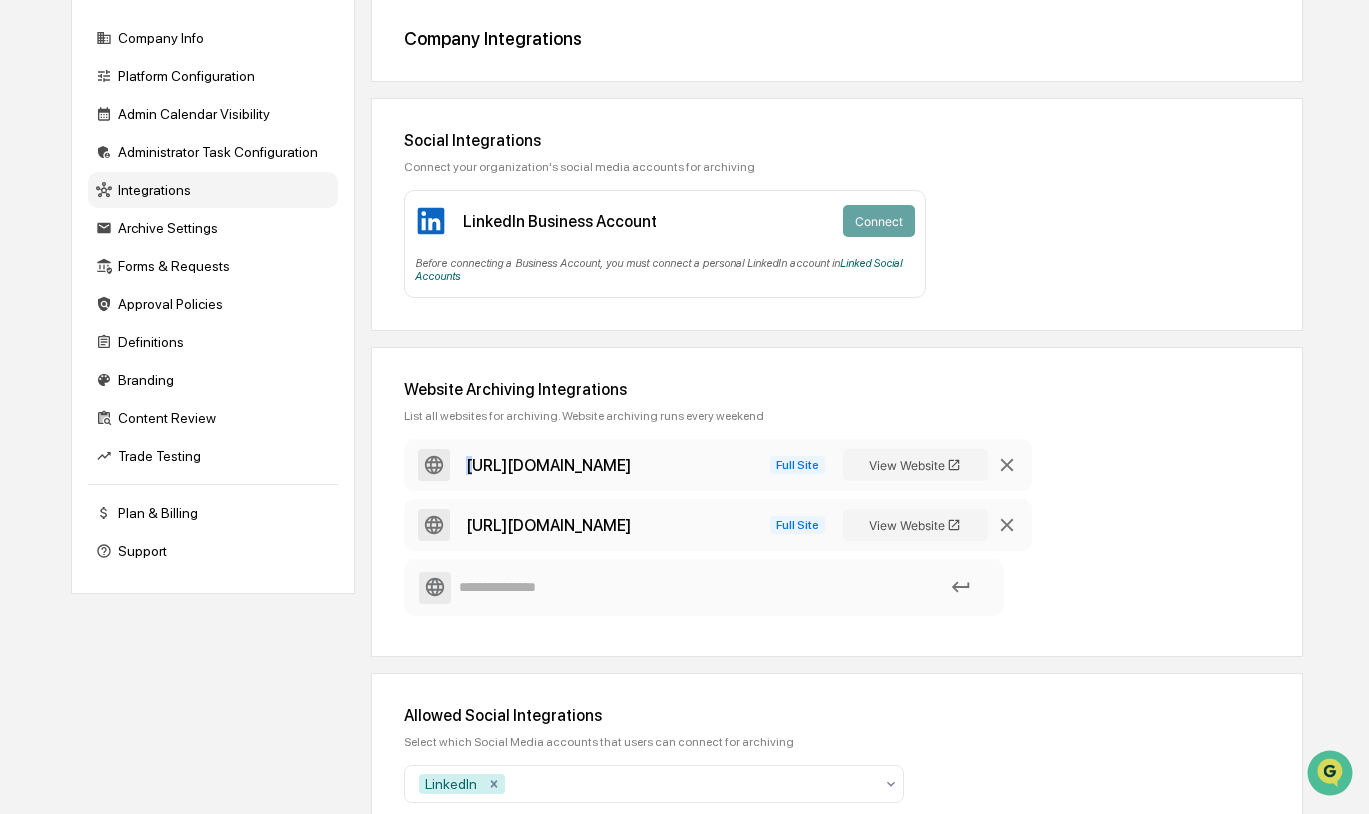 drag, startPoint x: 461, startPoint y: 465, endPoint x: 472, endPoint y: 465, distance: 11 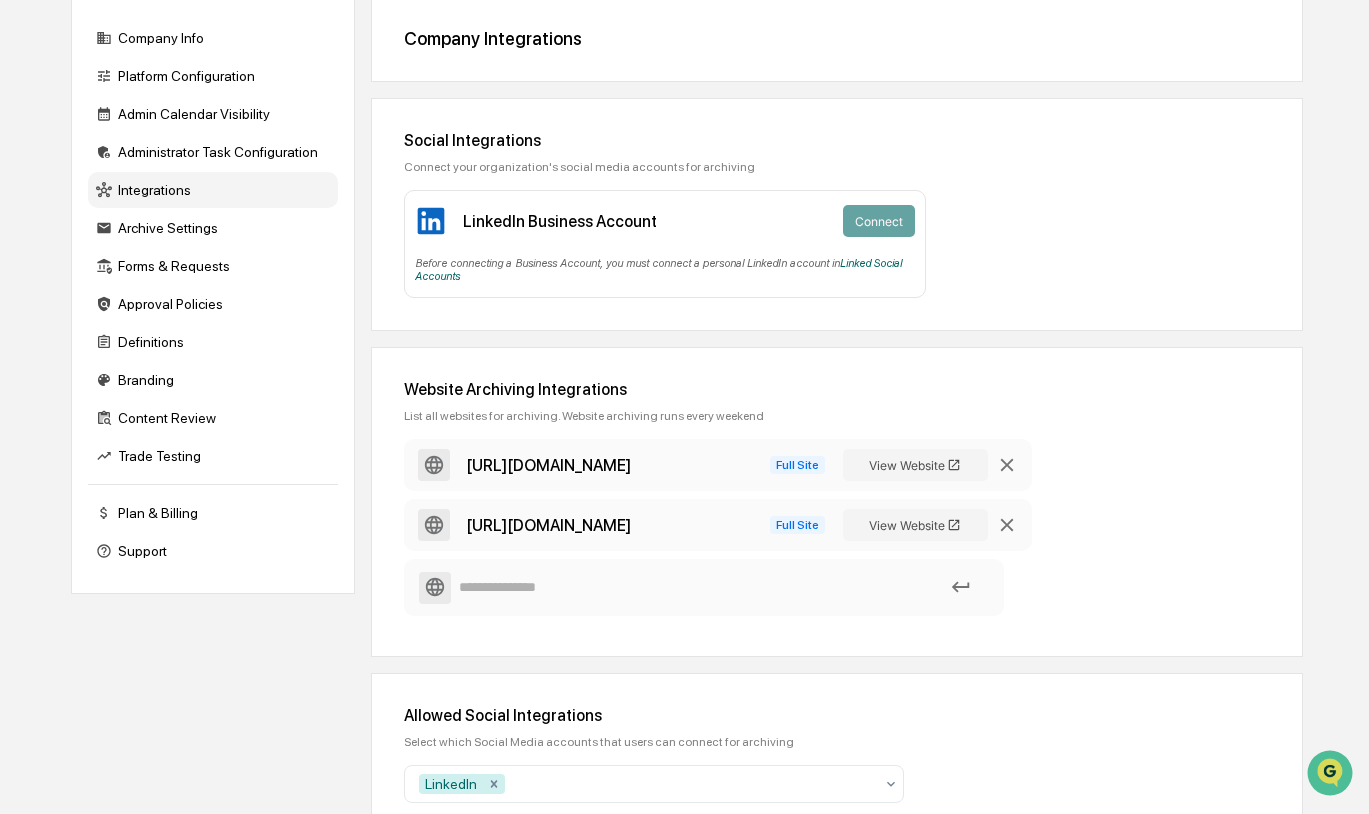 click on "[URL][DOMAIN_NAME]" at bounding box center [548, 525] 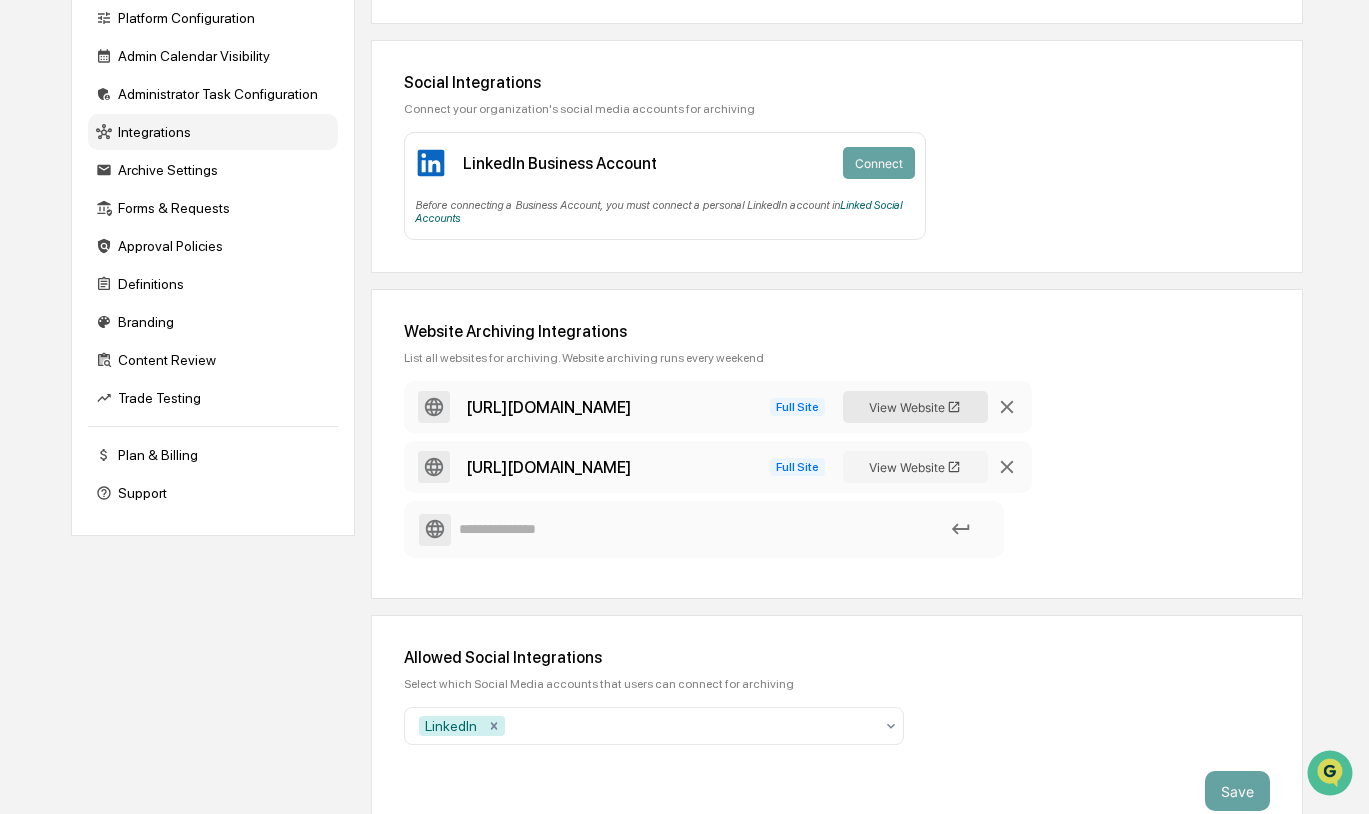 scroll, scrollTop: 289, scrollLeft: 0, axis: vertical 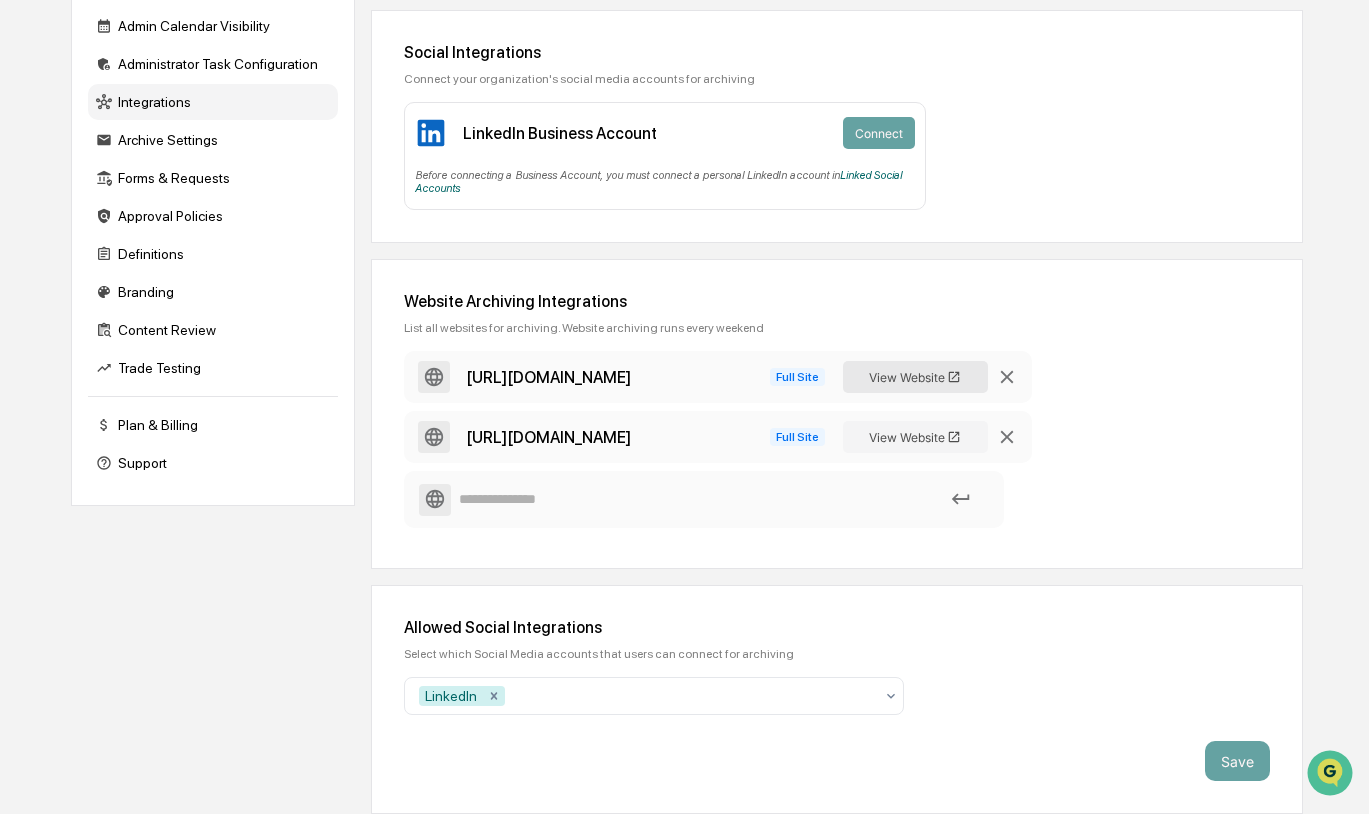 click on "View Website" at bounding box center (915, 377) 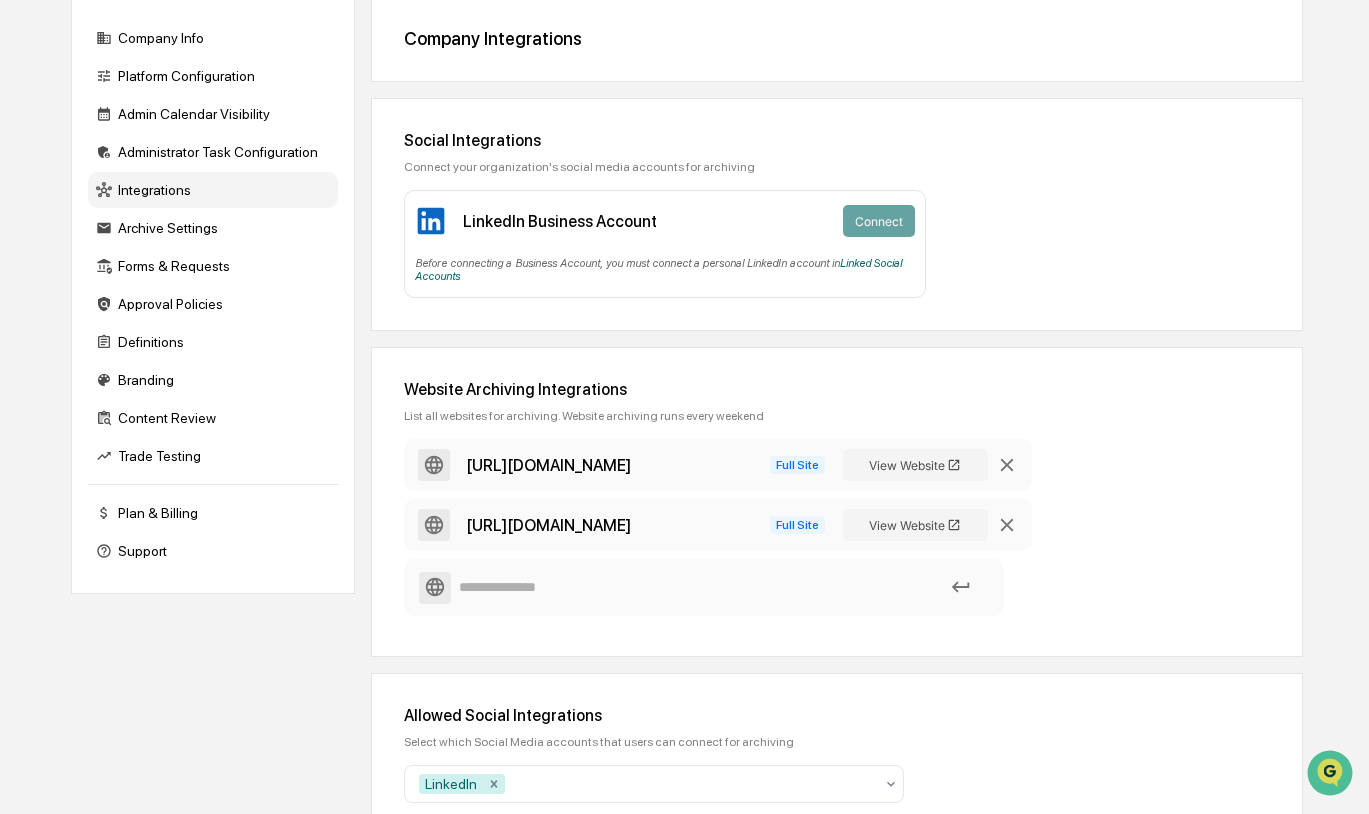 scroll, scrollTop: 289, scrollLeft: 0, axis: vertical 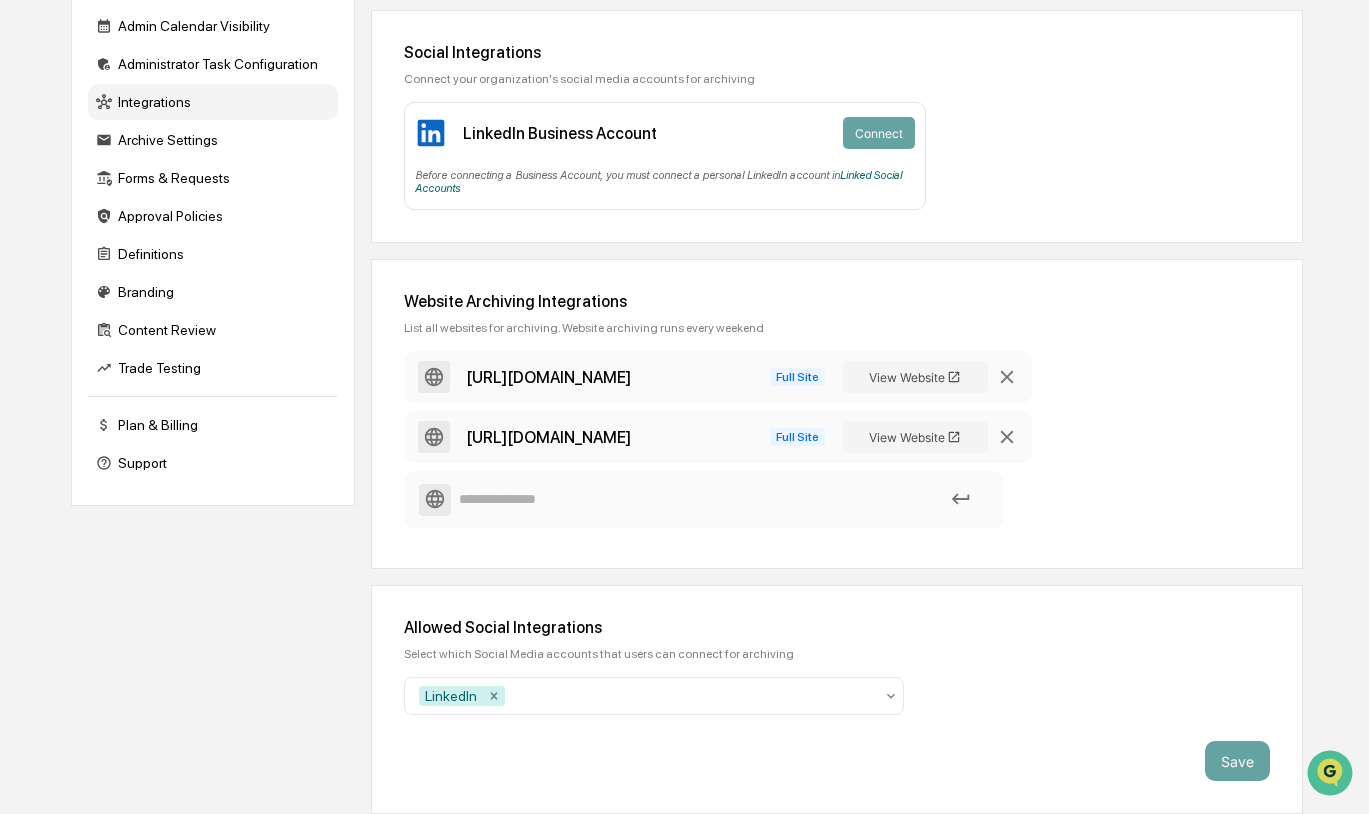 click on "Company Info Platform Configuration Admin Calendar Visibility Administrator Task Configuration Integrations Archive Settings Forms & Requests Approval Policies Definitions Branding Content Review Trade Testing Plan & Billing Support Company Integrations Social Integrations Connect your organization's social media accounts for archiving LinkedIn Business Account Connect Before connecting a Business Account, you must connect a personal LinkedIn account in  Linked Social Accounts Website Archiving Integrations List all websites for archiving. Website archiving runs every weekend [URL][DOMAIN_NAME] Full Site View Website [URL][DOMAIN_NAME] Full Site View Website Allowed Social Integrations Select which Social Media accounts that users can connect for archiving LinkedIn Save" at bounding box center (687, 360) 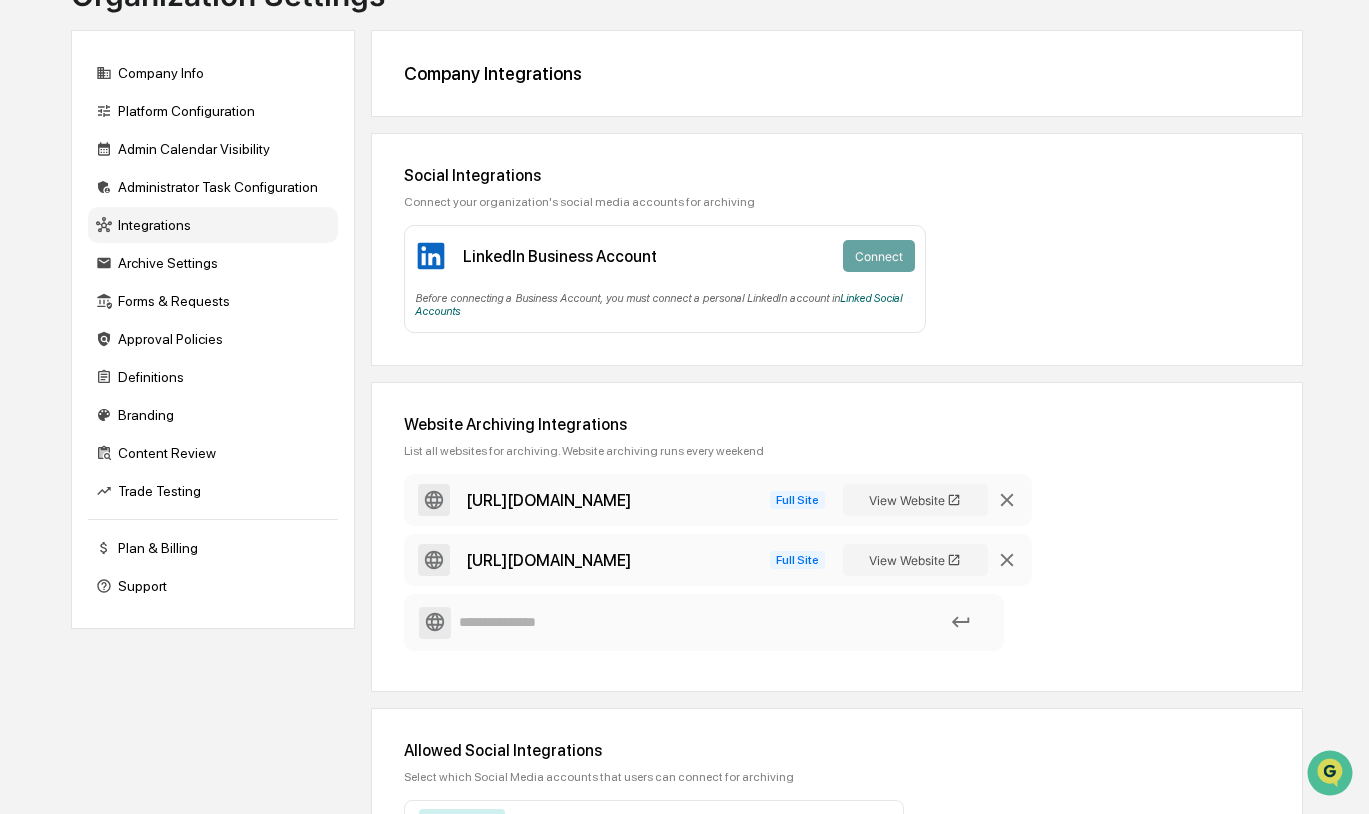 scroll, scrollTop: 0, scrollLeft: 0, axis: both 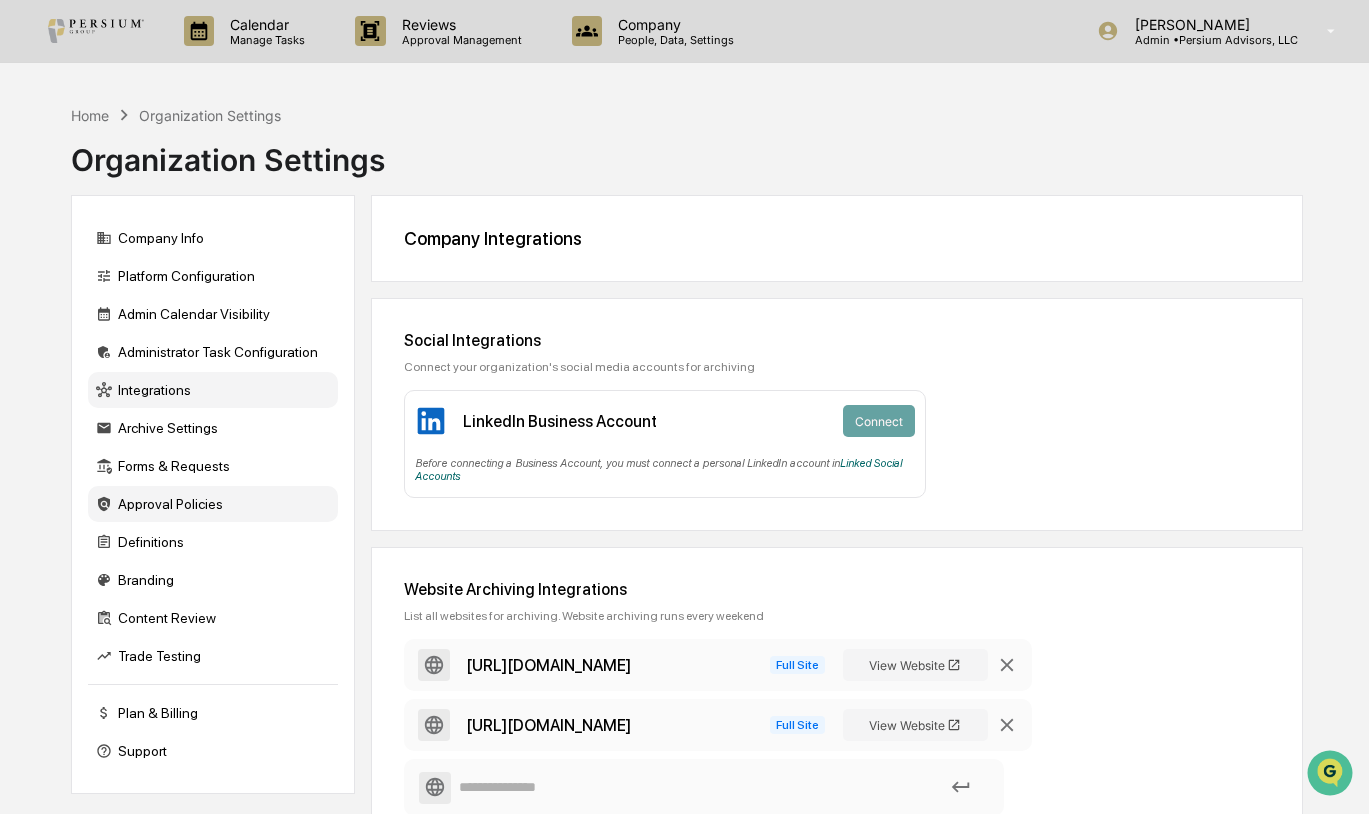 click on "Approval Policies" at bounding box center [213, 504] 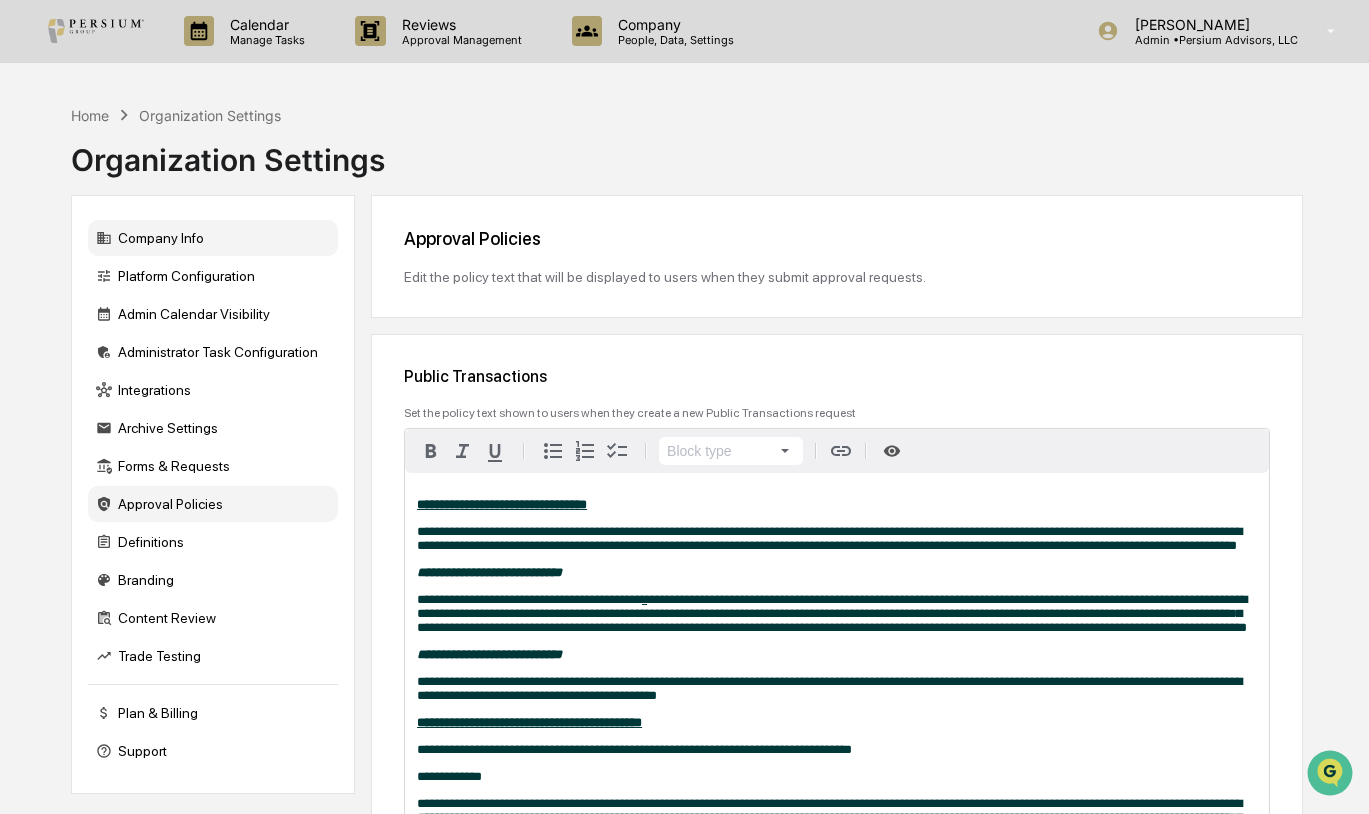 click on "Company Info" at bounding box center (213, 238) 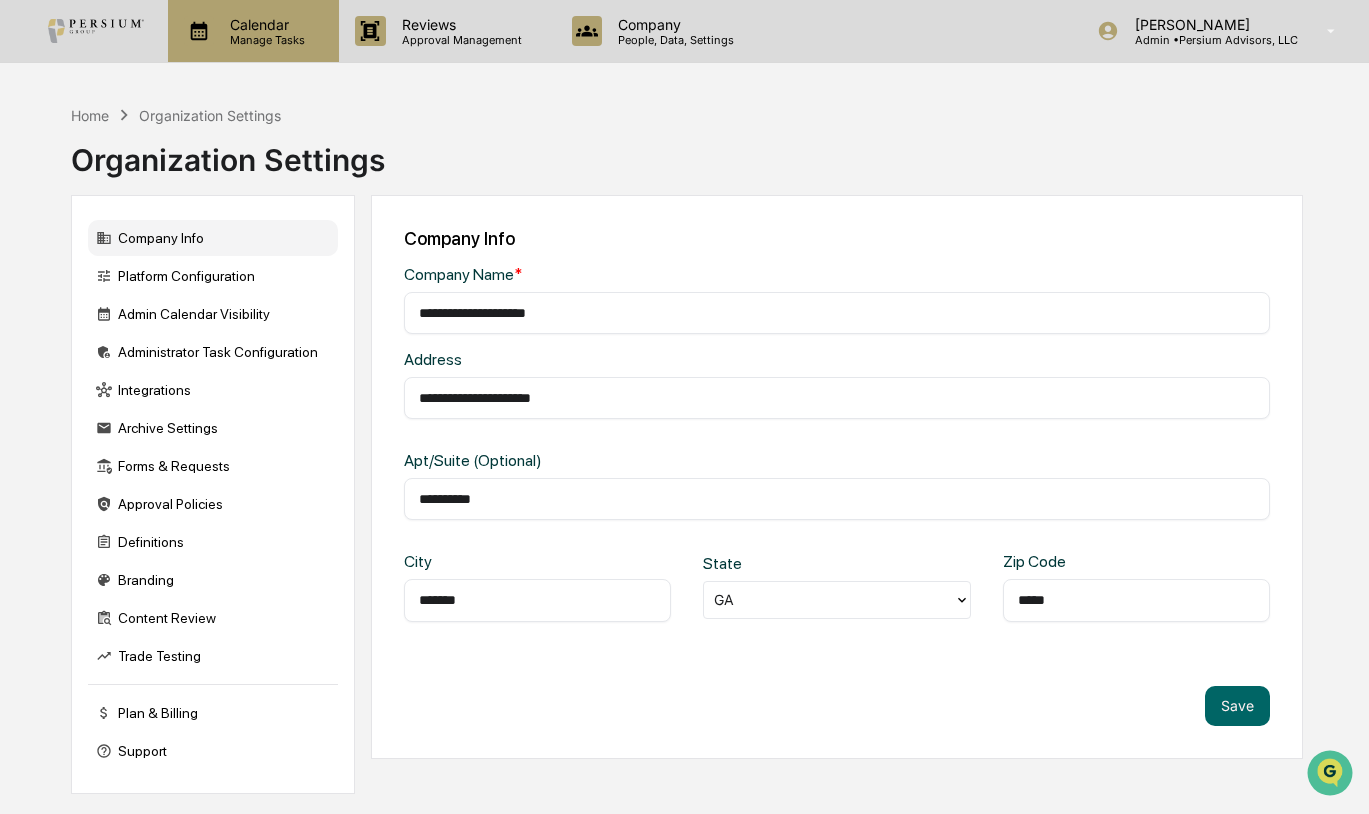 click on "Manage Tasks" at bounding box center (264, 40) 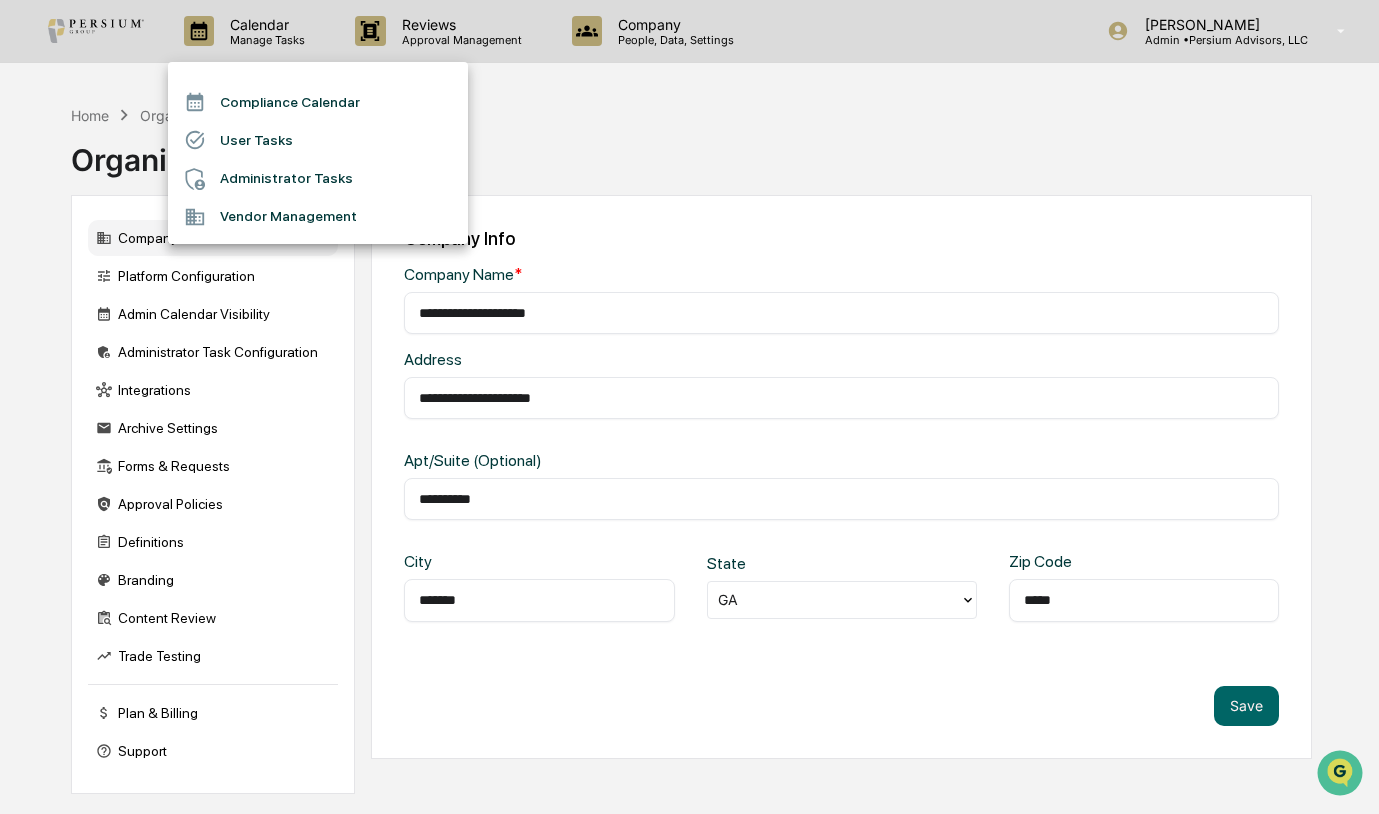 click at bounding box center [689, 407] 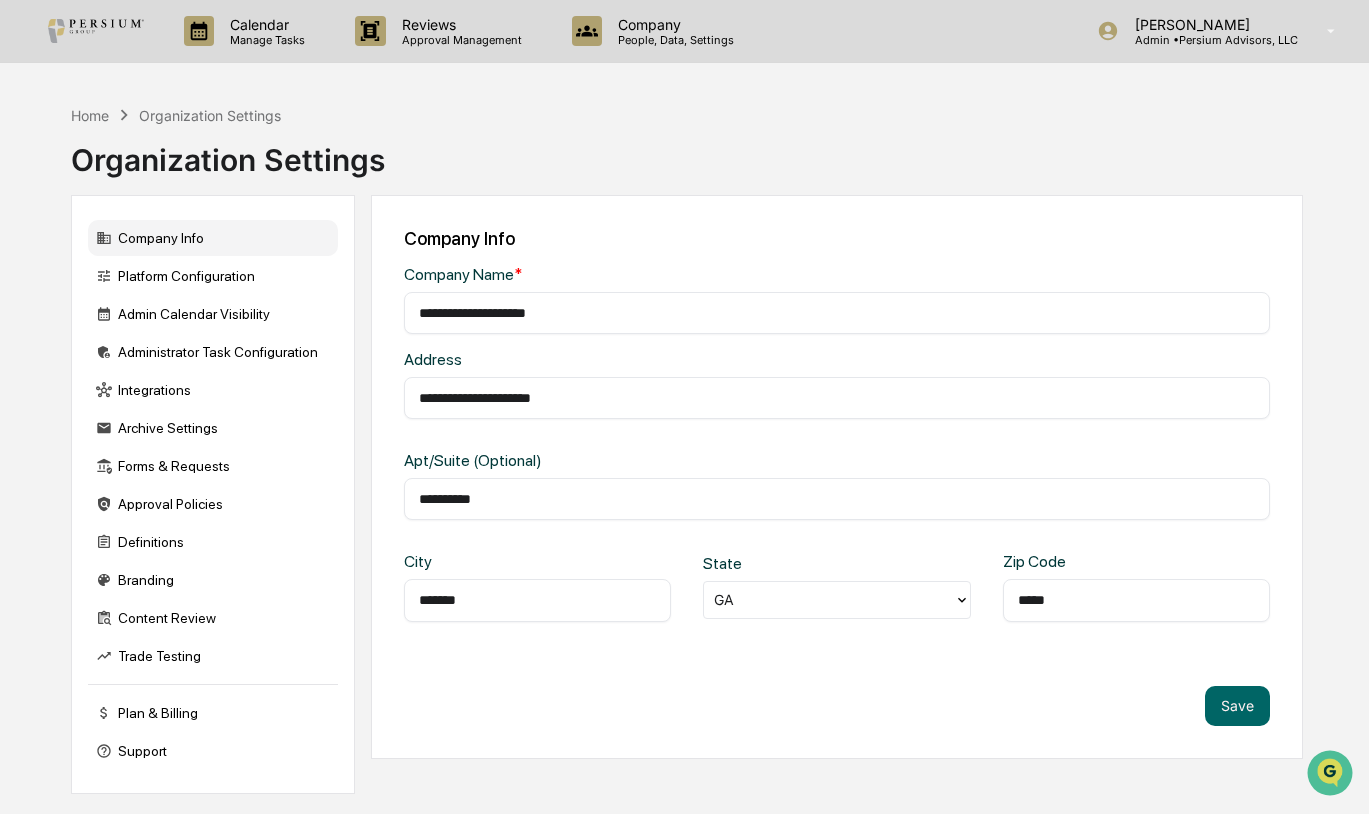 click on "Home Organization Settings Organization Settings" at bounding box center [687, 145] 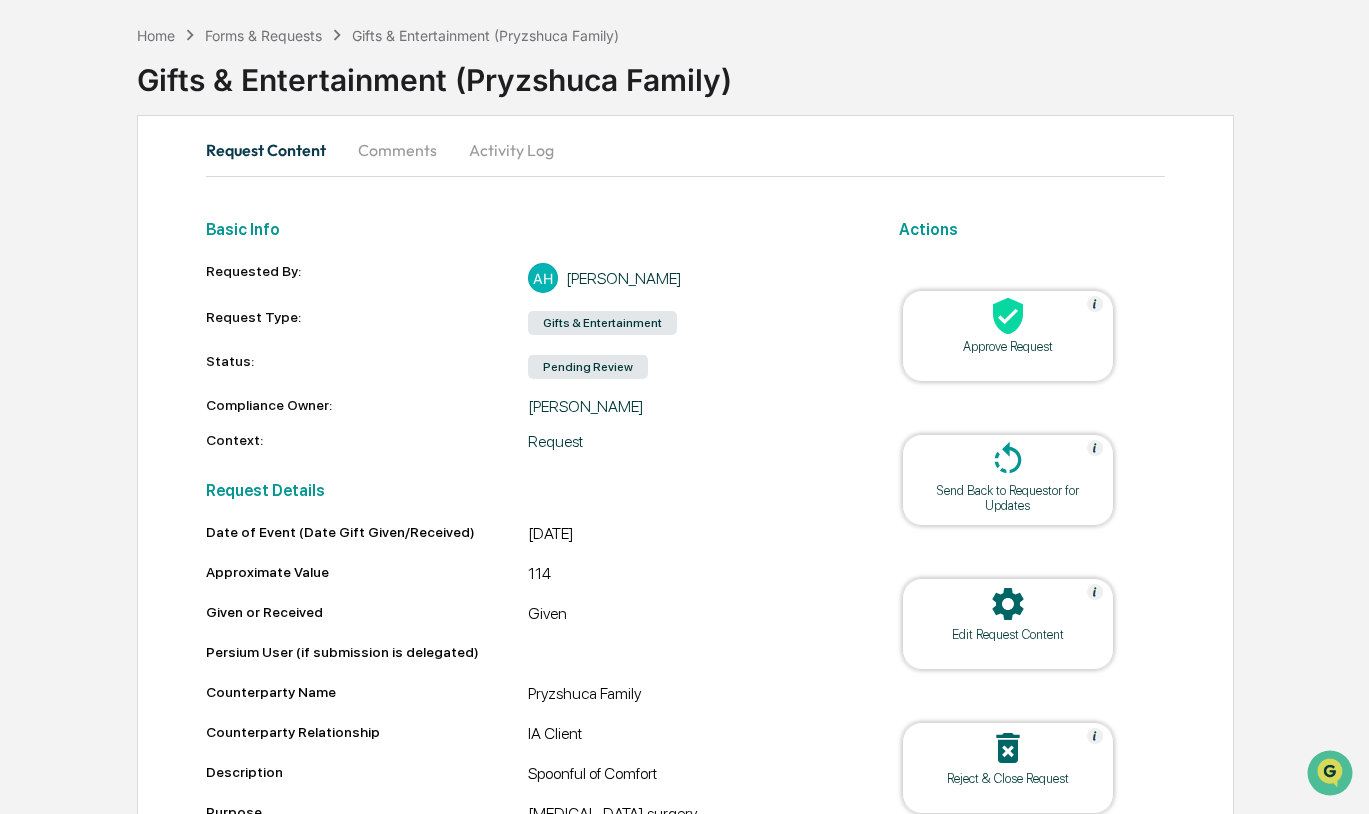 scroll, scrollTop: 0, scrollLeft: 0, axis: both 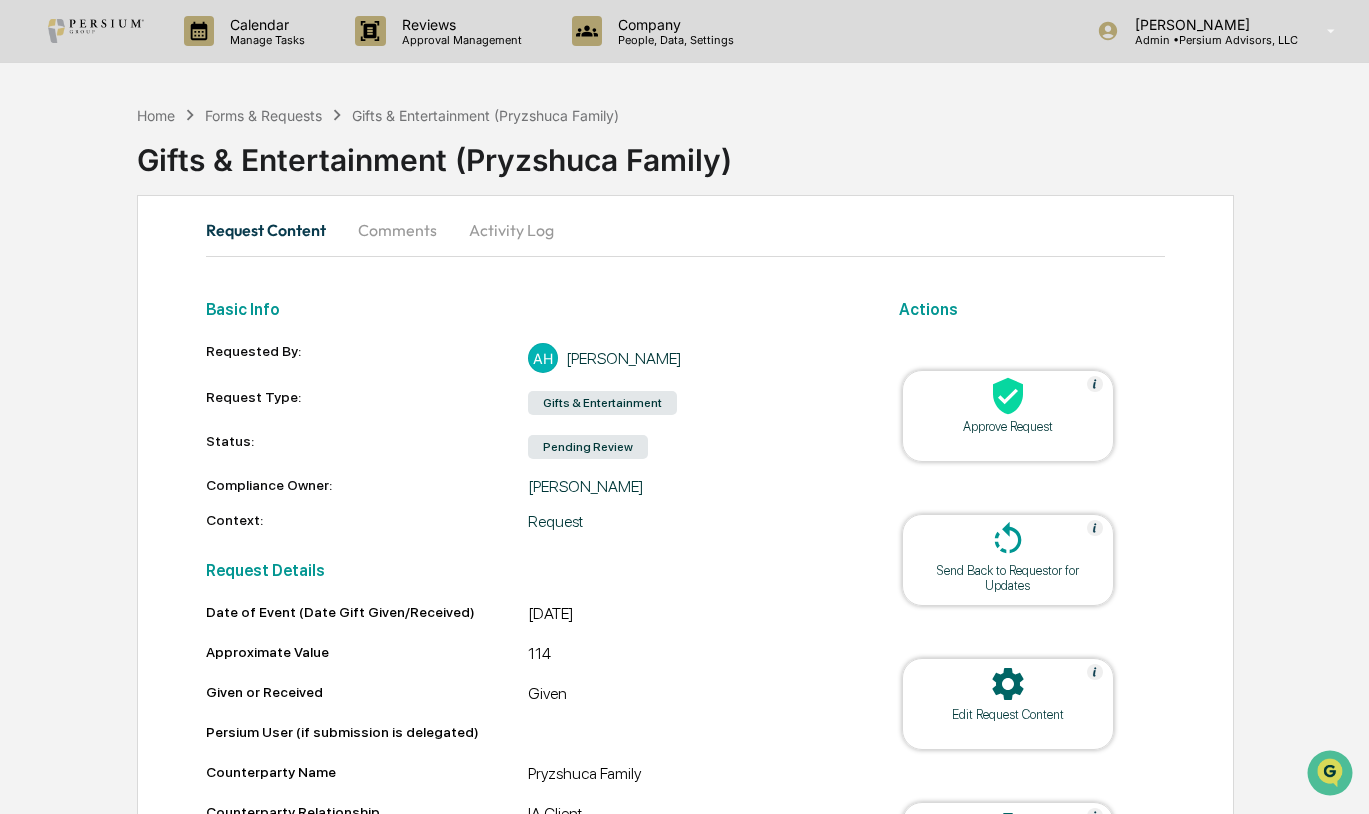 click on "Activity Log" at bounding box center [511, 230] 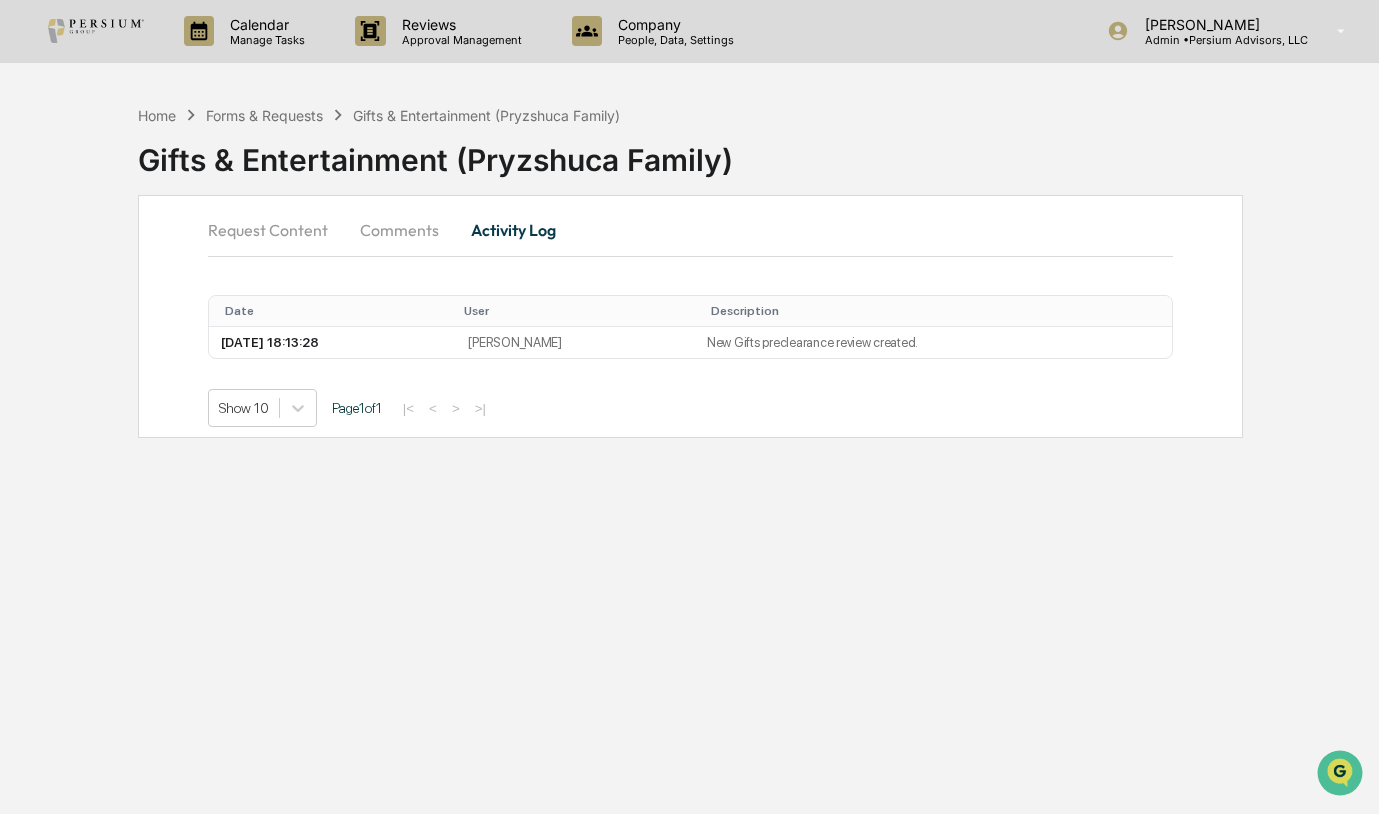 click on "Comments" at bounding box center (399, 230) 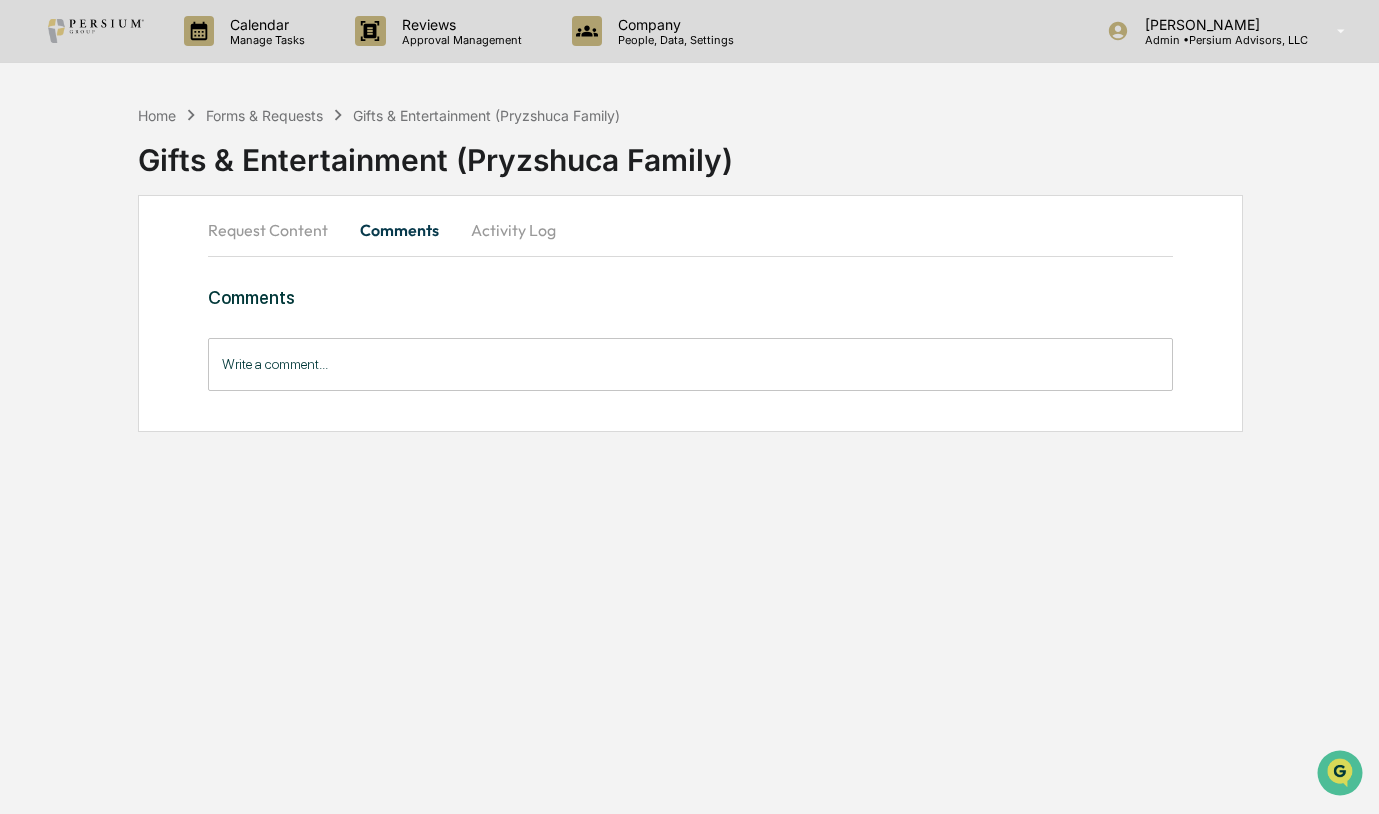 click on "Request Content" at bounding box center [276, 230] 